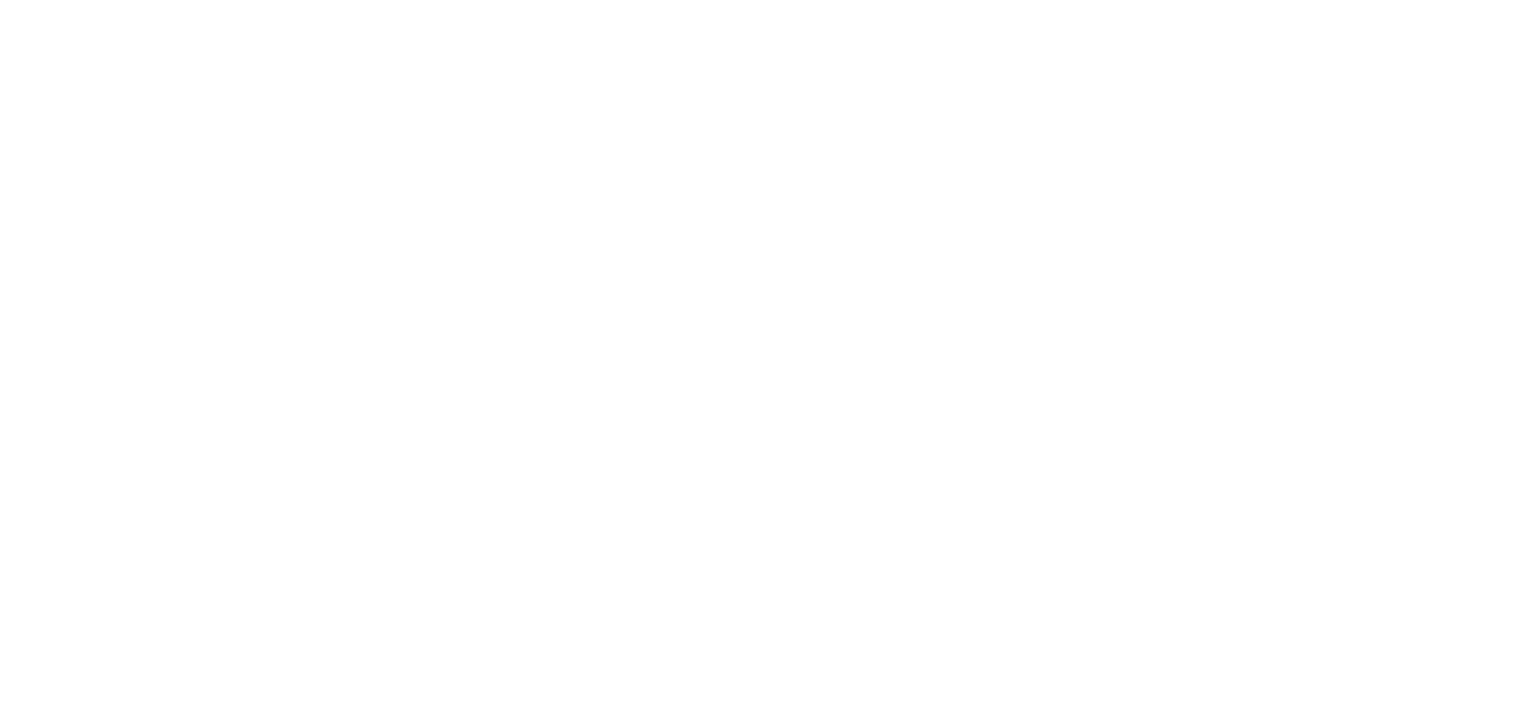 scroll, scrollTop: 0, scrollLeft: 0, axis: both 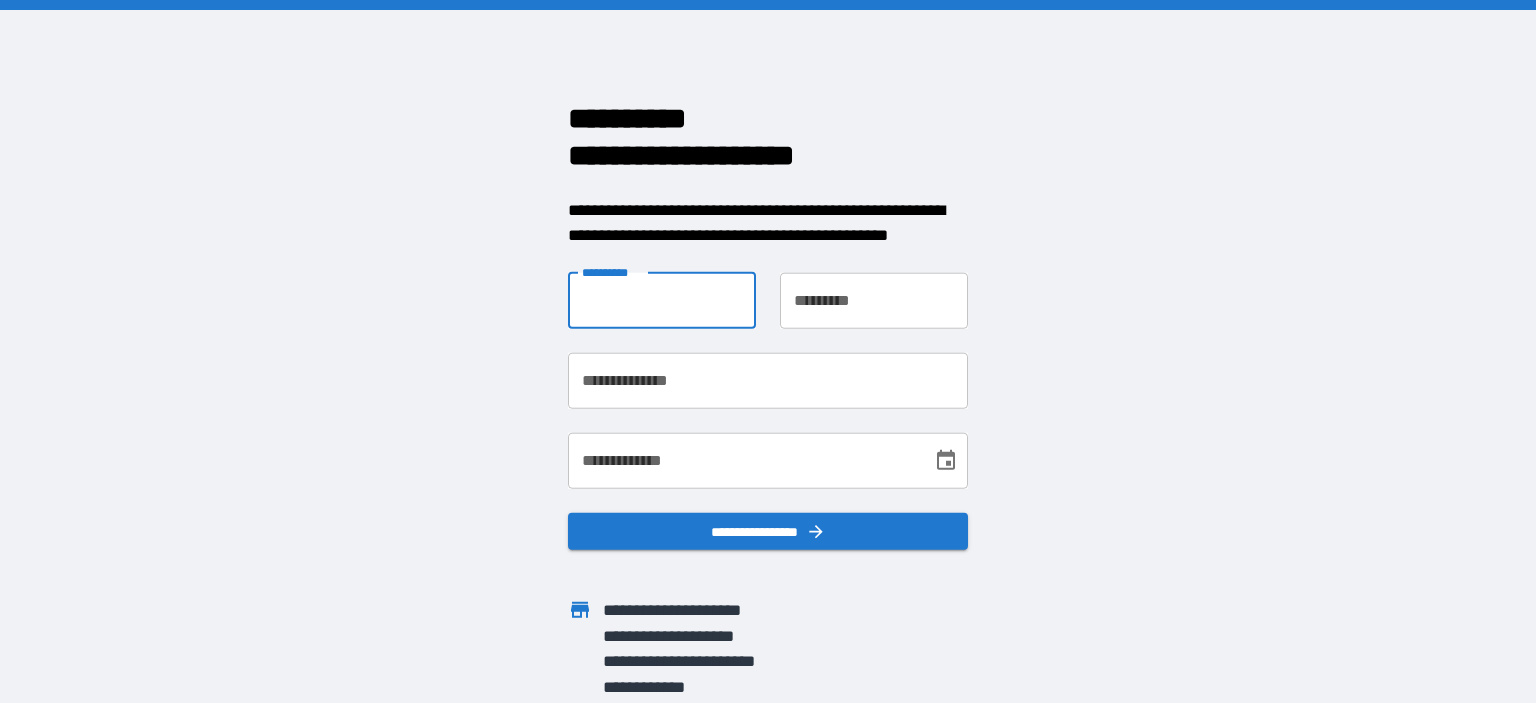 click on "**********" at bounding box center (662, 300) 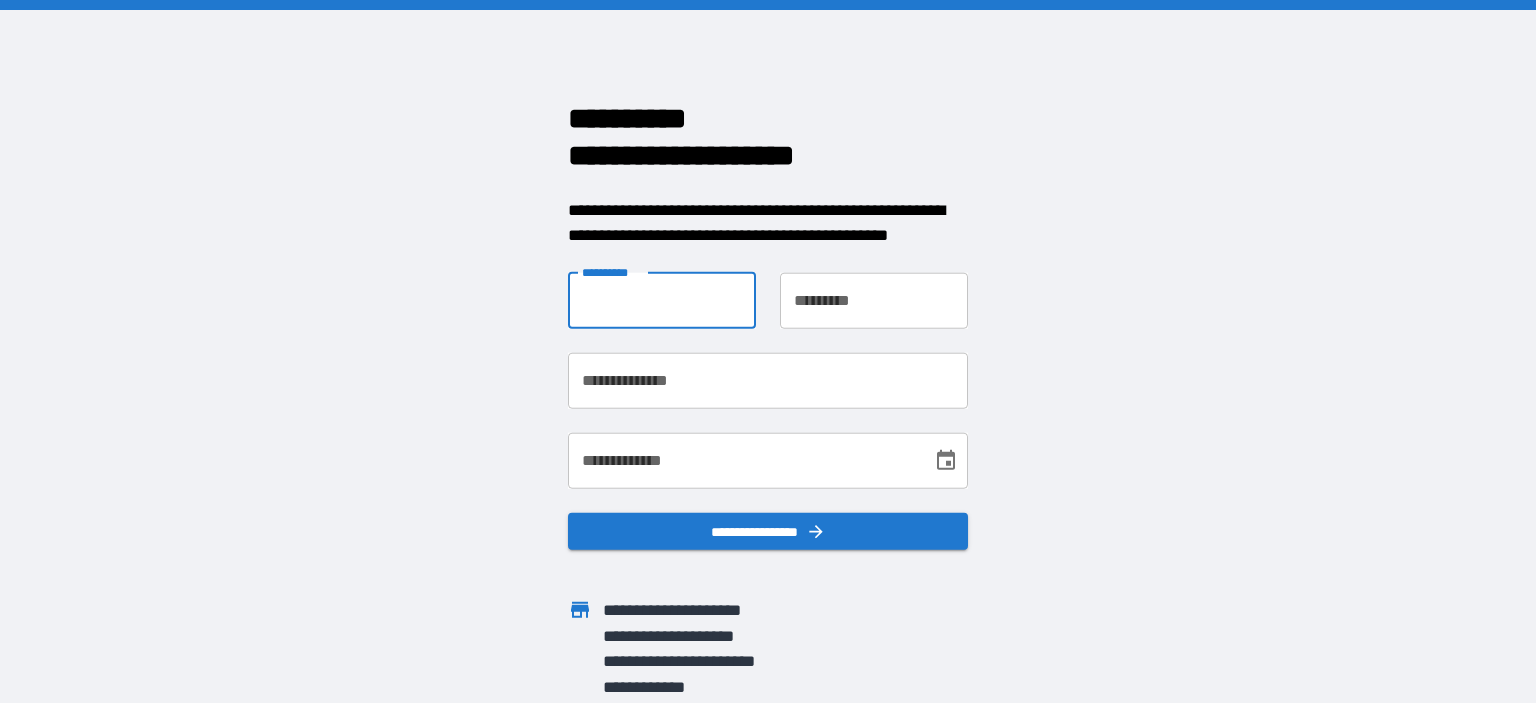 type on "*****" 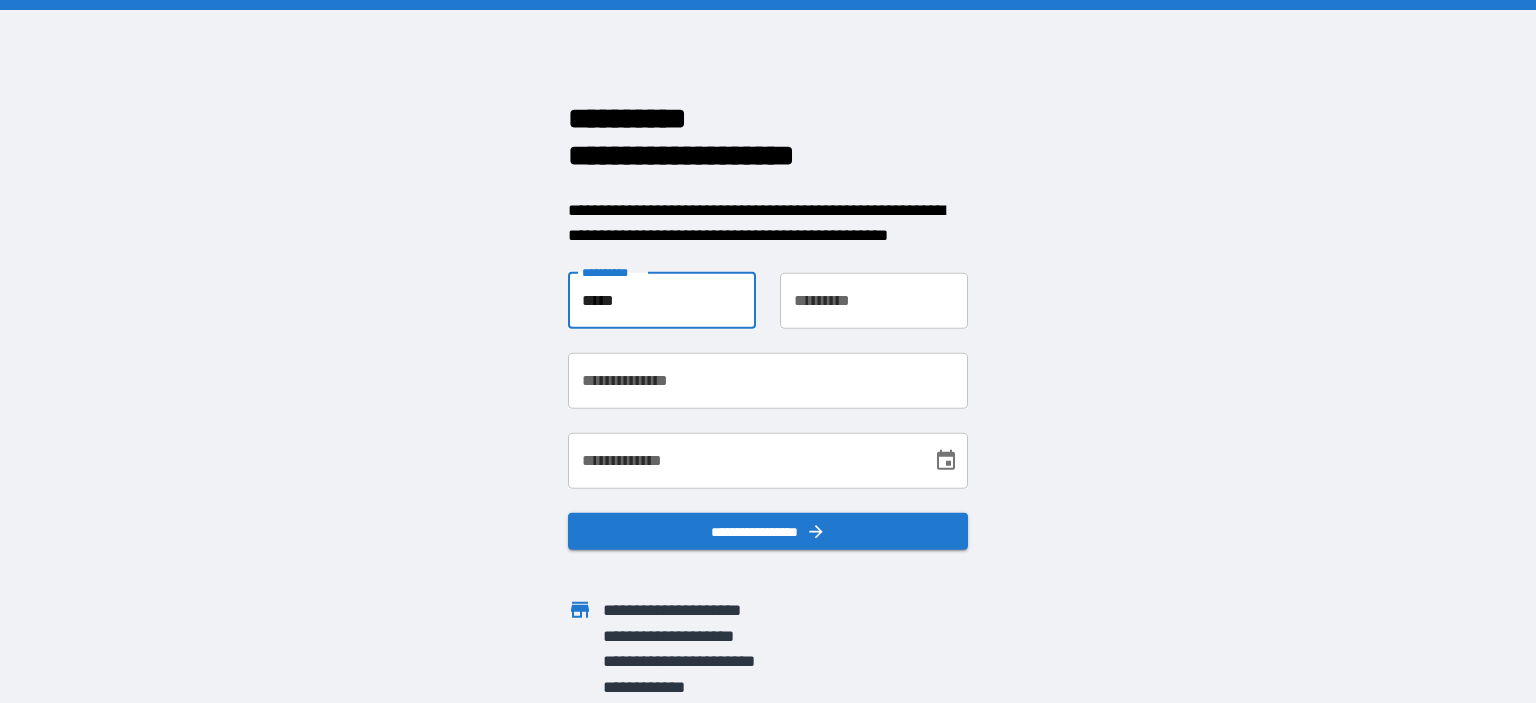 type on "****" 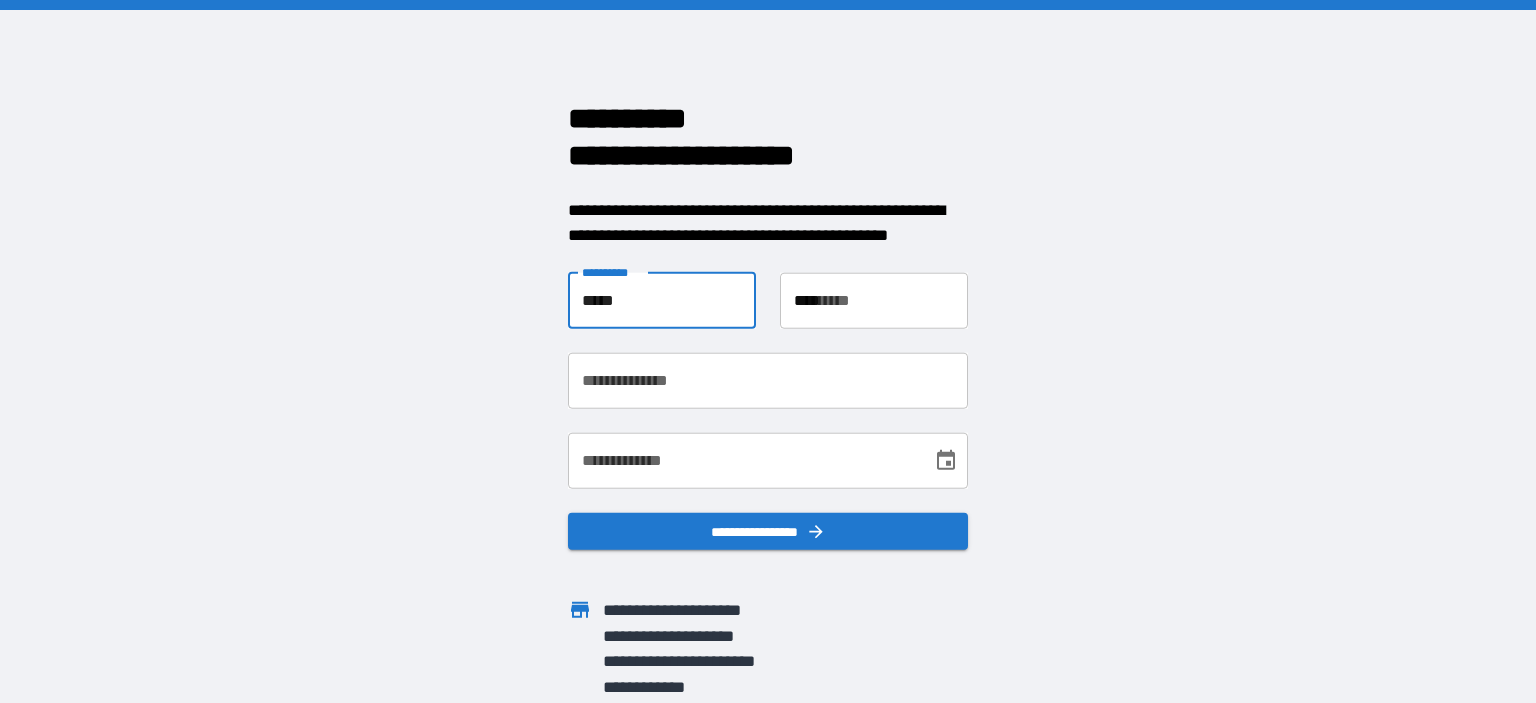 type on "**********" 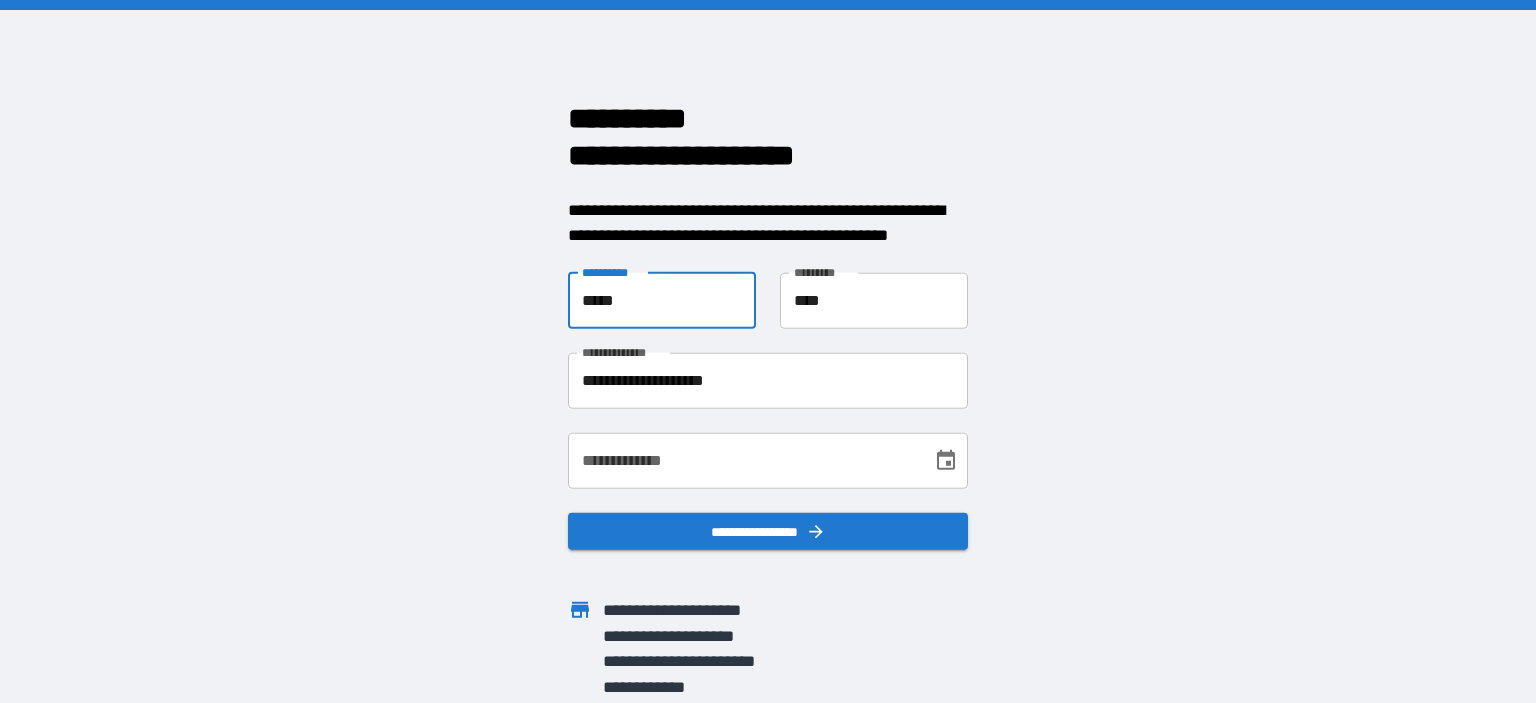 click on "**********" at bounding box center (743, 460) 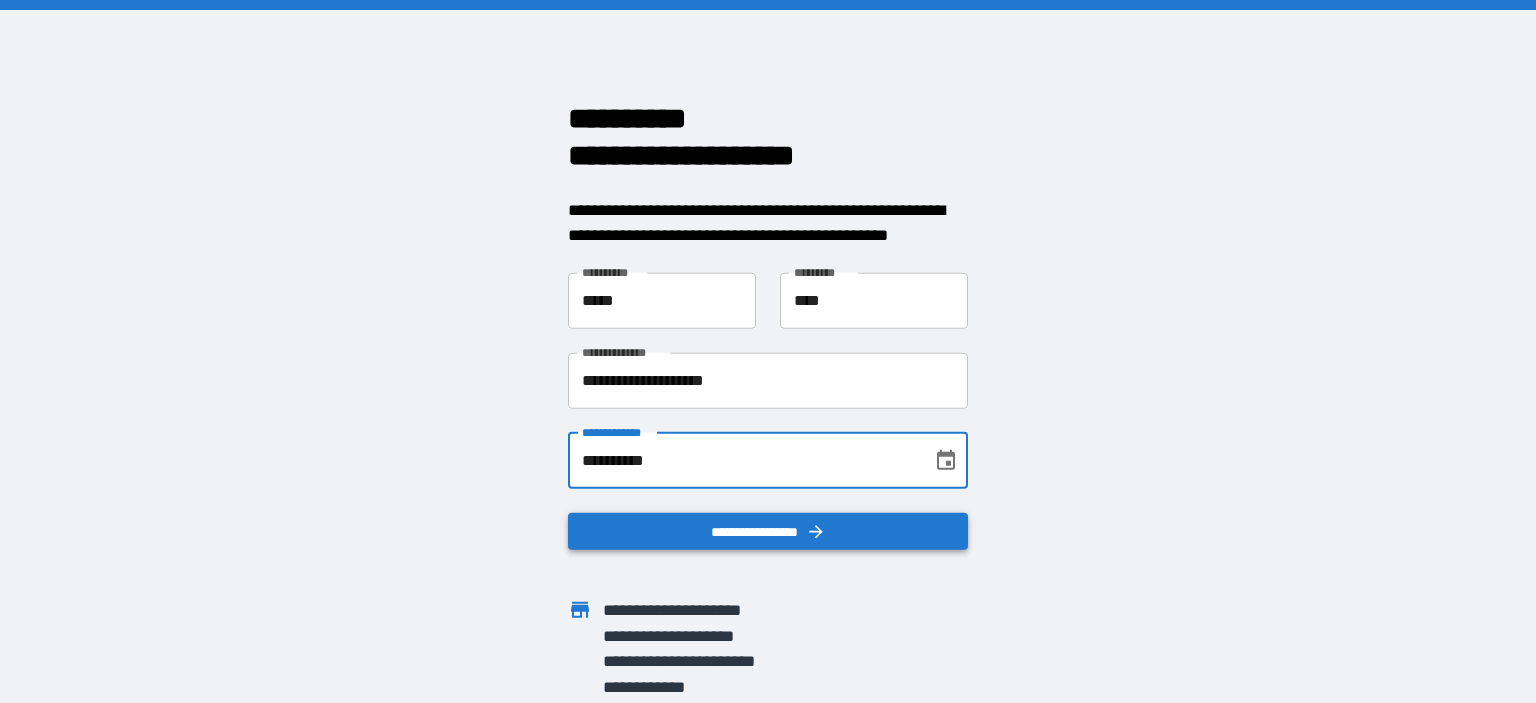 type on "**********" 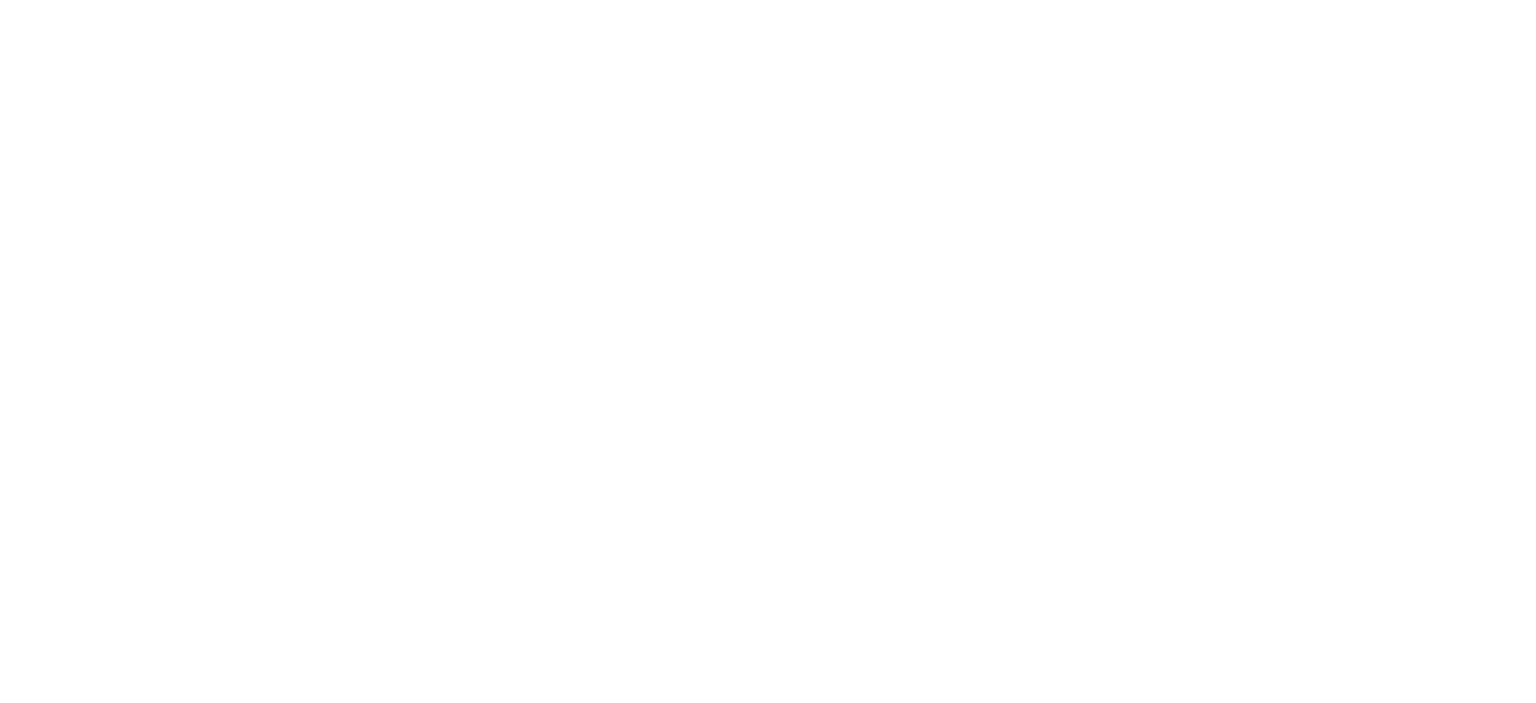 scroll, scrollTop: 0, scrollLeft: 0, axis: both 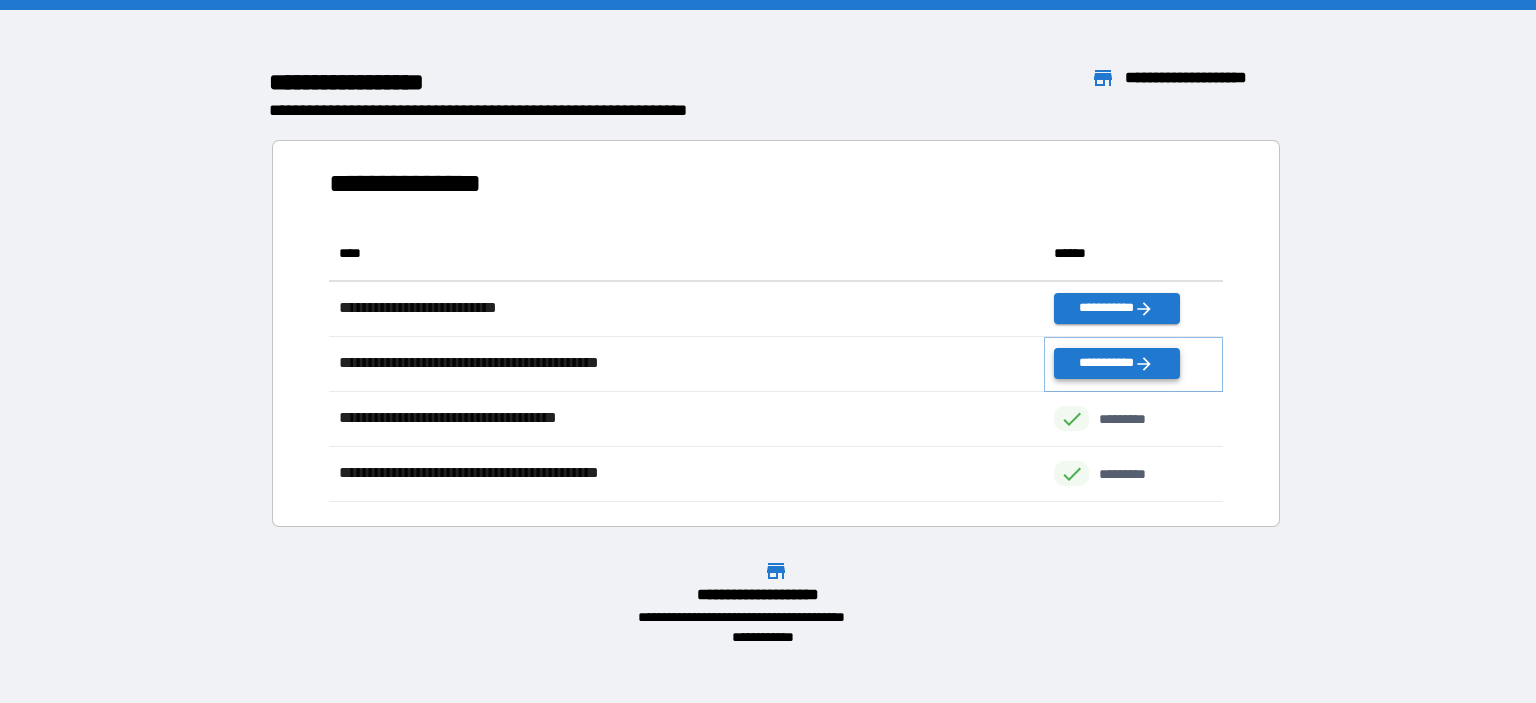 click on "**********" at bounding box center (1116, 363) 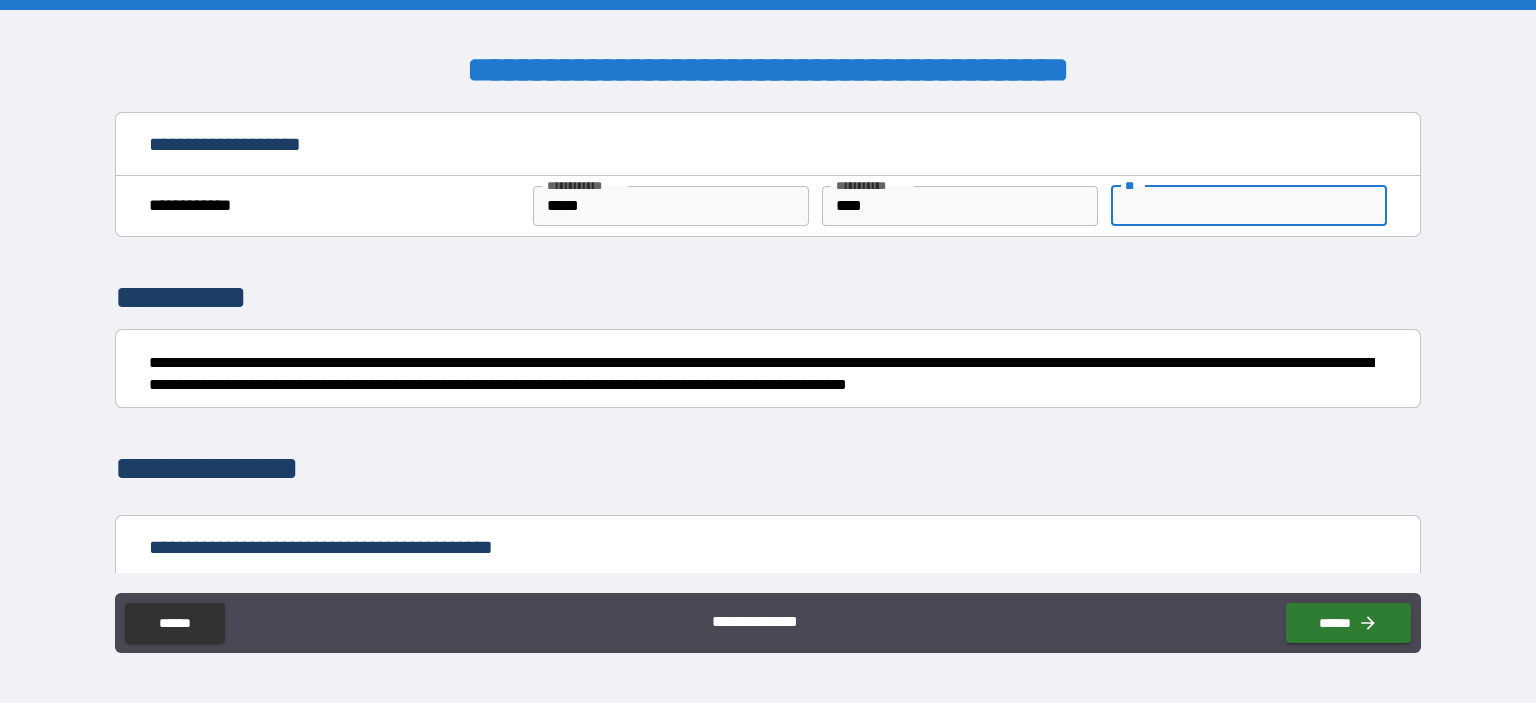 click on "**" at bounding box center (1249, 206) 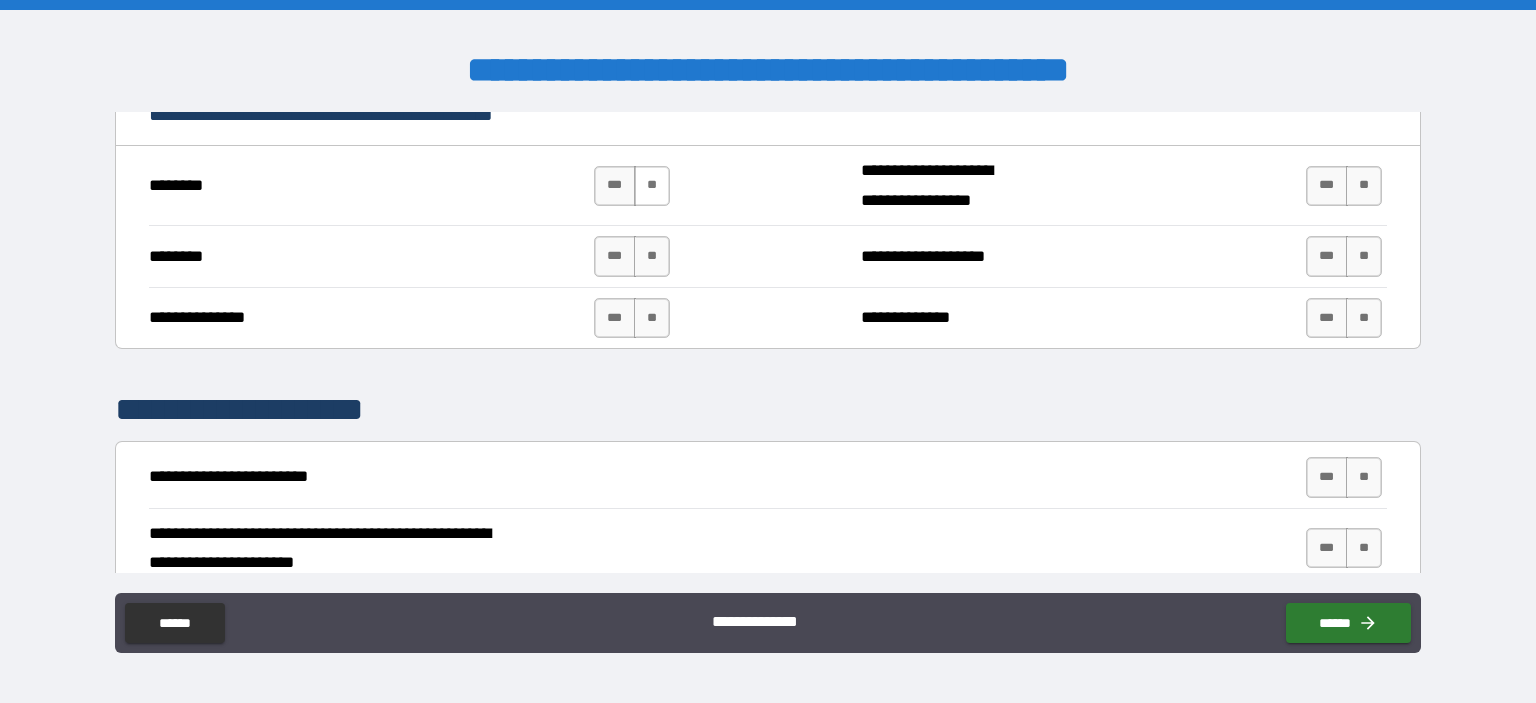 click on "**" at bounding box center (652, 186) 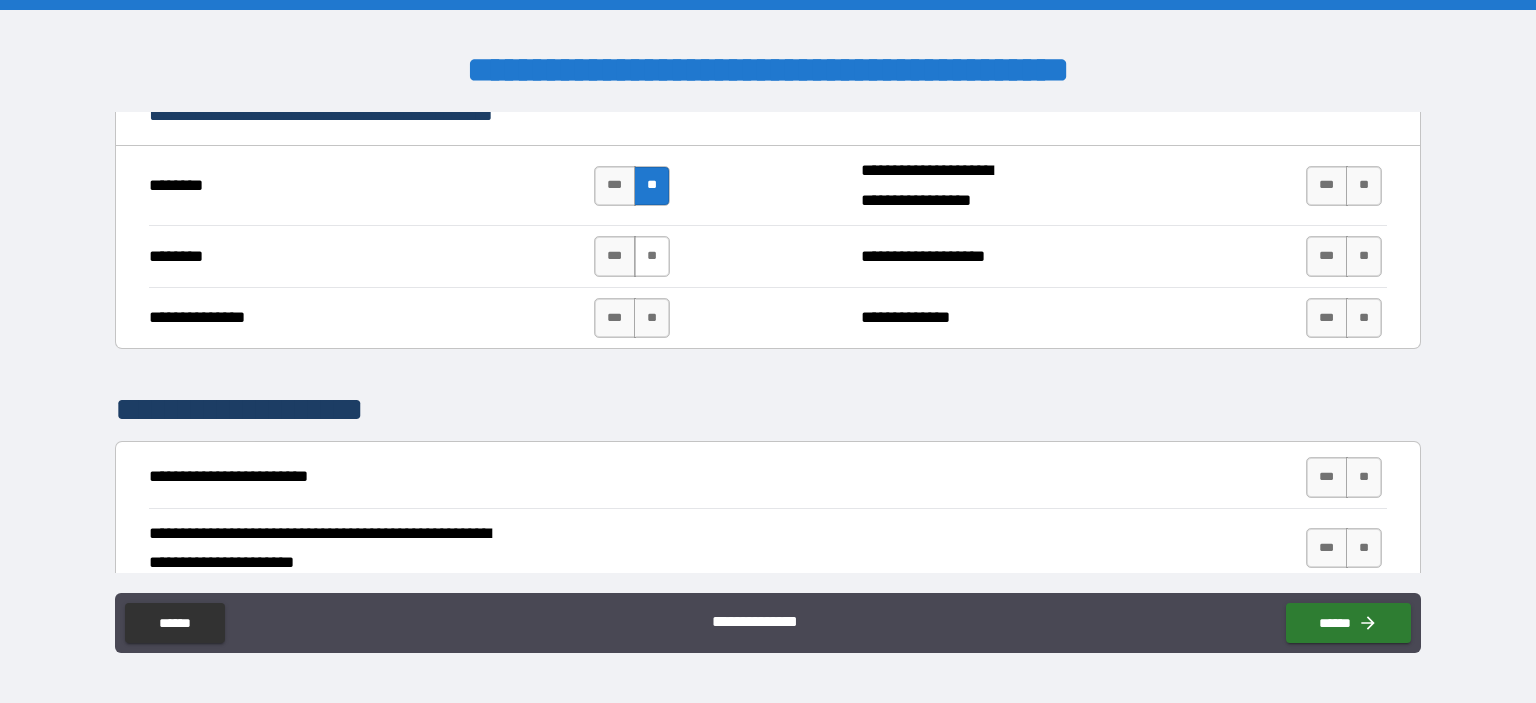 click on "**" at bounding box center (652, 256) 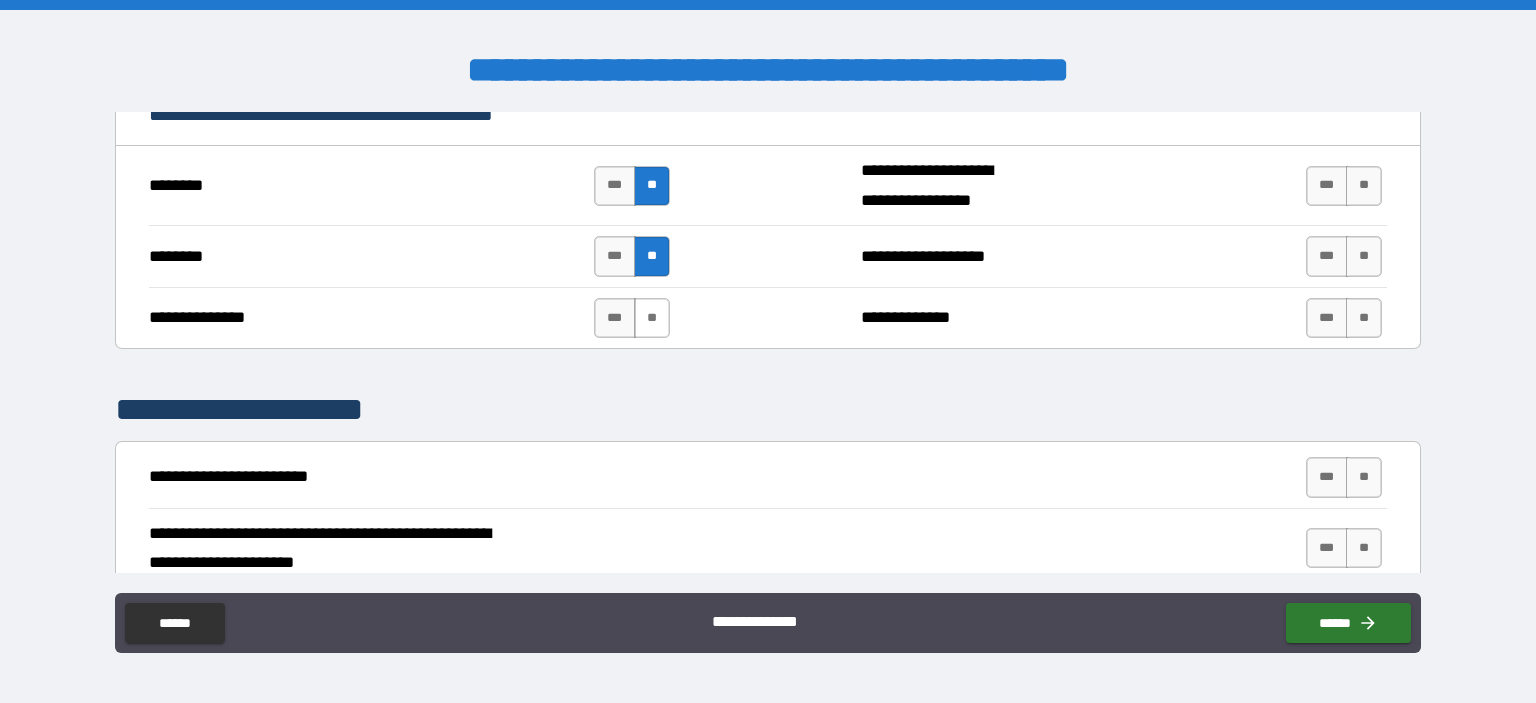 click on "**" at bounding box center (652, 318) 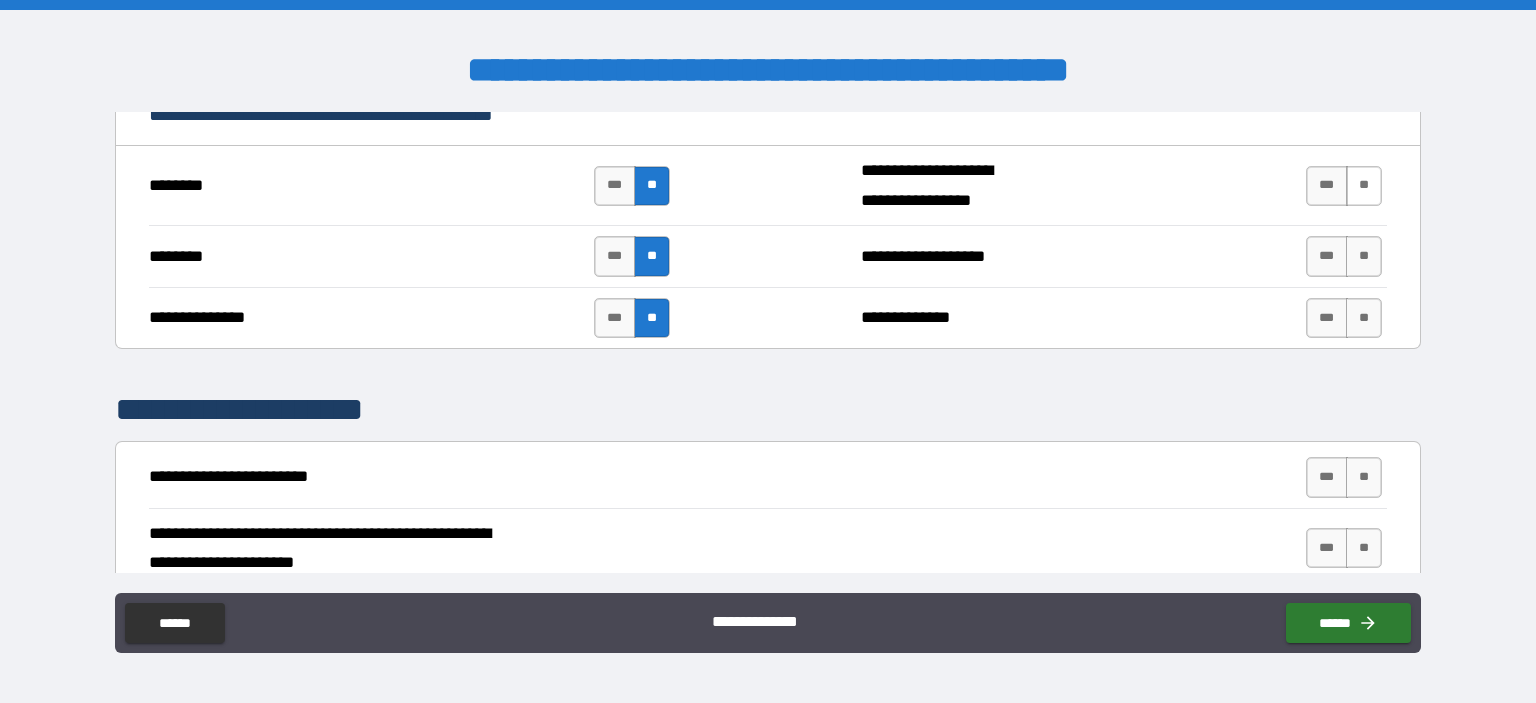 click on "**" at bounding box center [1364, 186] 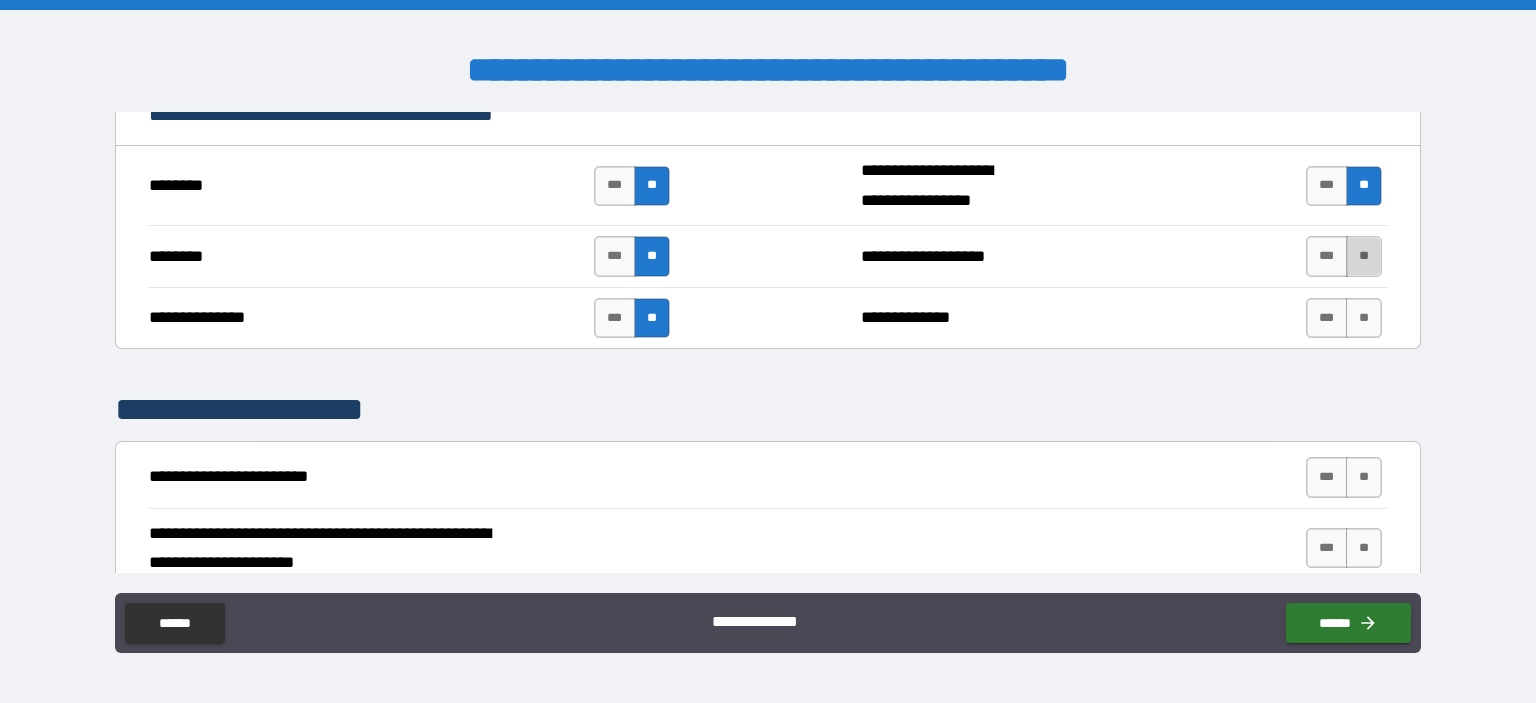 click on "**" at bounding box center (1364, 256) 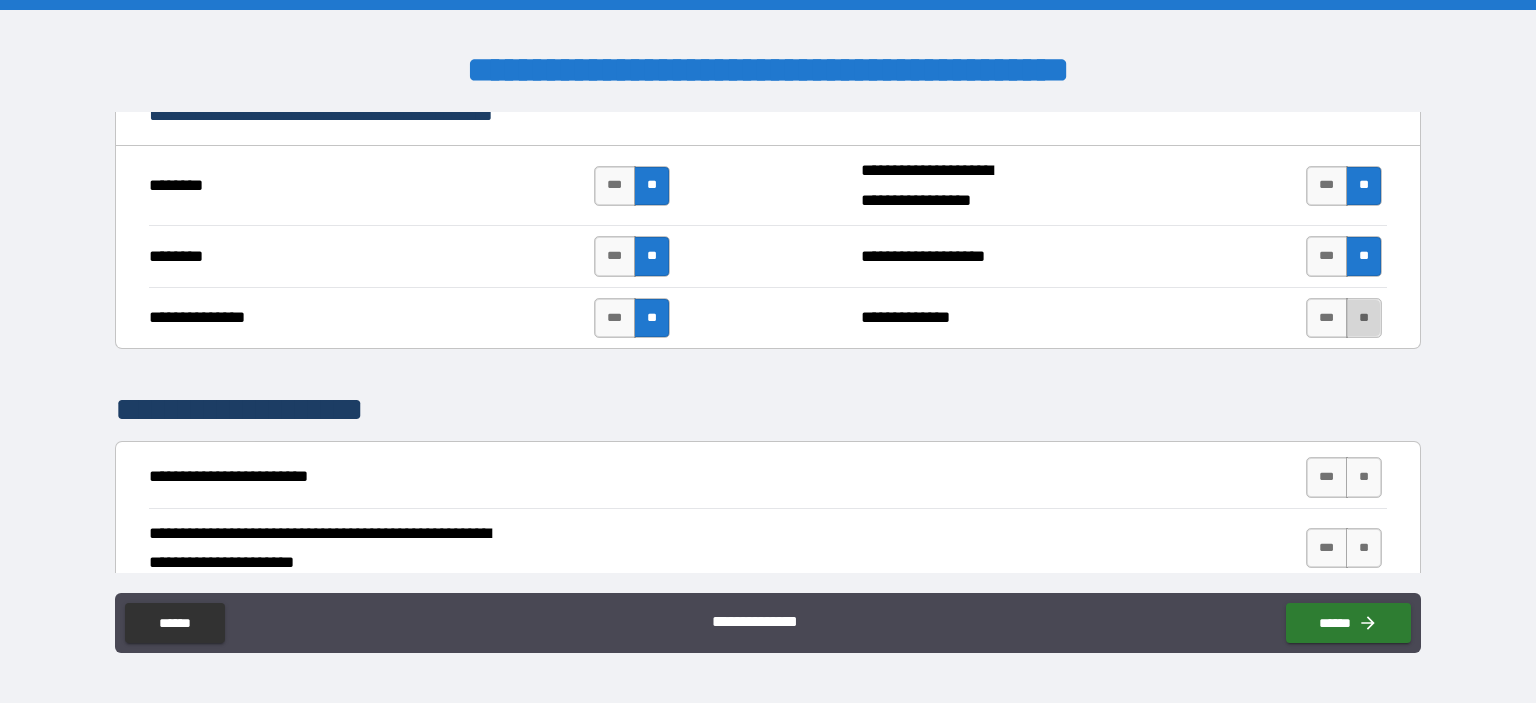 click on "**" at bounding box center [1364, 318] 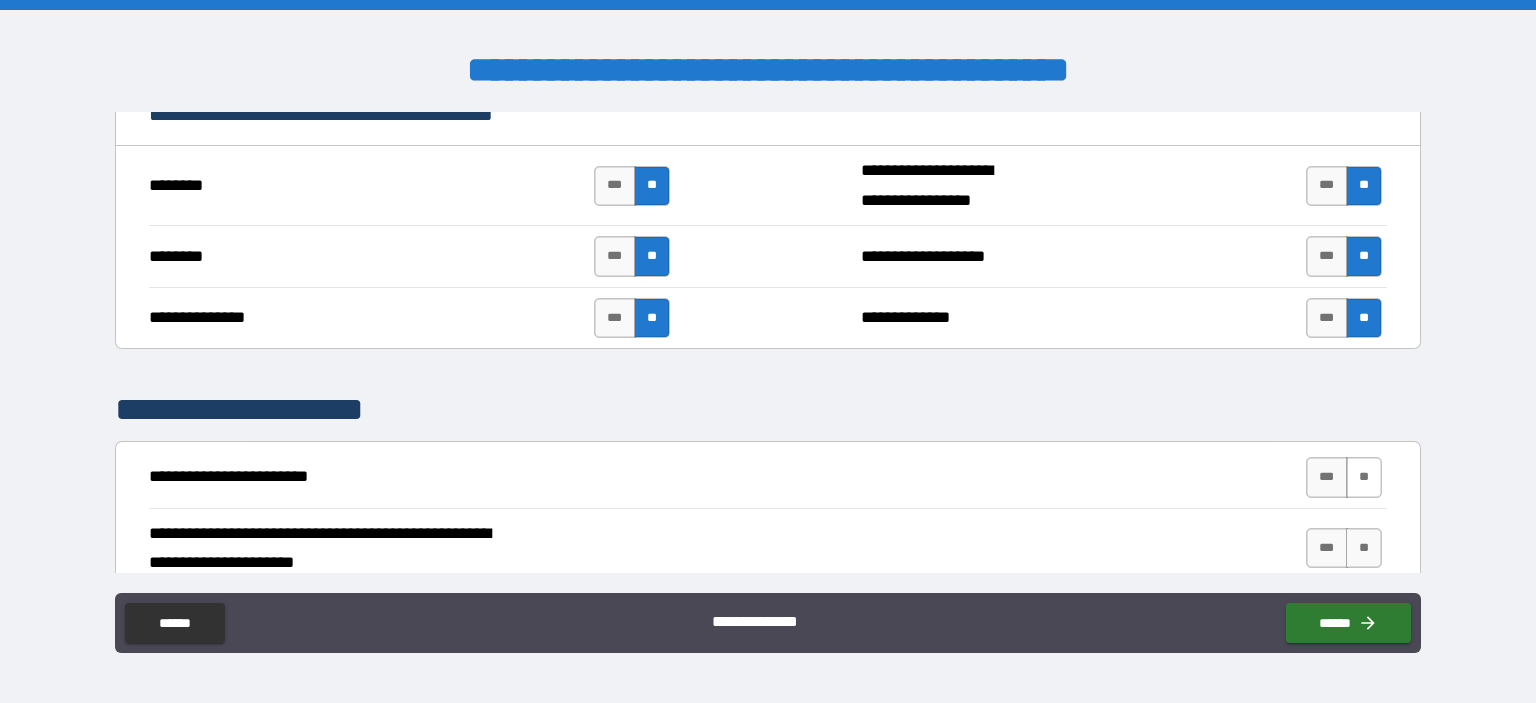 click on "**" at bounding box center (1364, 477) 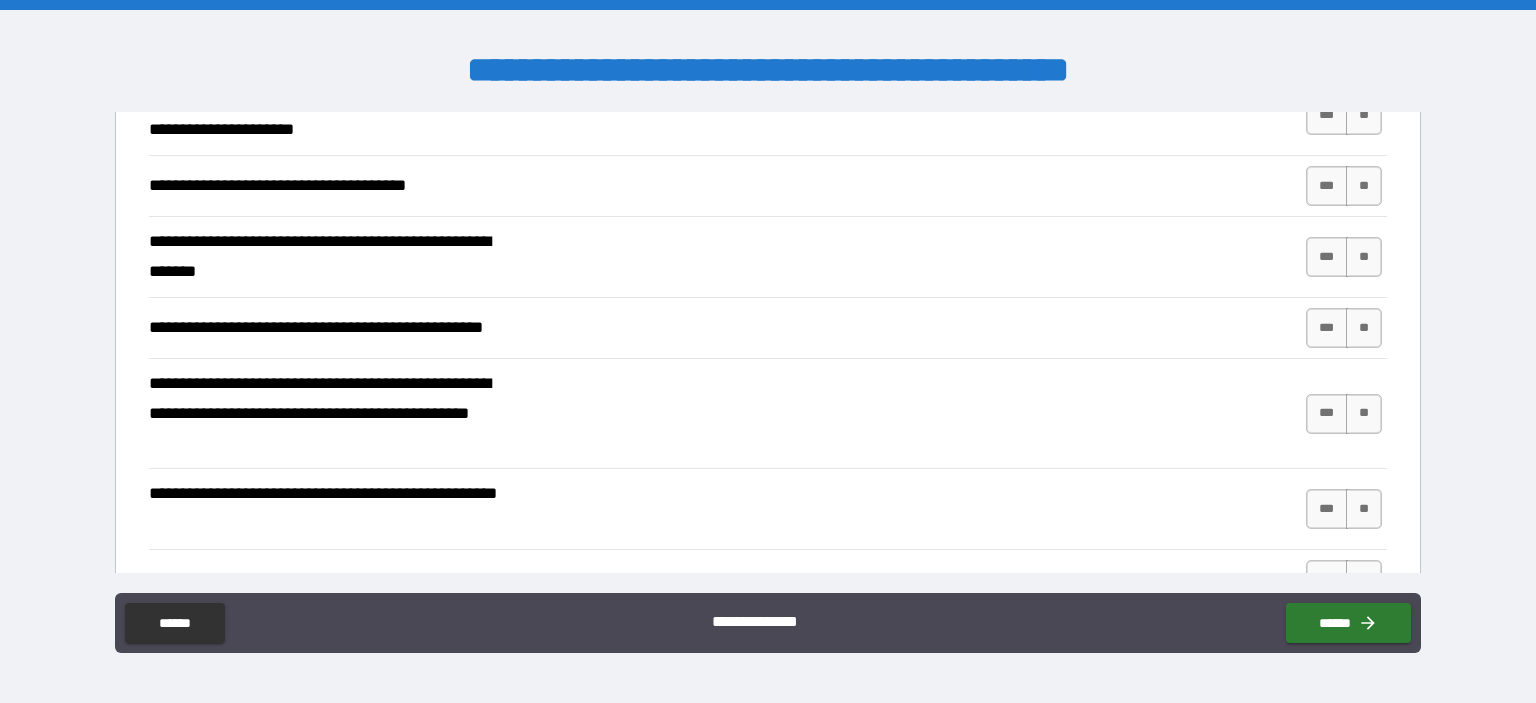 scroll, scrollTop: 433, scrollLeft: 0, axis: vertical 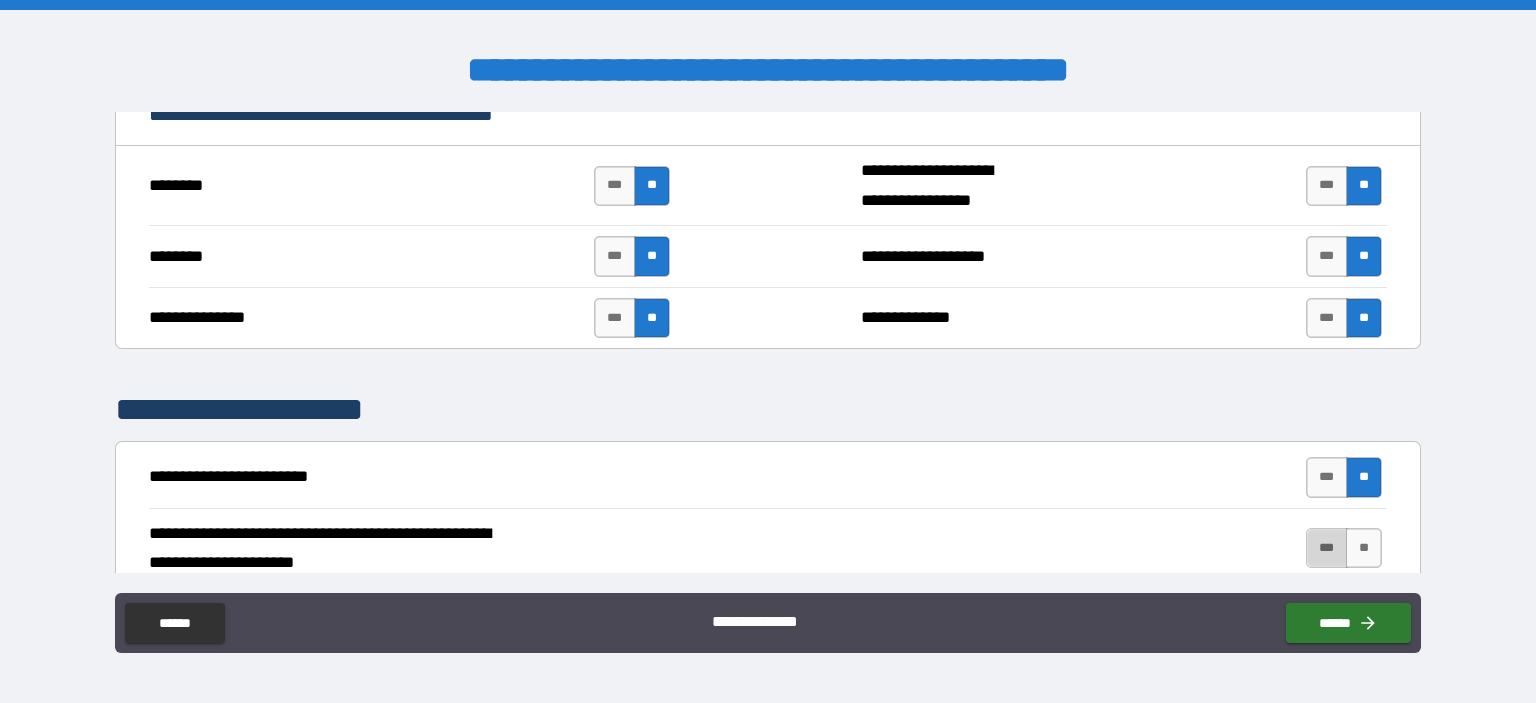 click on "***" at bounding box center [1327, 548] 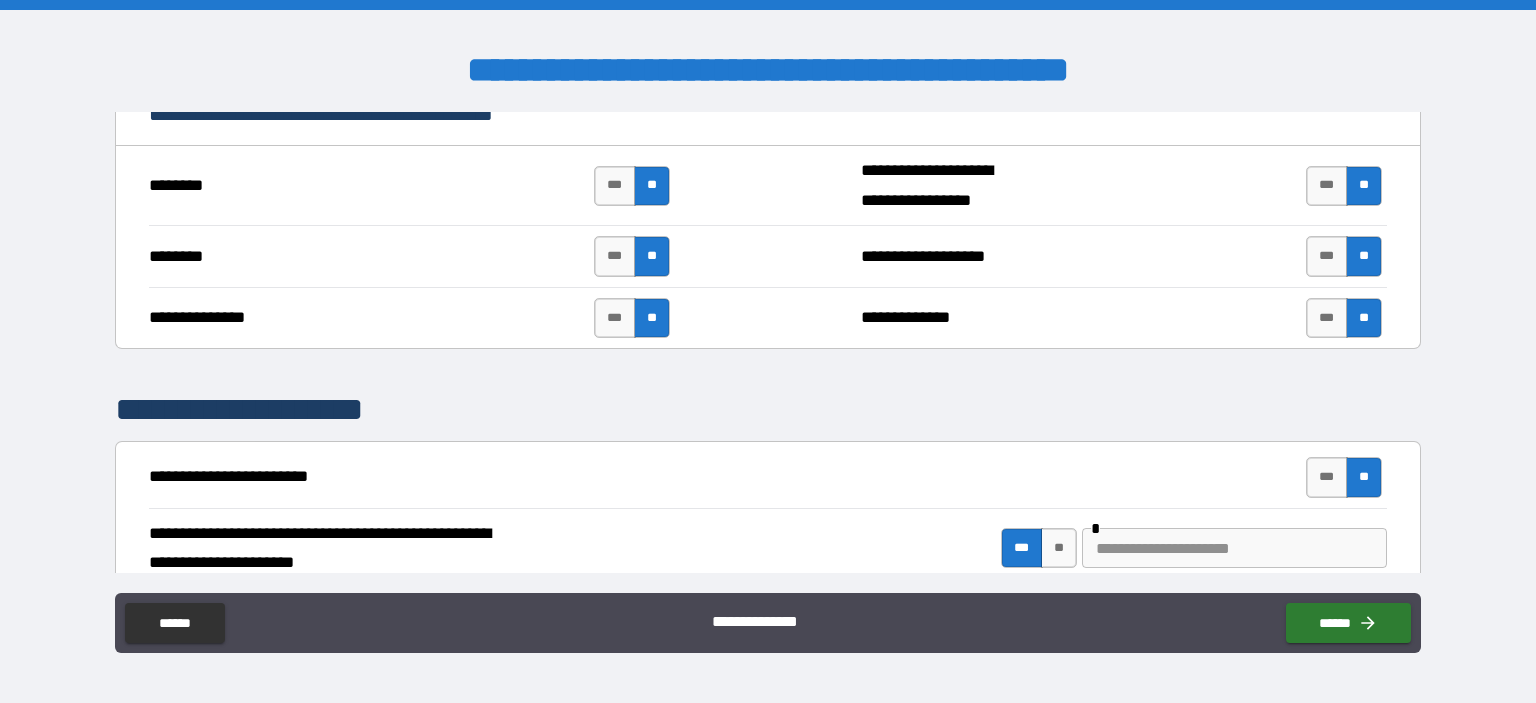 scroll, scrollTop: 866, scrollLeft: 0, axis: vertical 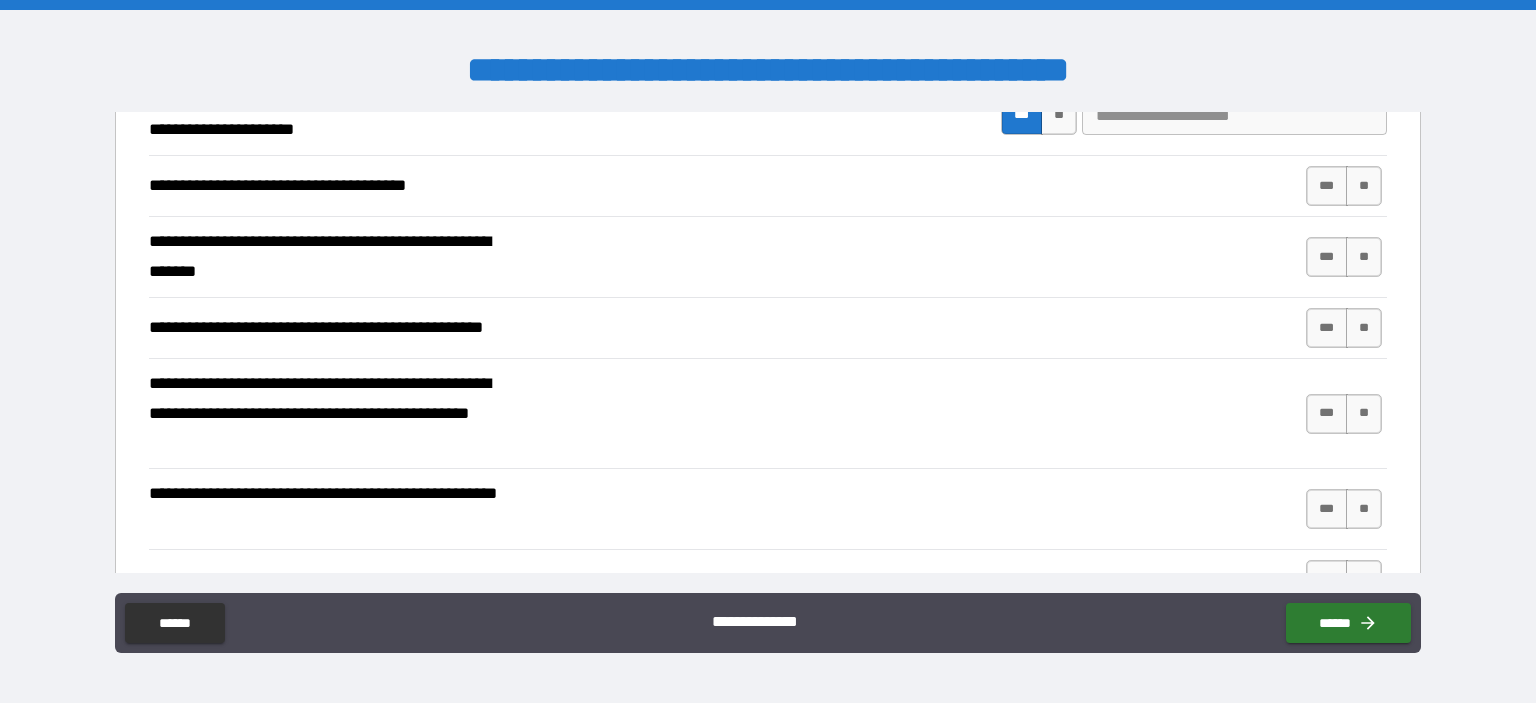 click at bounding box center [1234, 115] 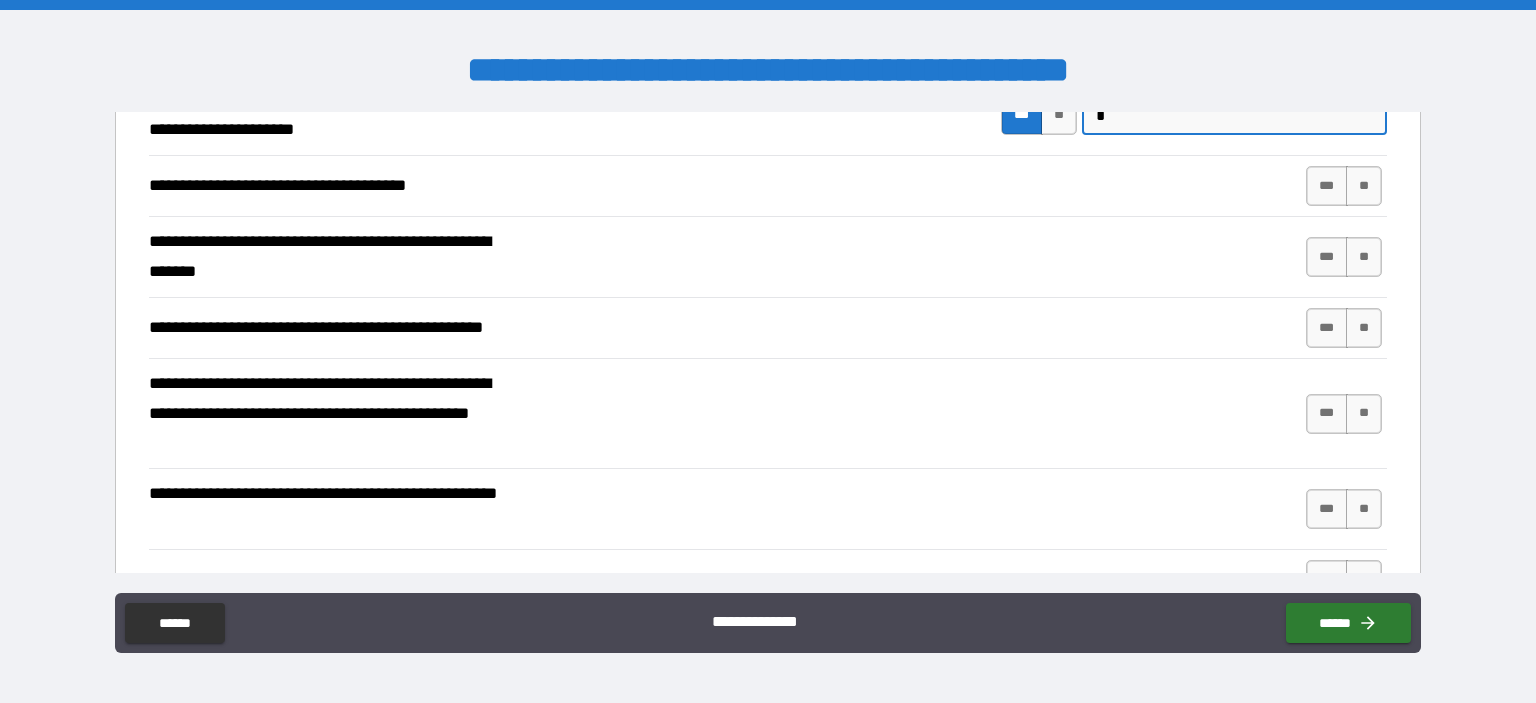 scroll, scrollTop: 857, scrollLeft: 0, axis: vertical 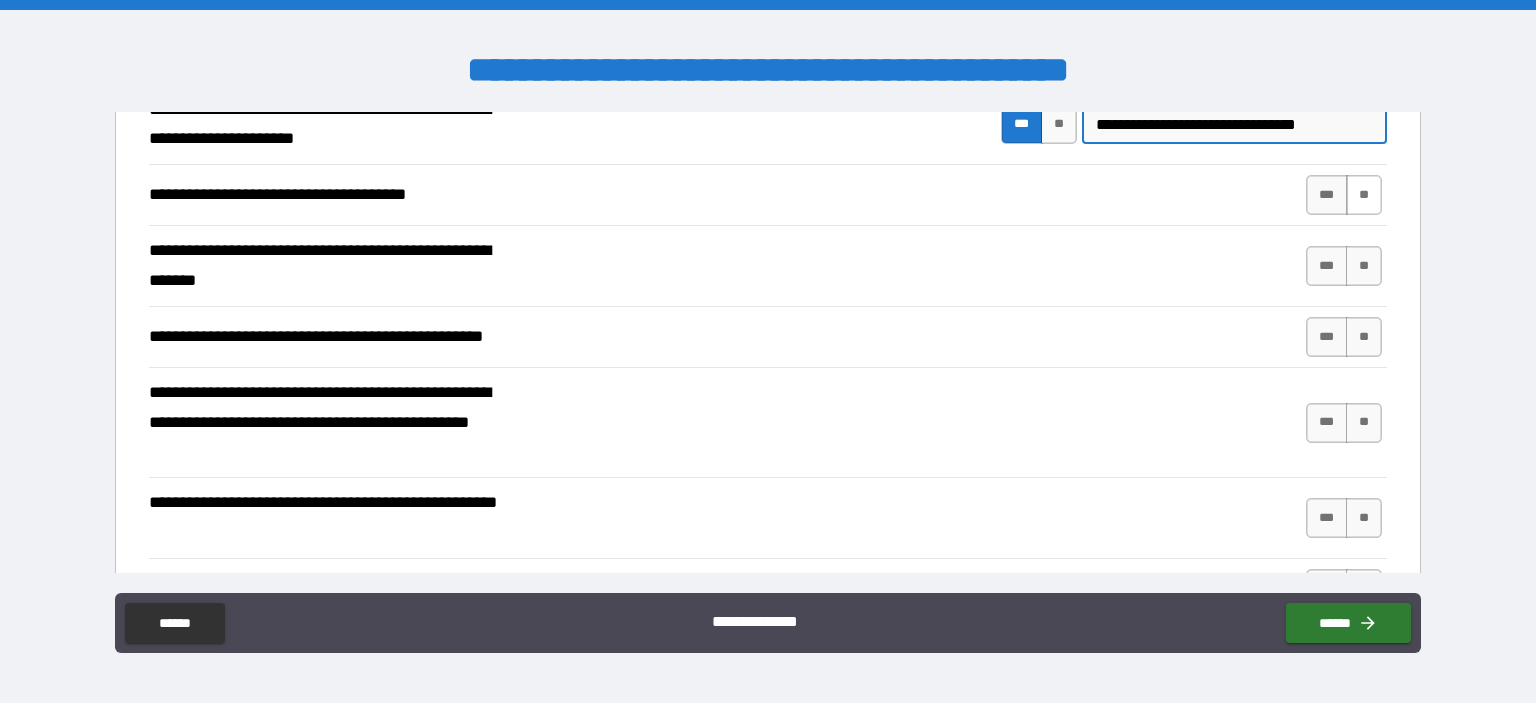 type on "**********" 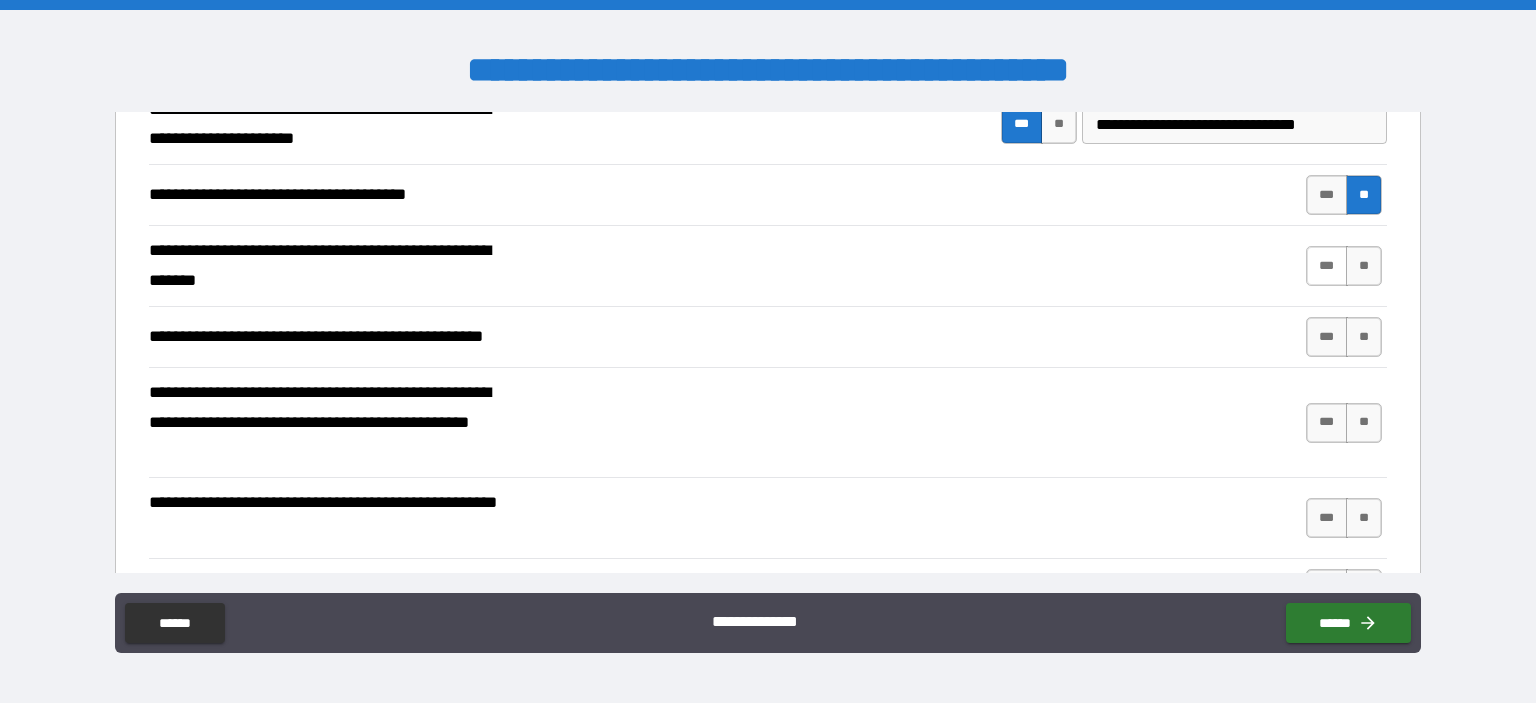 click on "***" at bounding box center (1327, 266) 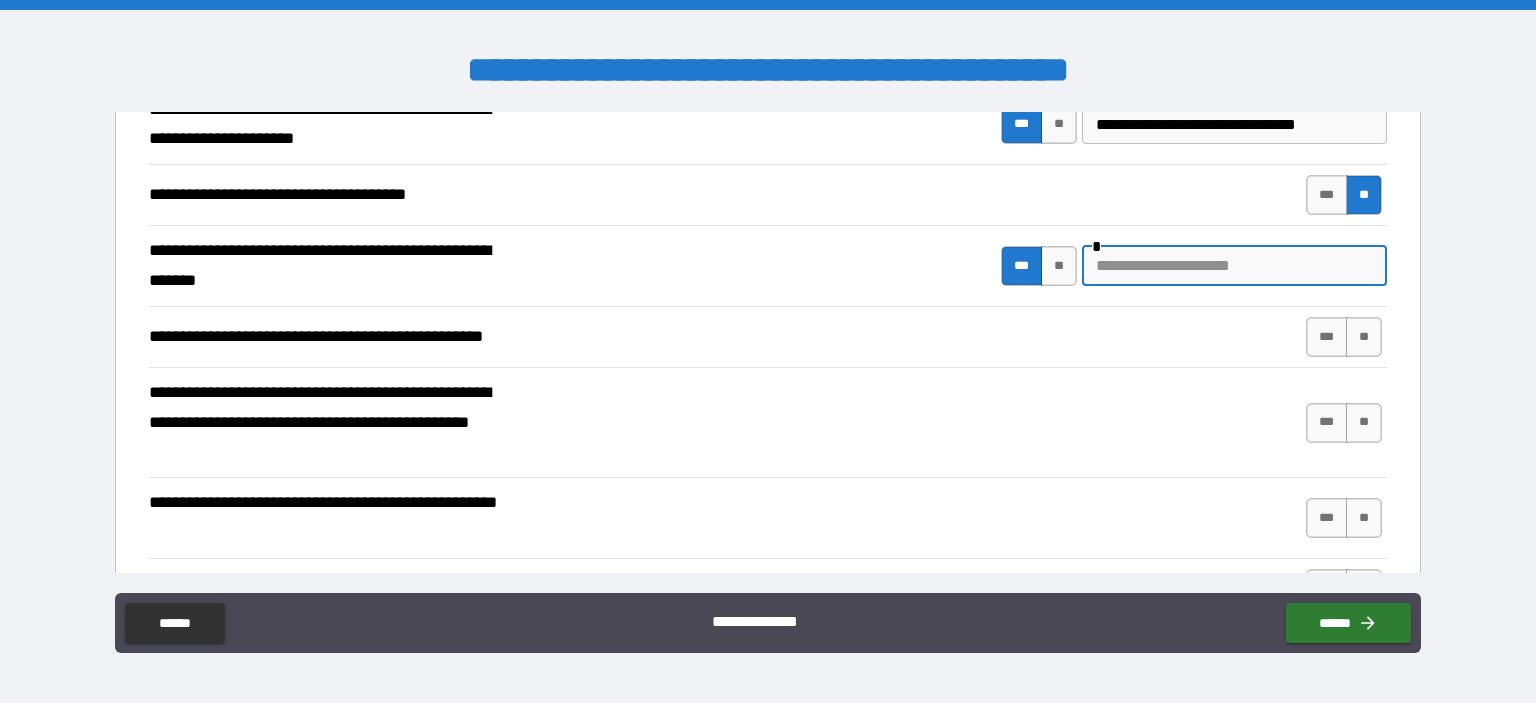 click at bounding box center [1234, 266] 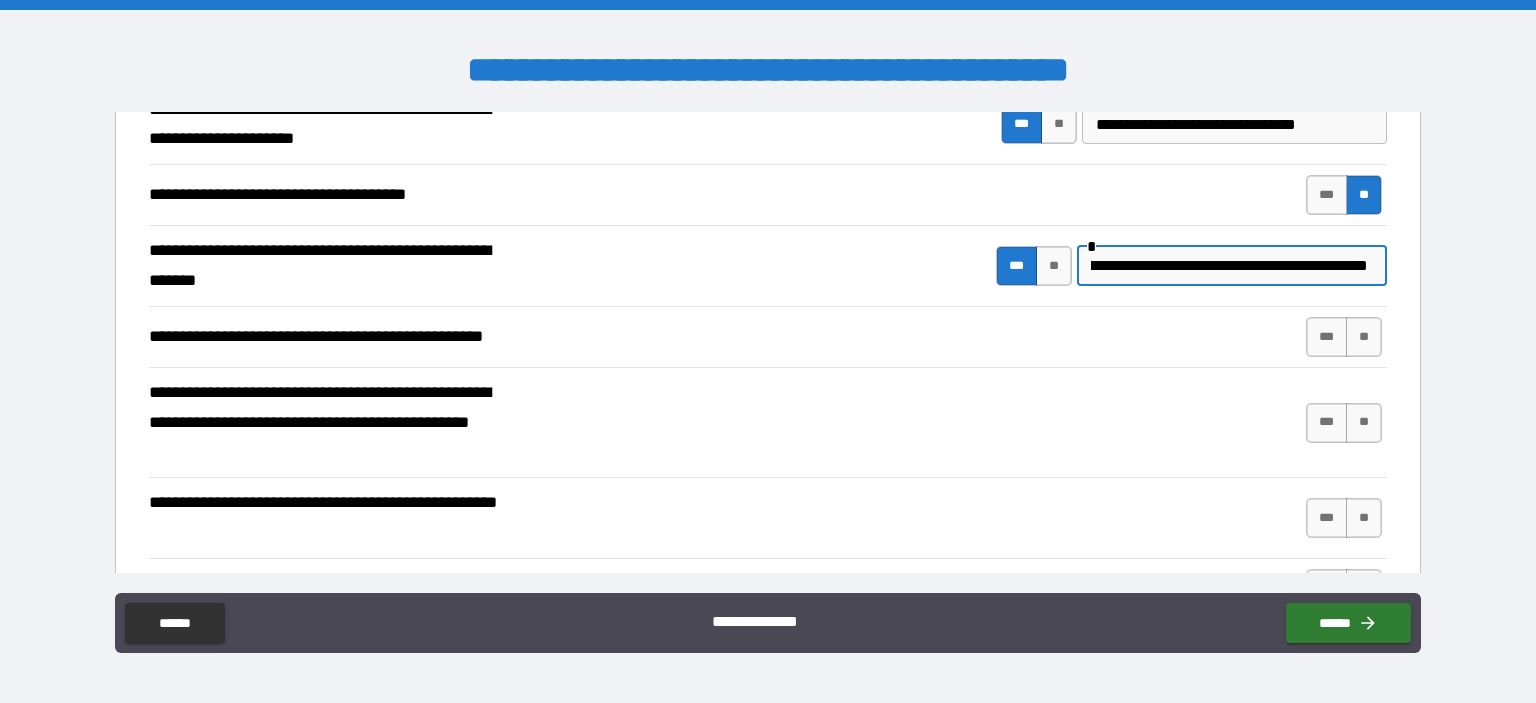 scroll, scrollTop: 0, scrollLeft: 81, axis: horizontal 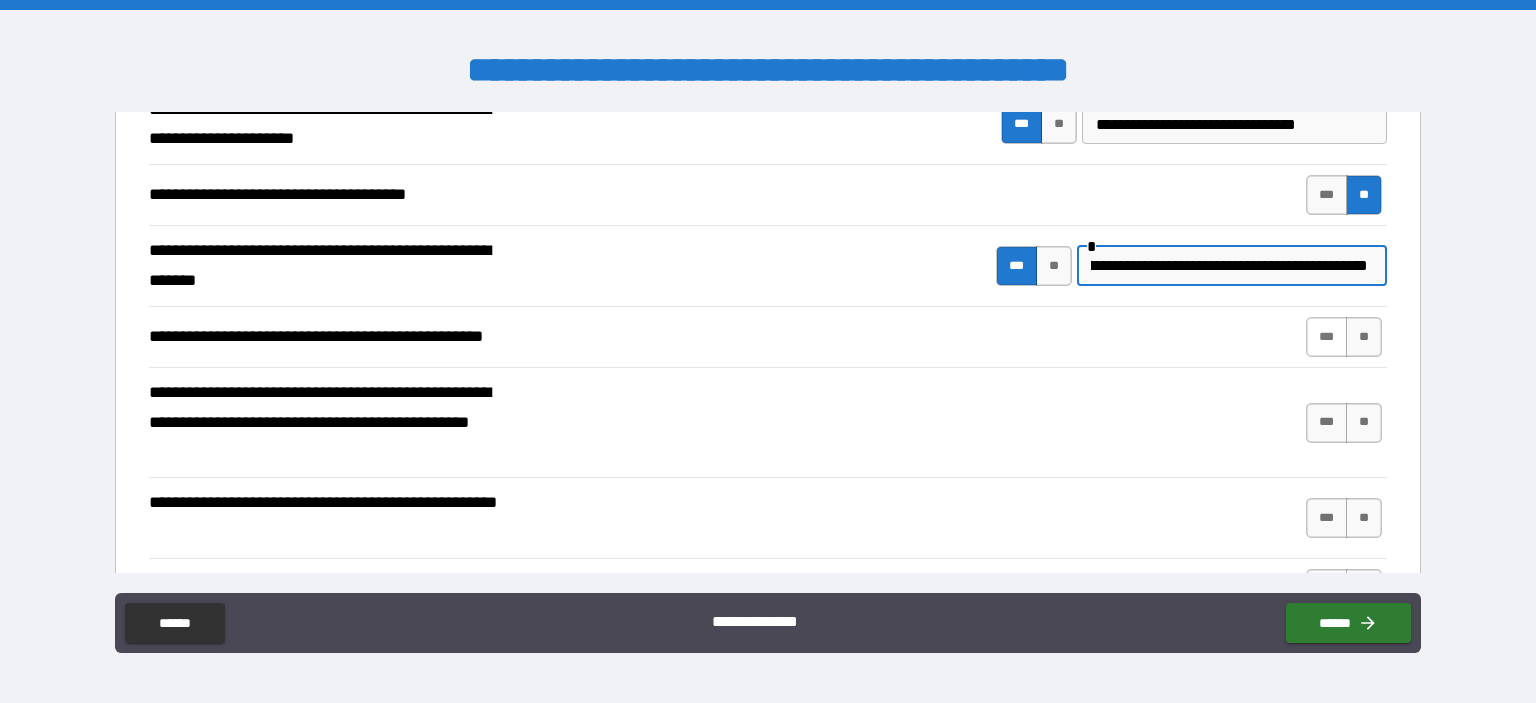 type on "**********" 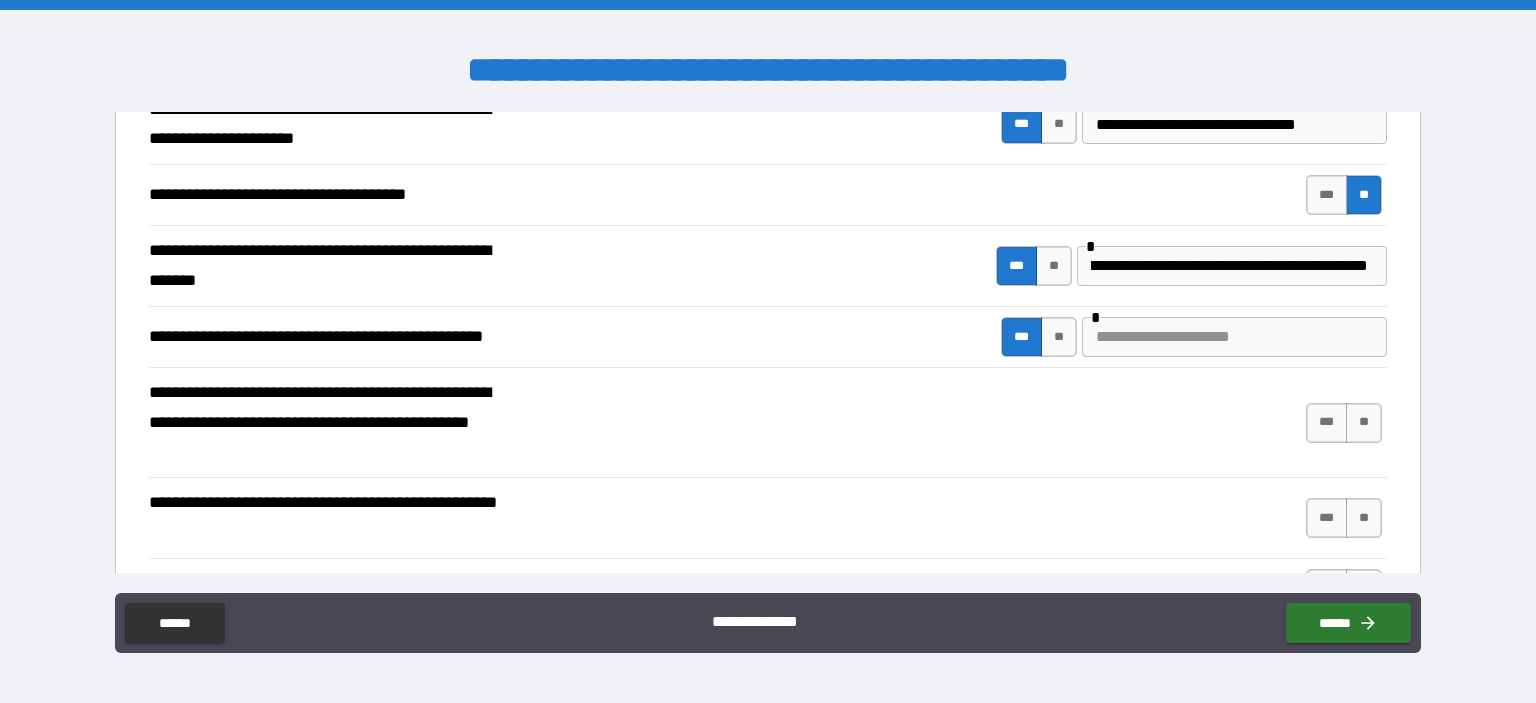 scroll, scrollTop: 0, scrollLeft: 0, axis: both 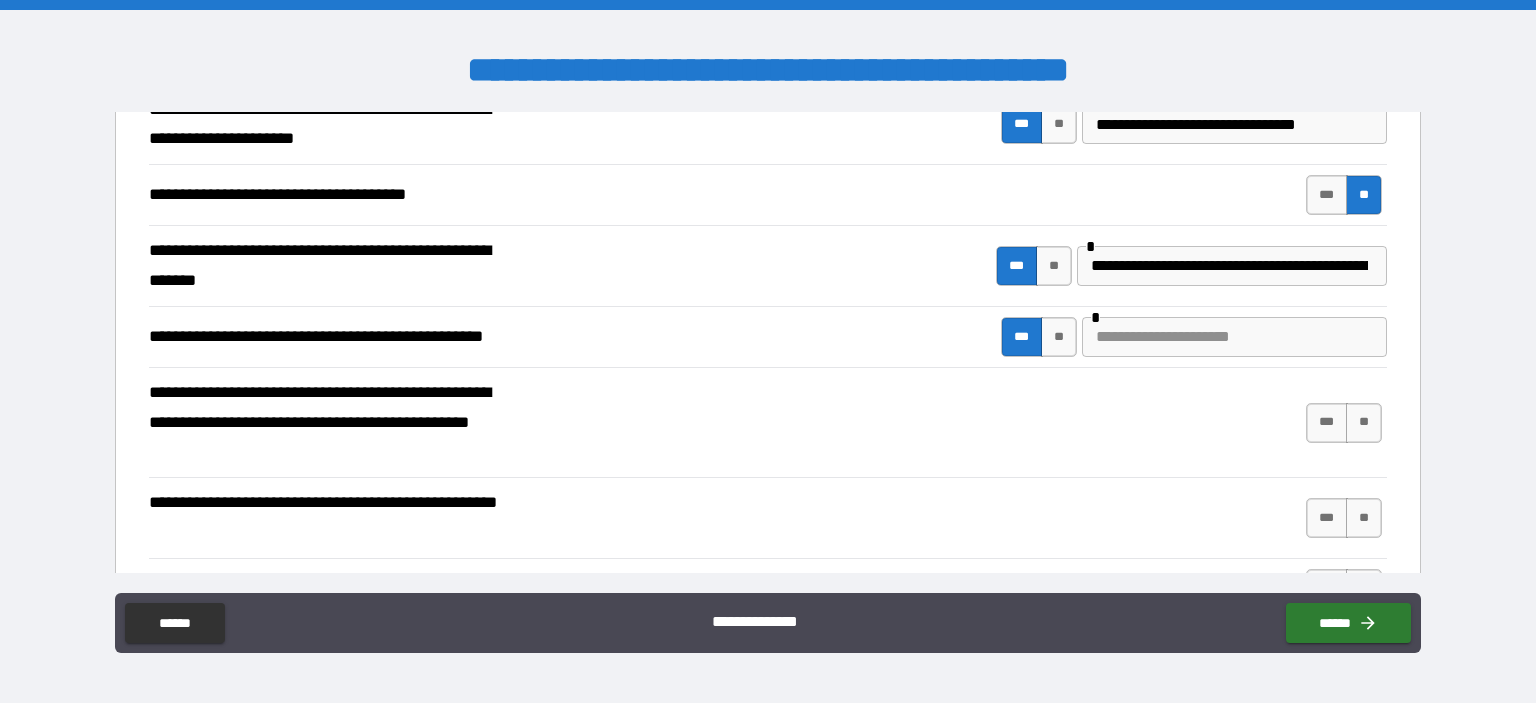 click at bounding box center [1234, 337] 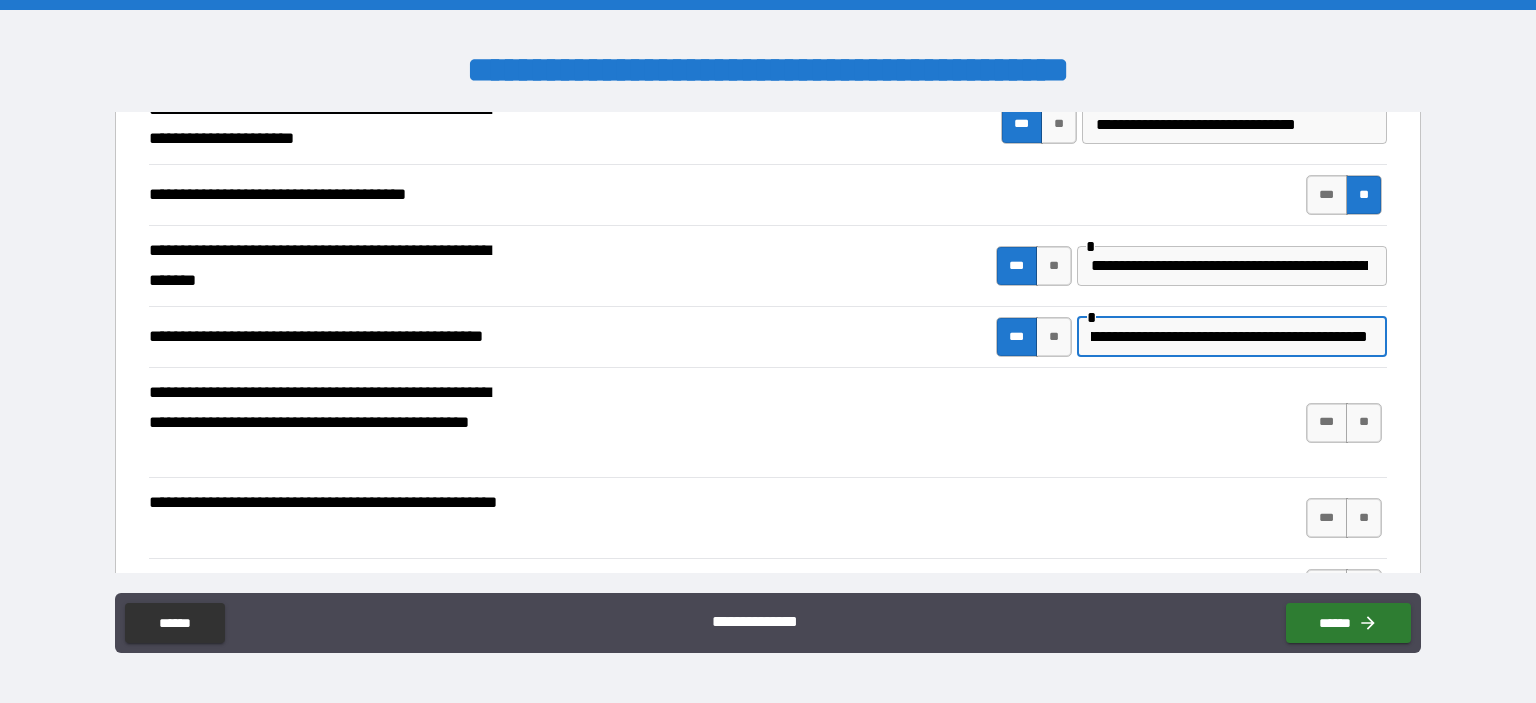 scroll, scrollTop: 0, scrollLeft: 250, axis: horizontal 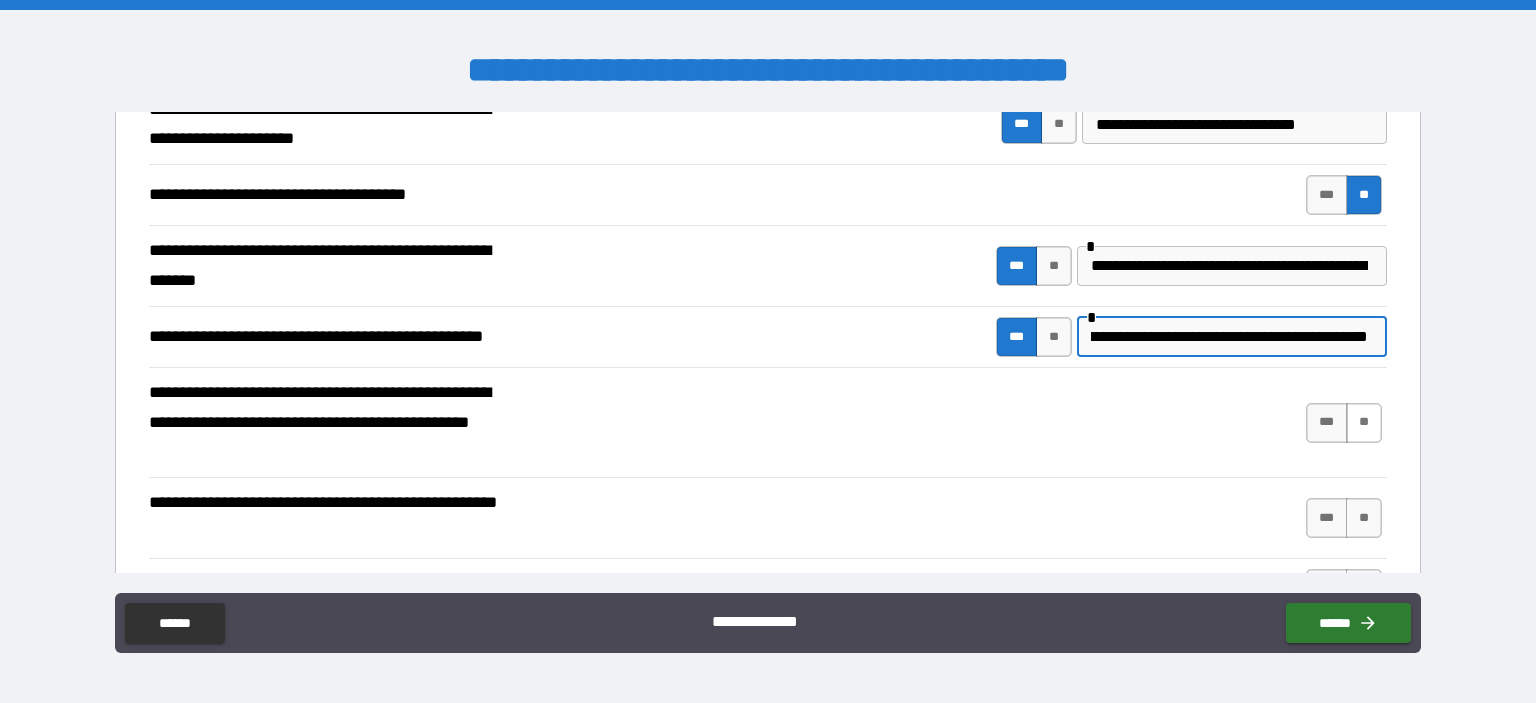 type on "**********" 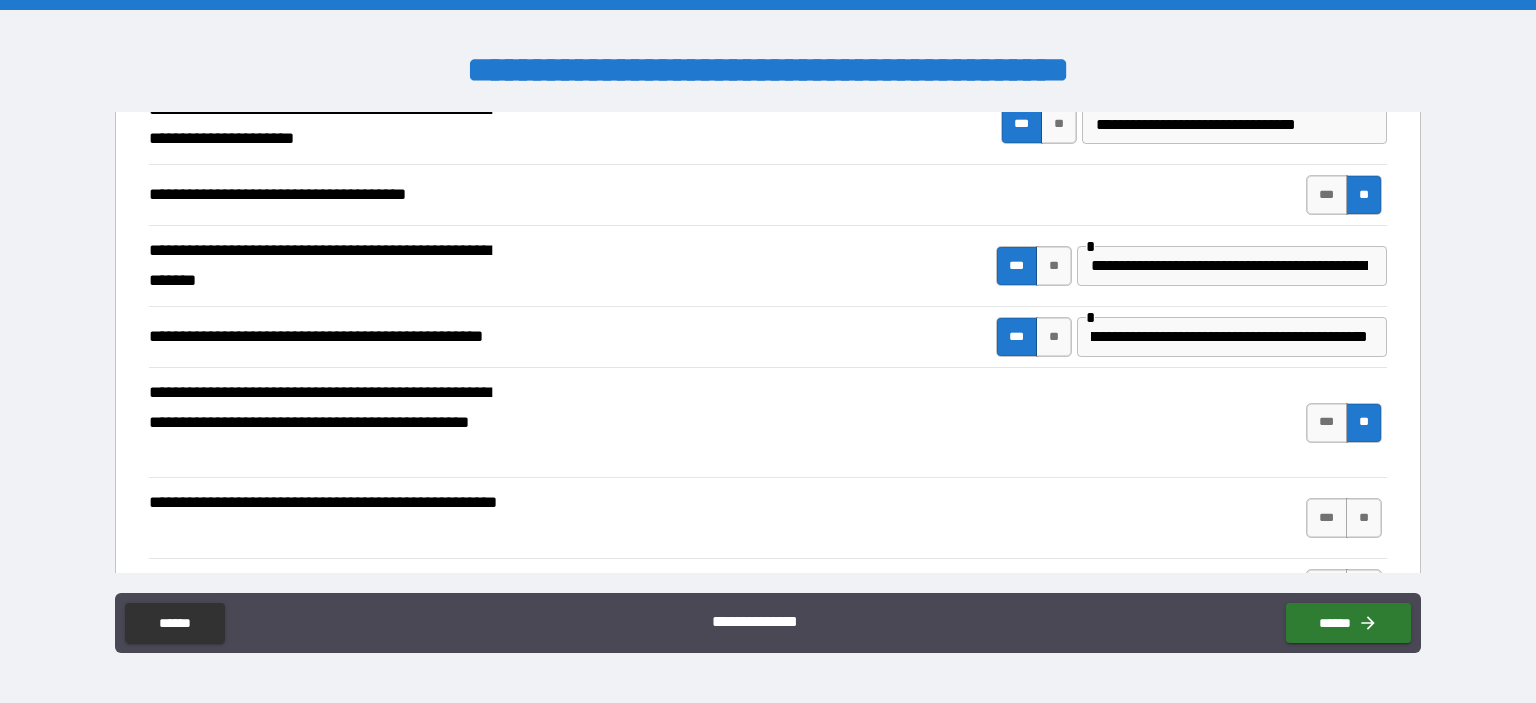 scroll, scrollTop: 0, scrollLeft: 0, axis: both 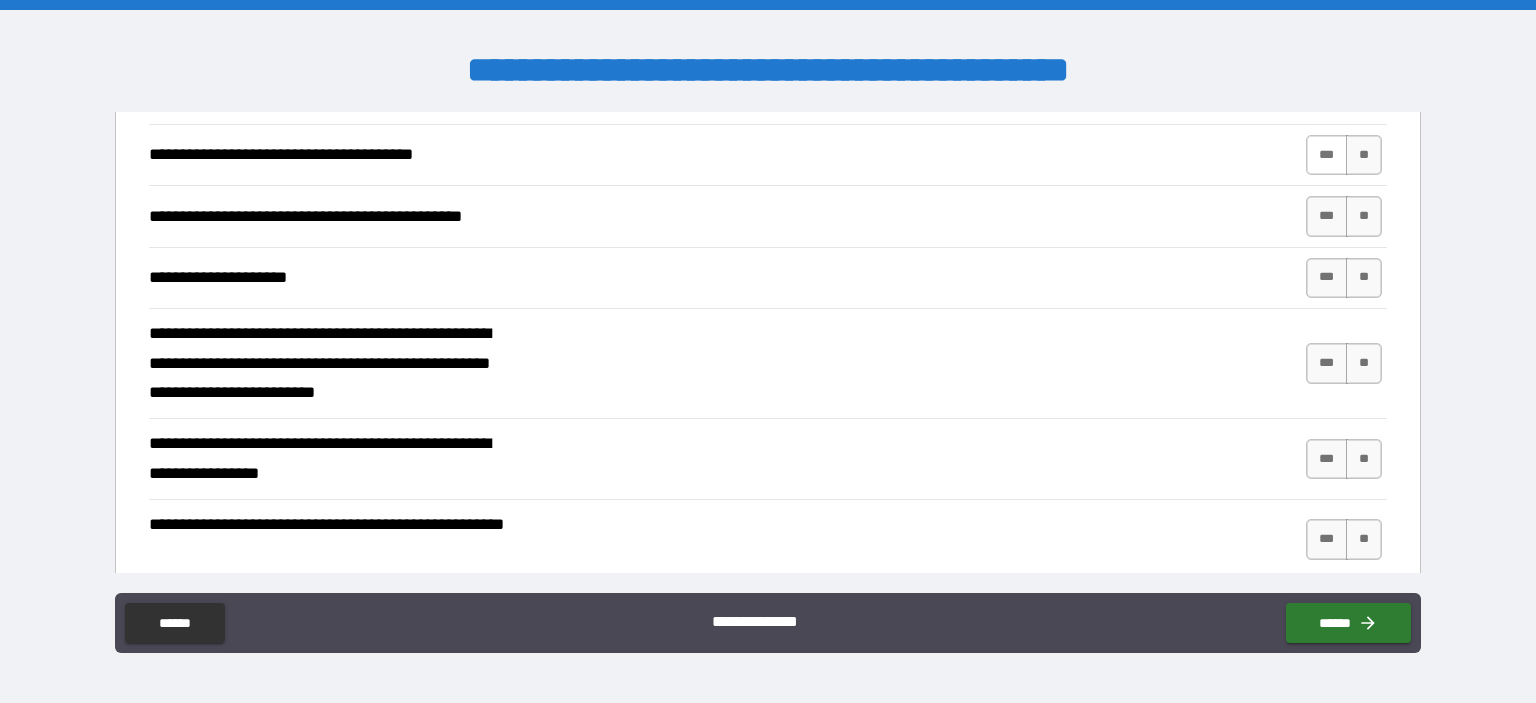 click on "***" at bounding box center [1327, 155] 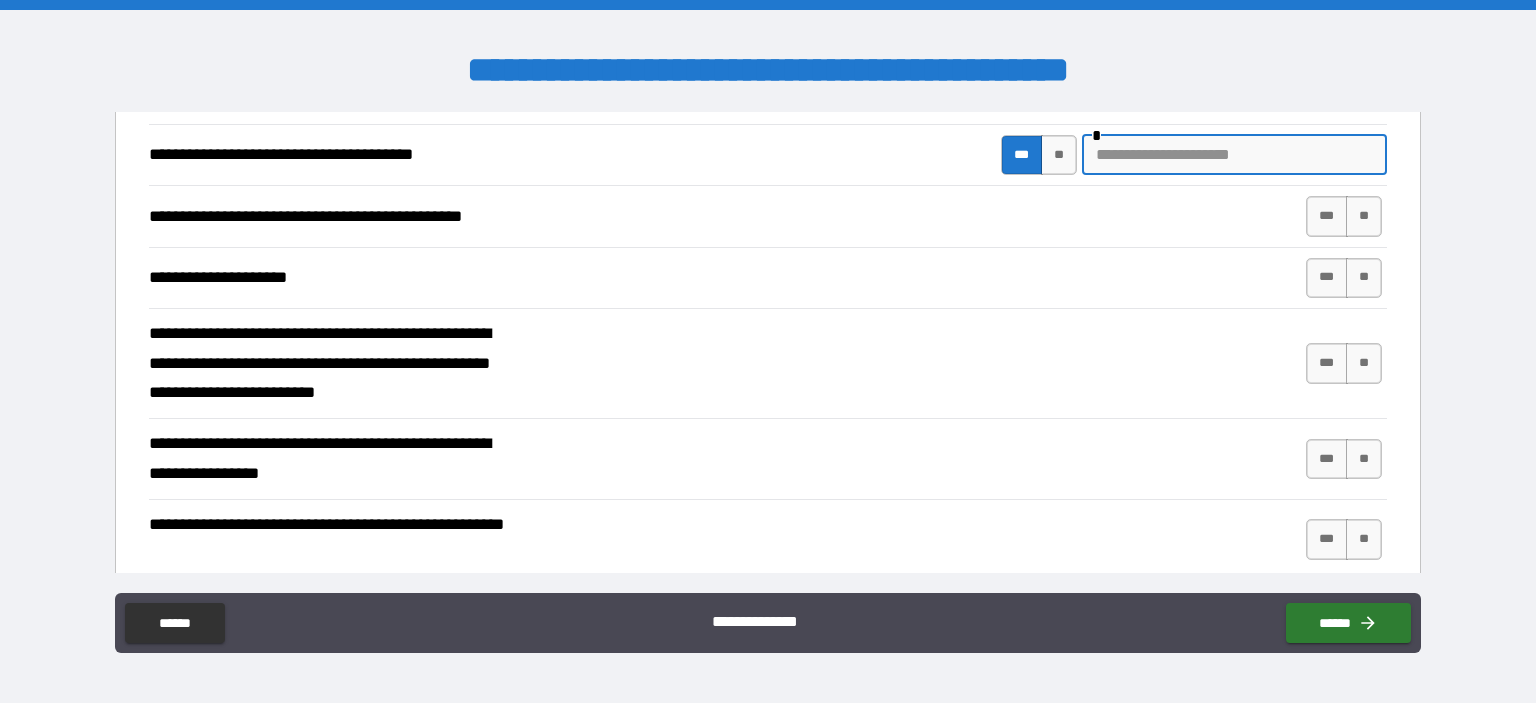 click at bounding box center [1234, 155] 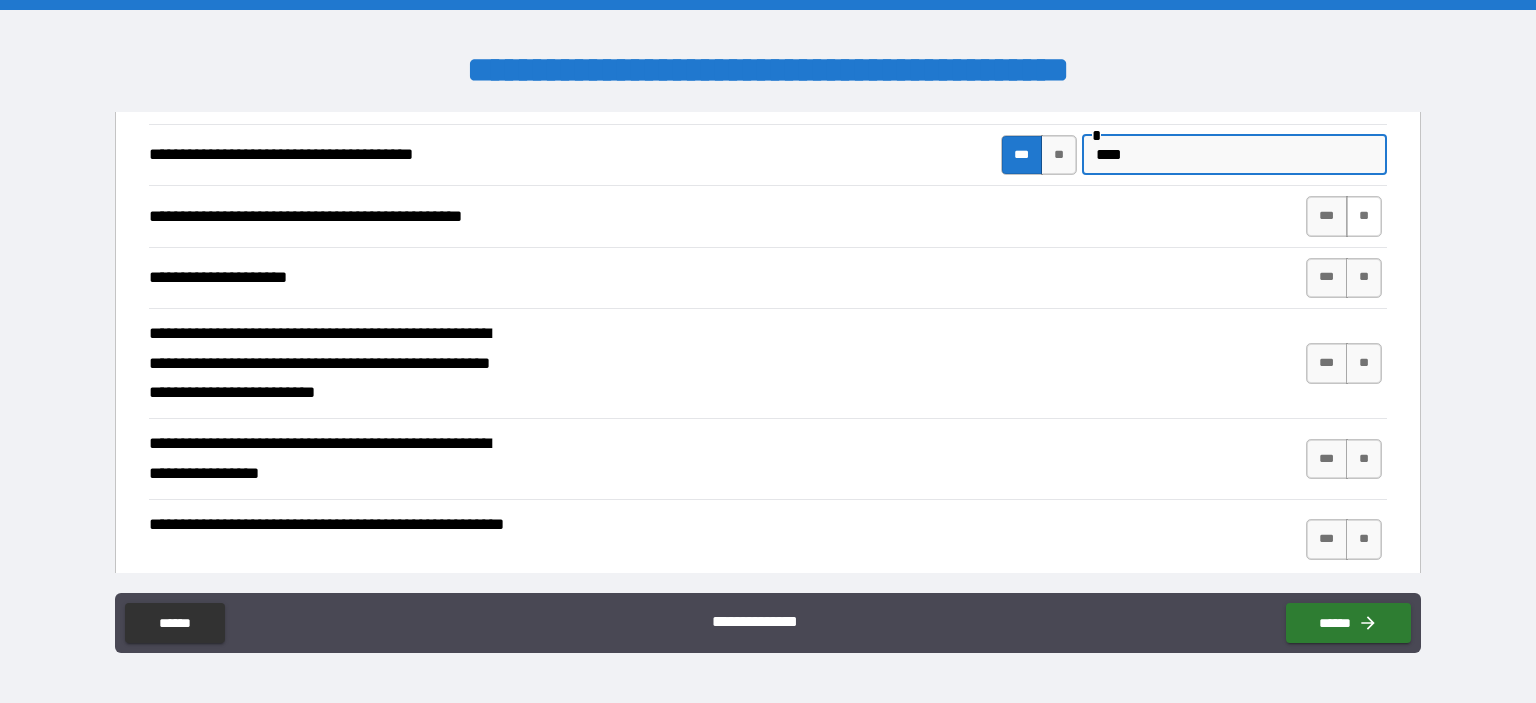 type on "****" 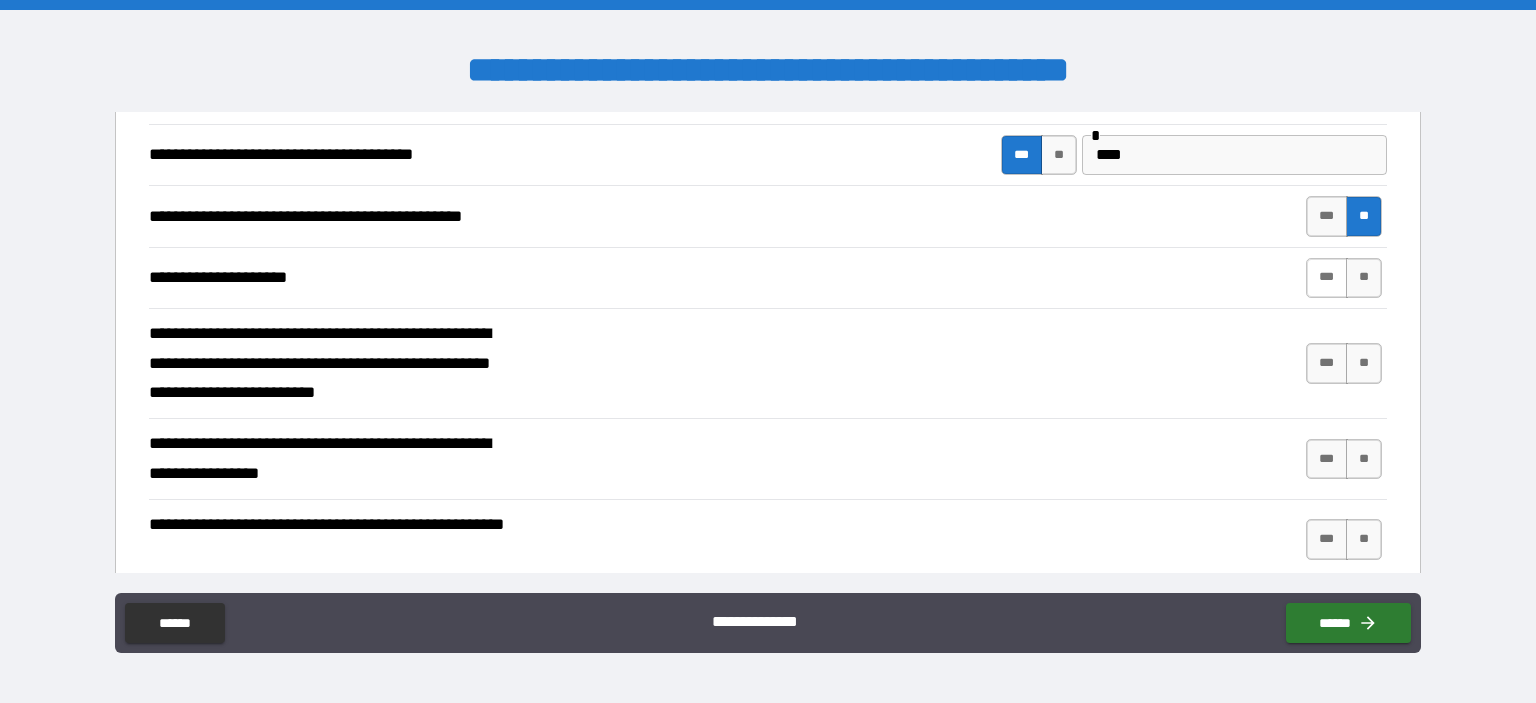 click on "***" at bounding box center [1327, 278] 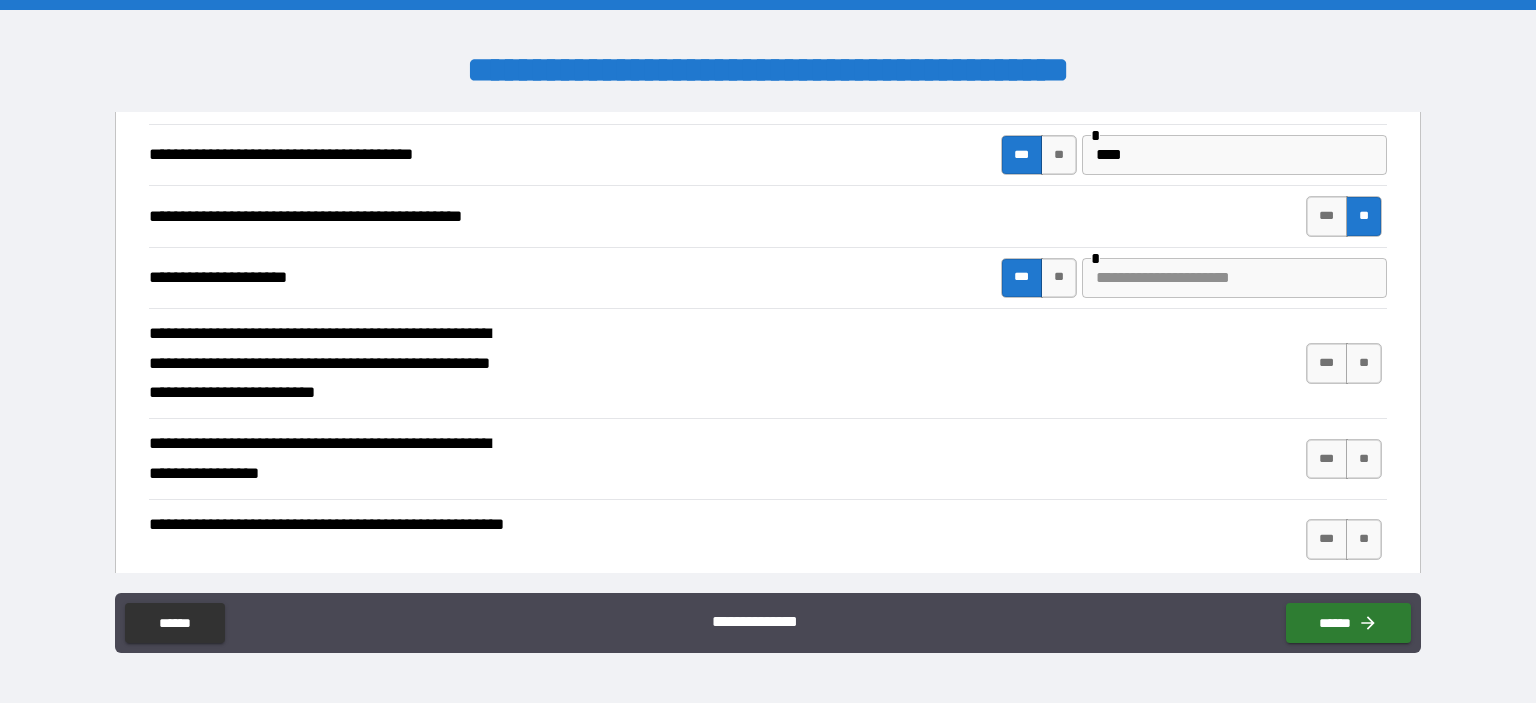 click at bounding box center [1234, 278] 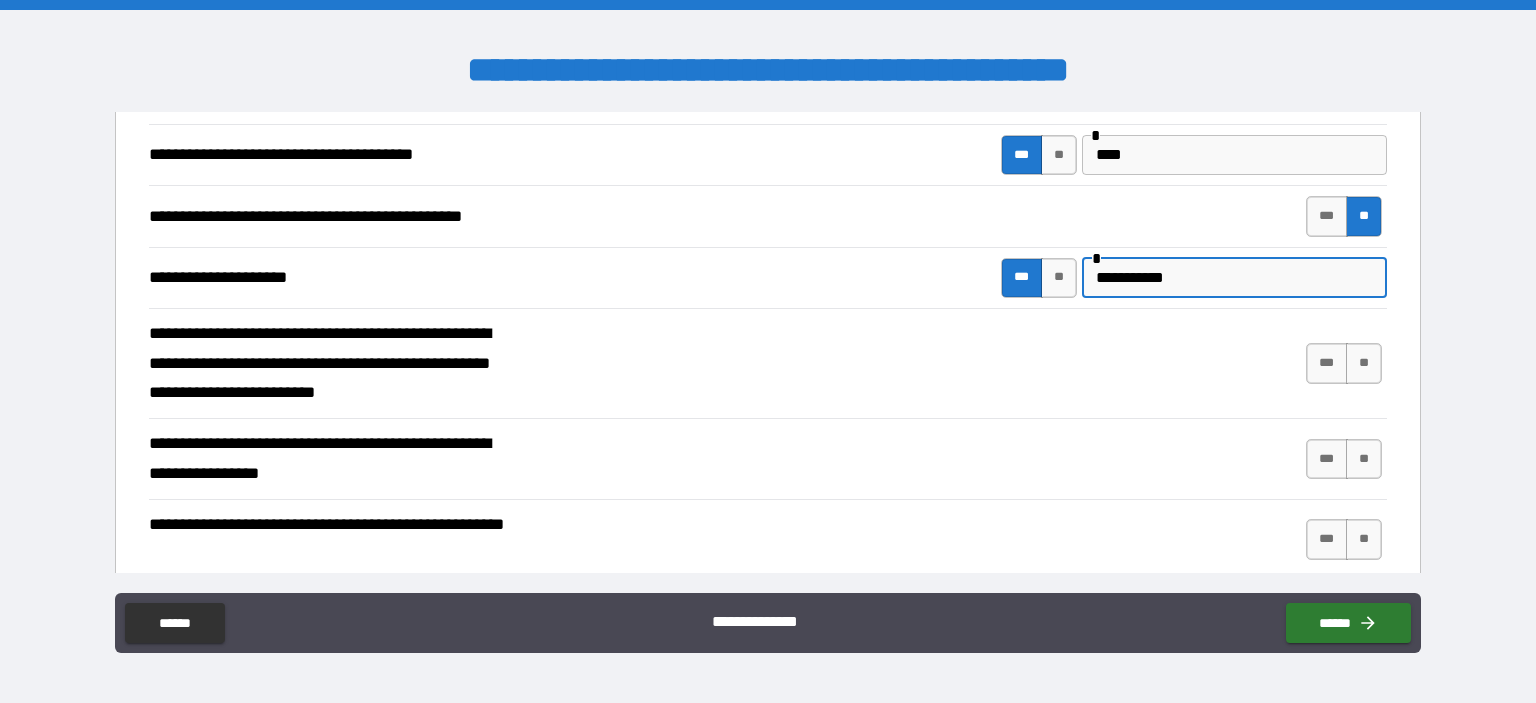type on "**********" 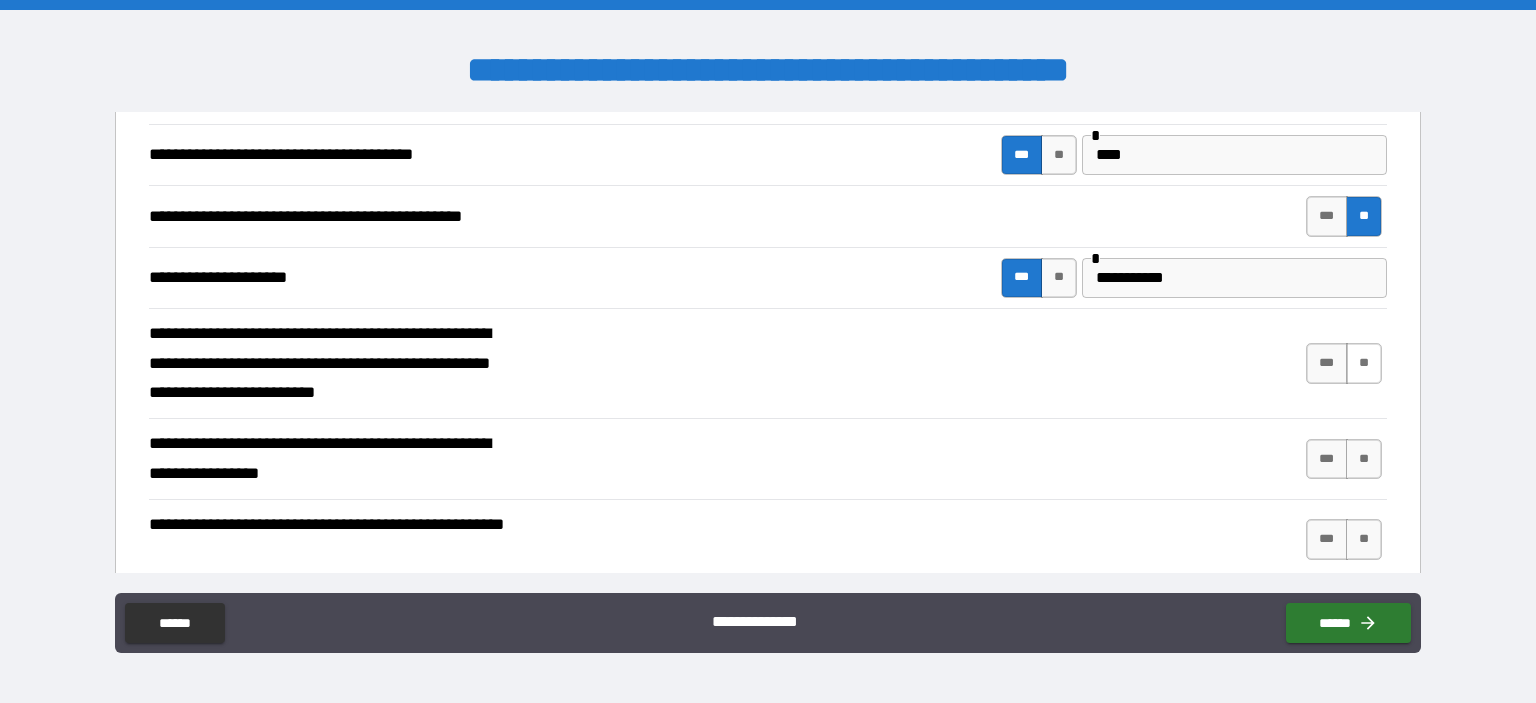 click on "**" at bounding box center [1364, 363] 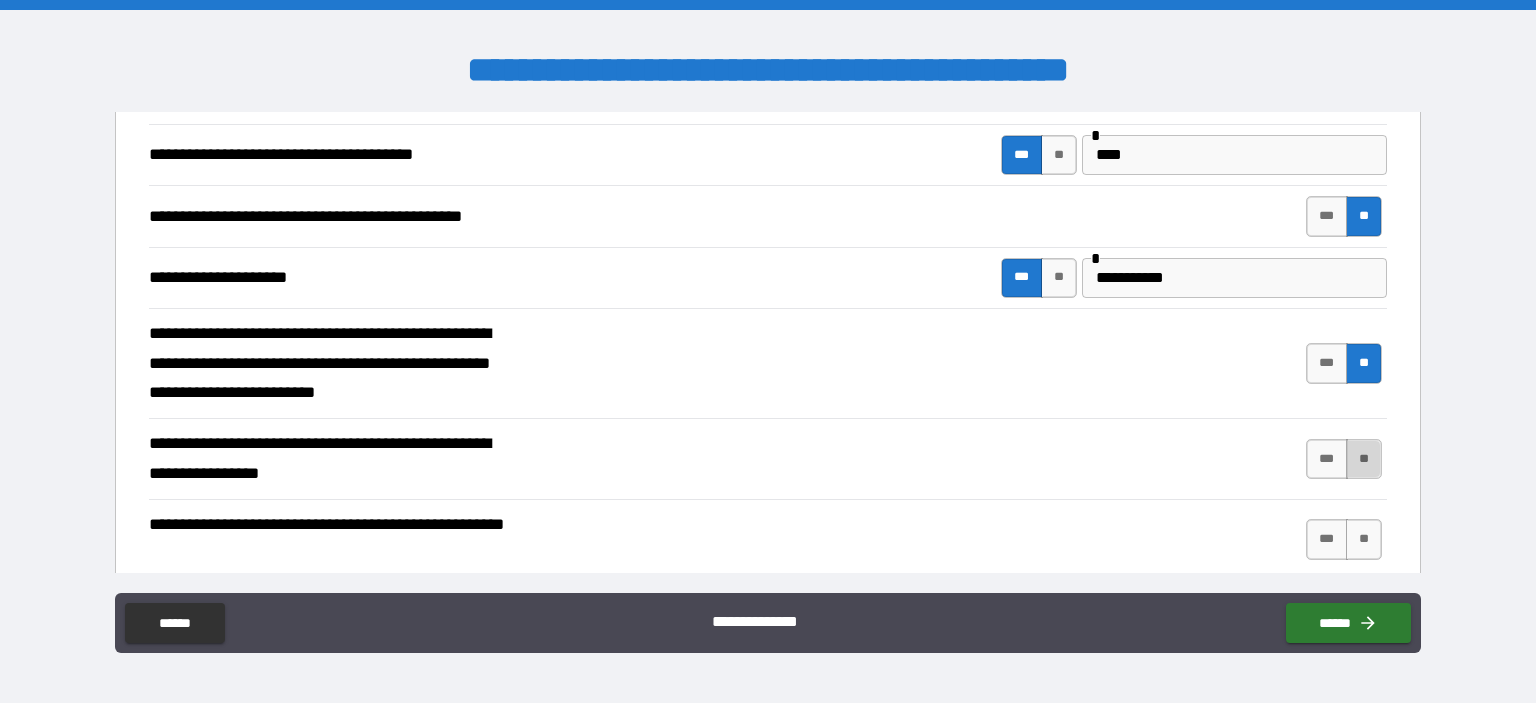 click on "**" at bounding box center [1364, 459] 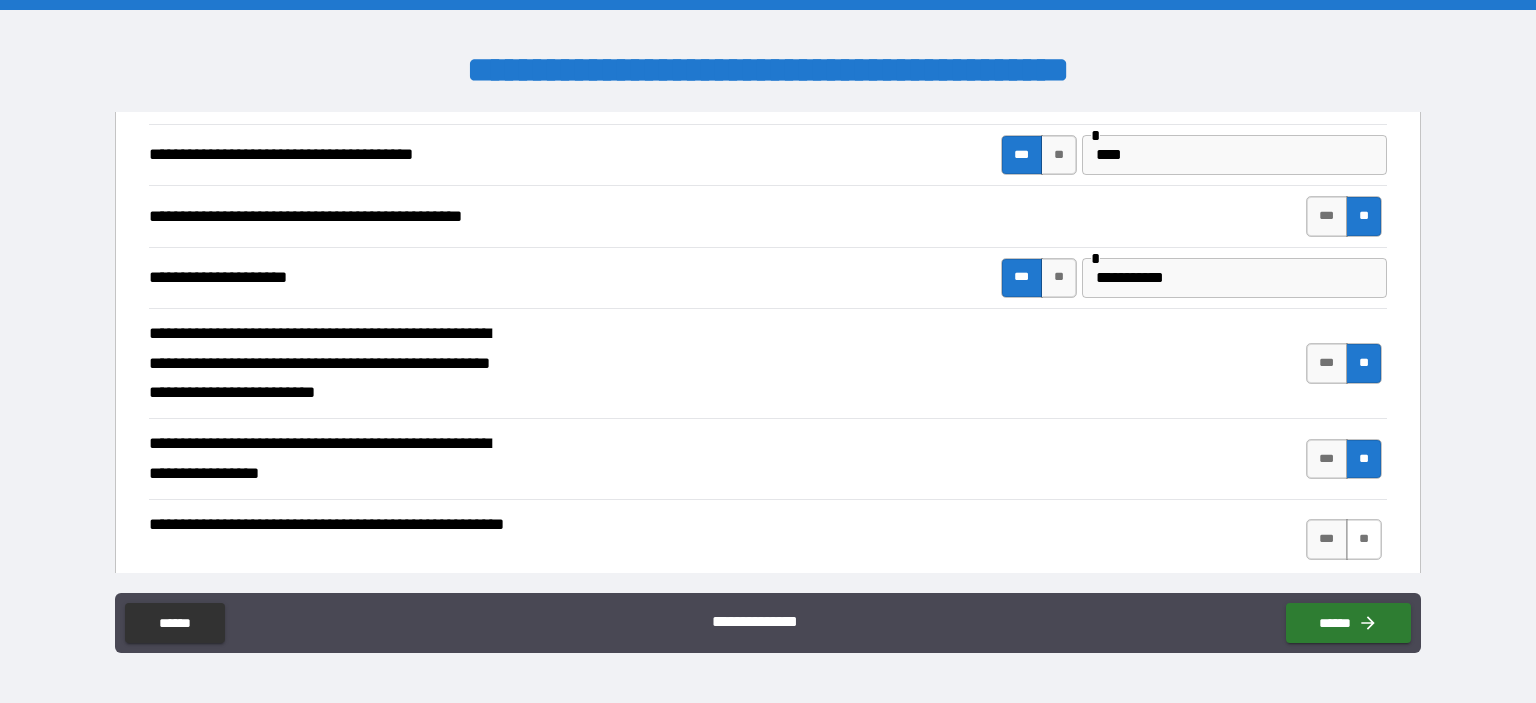 click on "**" at bounding box center (1364, 539) 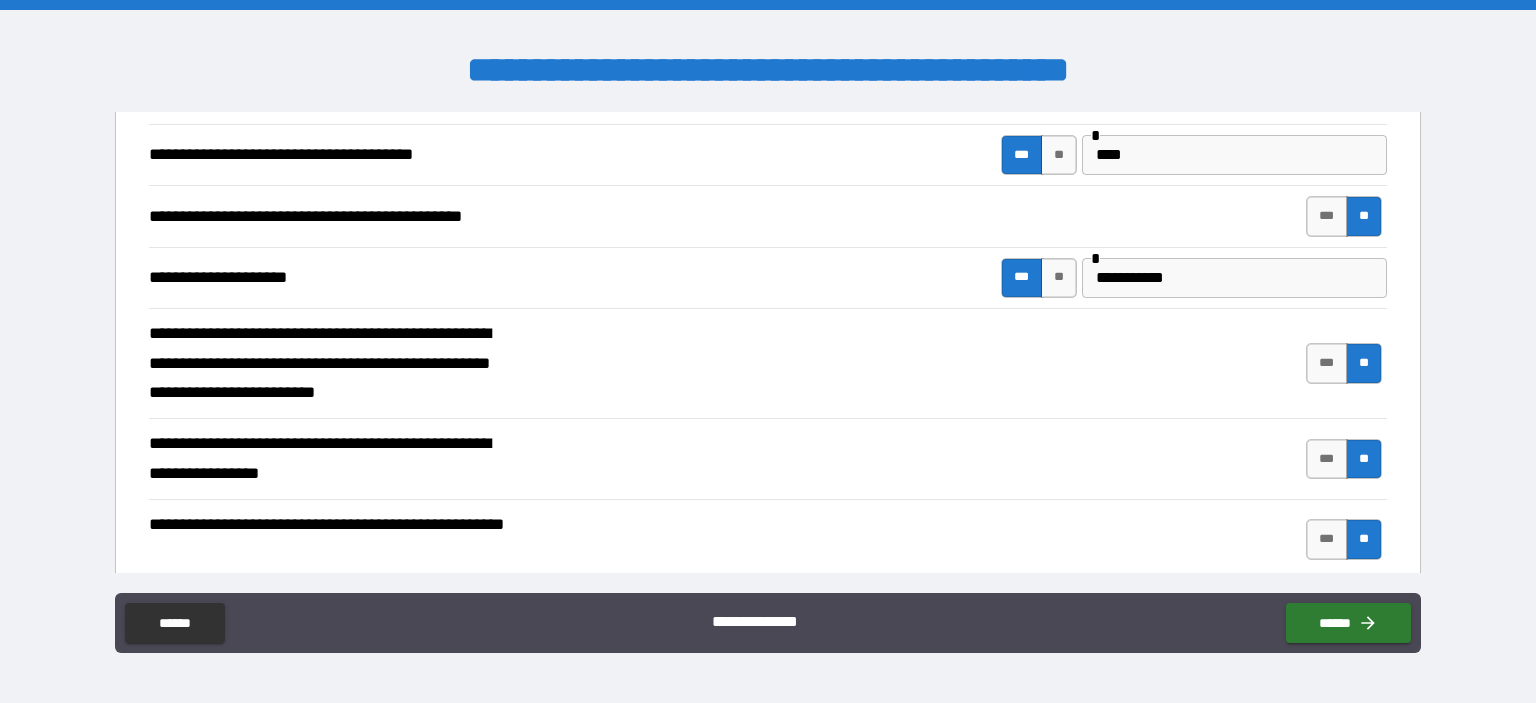 scroll, scrollTop: 857, scrollLeft: 0, axis: vertical 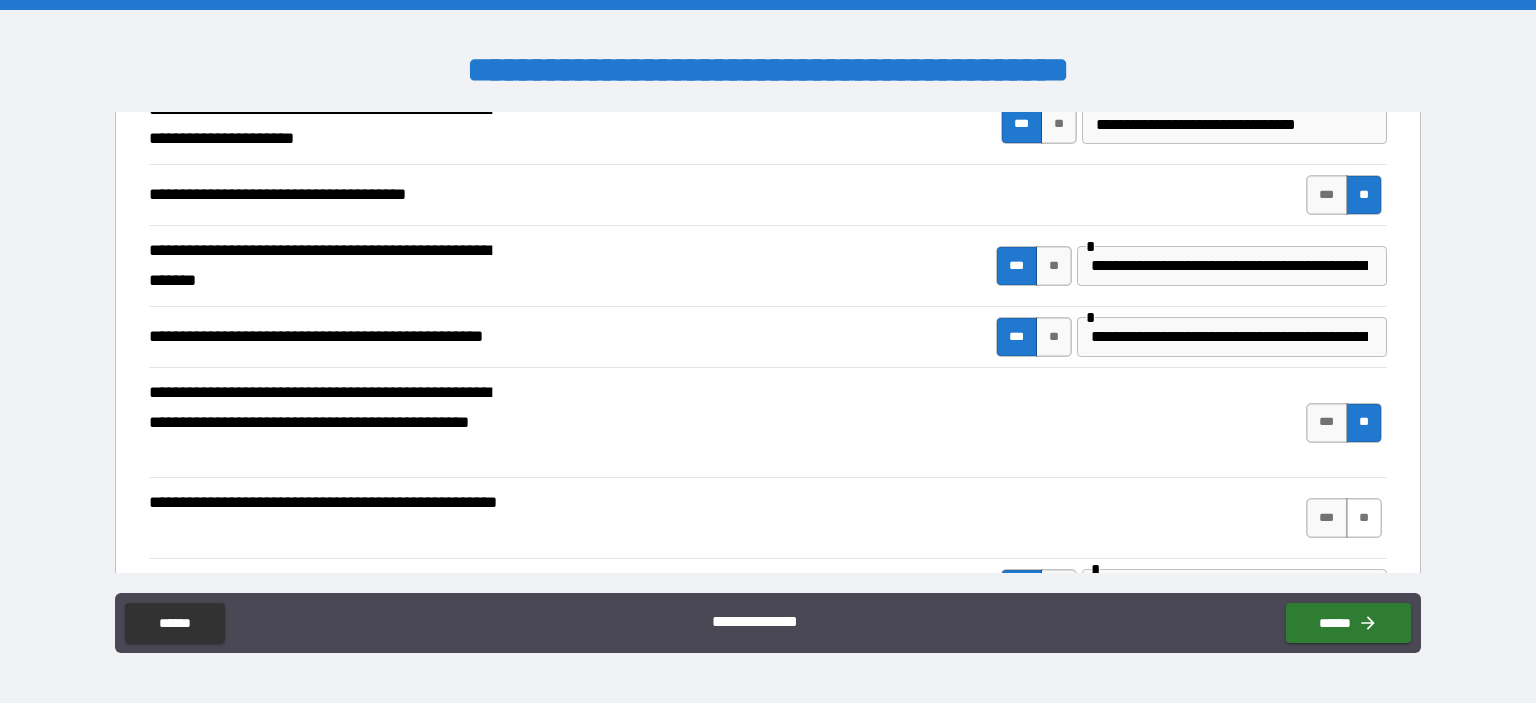 click on "**" at bounding box center [1364, 518] 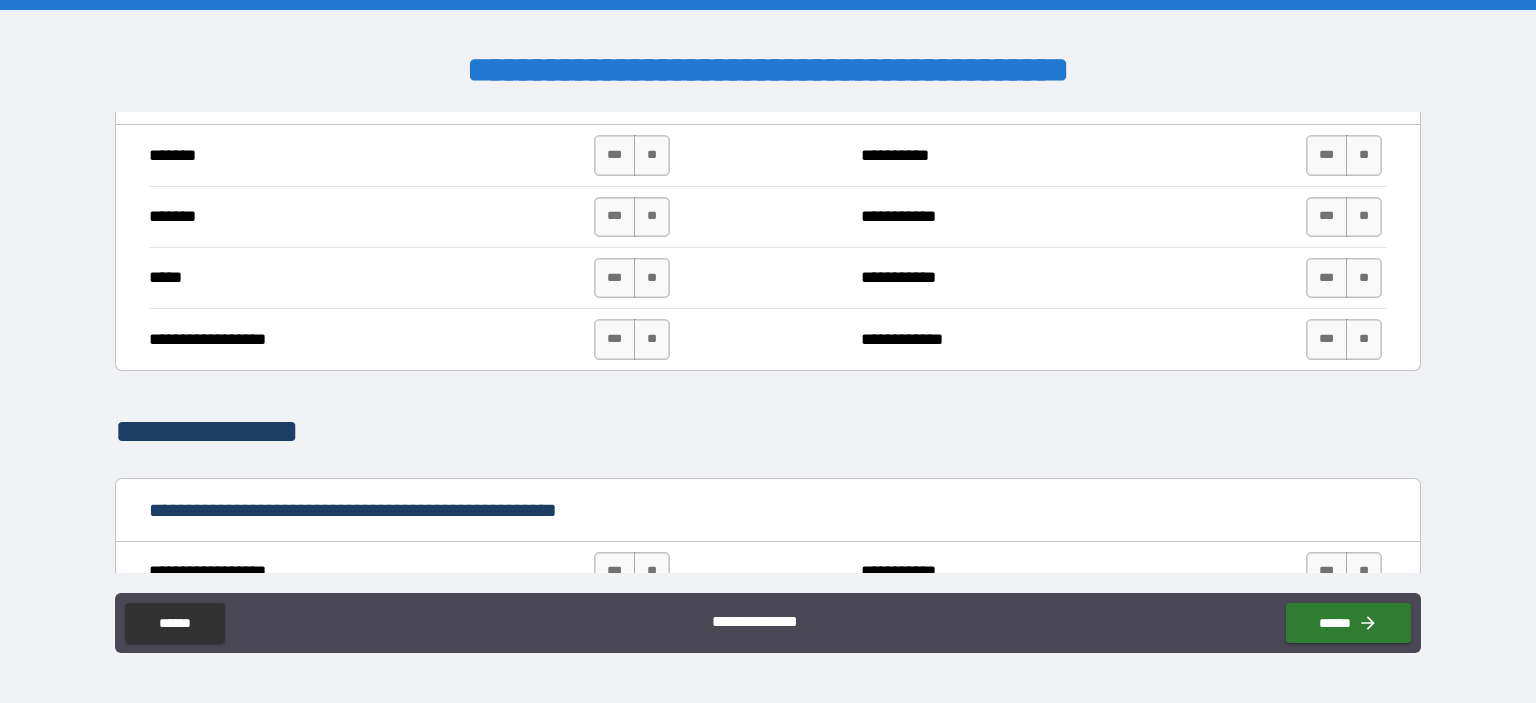 scroll, scrollTop: 1724, scrollLeft: 0, axis: vertical 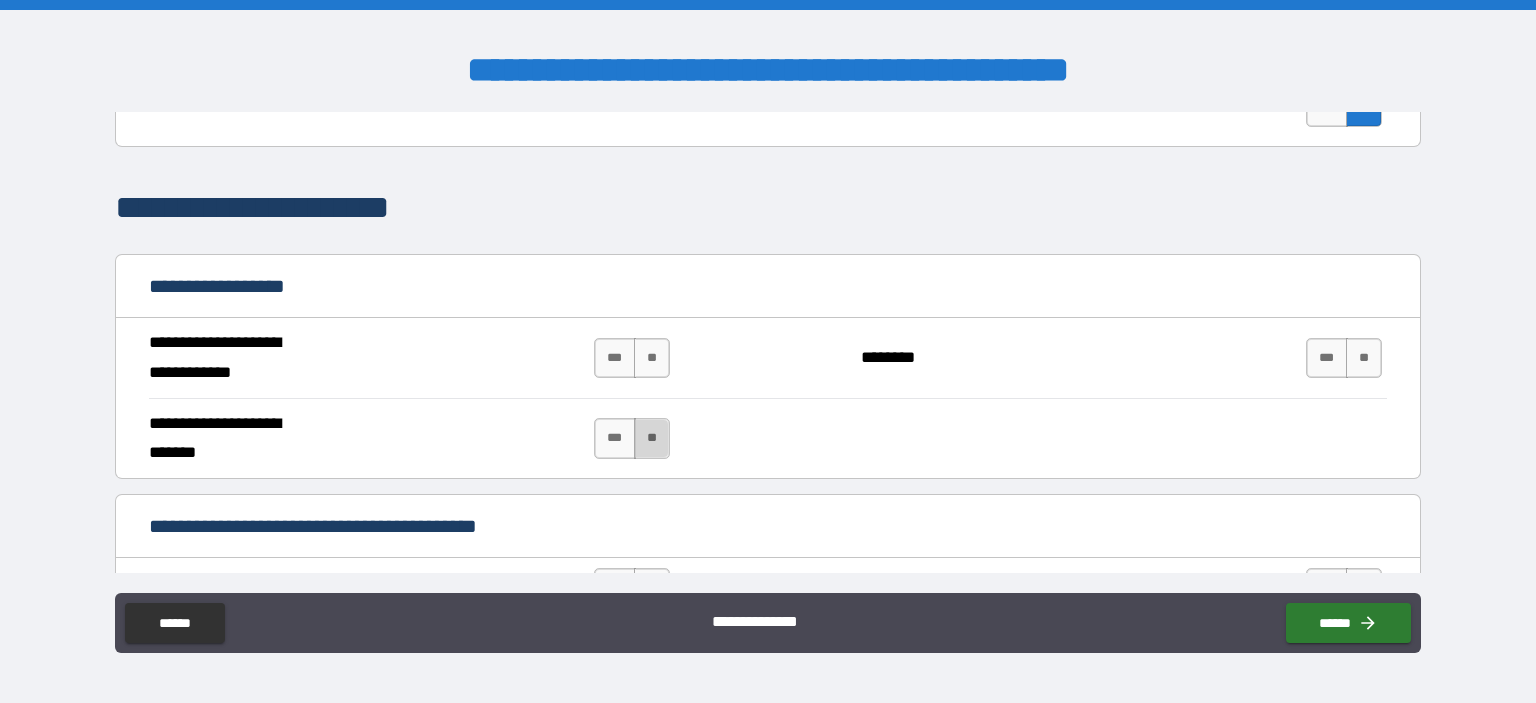click on "**" at bounding box center (652, 438) 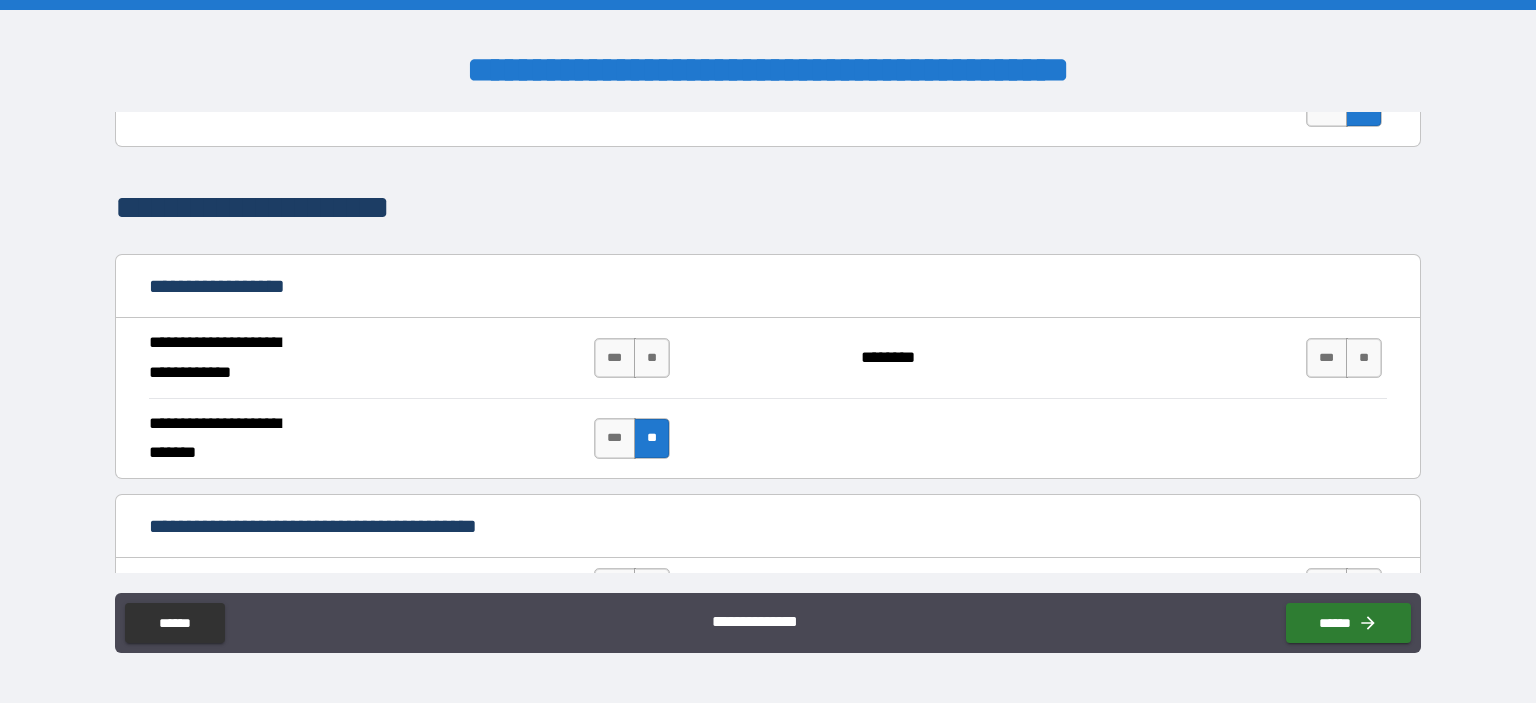 click on "**" at bounding box center (652, 358) 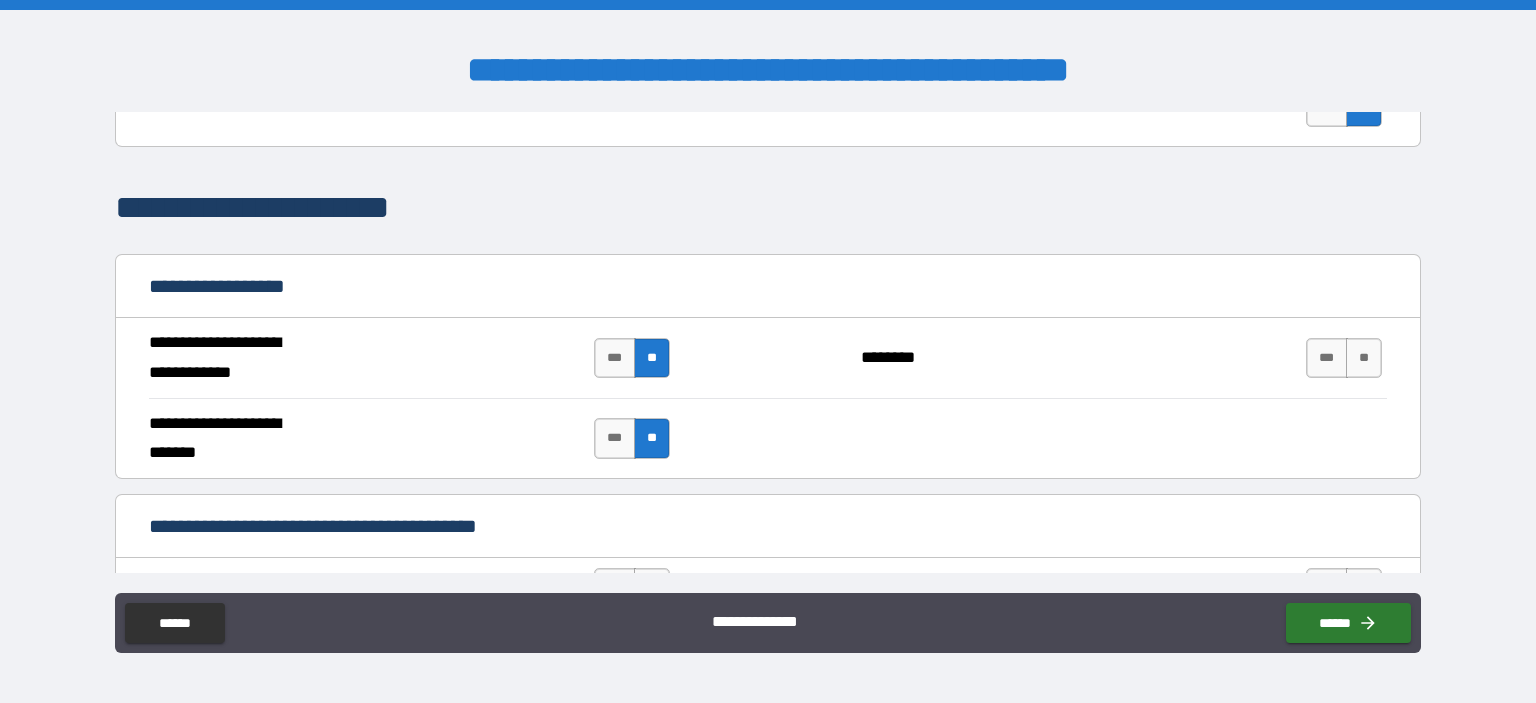 drag, startPoint x: 1351, startPoint y: 342, endPoint x: 1201, endPoint y: 350, distance: 150.21318 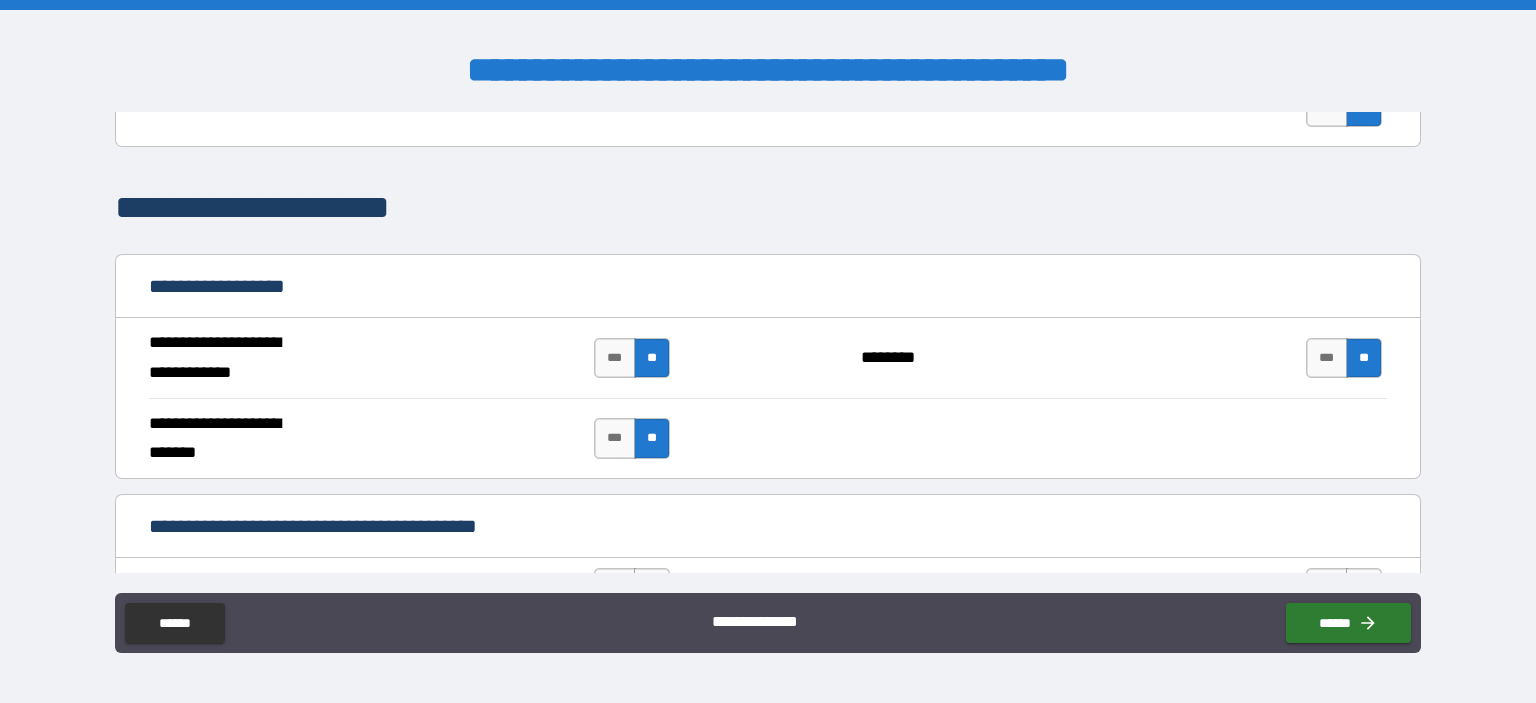 scroll, scrollTop: 2157, scrollLeft: 0, axis: vertical 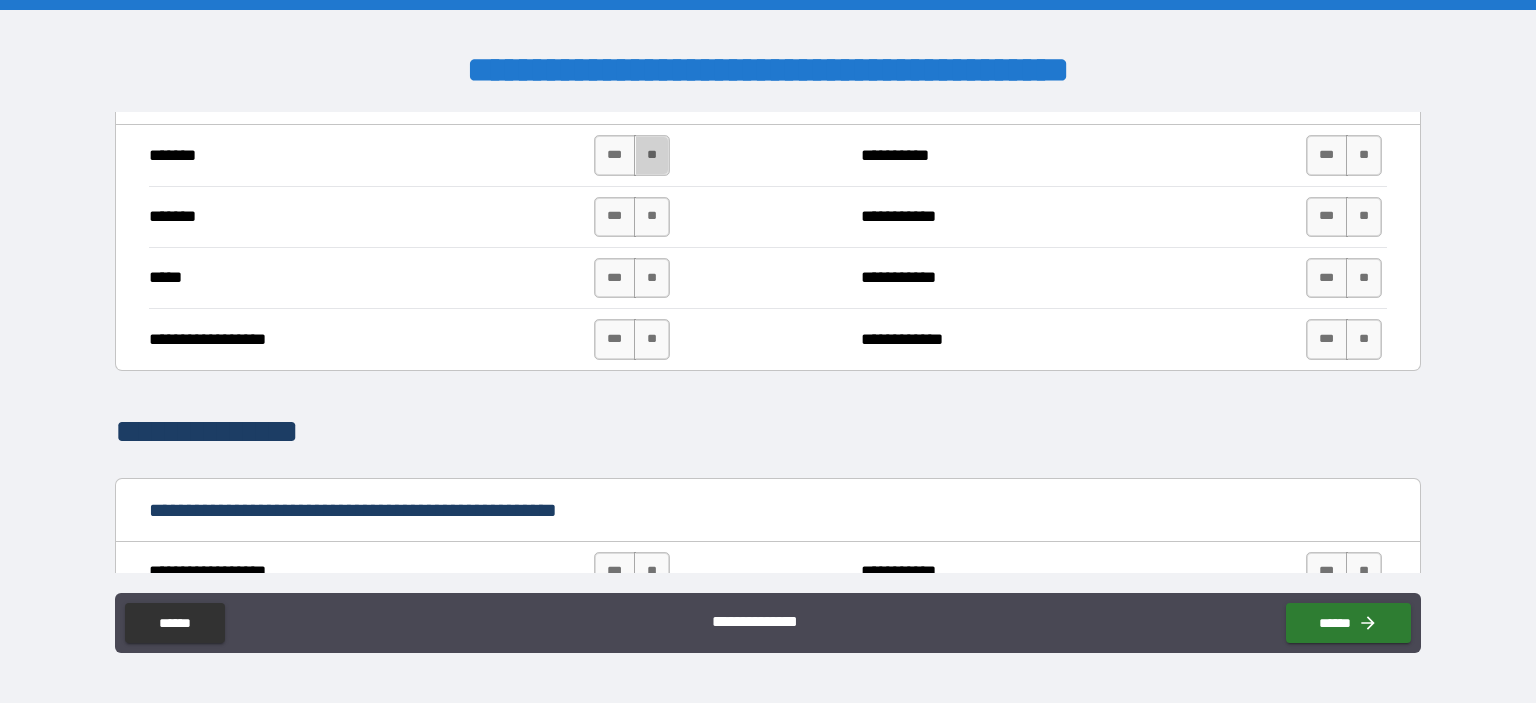 drag, startPoint x: 636, startPoint y: 146, endPoint x: 644, endPoint y: 170, distance: 25.298222 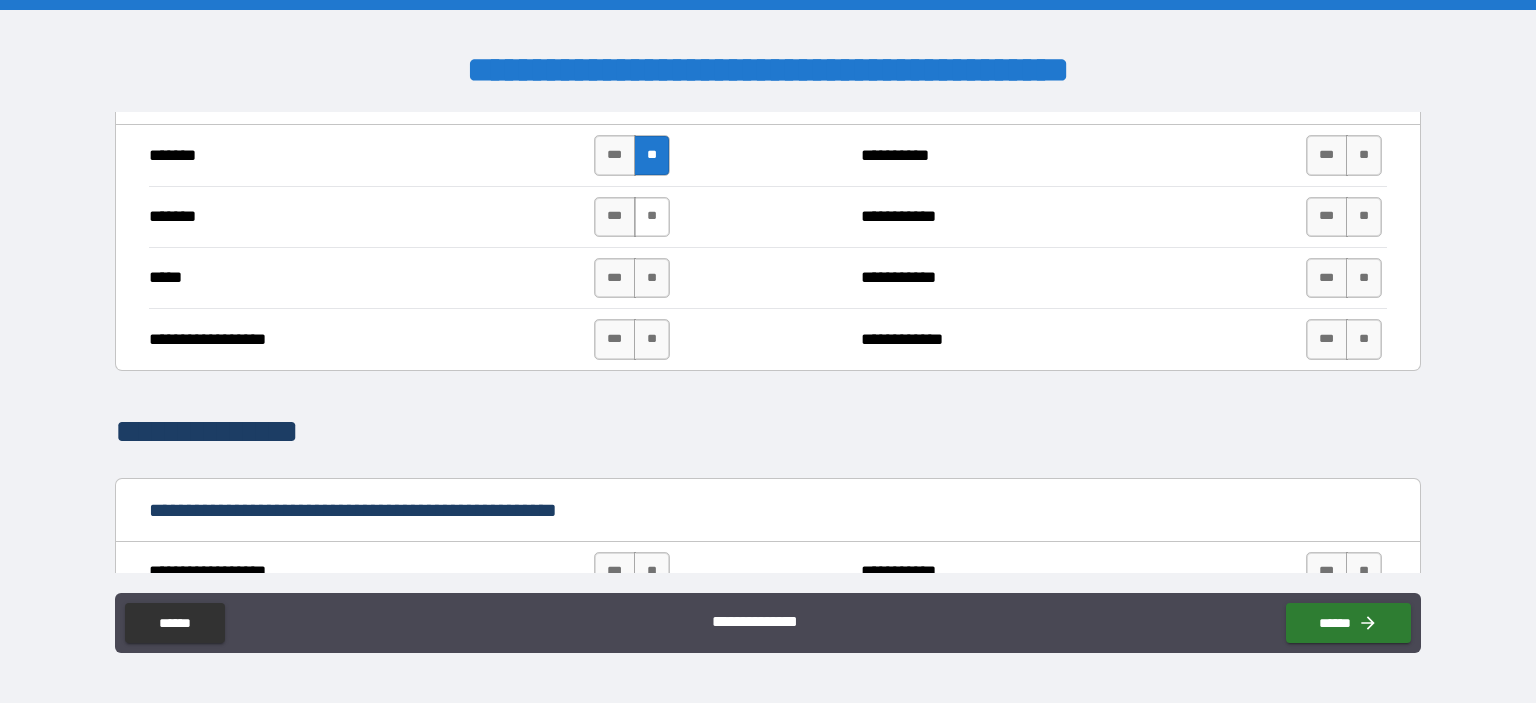 click on "**" at bounding box center [652, 217] 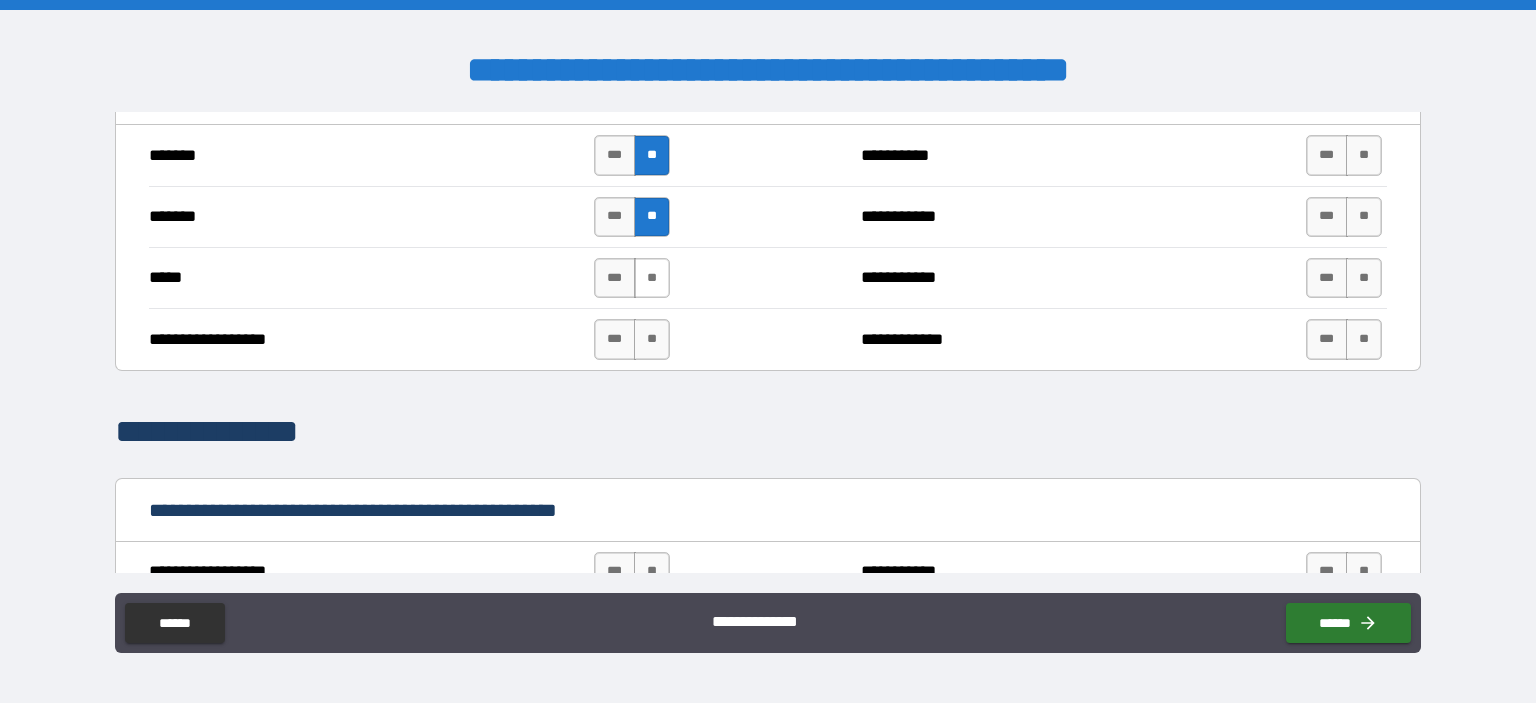 click on "**" at bounding box center (652, 278) 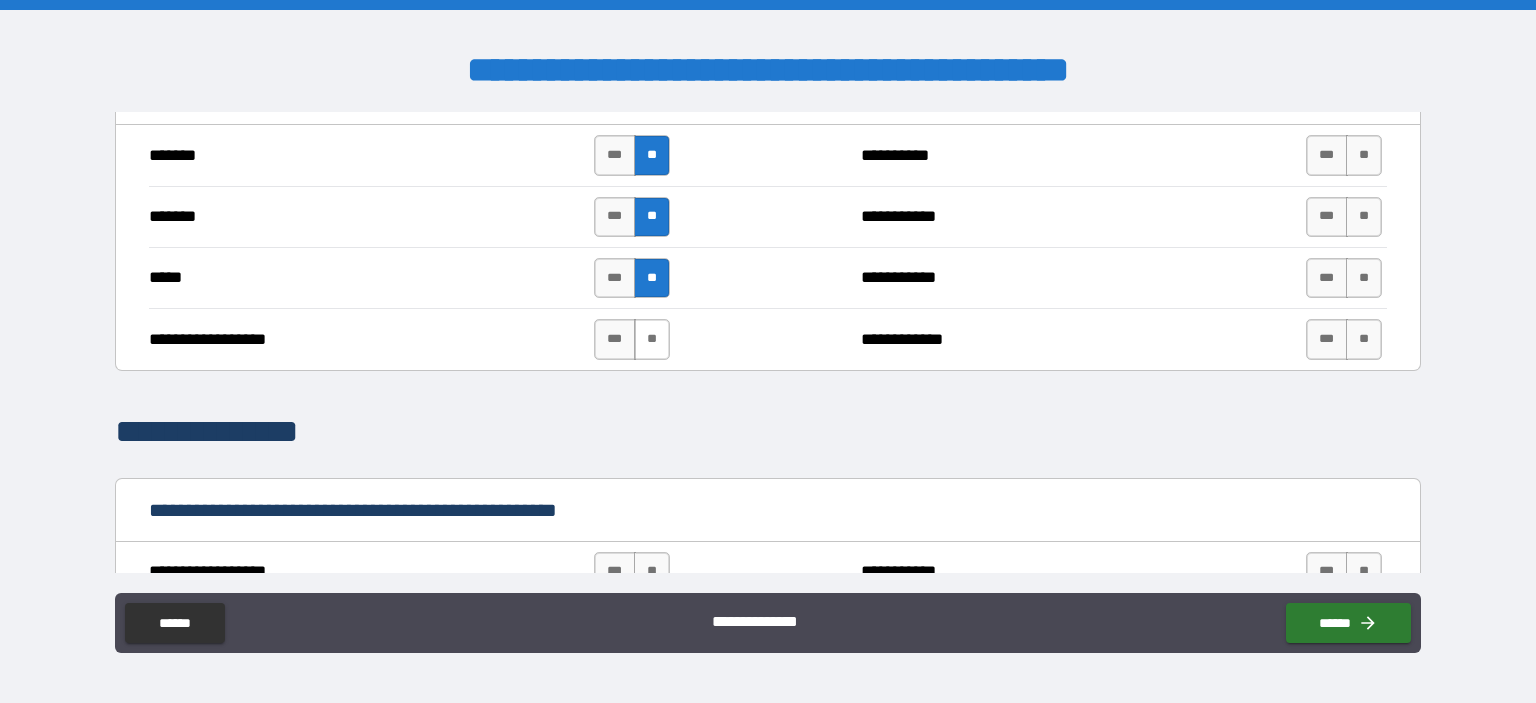 click on "**" at bounding box center (652, 339) 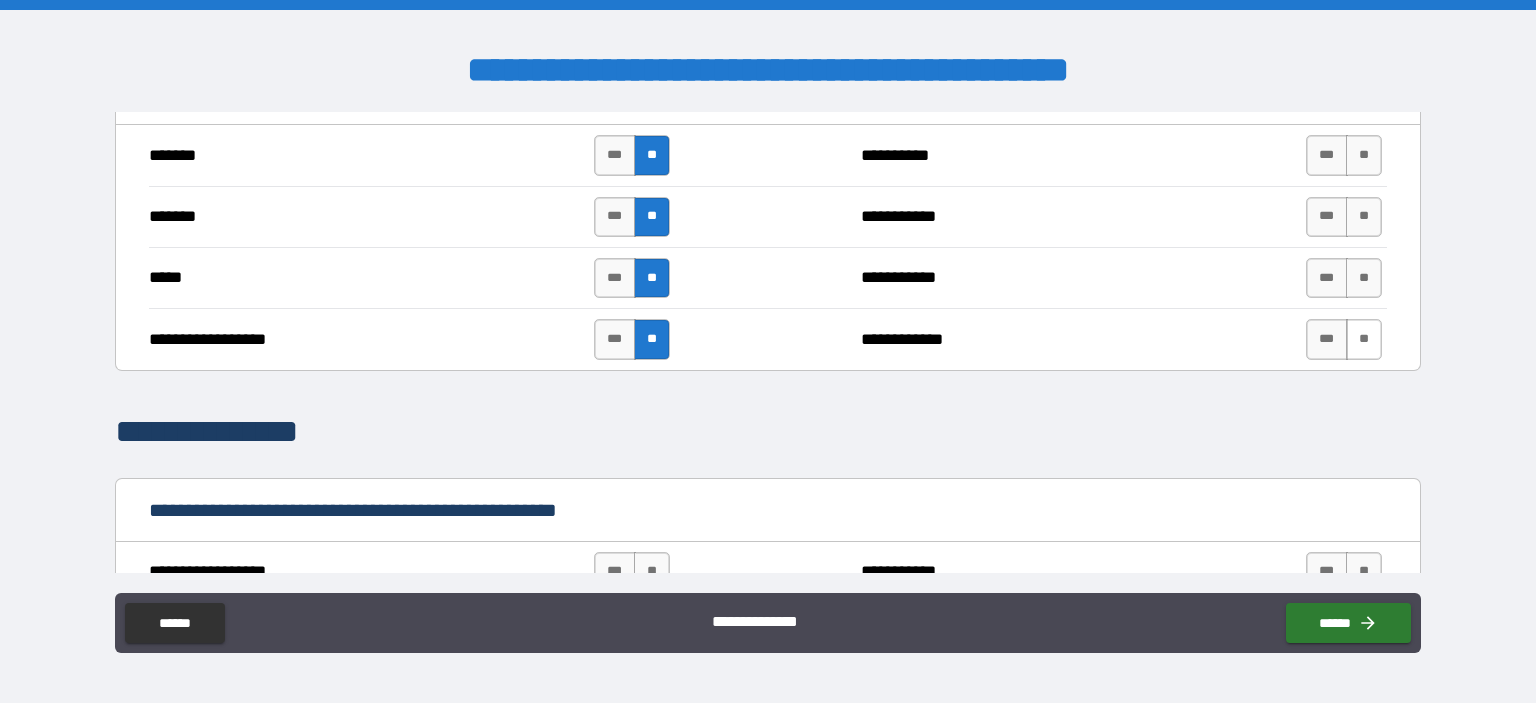 click on "**" at bounding box center [1364, 339] 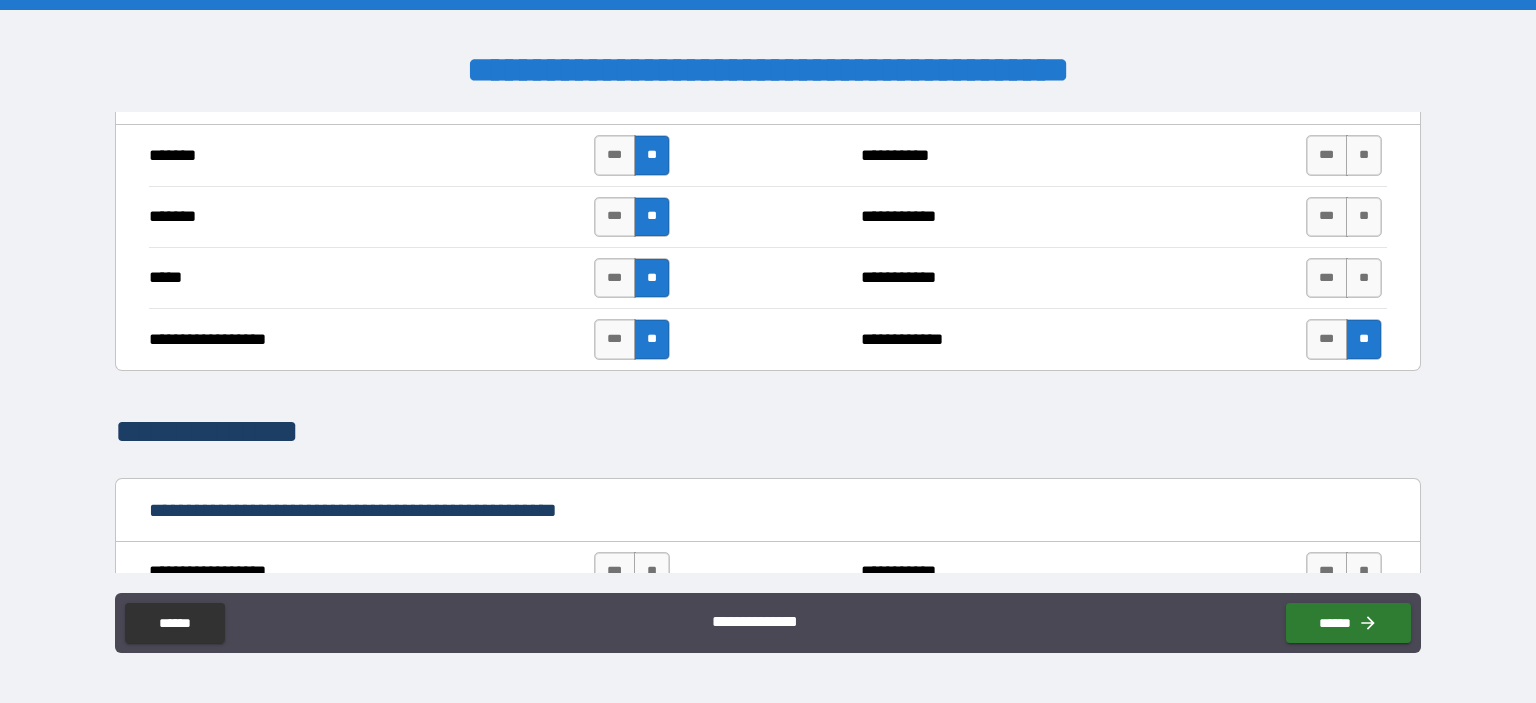 click on "**" at bounding box center (1364, 278) 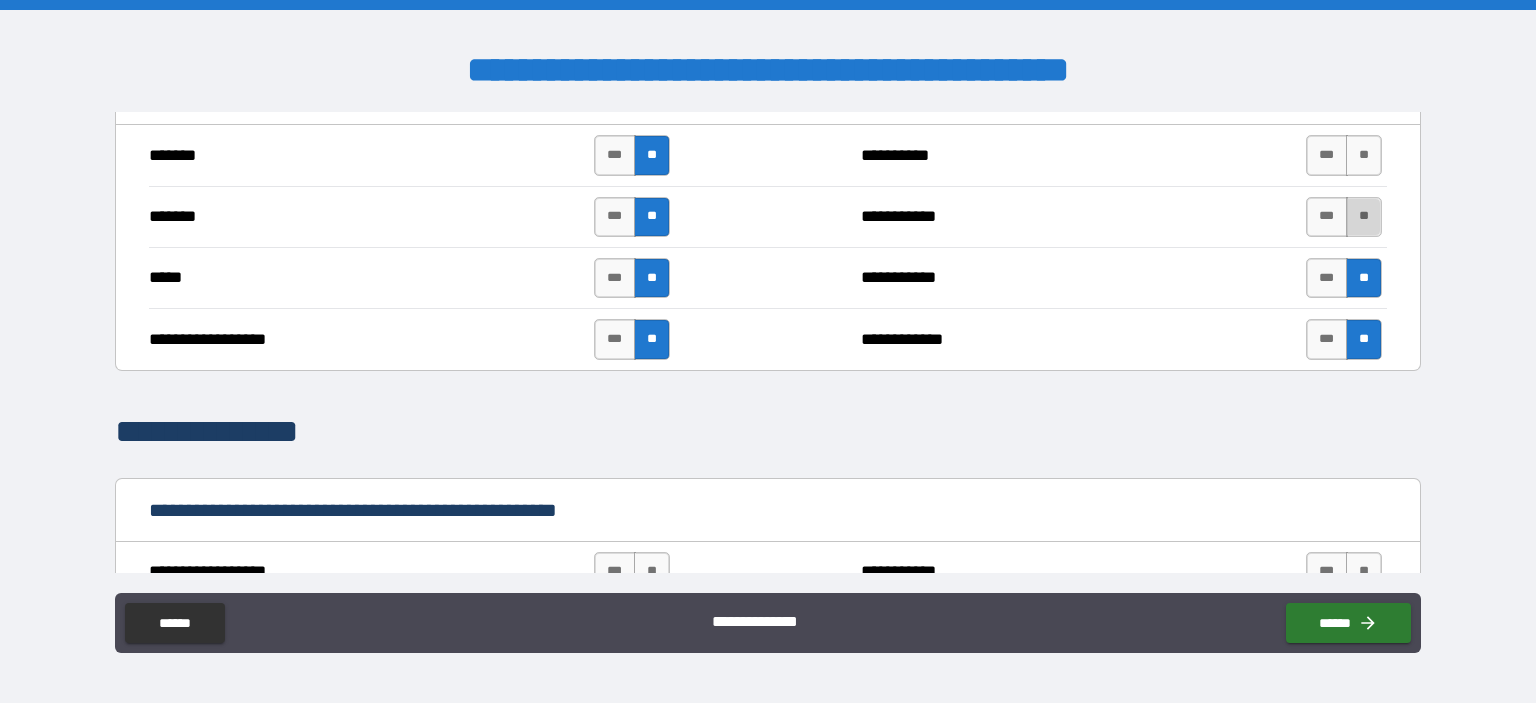 click on "**" at bounding box center [1364, 217] 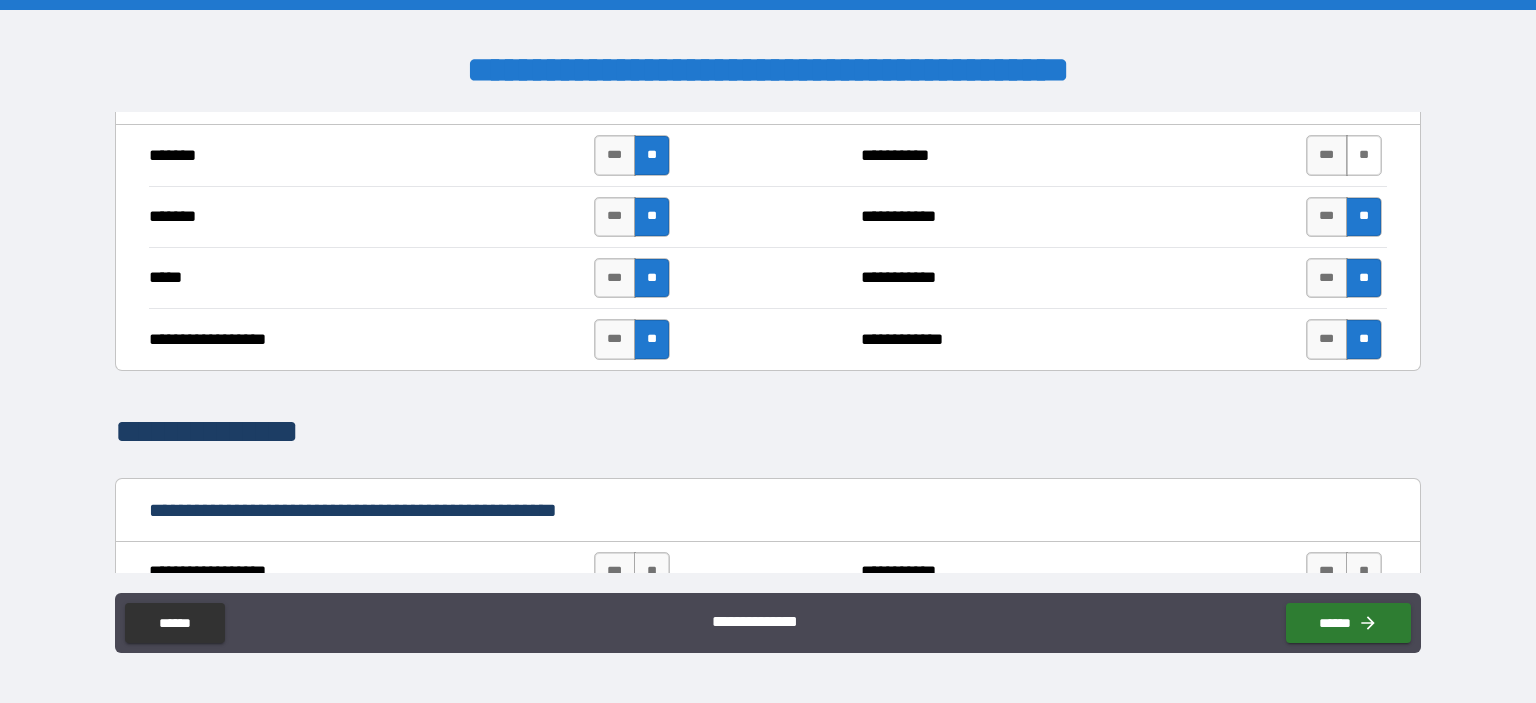click on "**" at bounding box center [1364, 155] 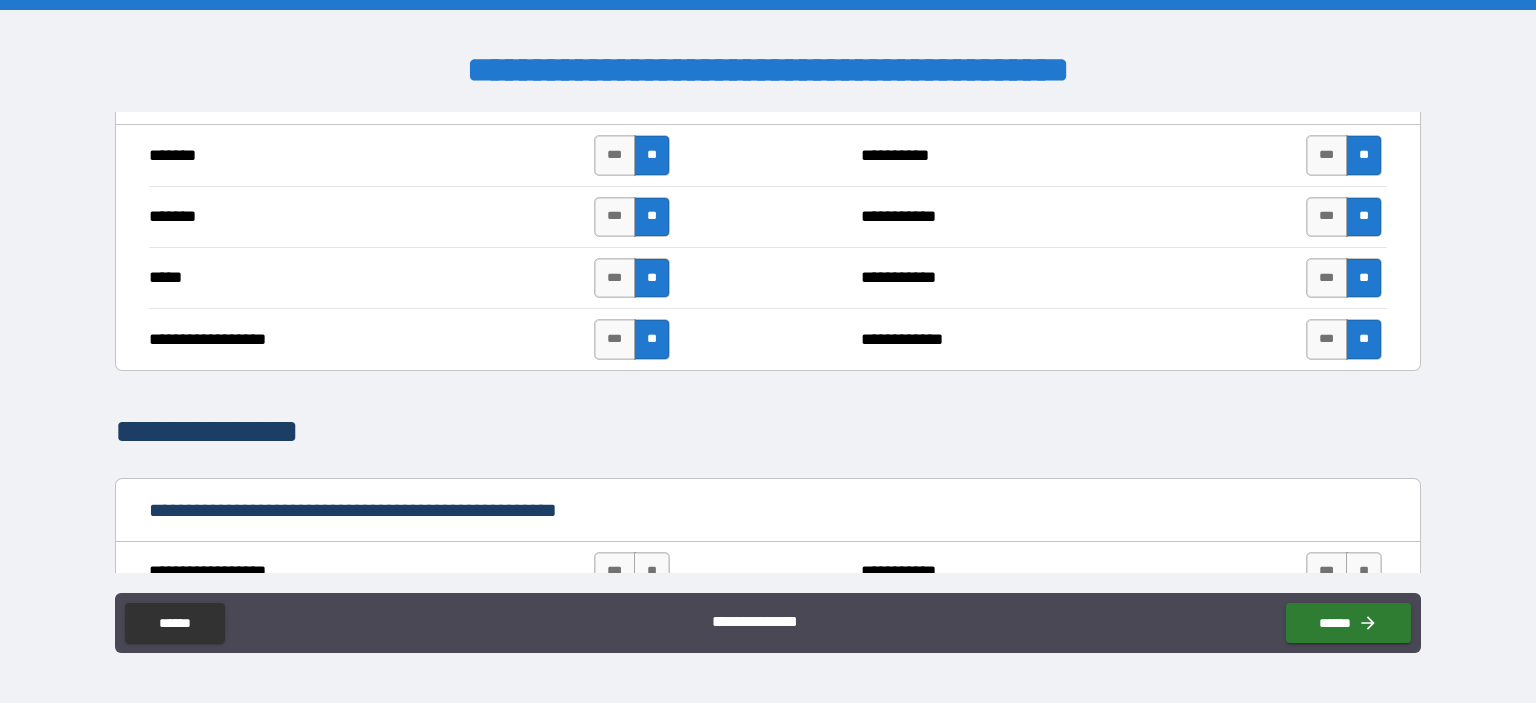 scroll, scrollTop: 2591, scrollLeft: 0, axis: vertical 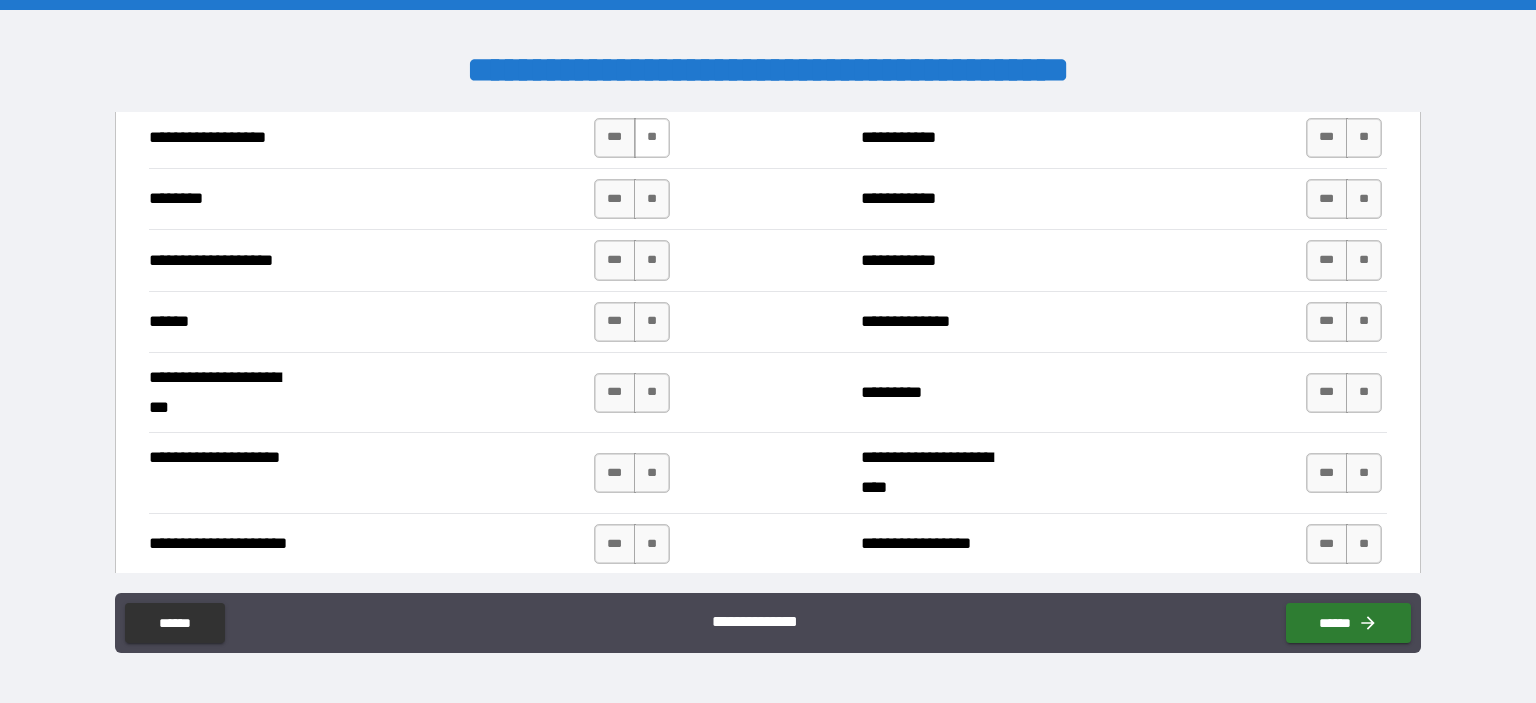 click on "**" at bounding box center [652, 138] 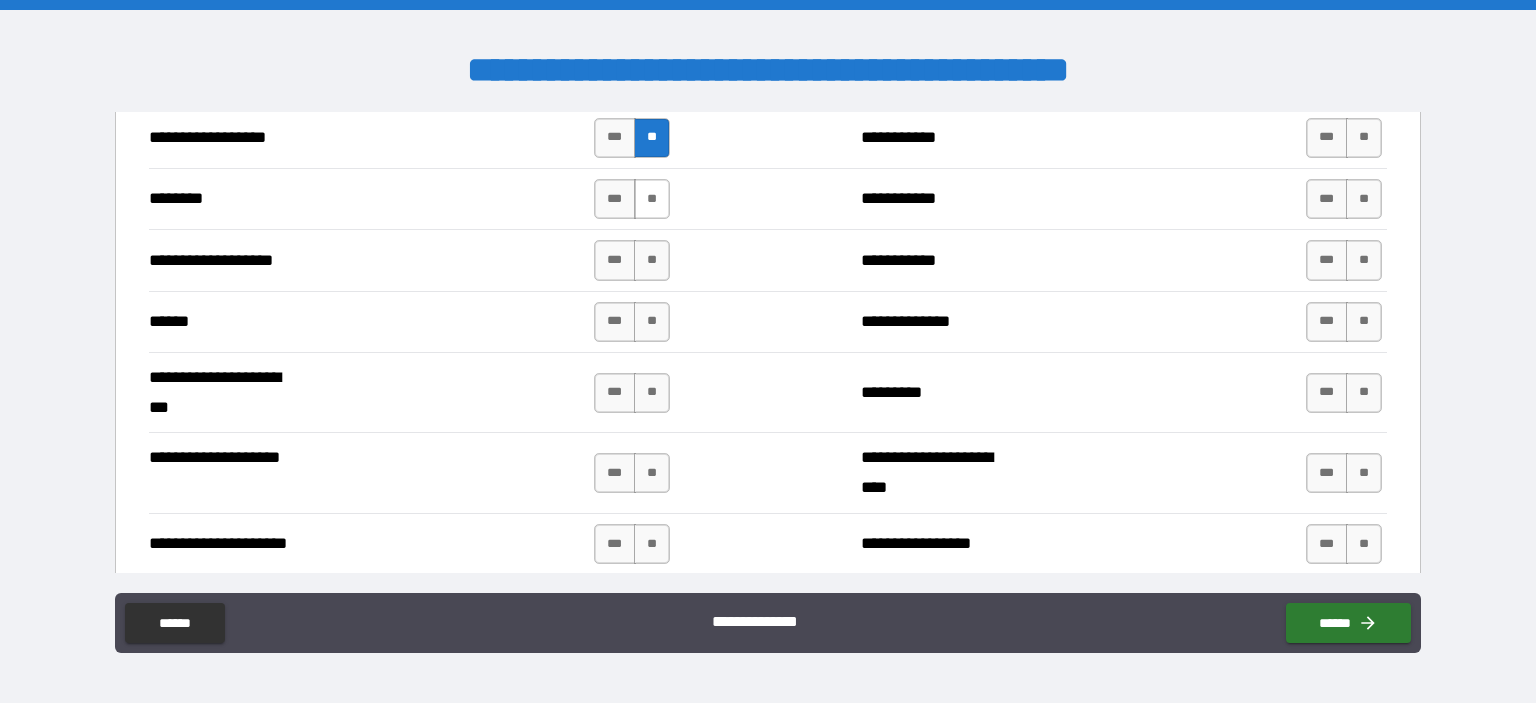 click on "**" at bounding box center (652, 199) 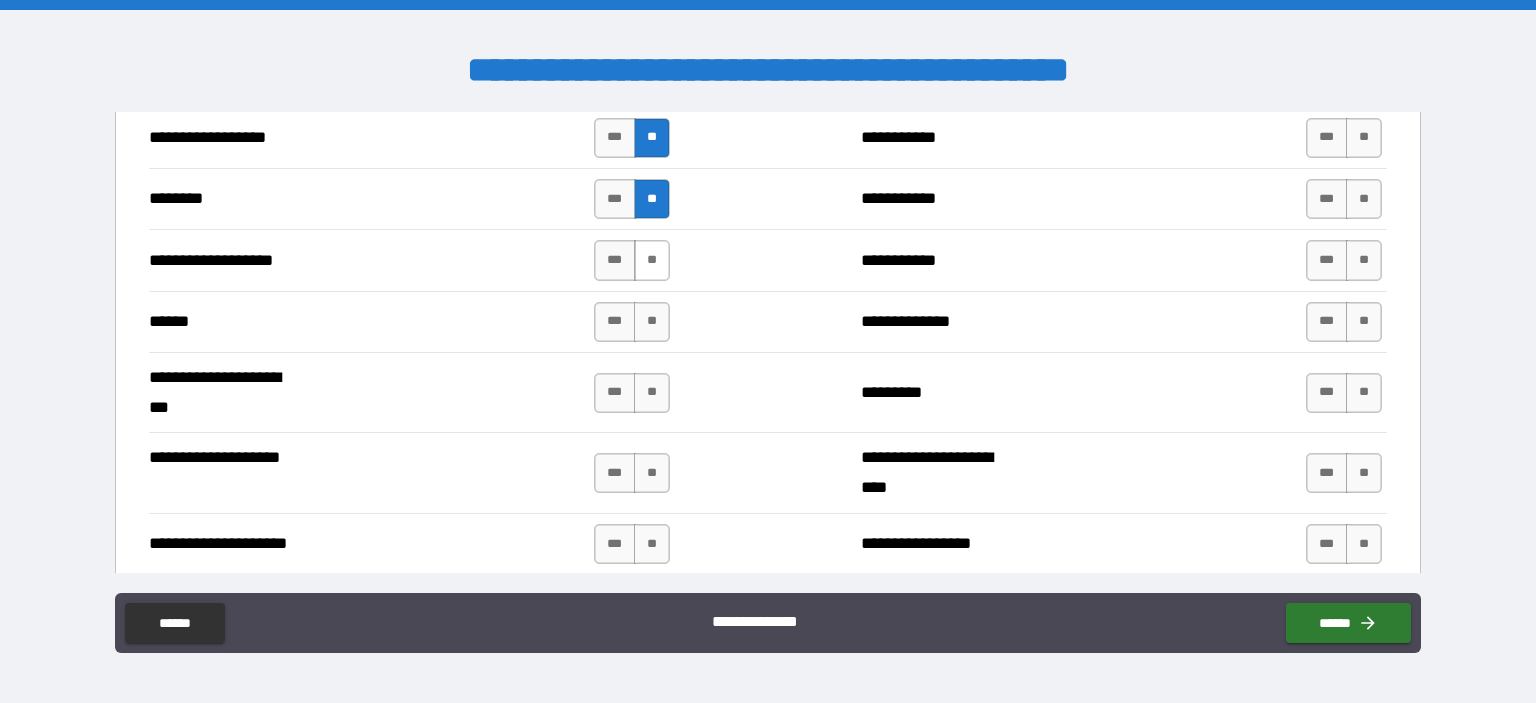 click on "**" at bounding box center [652, 260] 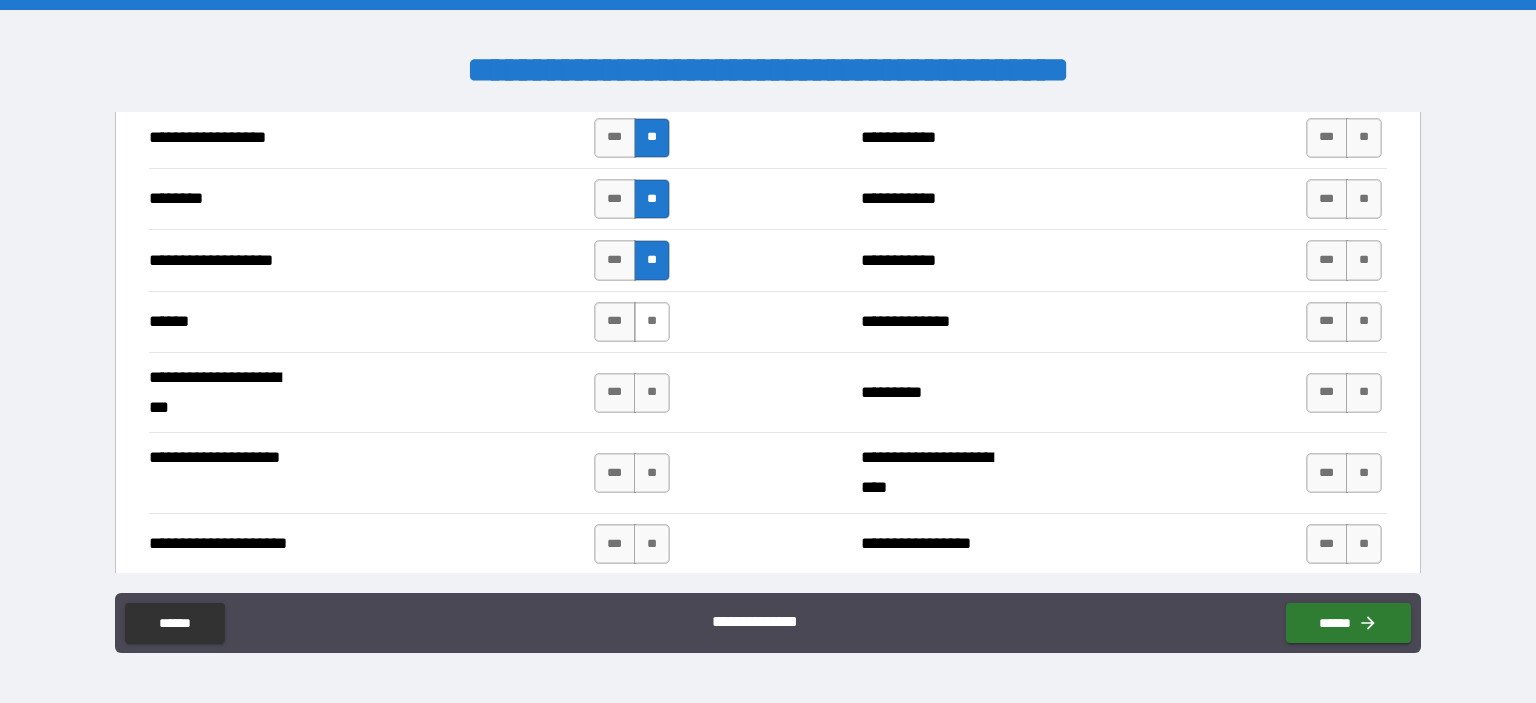 click on "**" at bounding box center [652, 322] 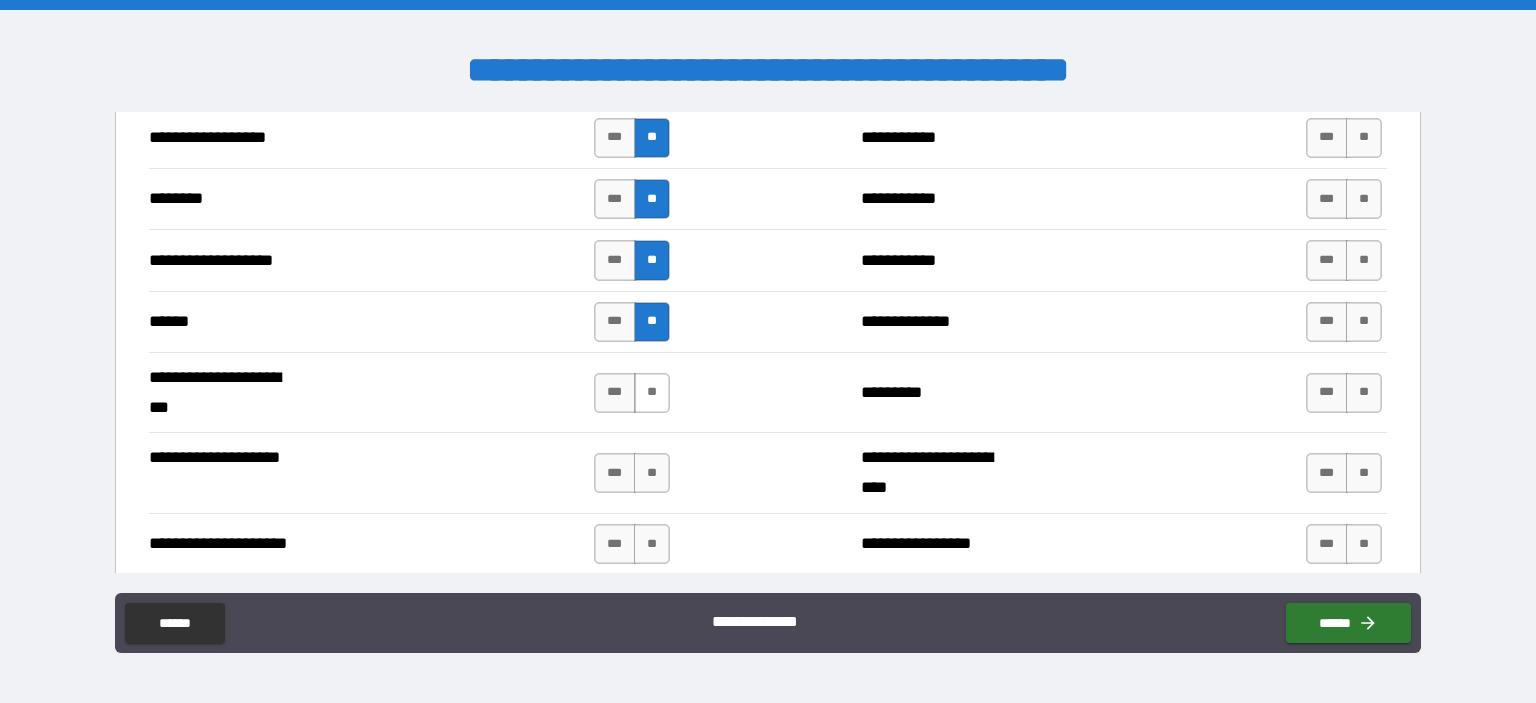click on "**" at bounding box center (652, 393) 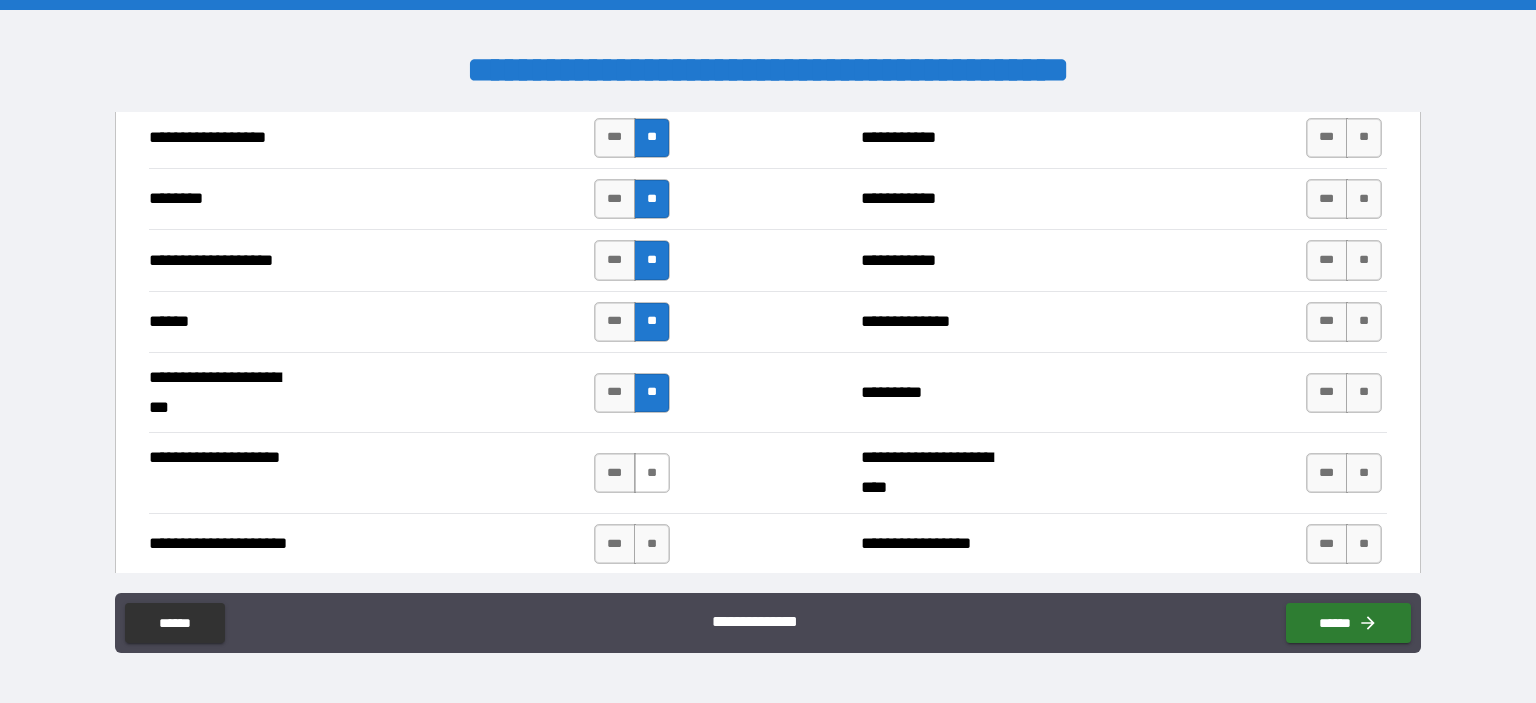 click on "**" at bounding box center (652, 473) 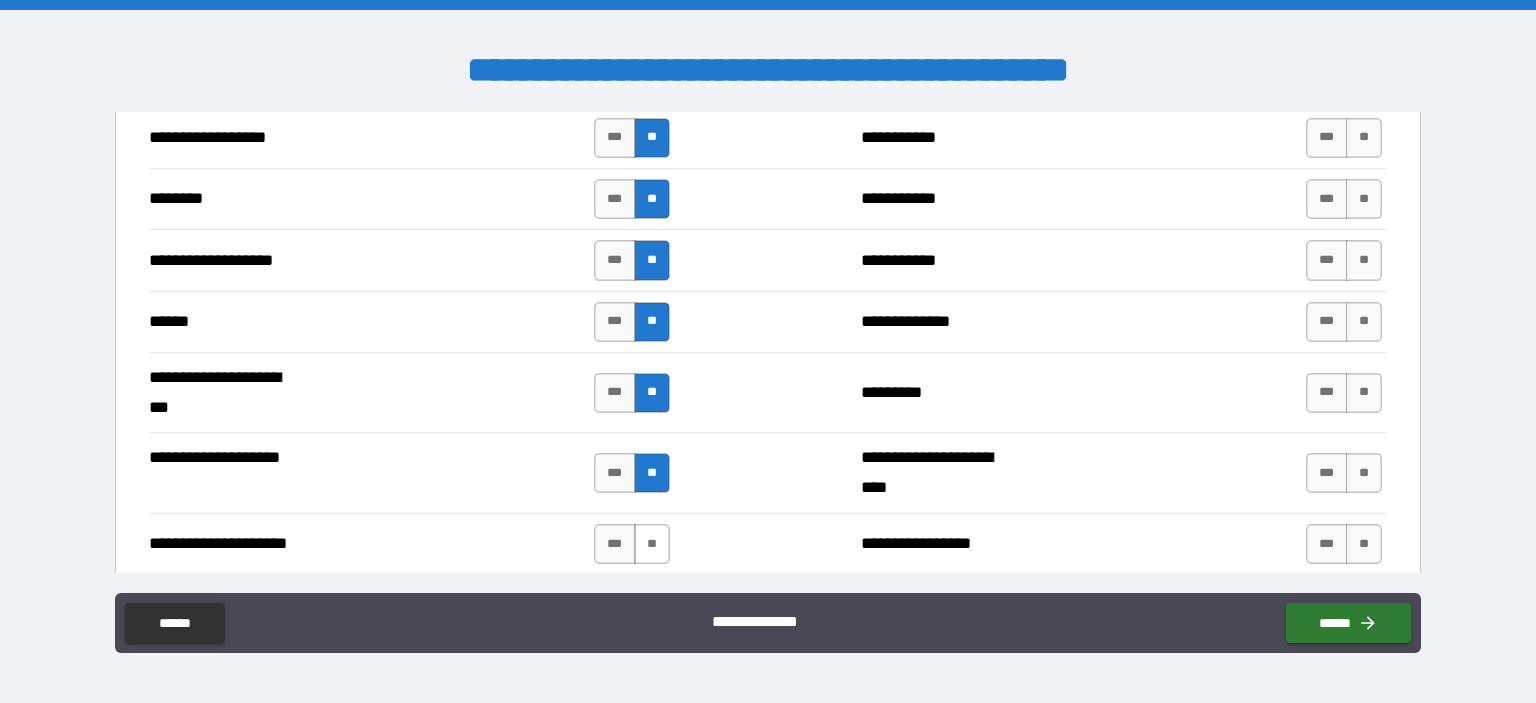 click on "**" at bounding box center [652, 544] 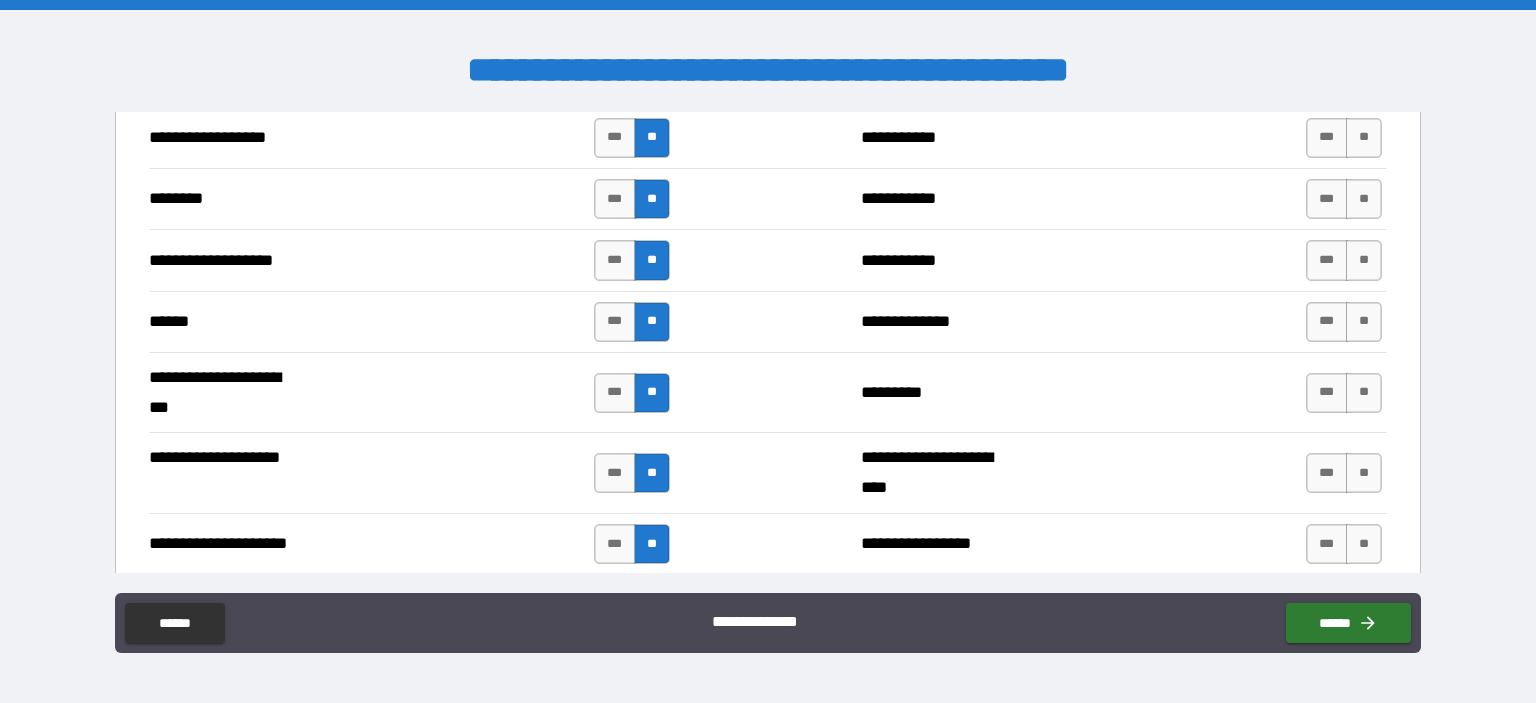 click on "**" at bounding box center [1364, 138] 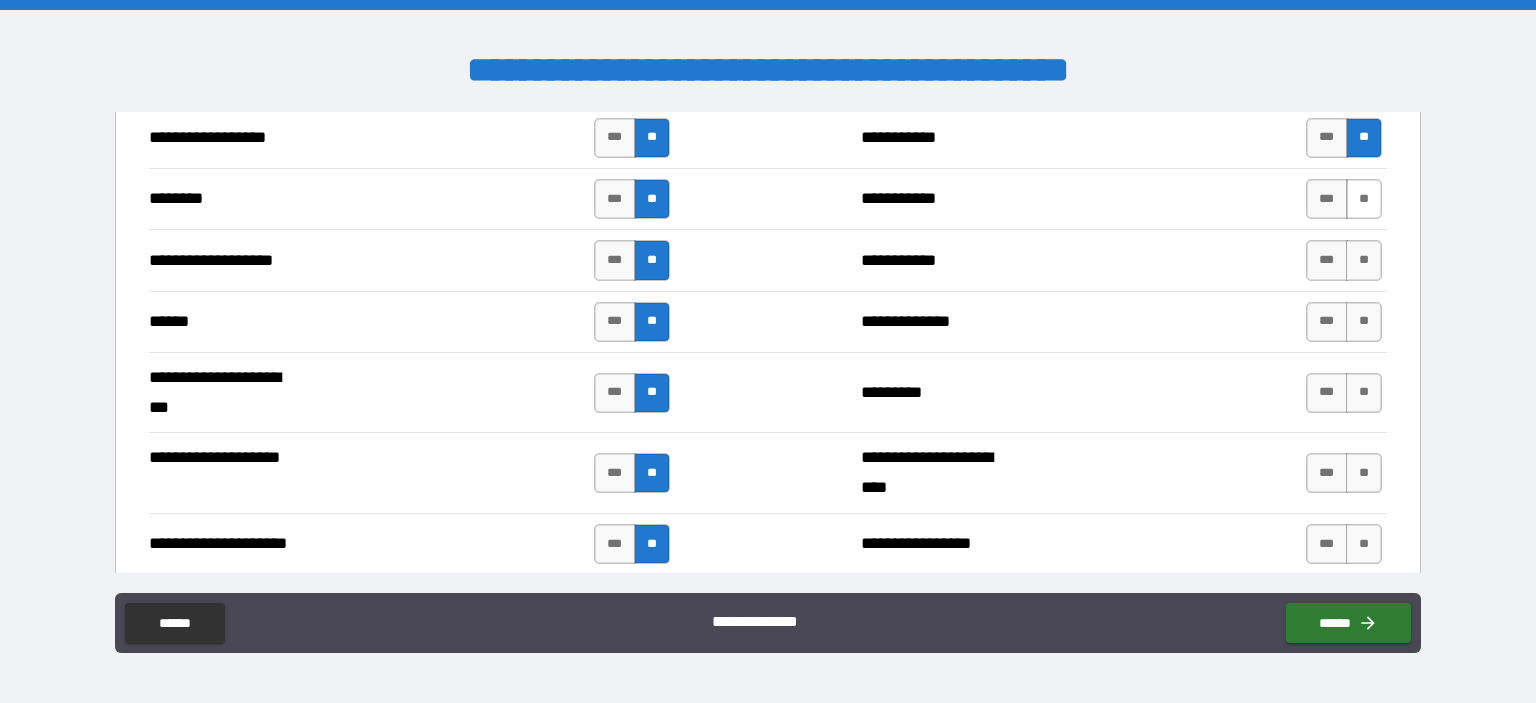 click on "**" at bounding box center [1364, 199] 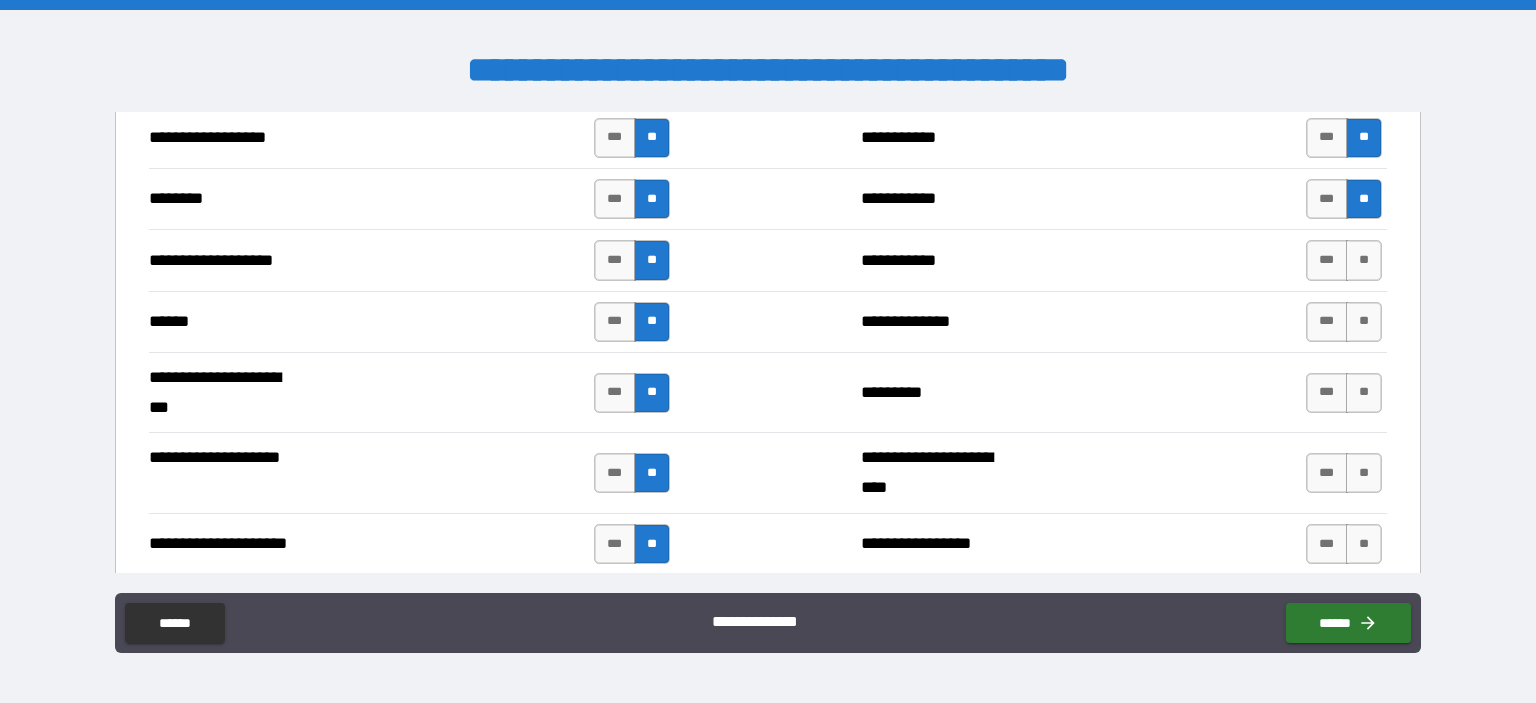 click on "**" at bounding box center [1364, 260] 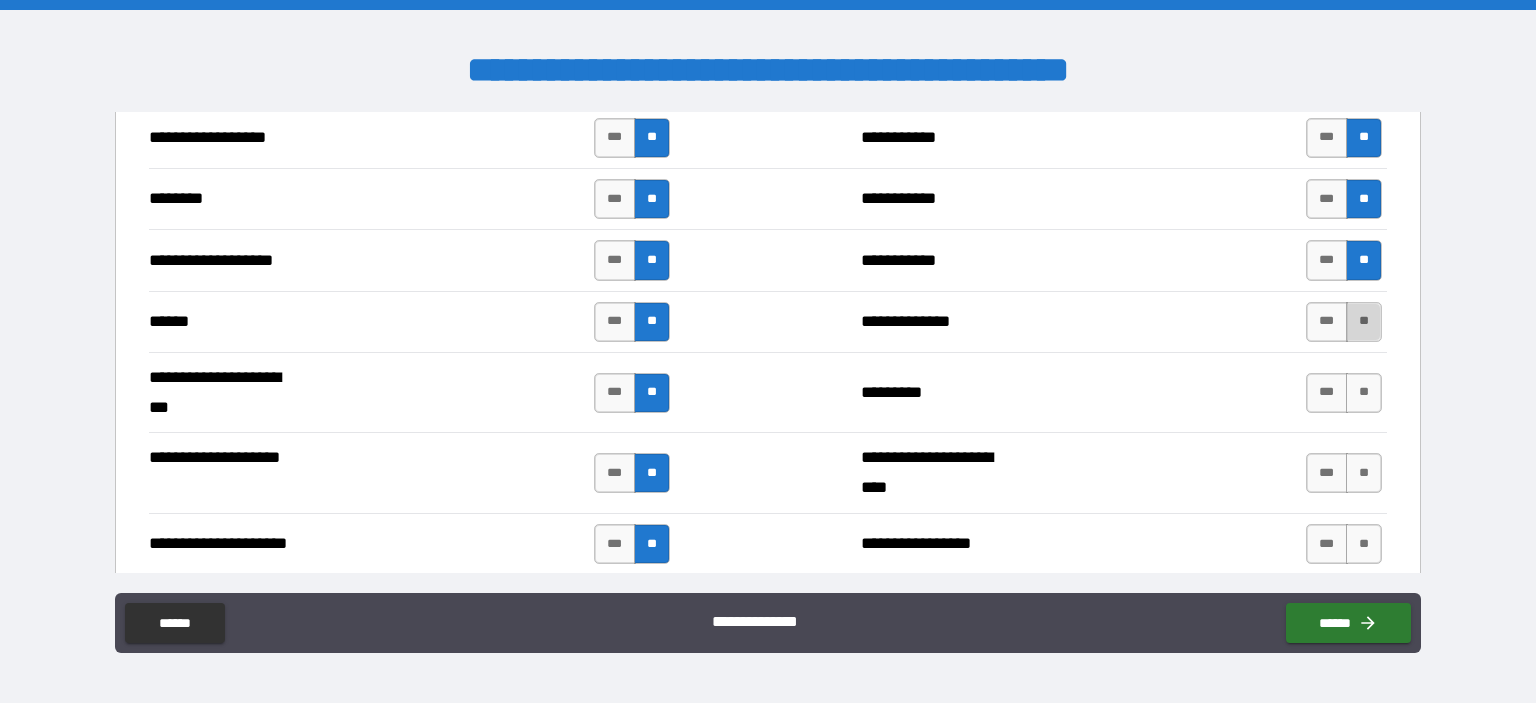 drag, startPoint x: 1344, startPoint y: 299, endPoint x: 1343, endPoint y: 313, distance: 14.035668 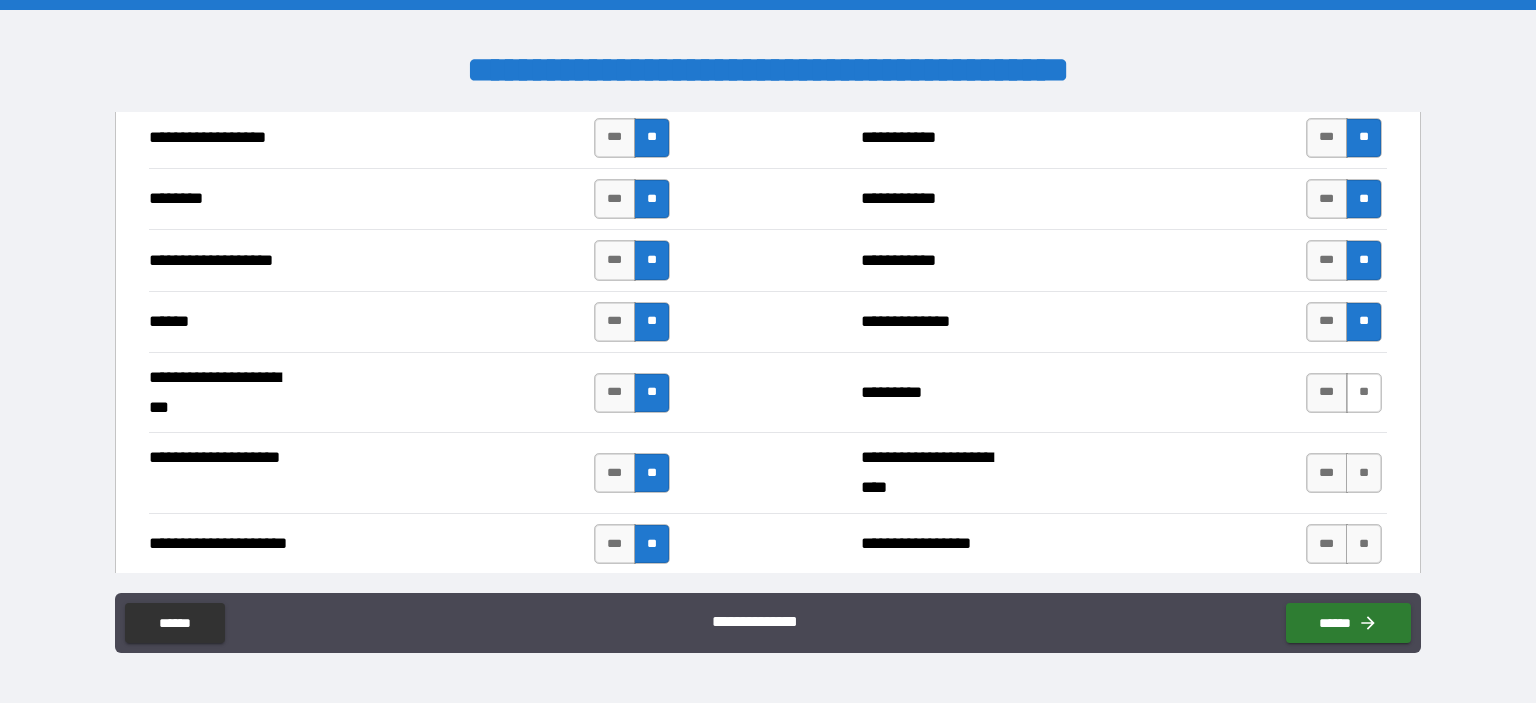 click on "**" at bounding box center (1364, 393) 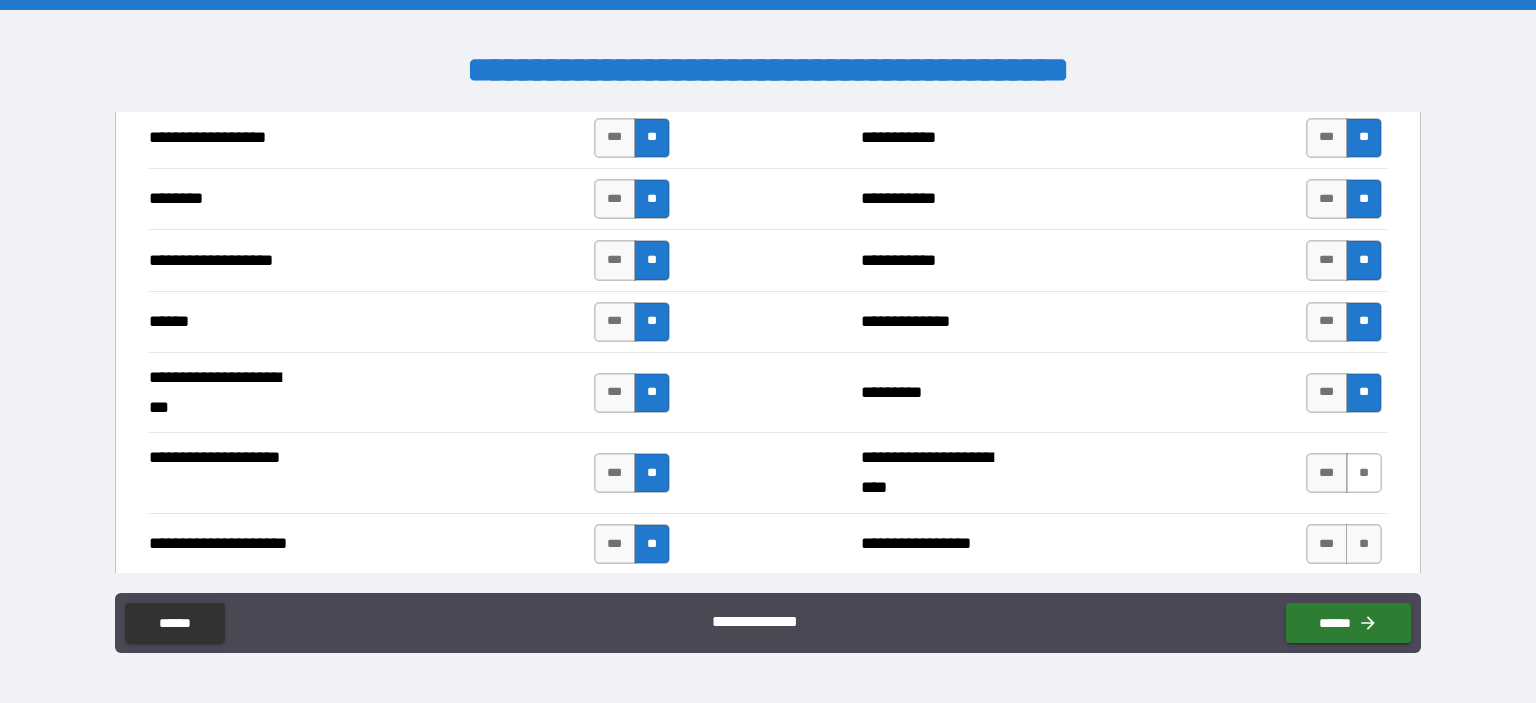click on "**" at bounding box center (1364, 473) 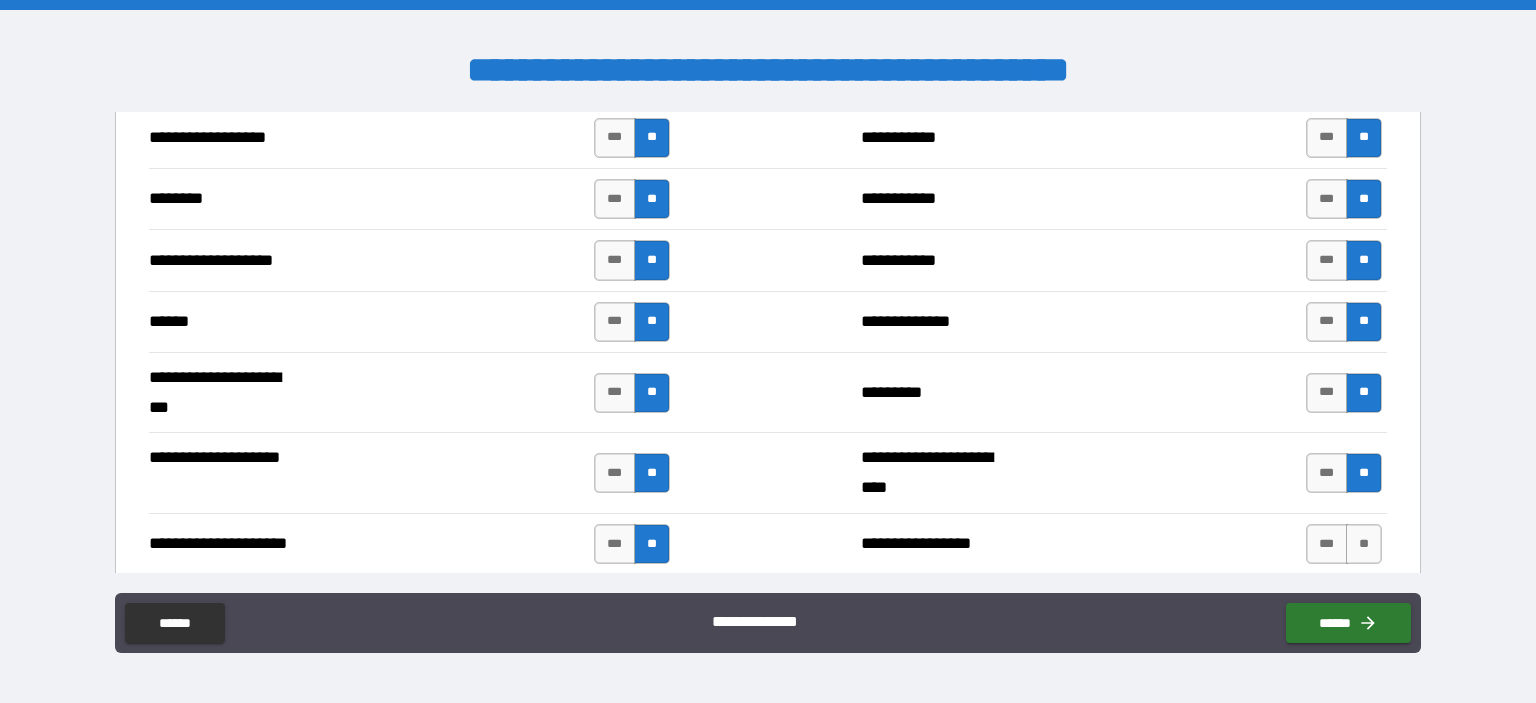 scroll, scrollTop: 3024, scrollLeft: 0, axis: vertical 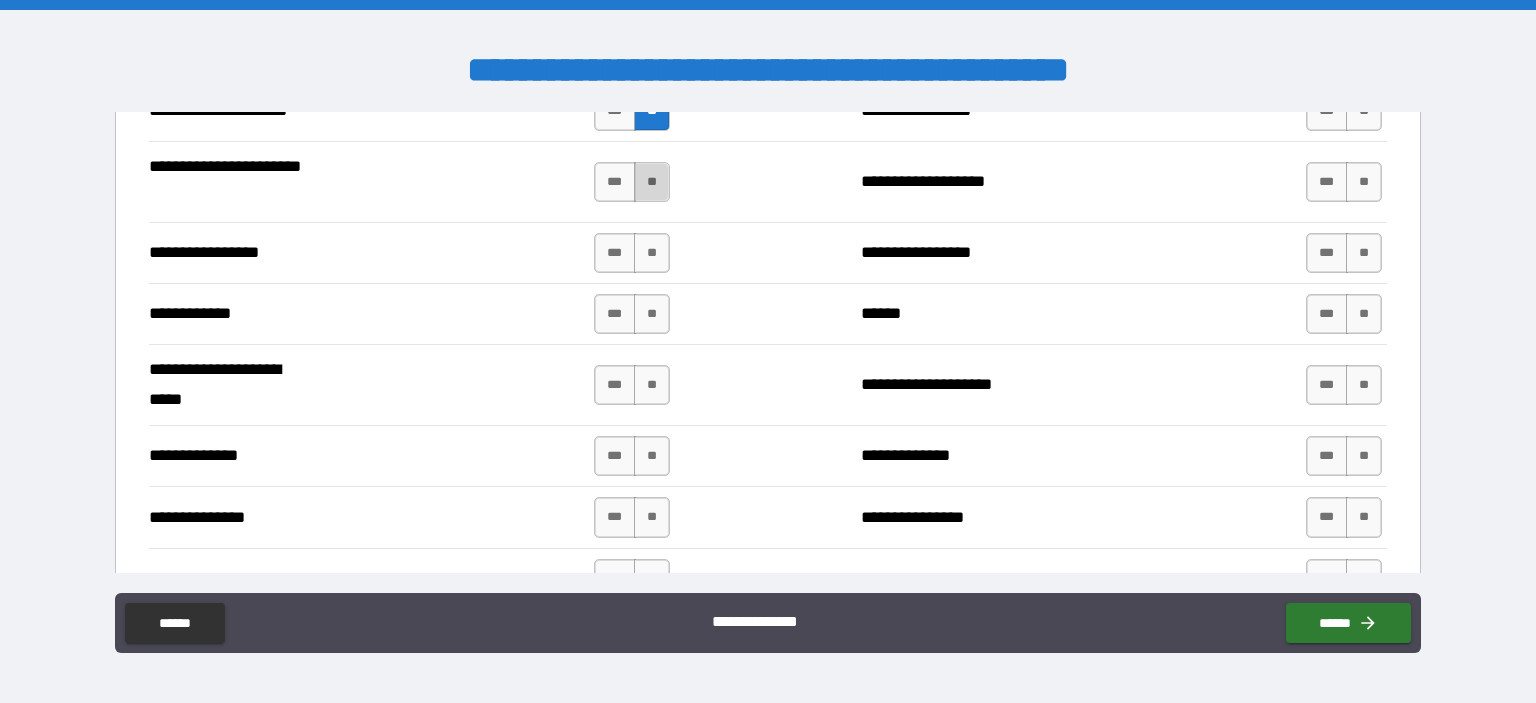 click on "**" at bounding box center (652, 182) 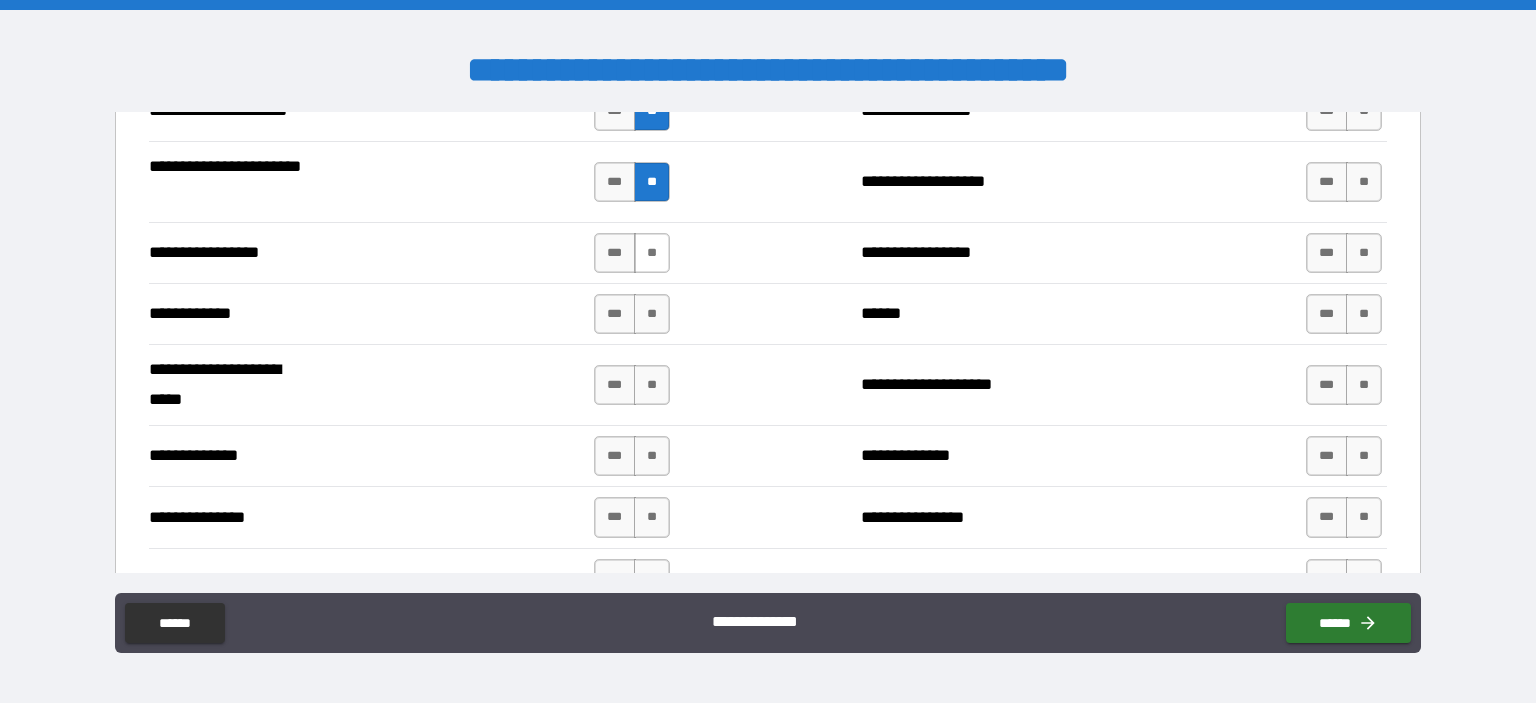click on "**" at bounding box center [652, 253] 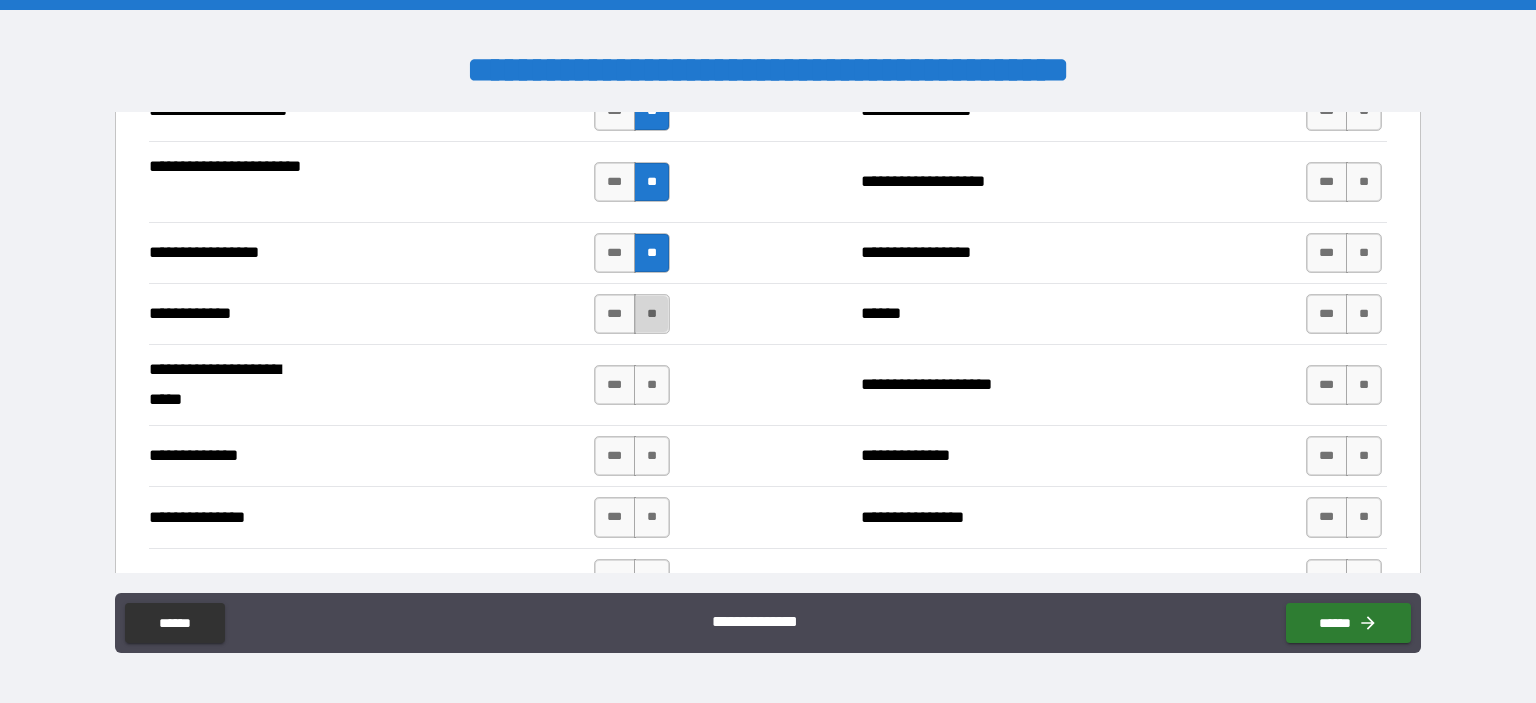 click on "**" at bounding box center (652, 314) 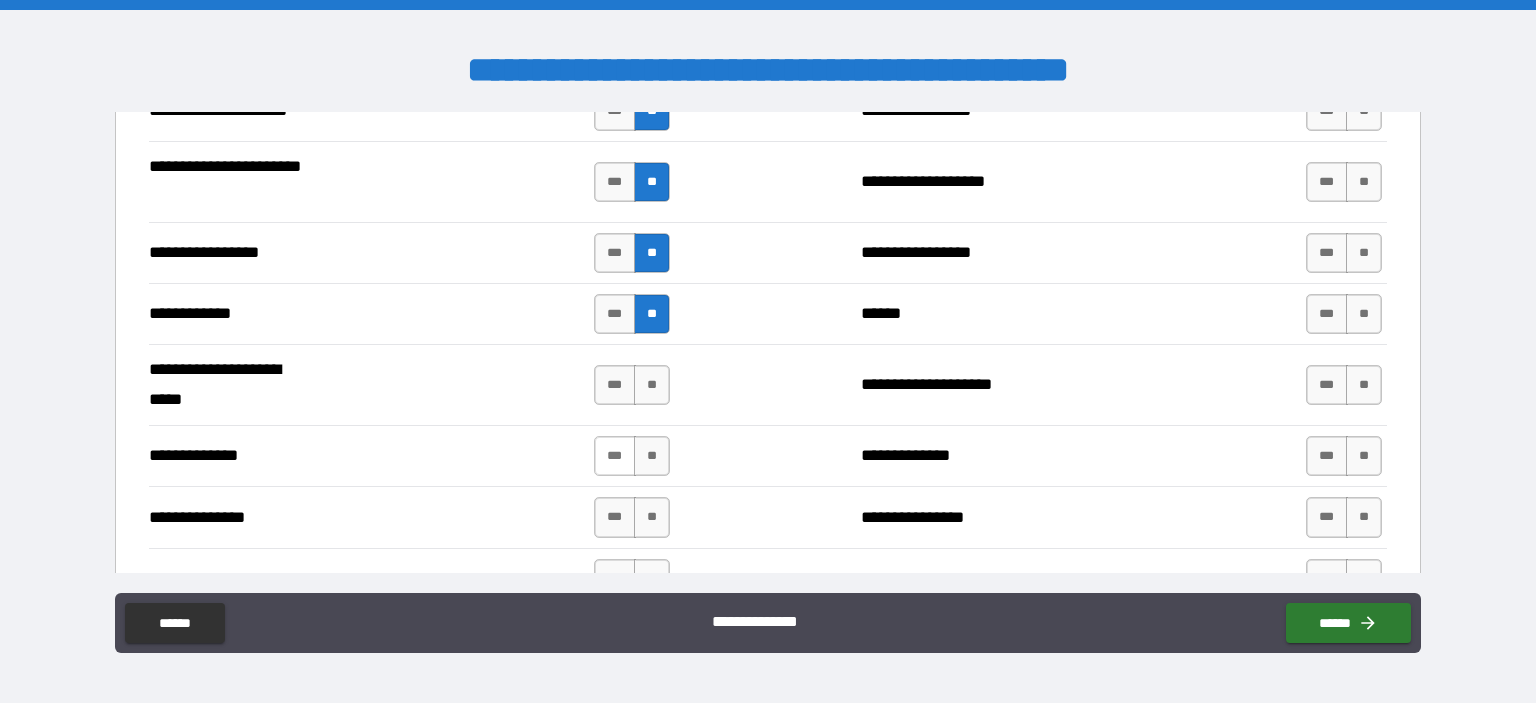 click on "***" at bounding box center (615, 456) 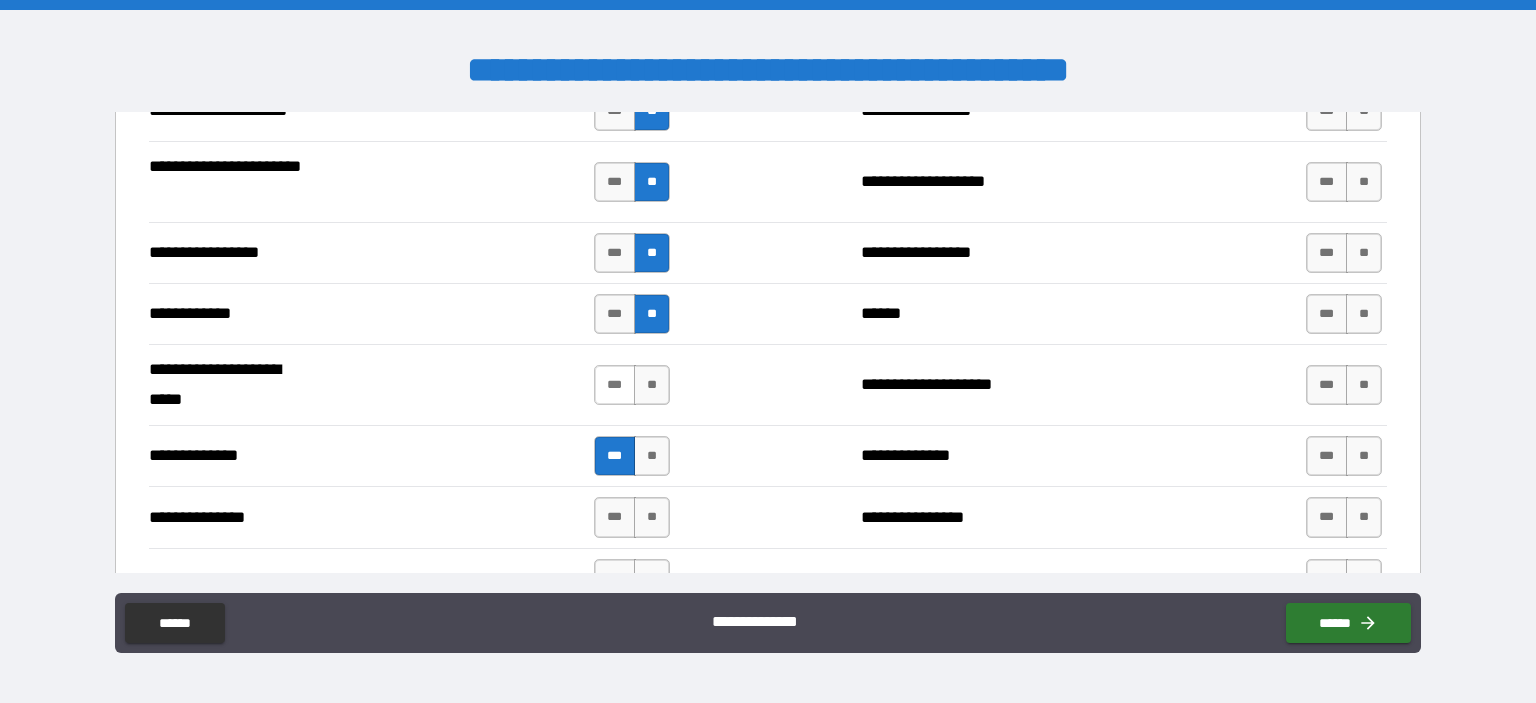 click on "***" at bounding box center [615, 385] 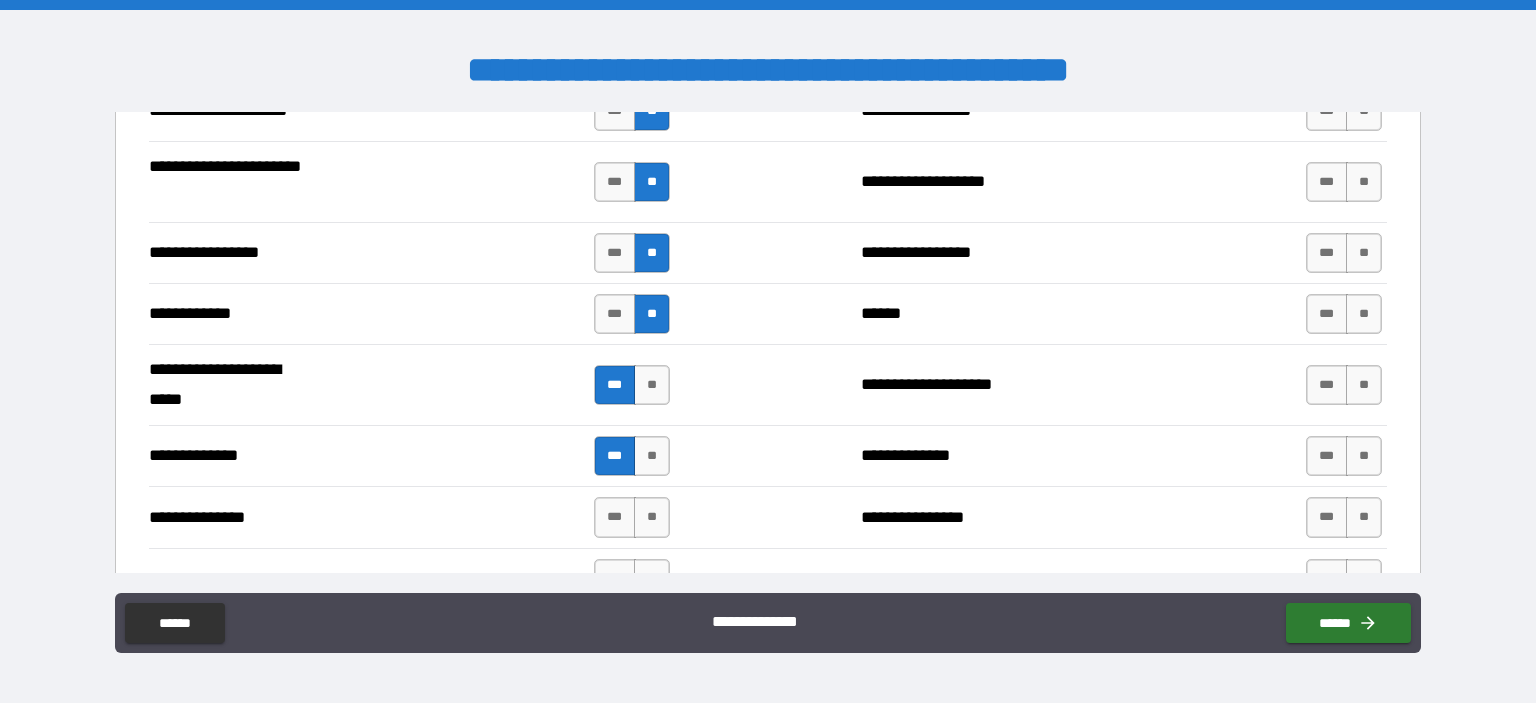 scroll, scrollTop: 3457, scrollLeft: 0, axis: vertical 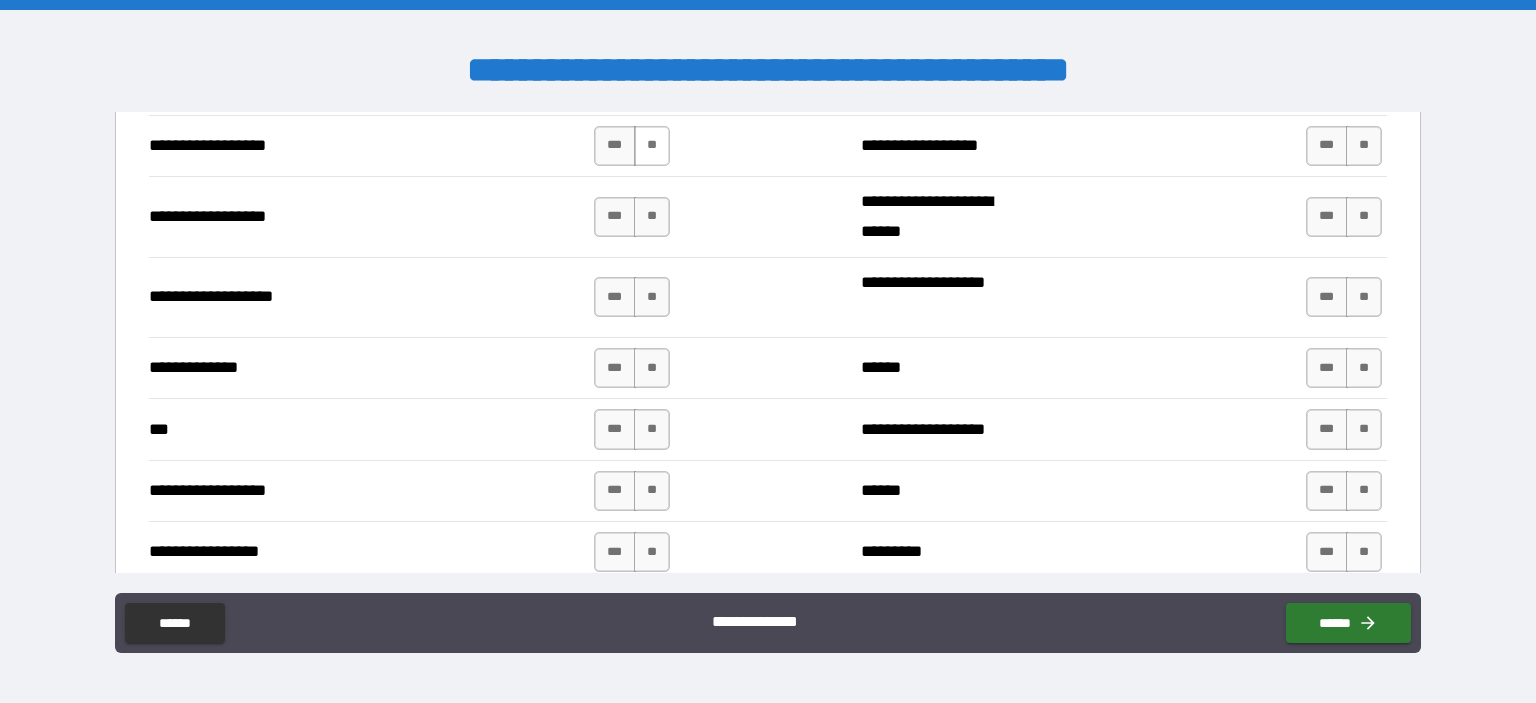 click on "**" at bounding box center [652, 146] 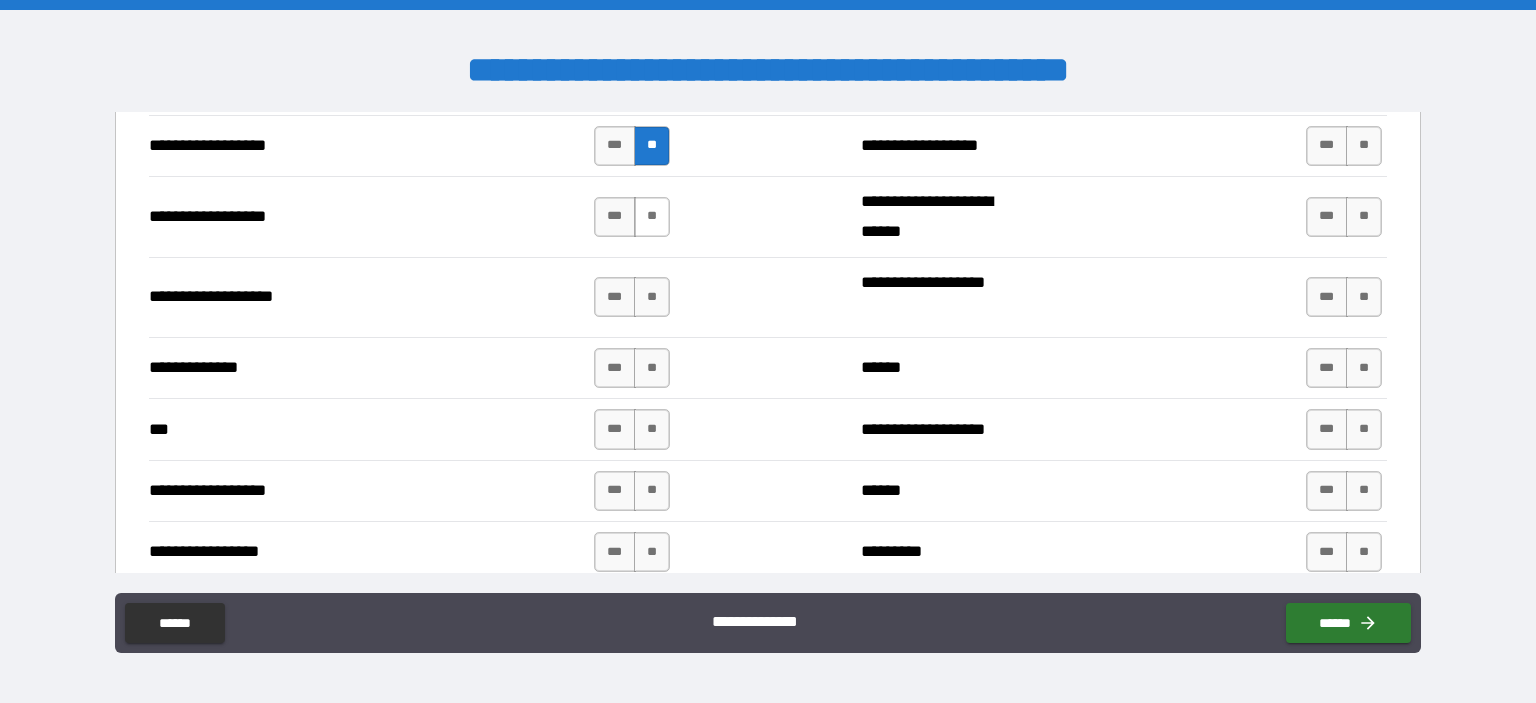 click on "**" at bounding box center [652, 217] 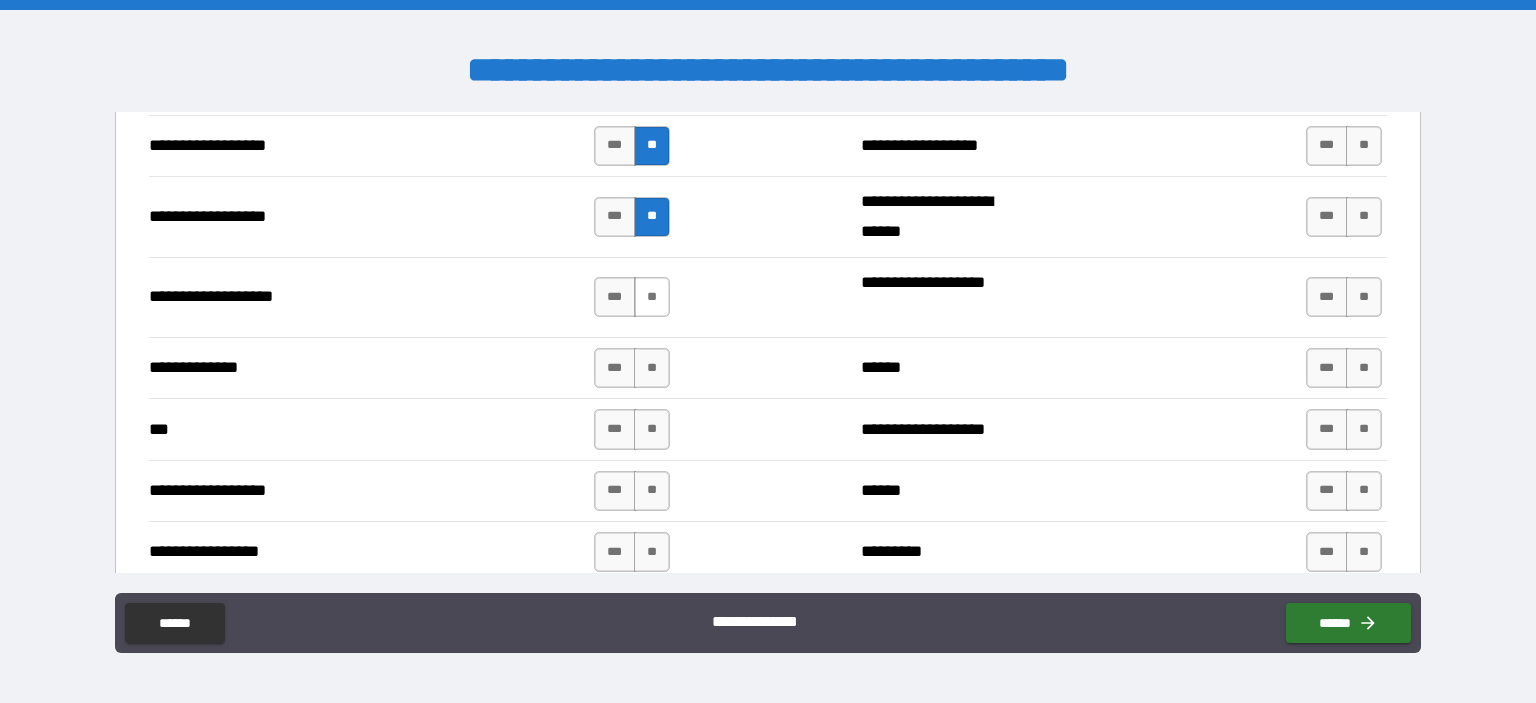 click on "**" at bounding box center [652, 297] 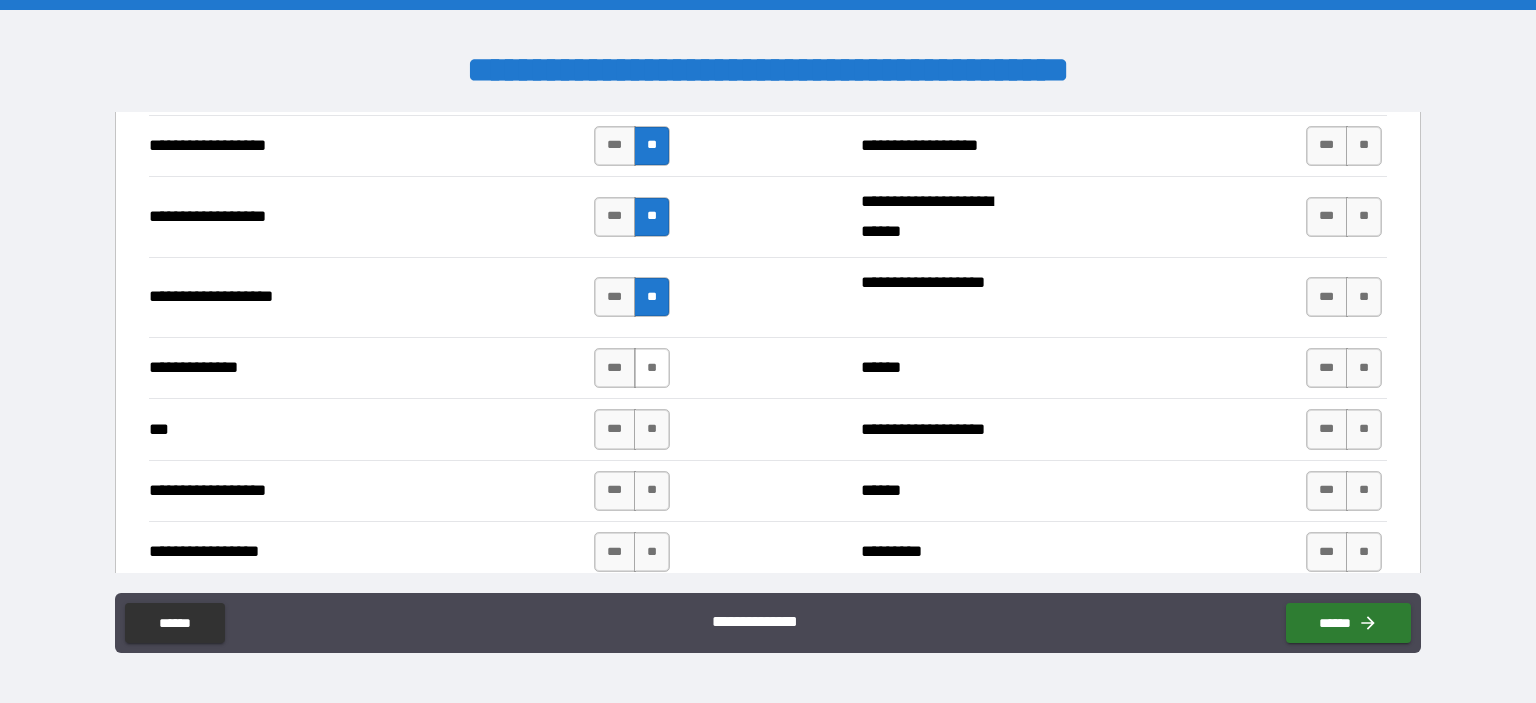 click on "**" at bounding box center [652, 368] 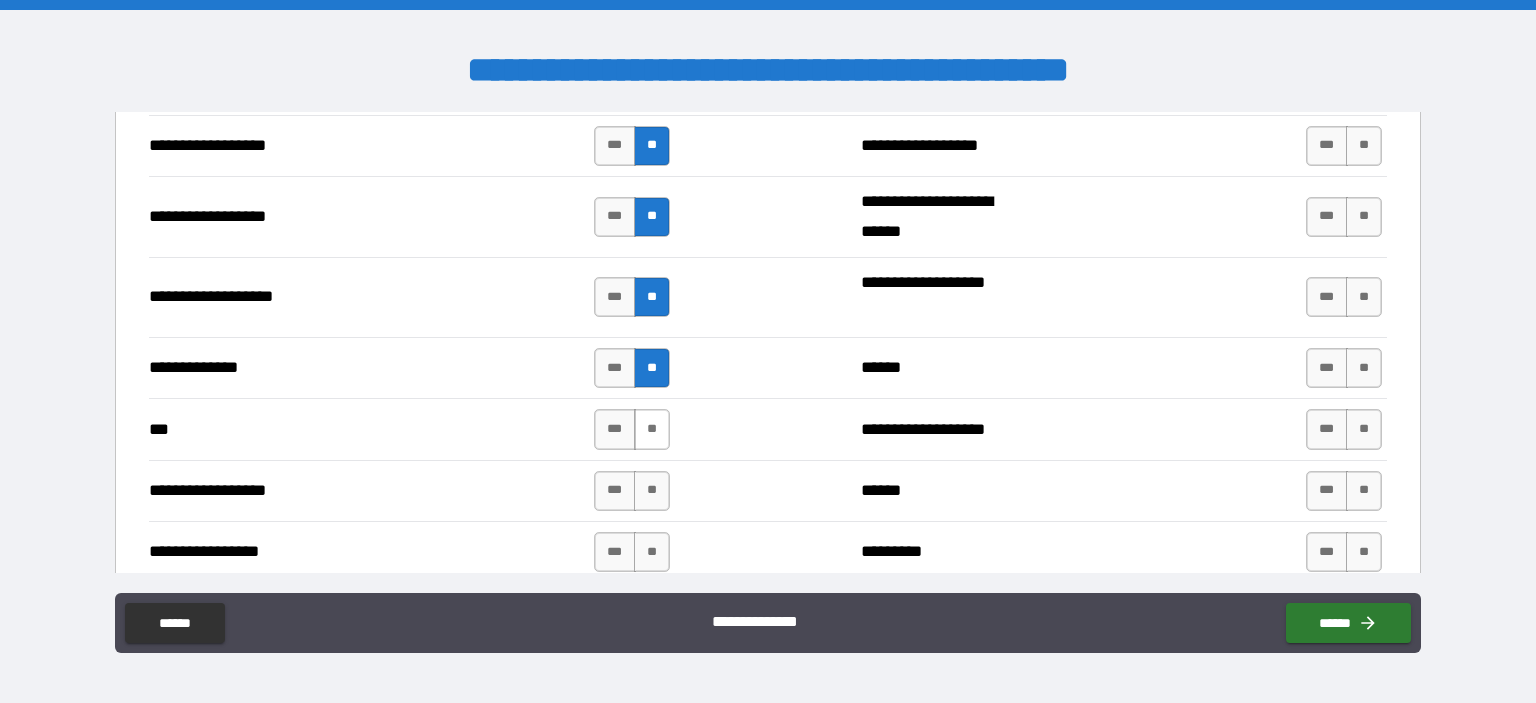 click on "**" at bounding box center [652, 429] 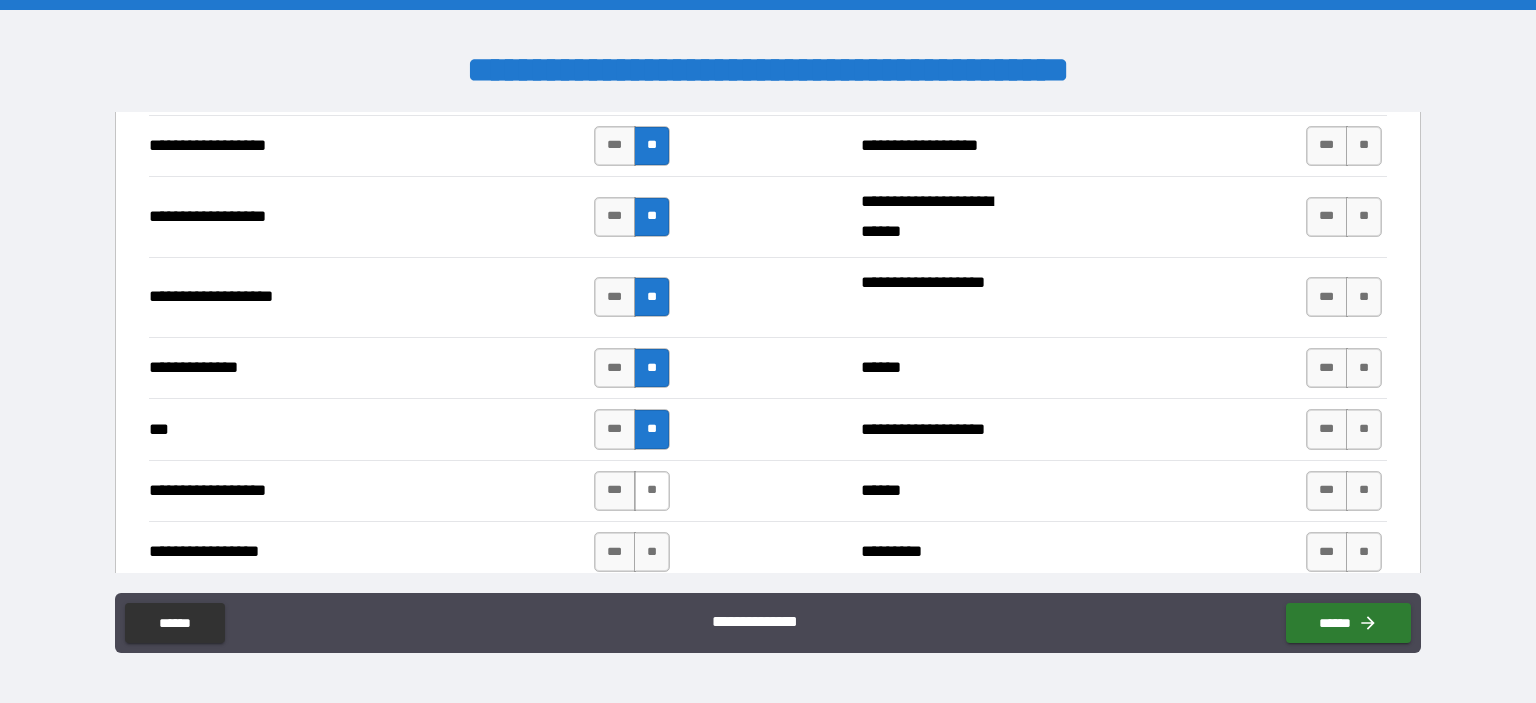 click on "**" at bounding box center (652, 491) 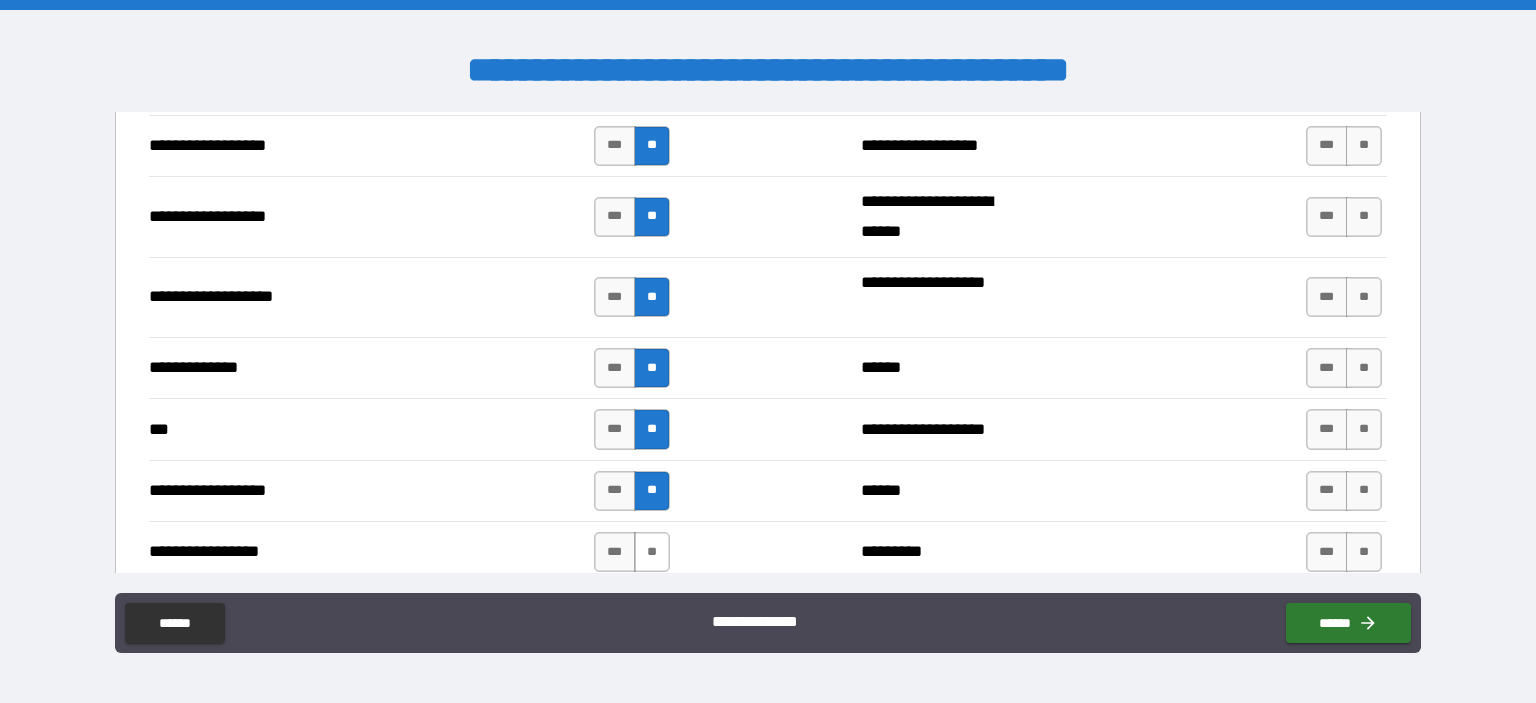 click on "**" at bounding box center (652, 552) 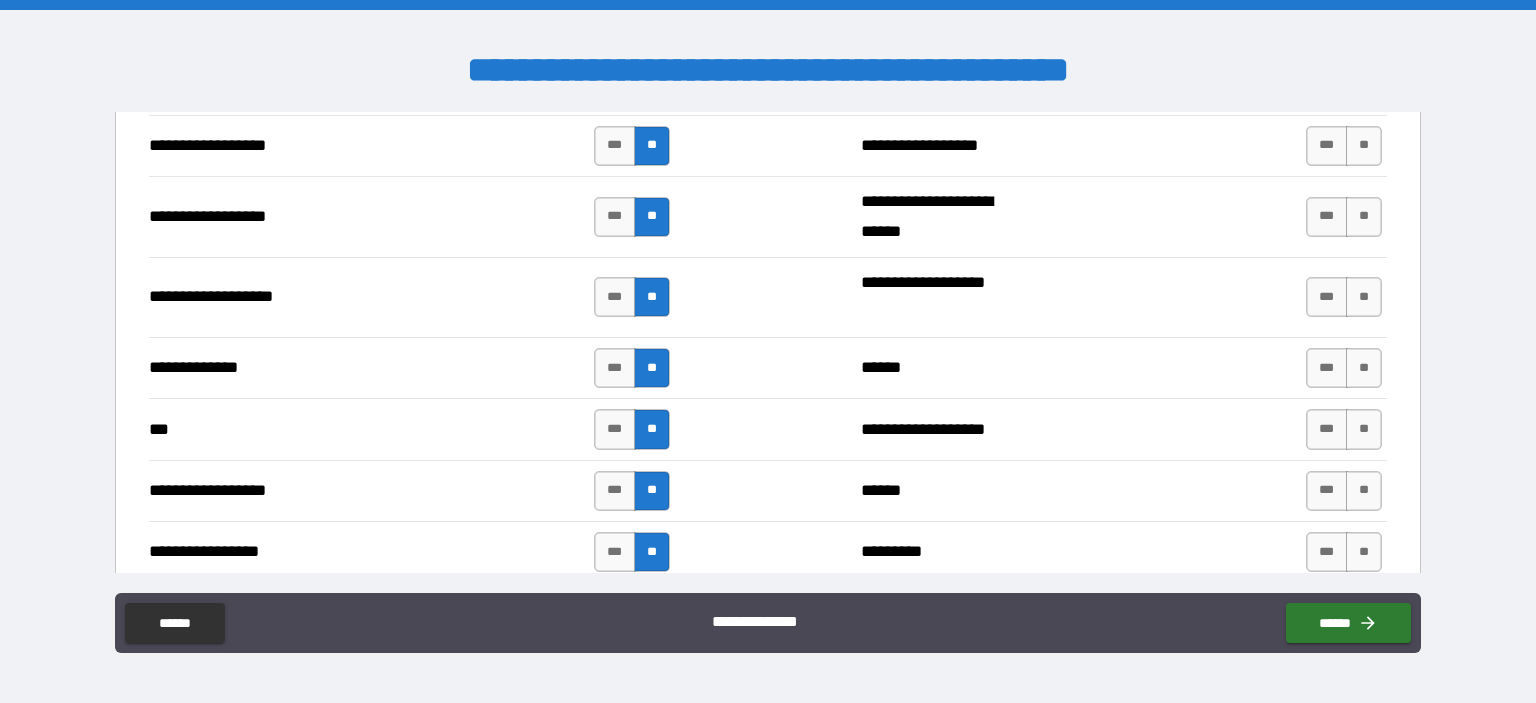 scroll, scrollTop: 3891, scrollLeft: 0, axis: vertical 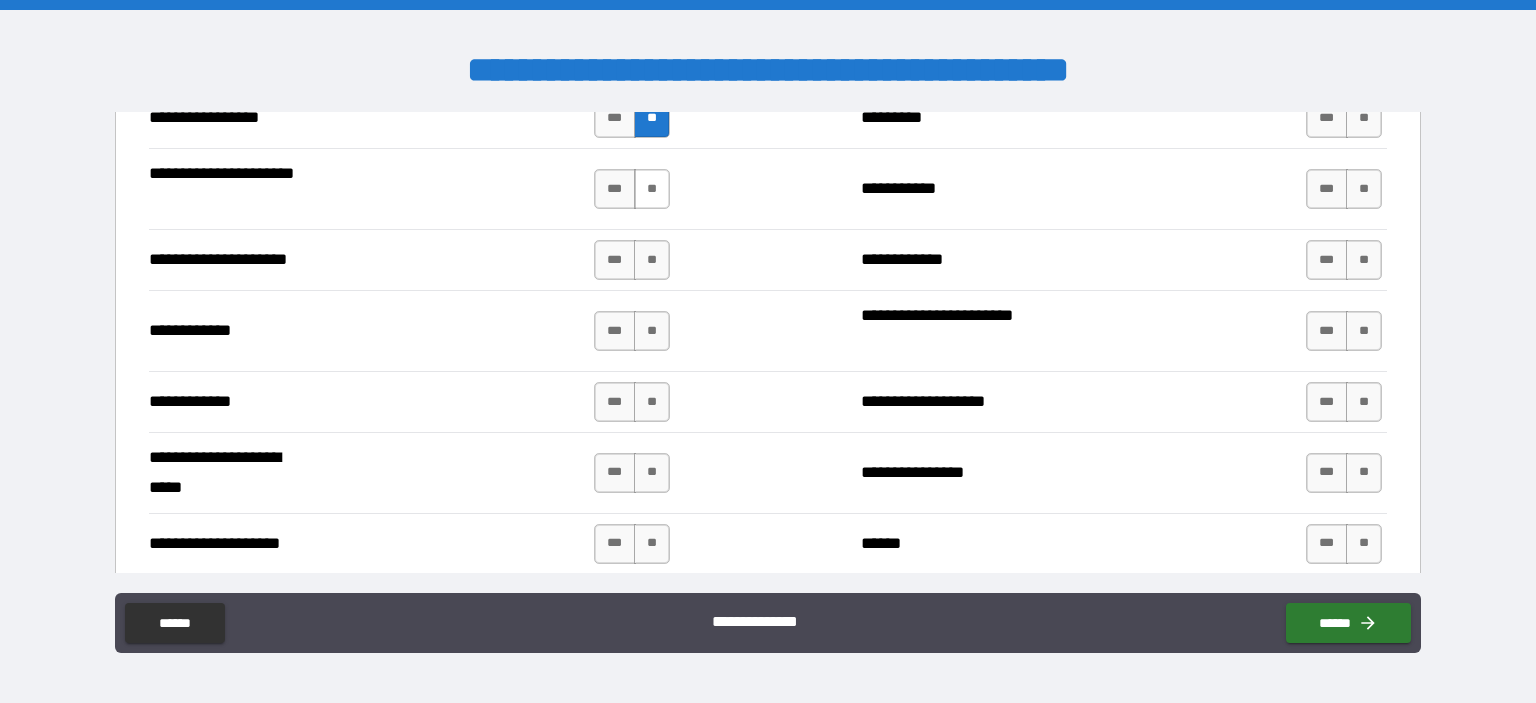 click on "**" at bounding box center [652, 189] 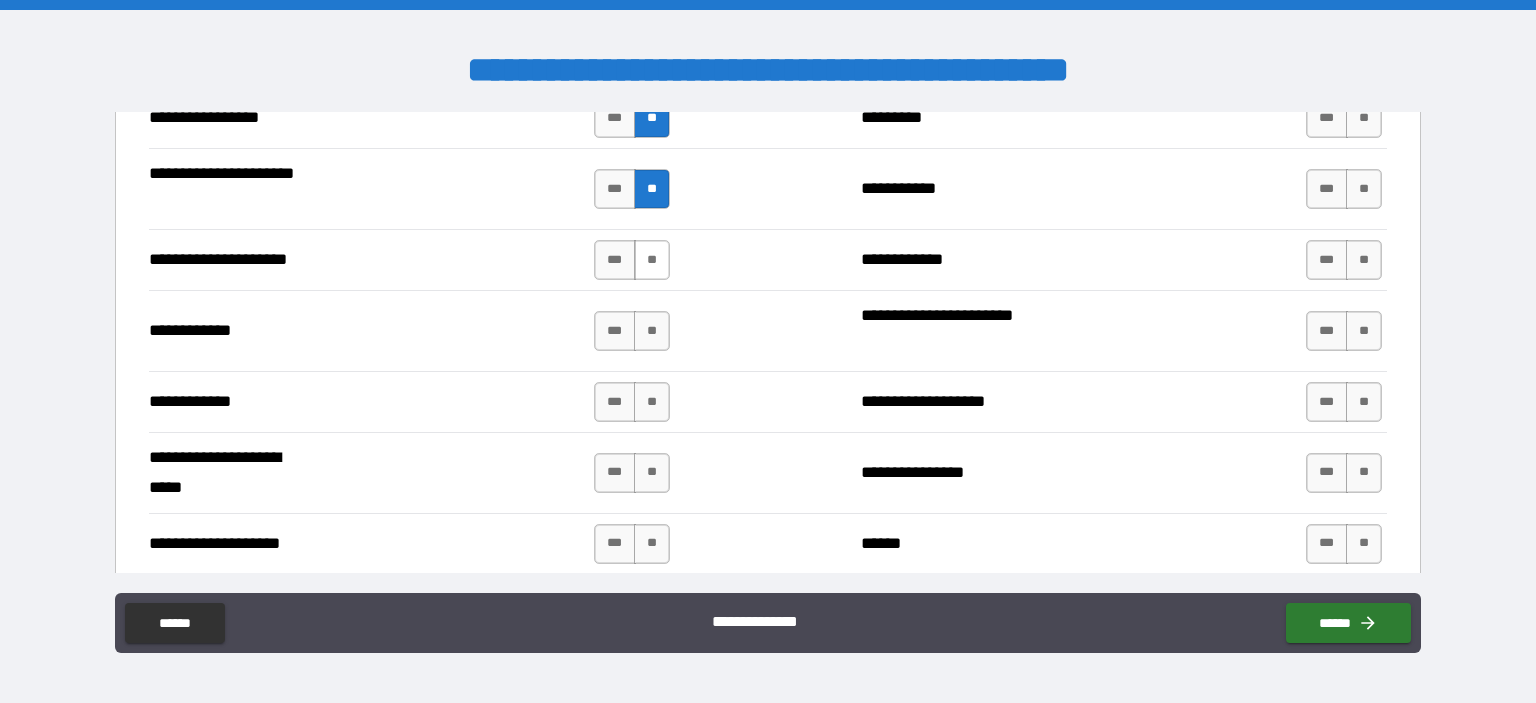 click on "**" at bounding box center (652, 260) 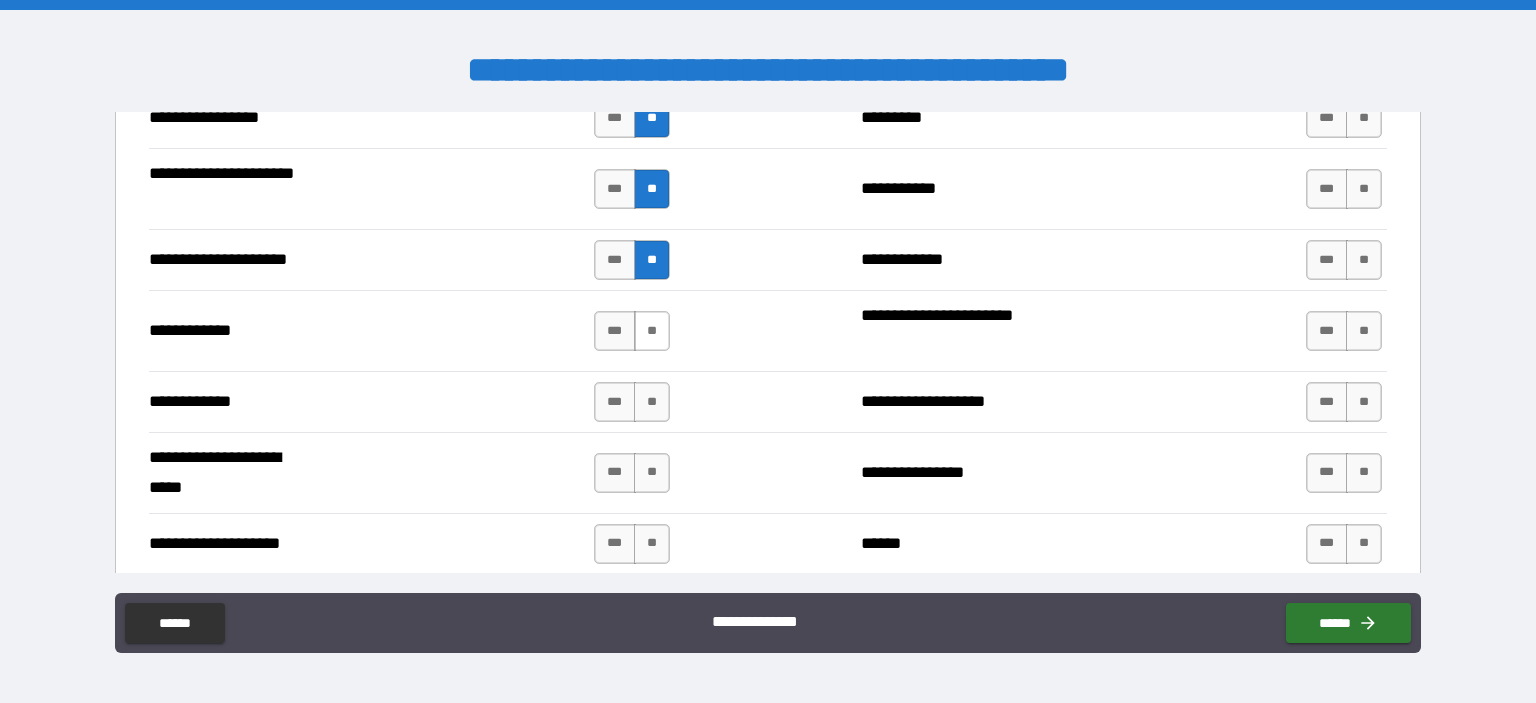 click on "**" at bounding box center (652, 331) 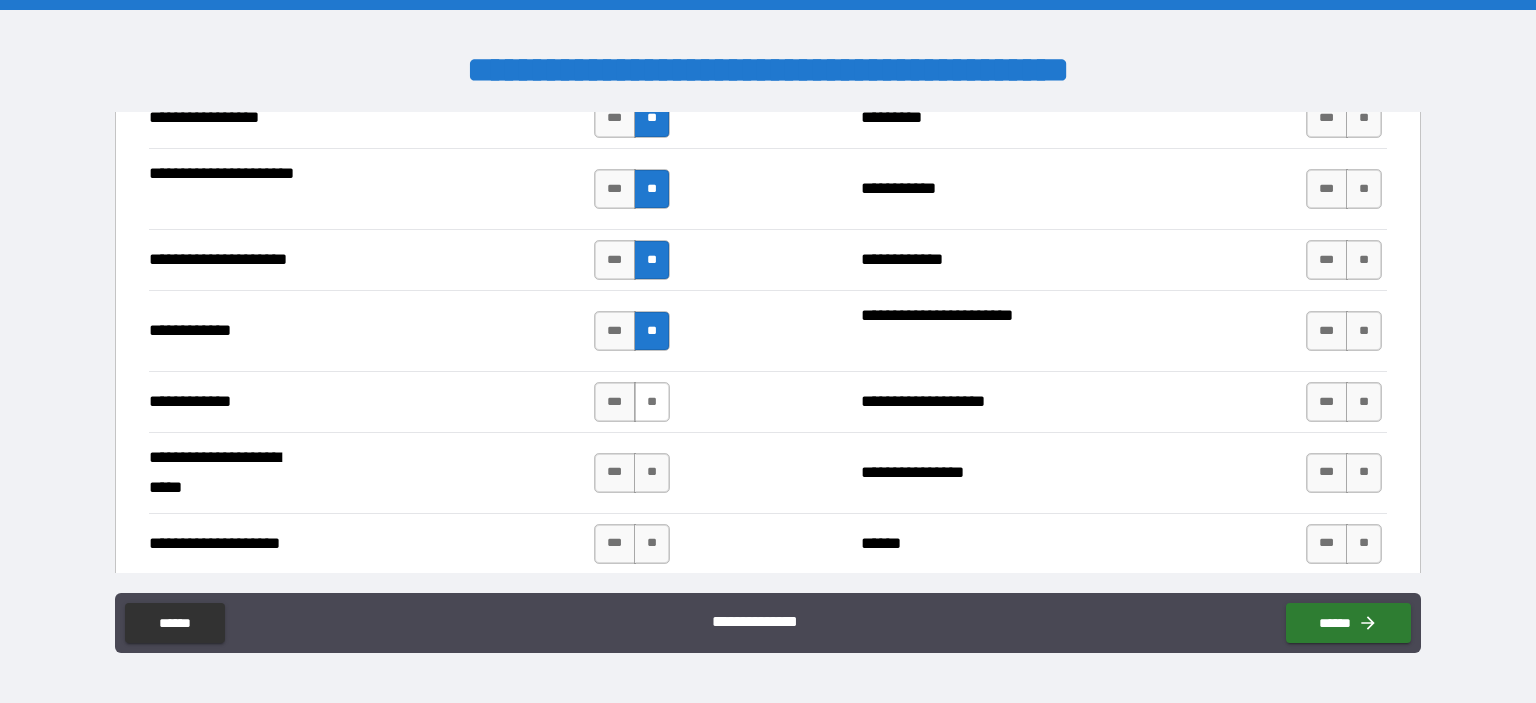 click on "**" at bounding box center [652, 402] 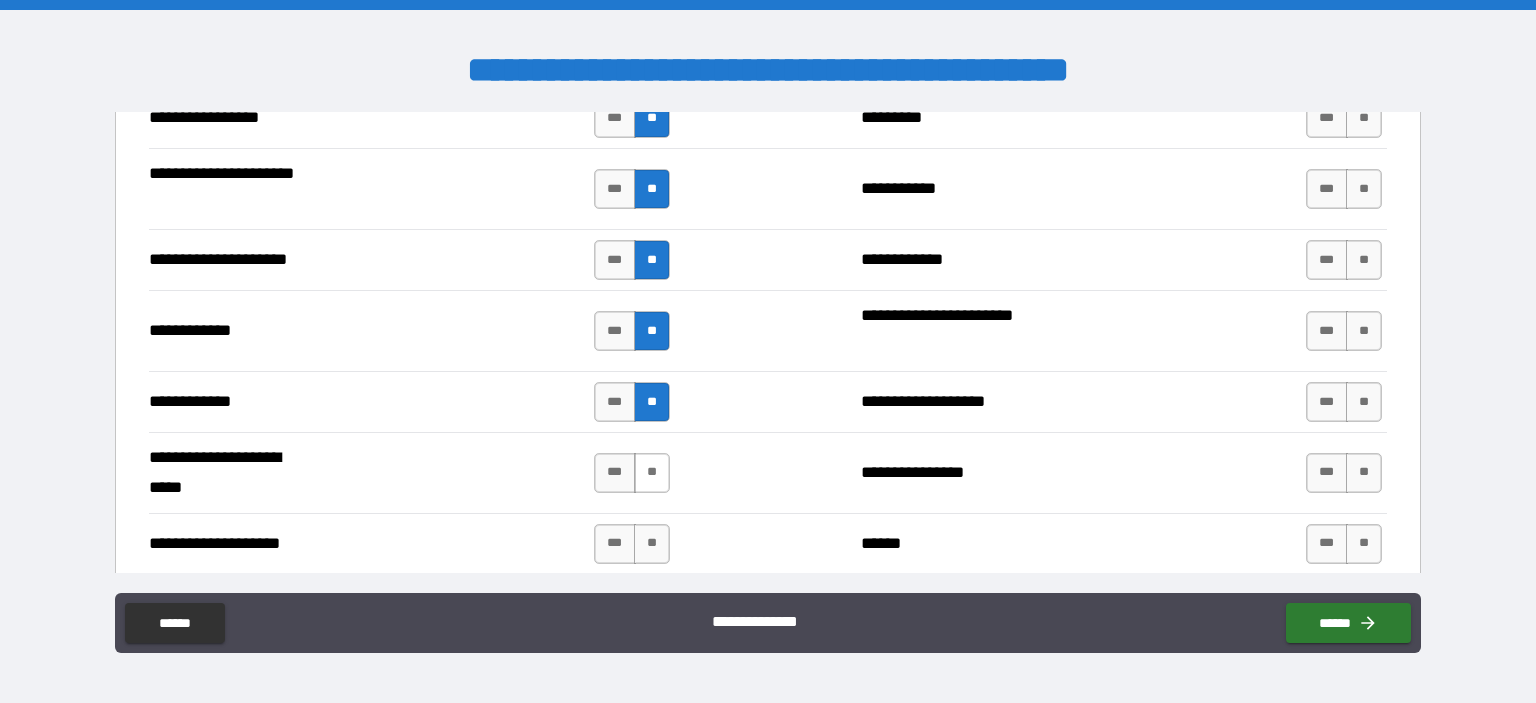 click on "**" at bounding box center (652, 473) 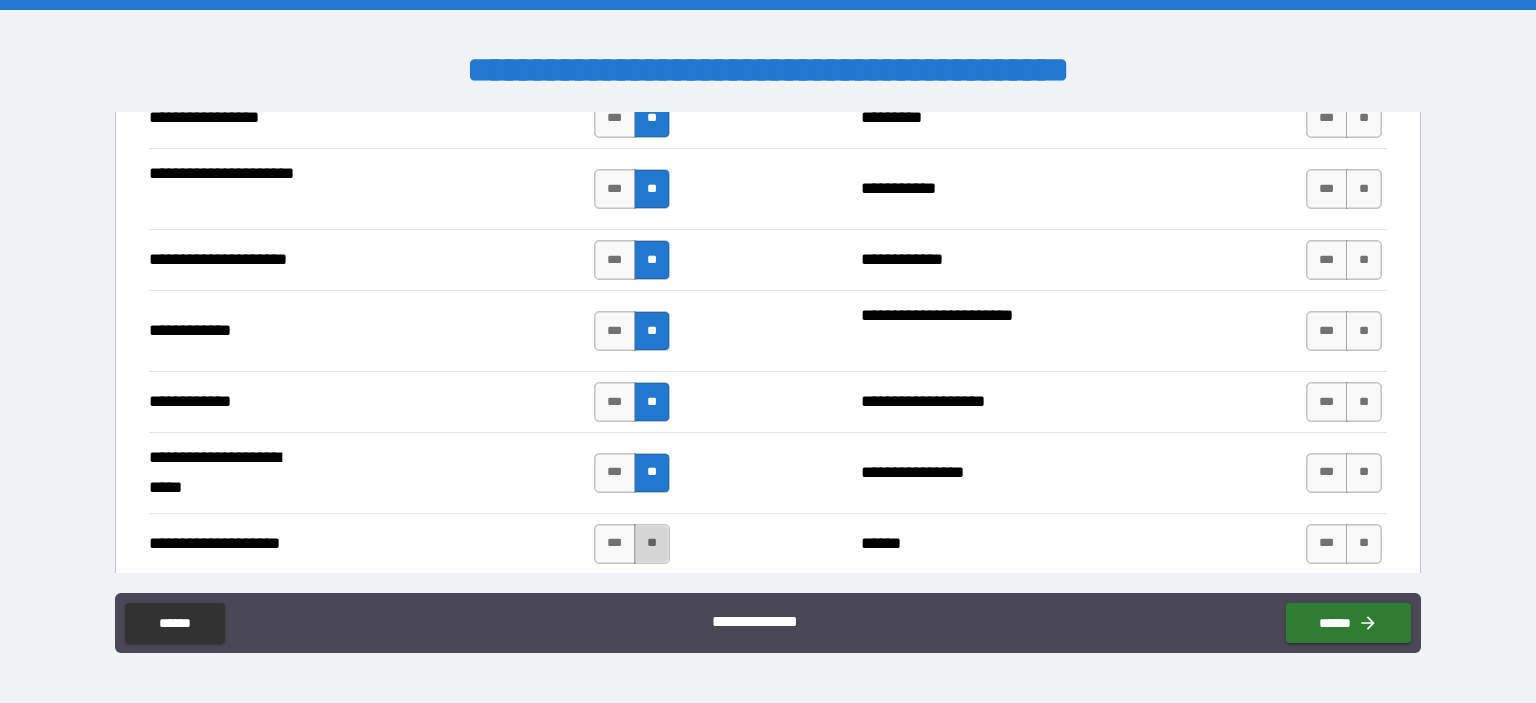 click on "**" at bounding box center (652, 544) 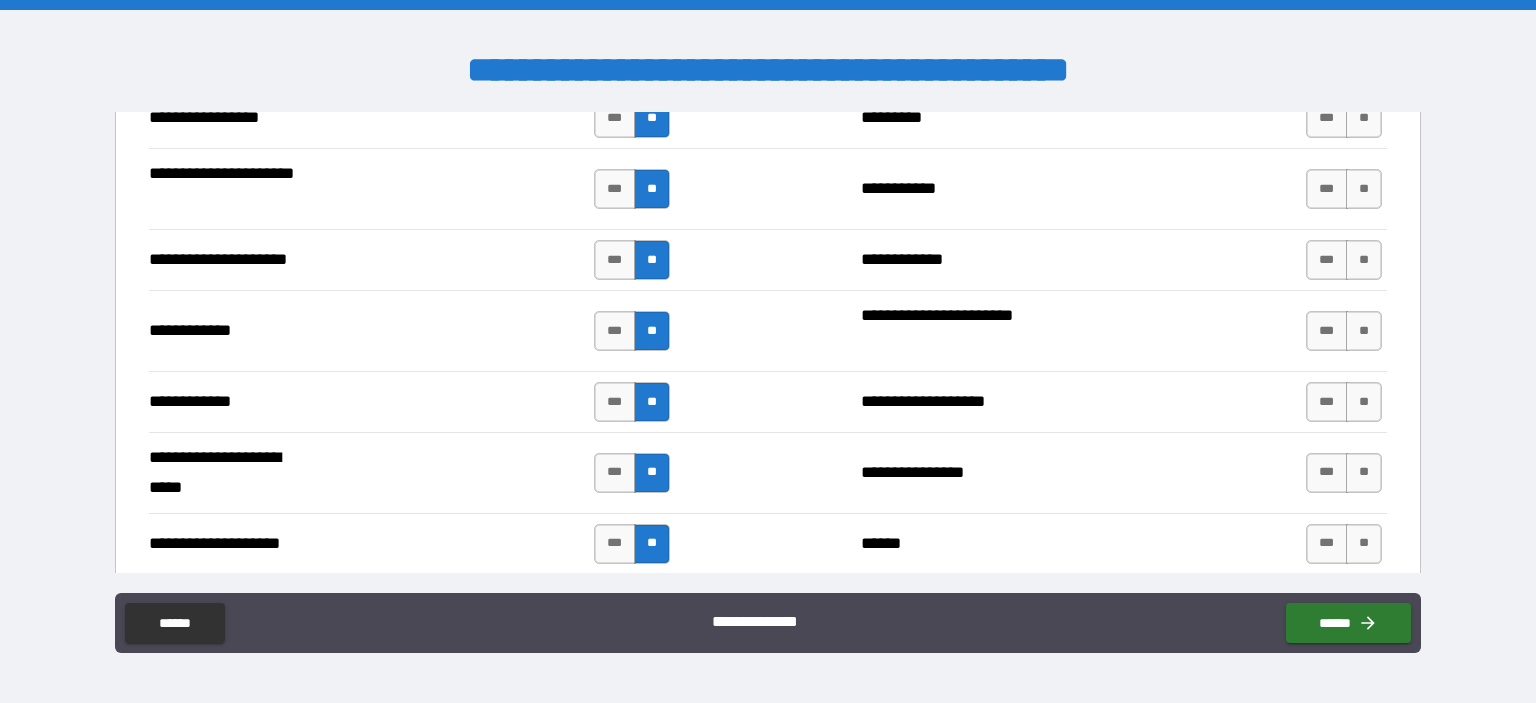 scroll, scrollTop: 4324, scrollLeft: 0, axis: vertical 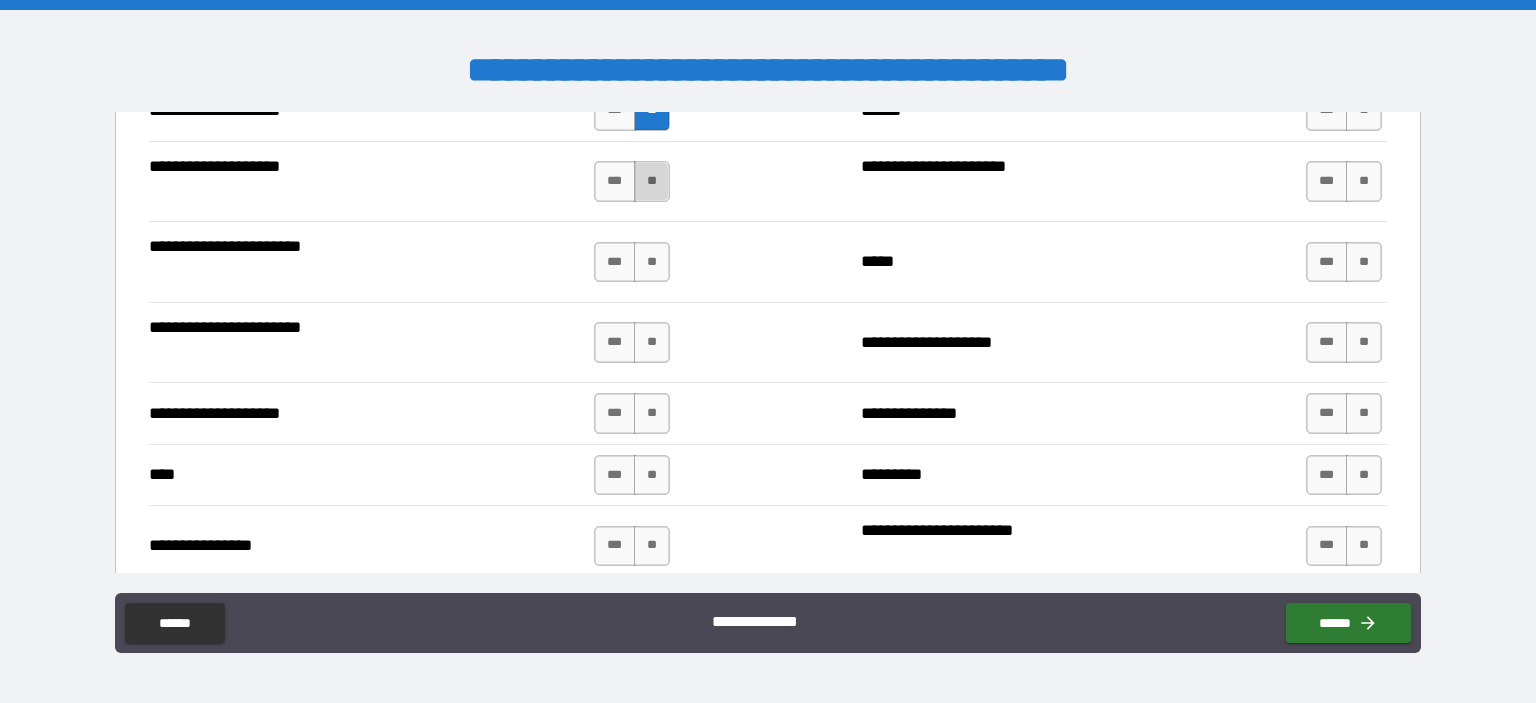 click on "**" at bounding box center [652, 181] 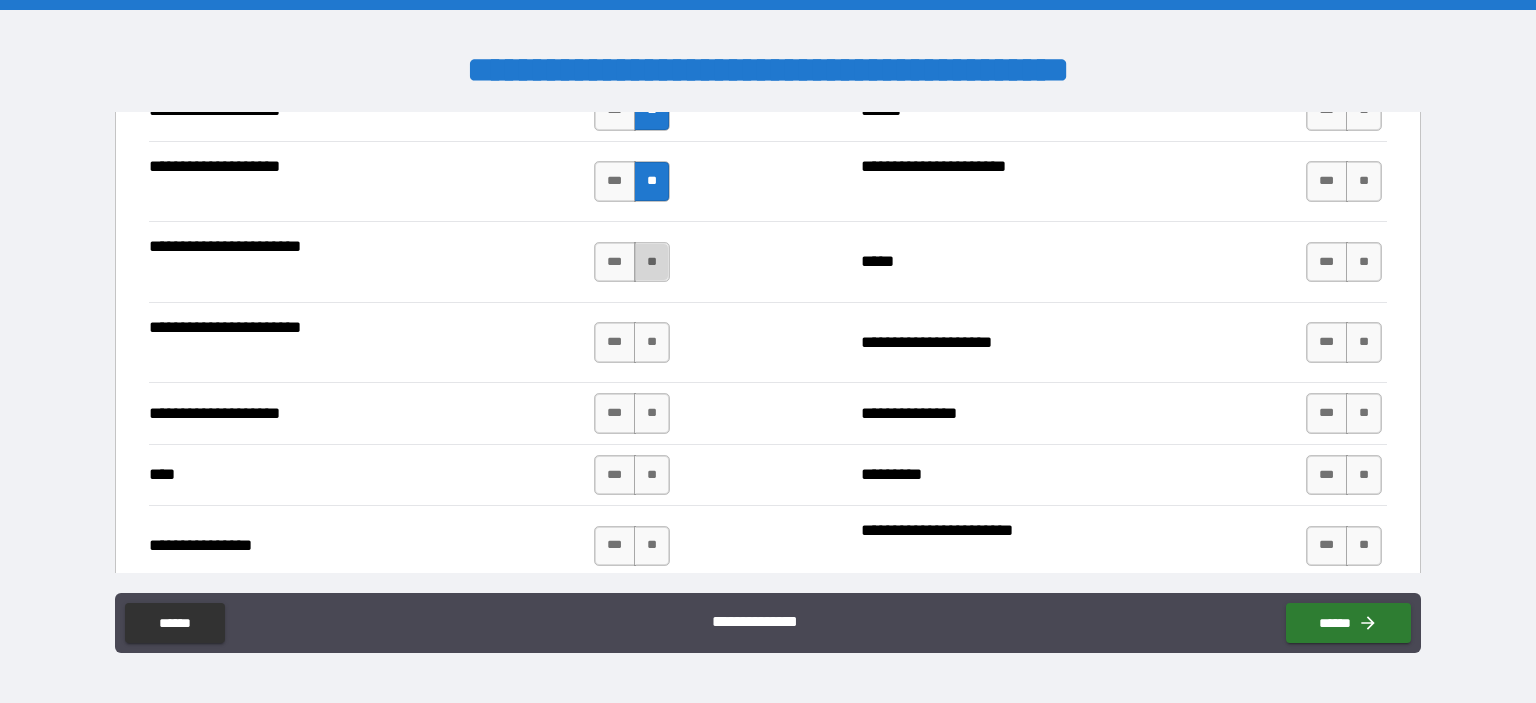 click on "**" at bounding box center (652, 262) 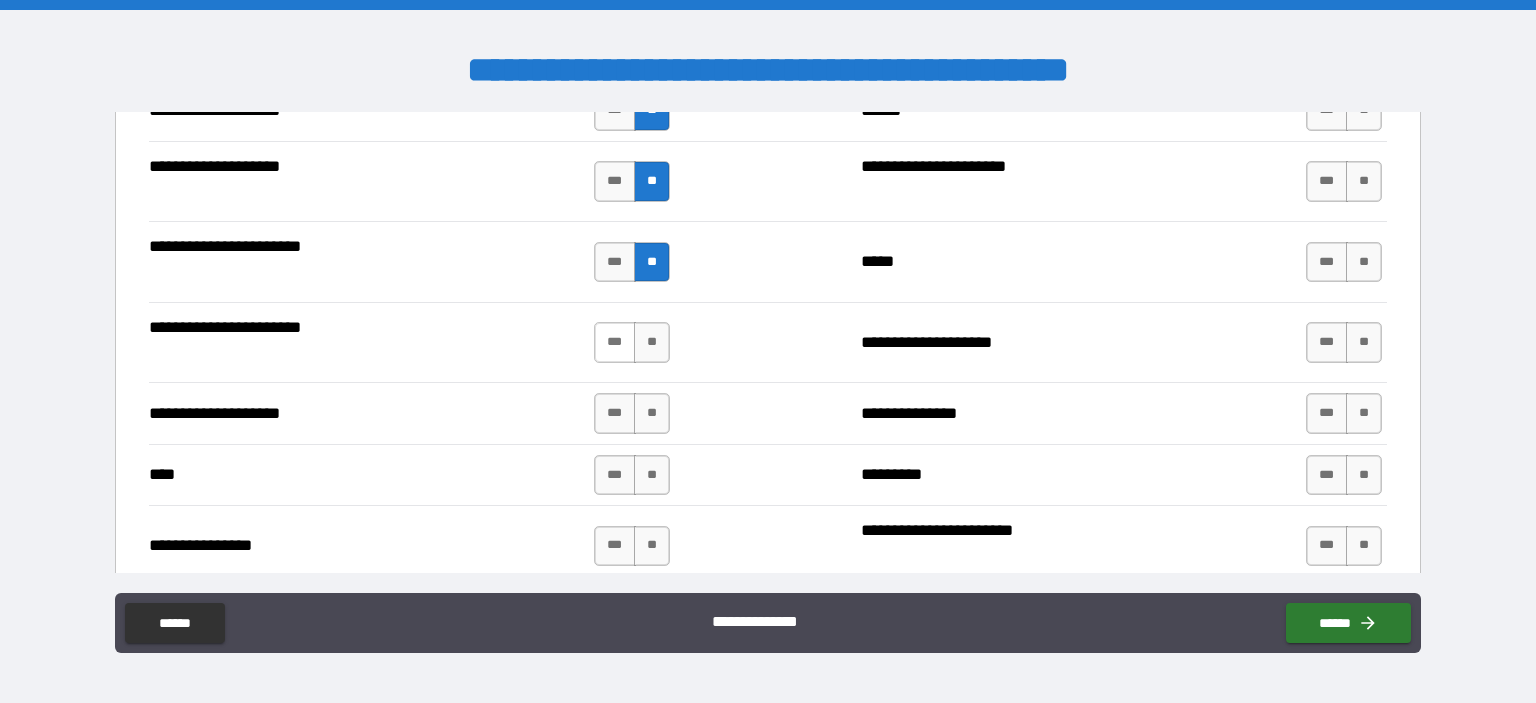 click on "***" at bounding box center [615, 342] 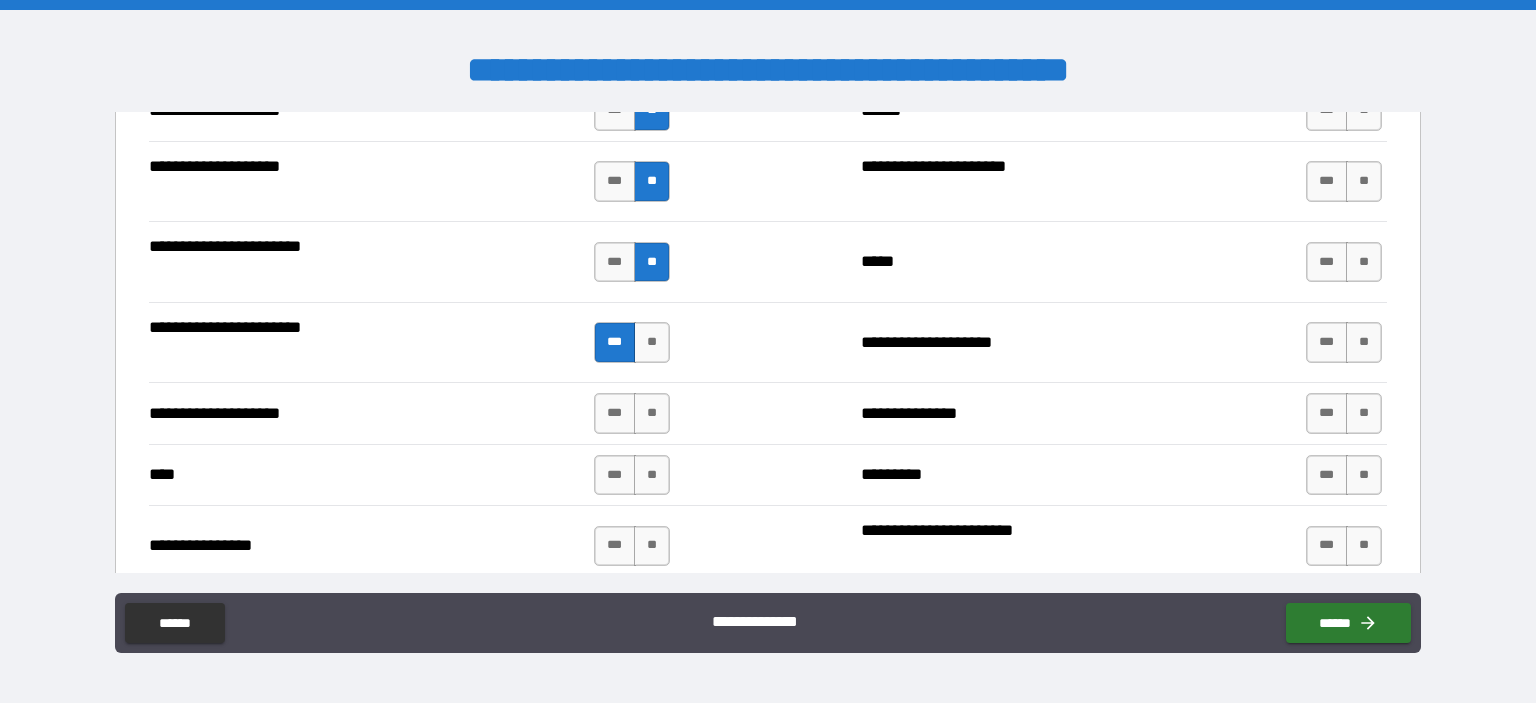click on "*** **" at bounding box center (634, 413) 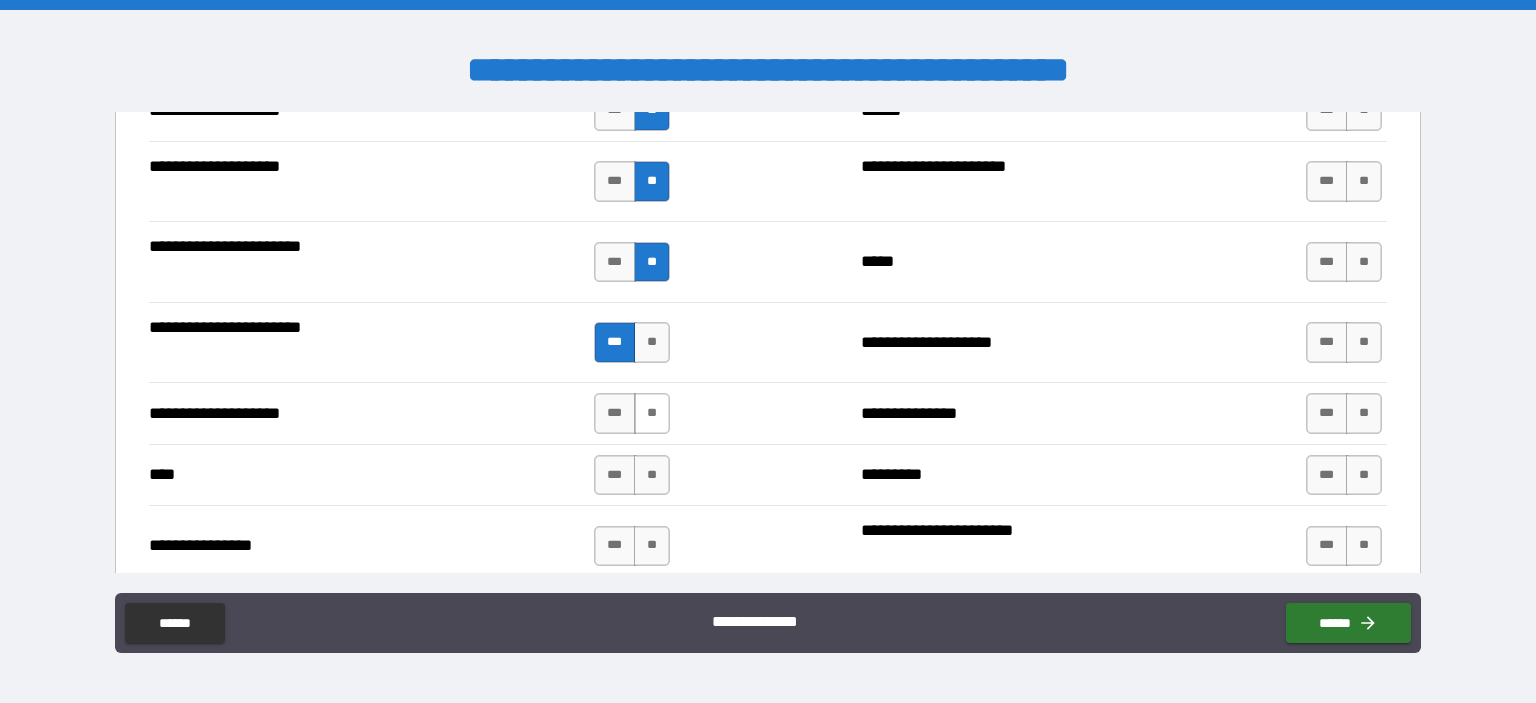 click on "**" at bounding box center [652, 413] 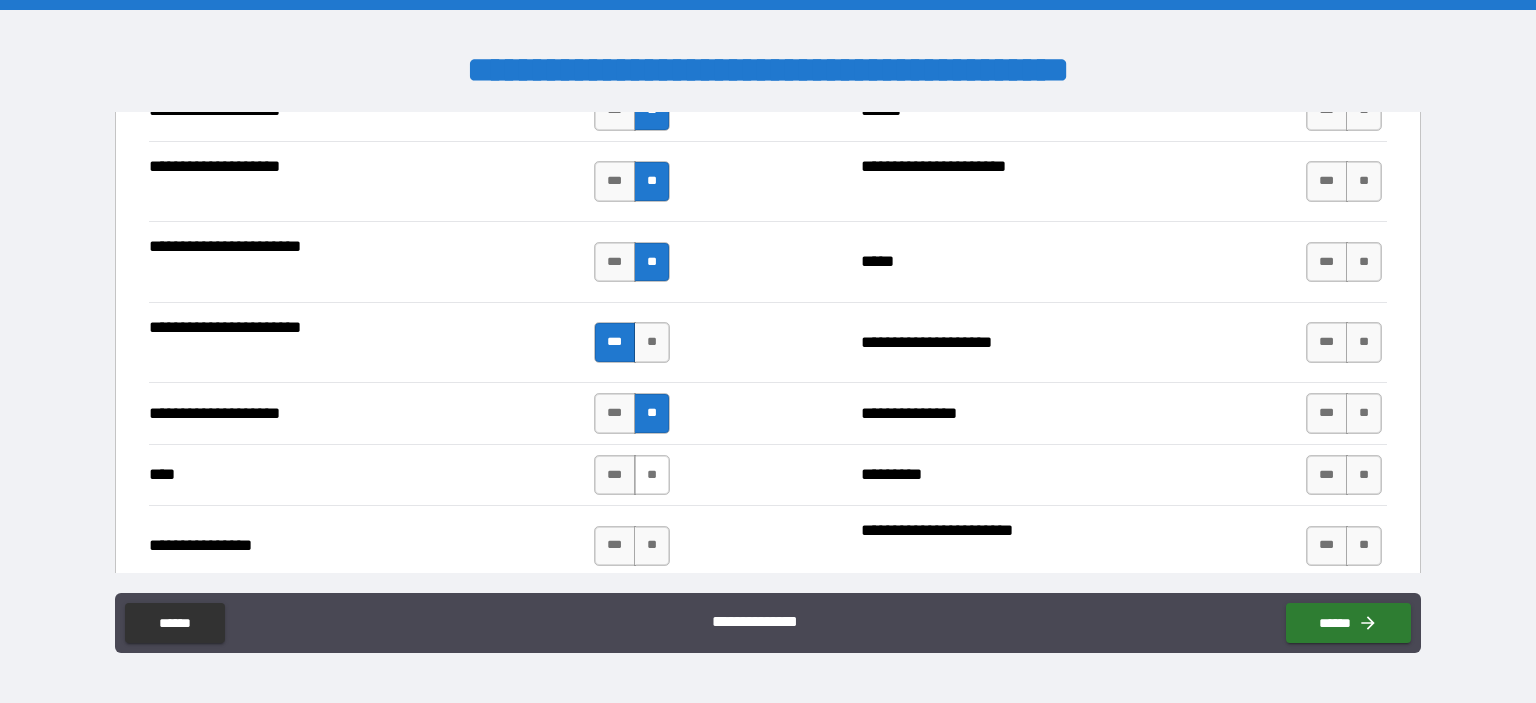 click on "**" at bounding box center (652, 475) 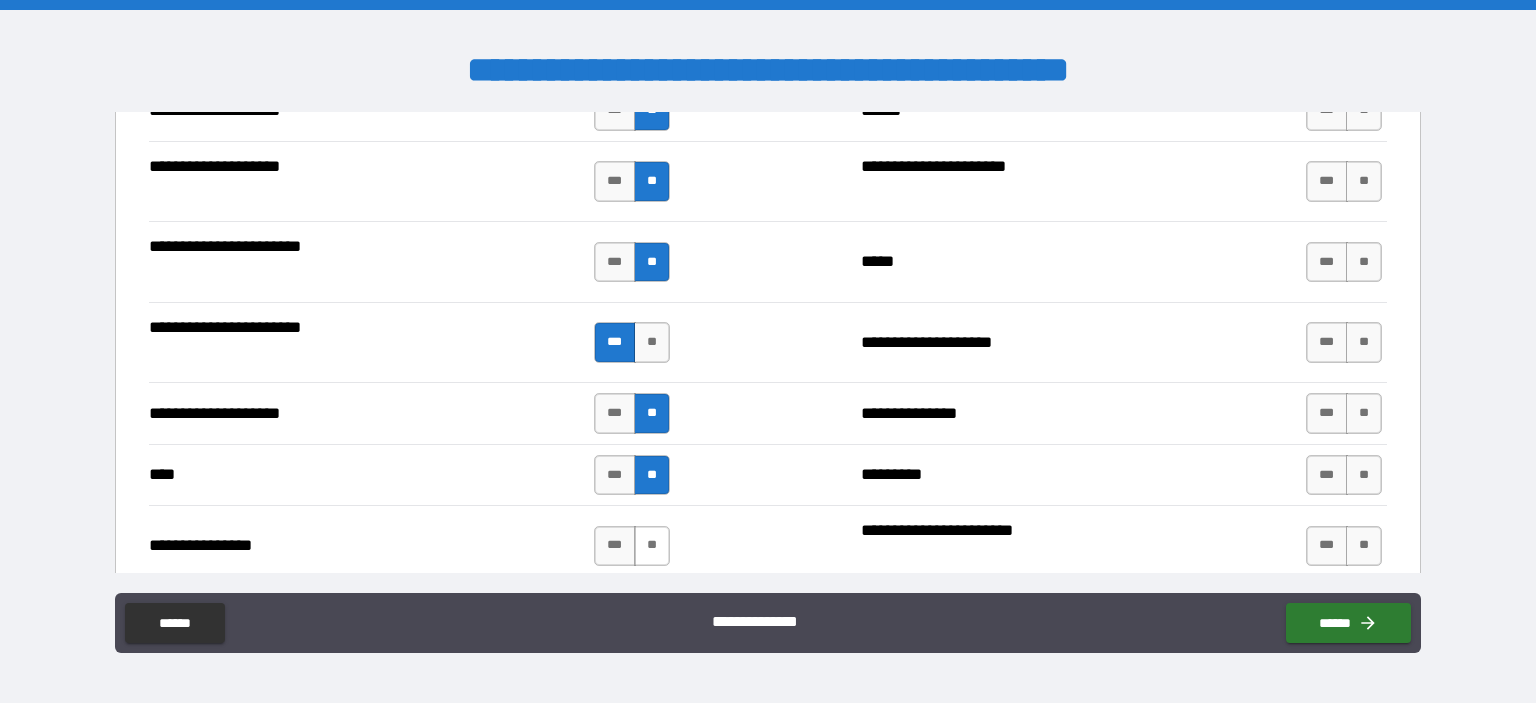 click on "**" at bounding box center [652, 546] 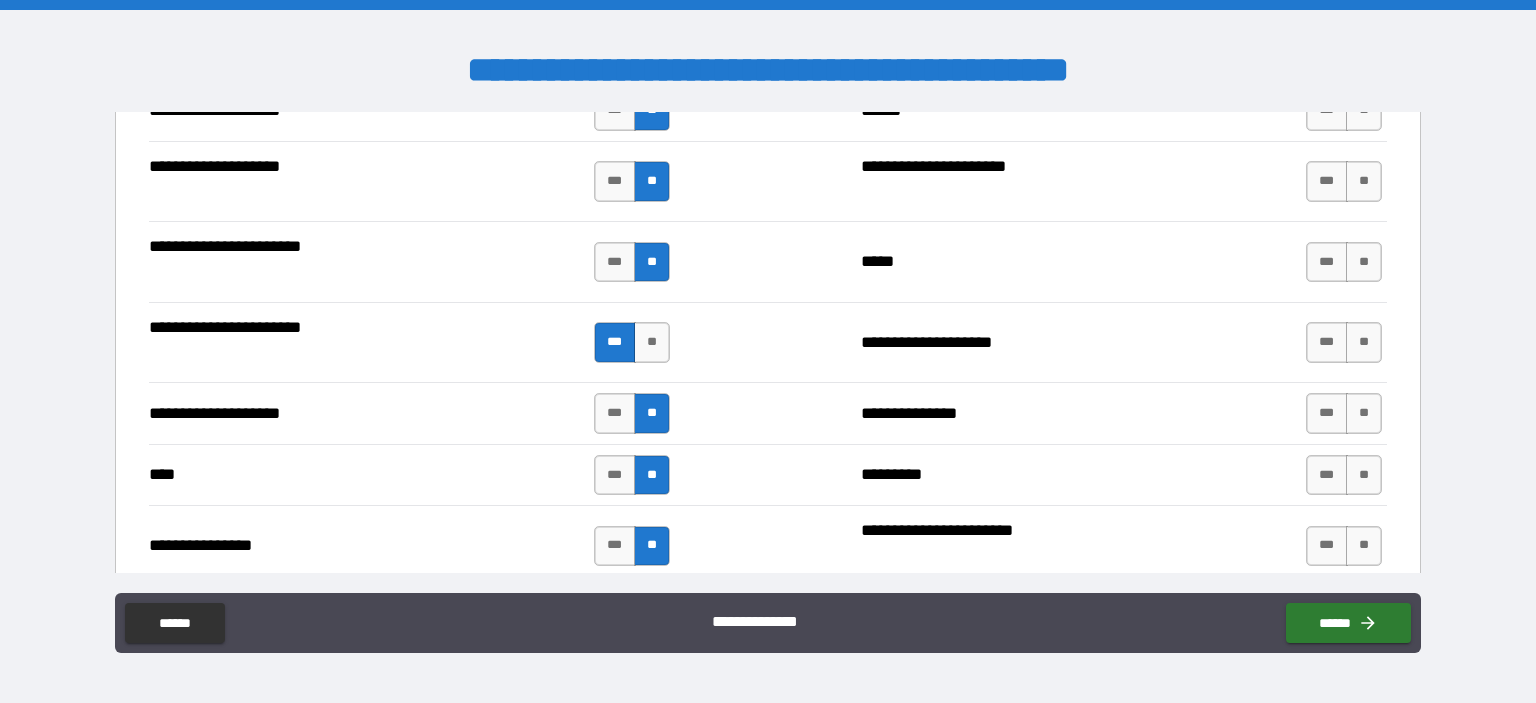 scroll, scrollTop: 4757, scrollLeft: 0, axis: vertical 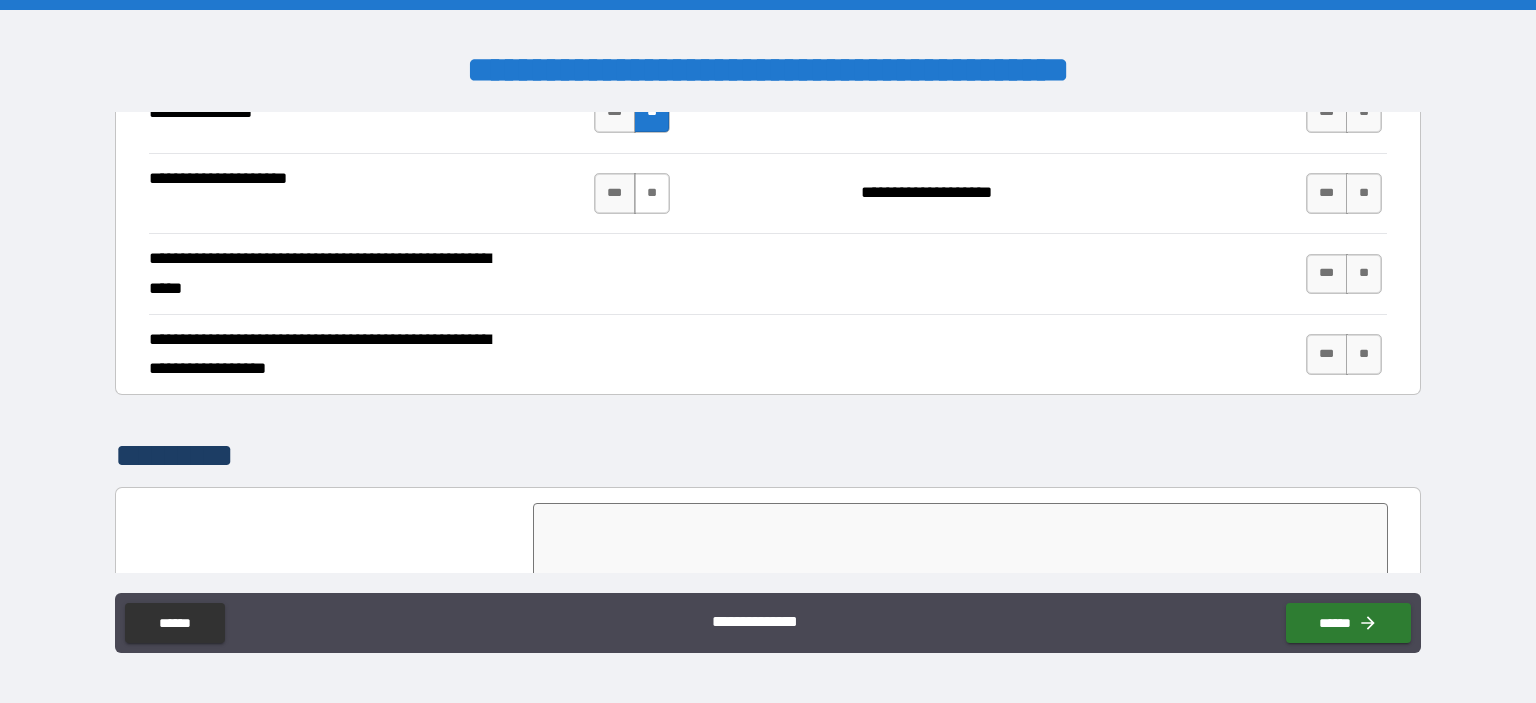 click on "**" at bounding box center [652, 193] 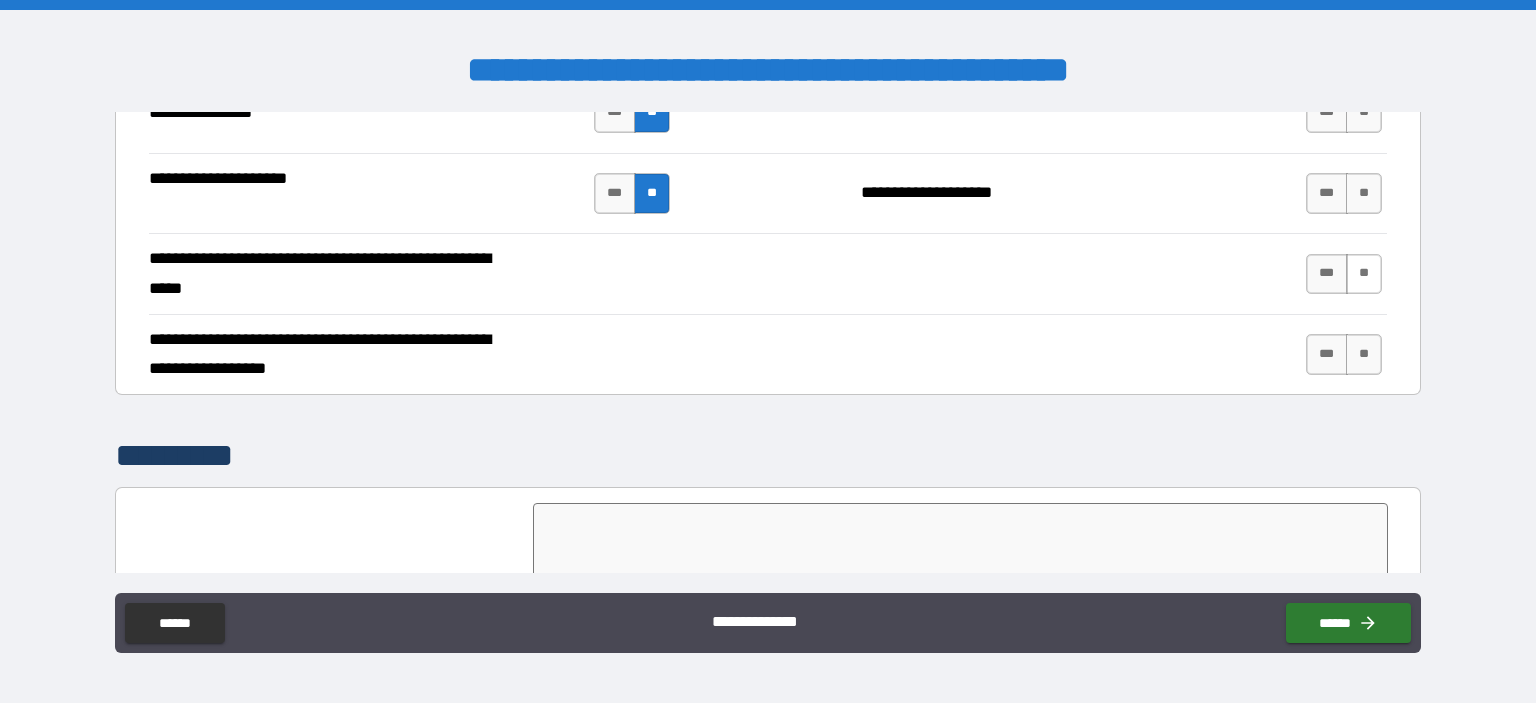 click on "**" at bounding box center [1364, 274] 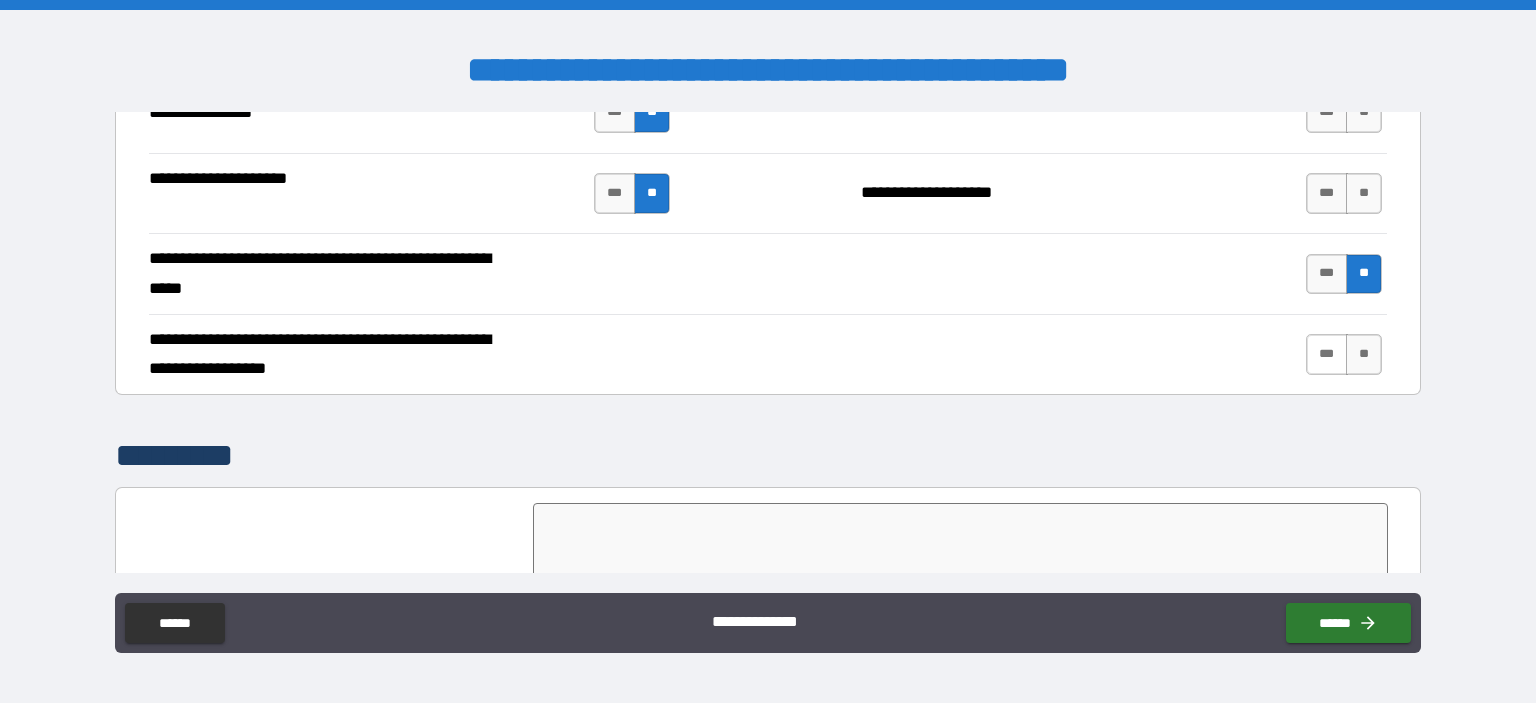 click on "***" at bounding box center [1327, 354] 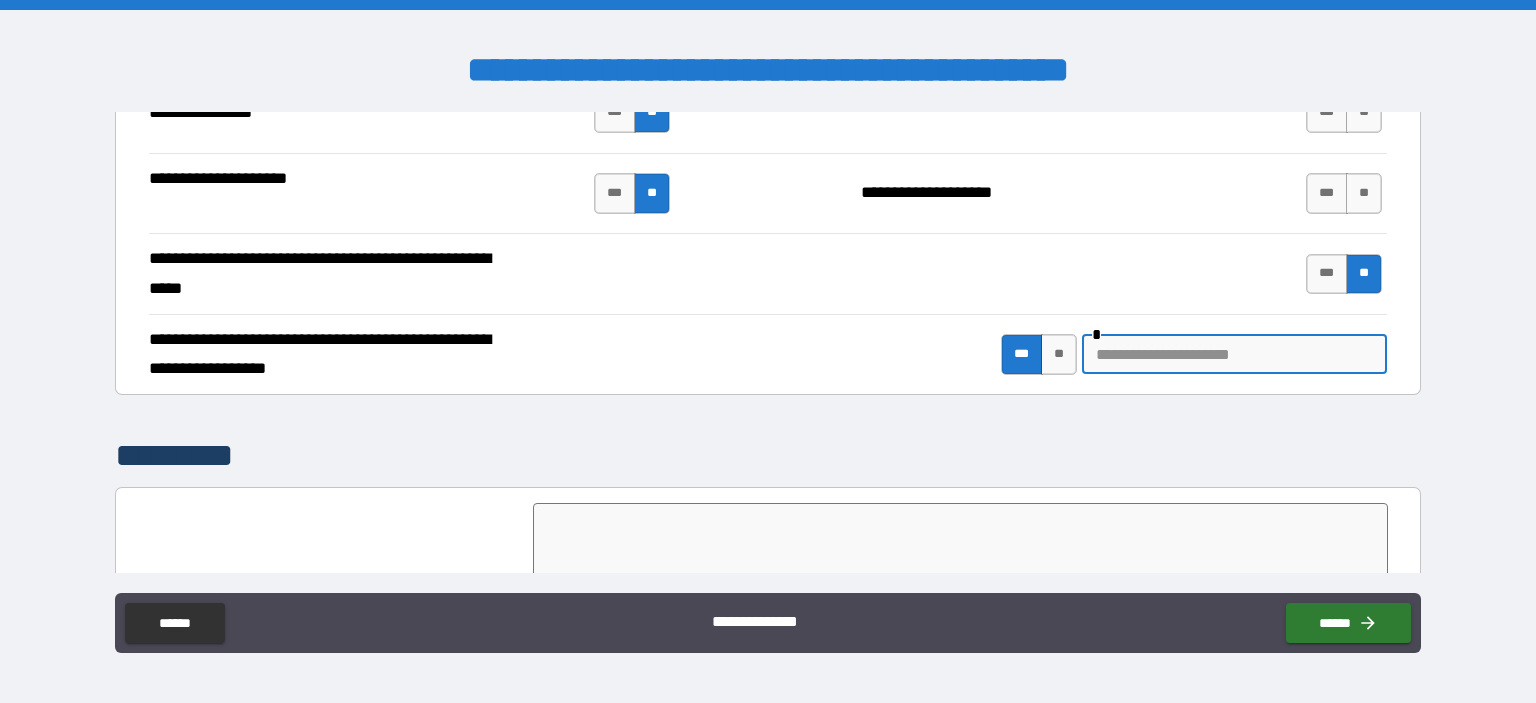 click at bounding box center (1234, 354) 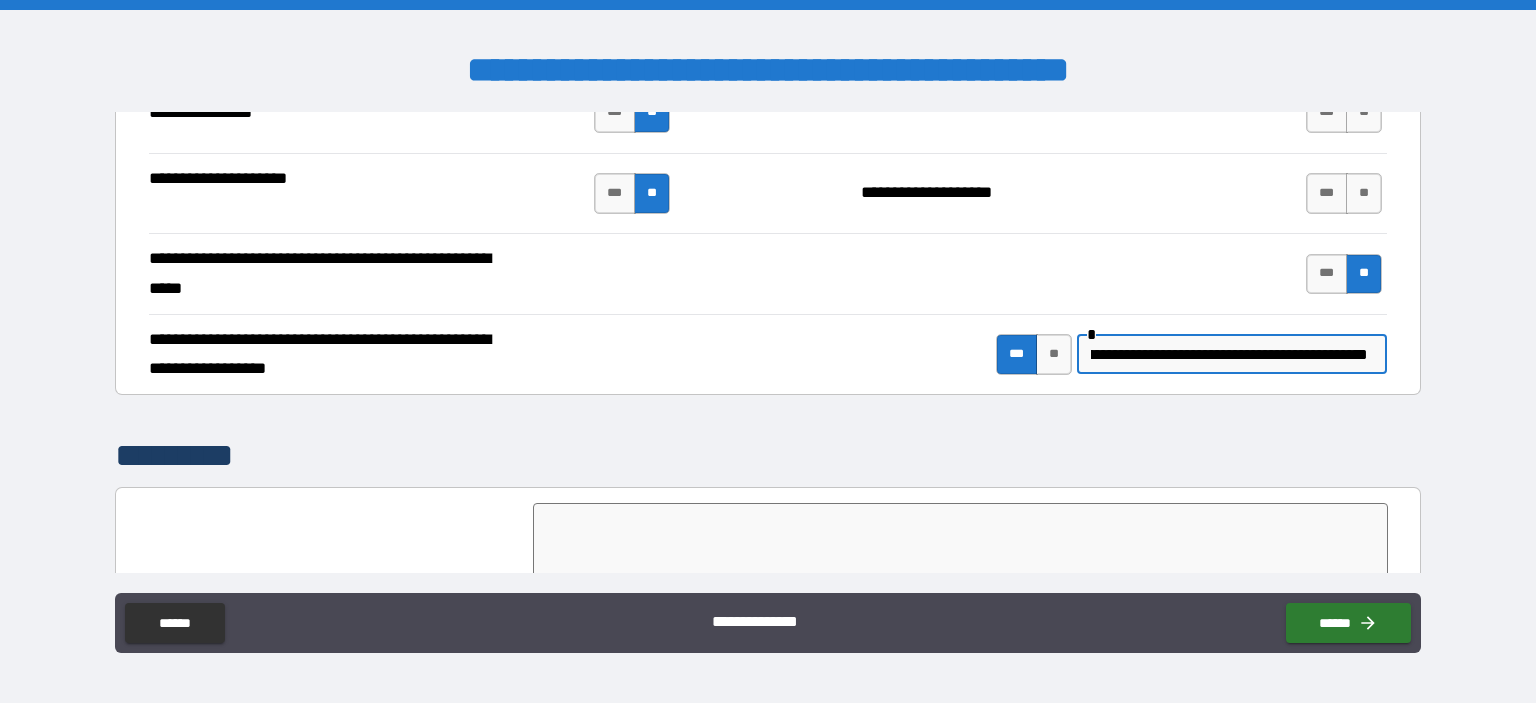 scroll, scrollTop: 0, scrollLeft: 393, axis: horizontal 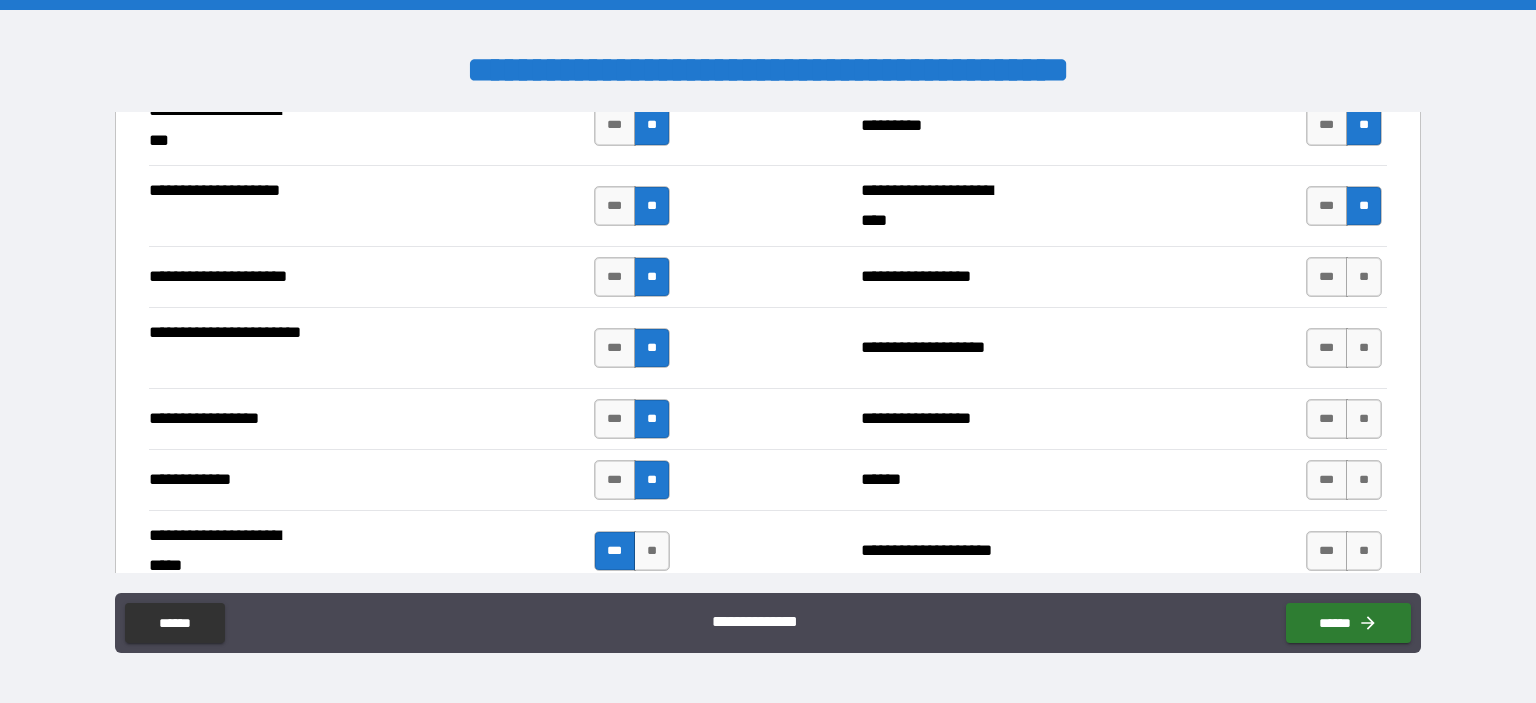 type on "**********" 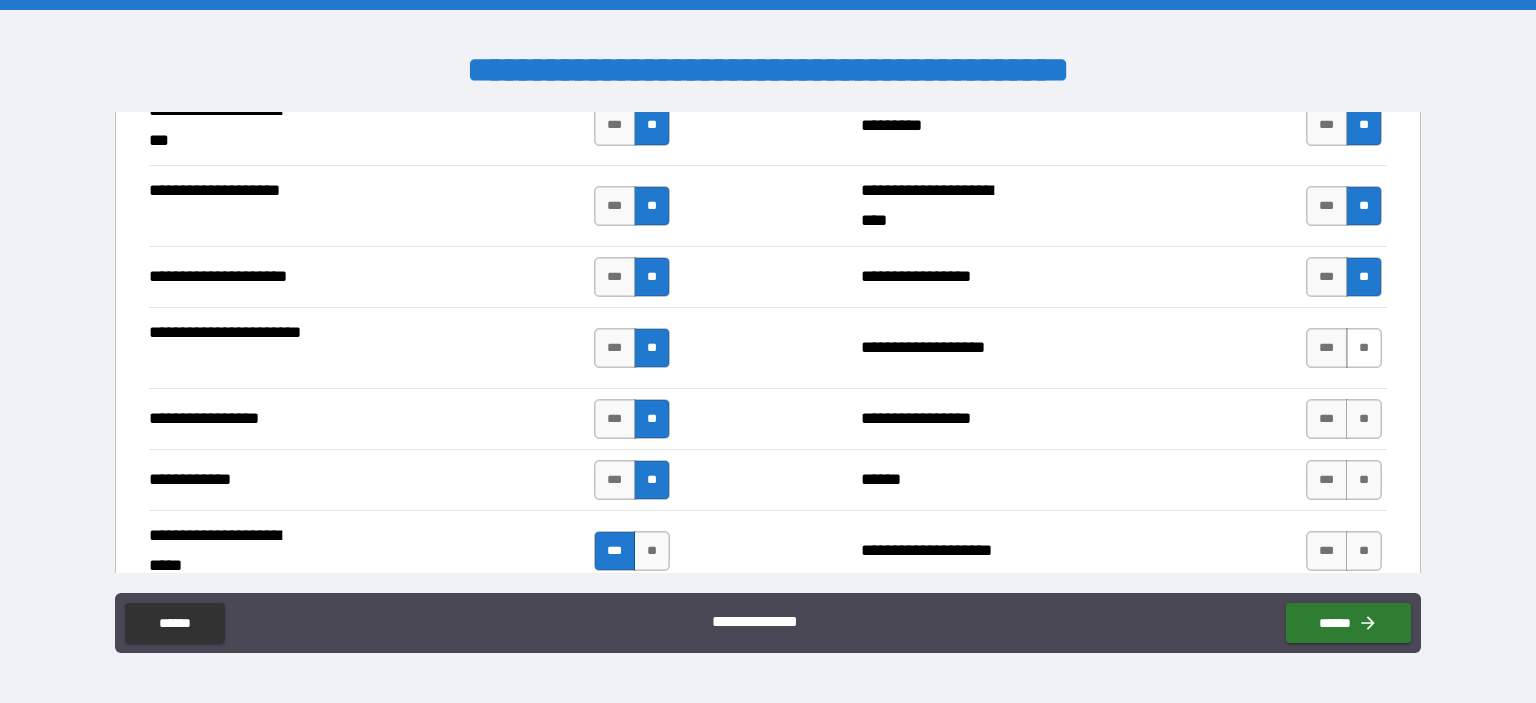 scroll, scrollTop: 0, scrollLeft: 0, axis: both 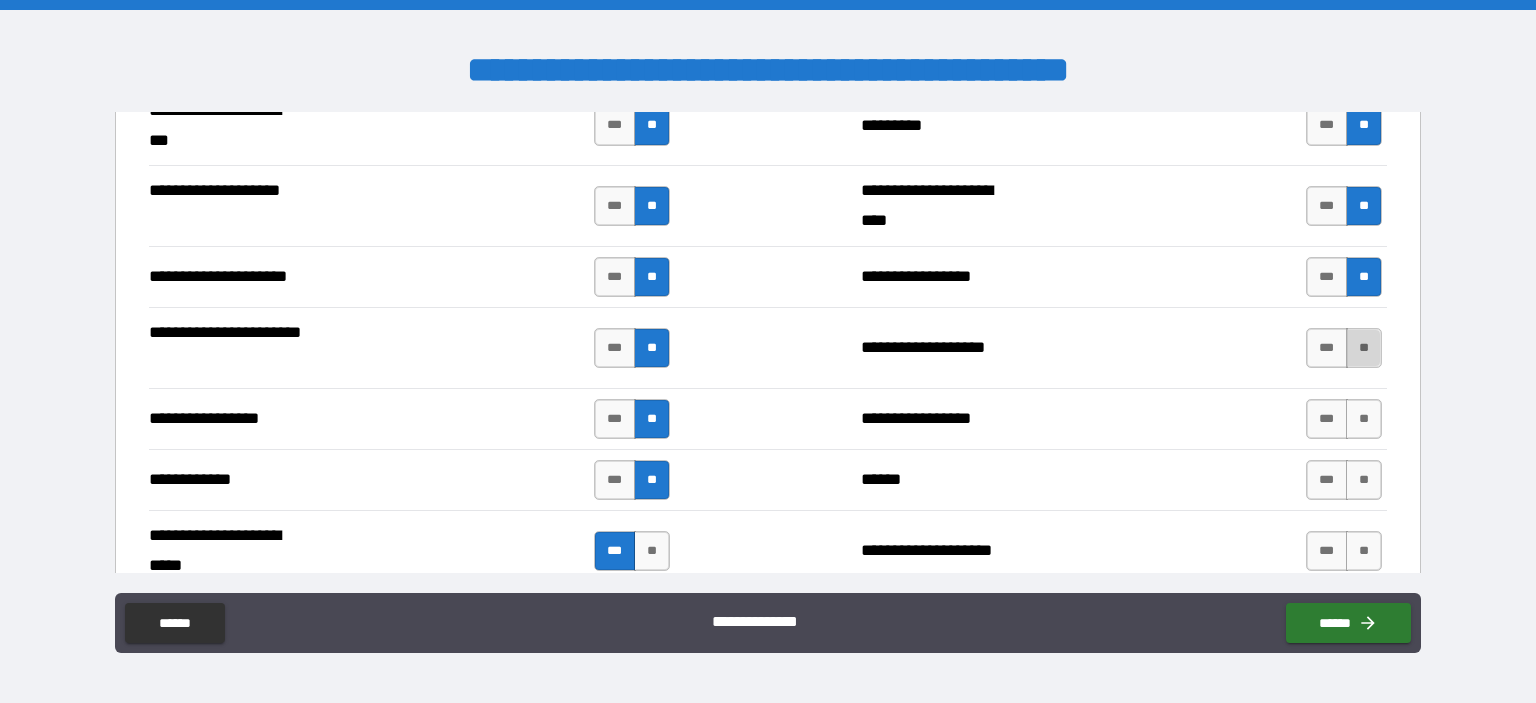 click on "**" at bounding box center [1364, 348] 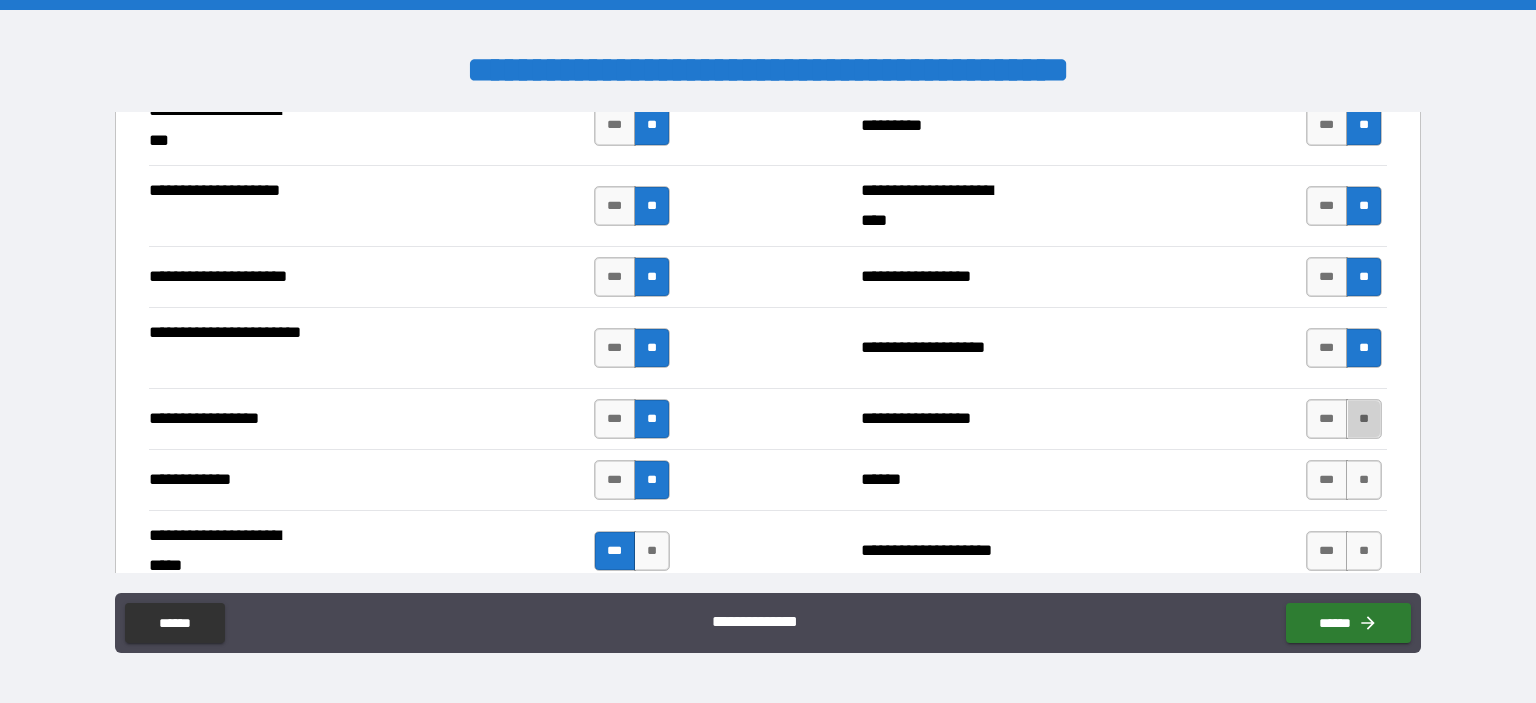 drag, startPoint x: 1354, startPoint y: 403, endPoint x: 1353, endPoint y: 437, distance: 34.0147 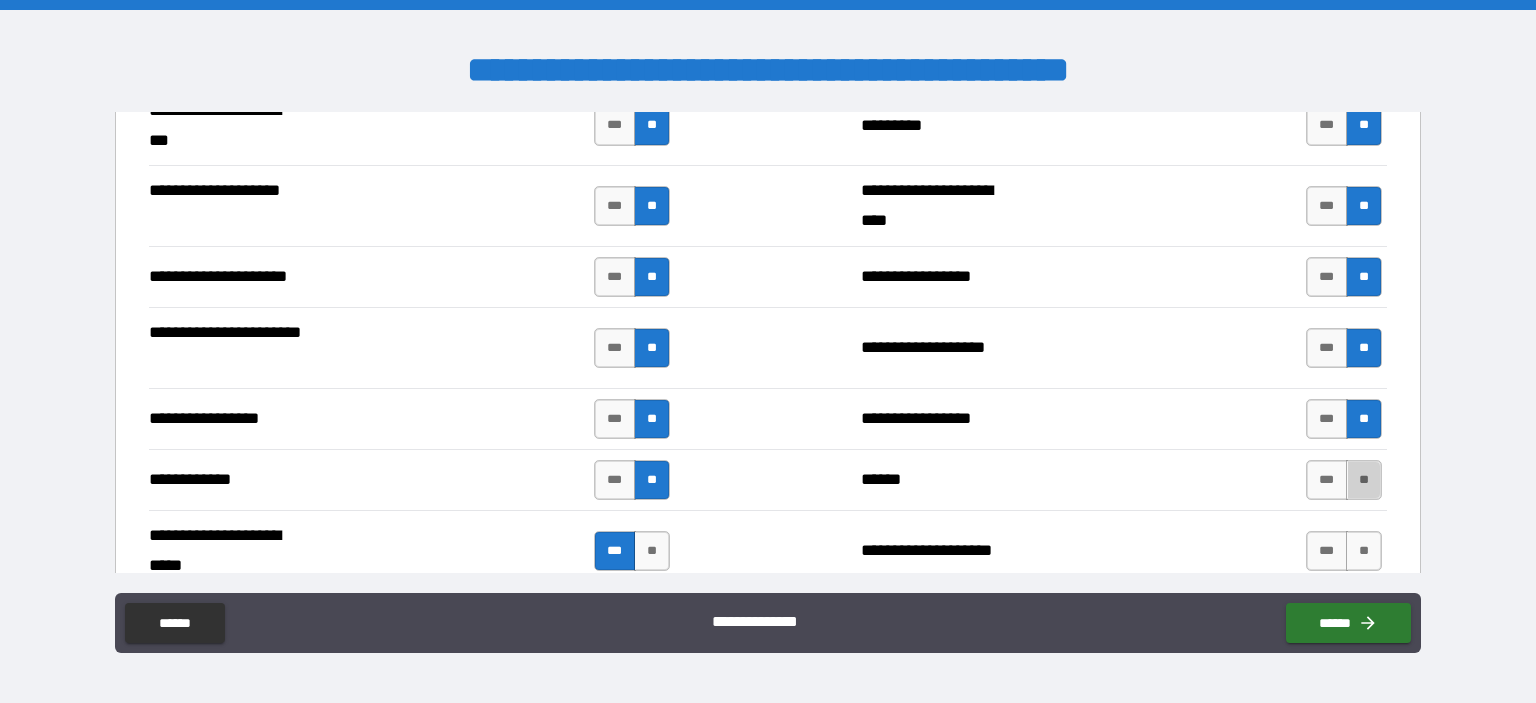 drag, startPoint x: 1352, startPoint y: 479, endPoint x: 1356, endPoint y: 501, distance: 22.36068 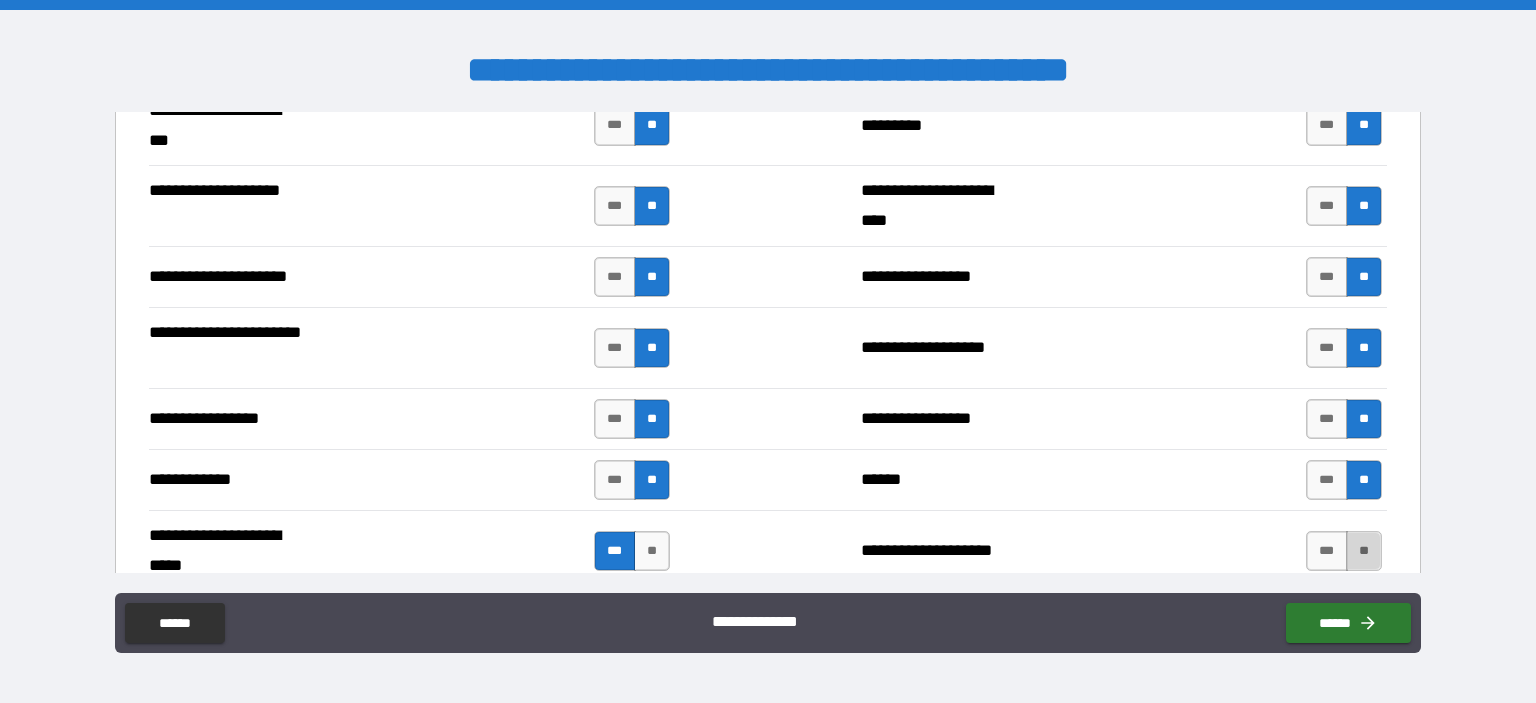 click on "**" at bounding box center [1364, 551] 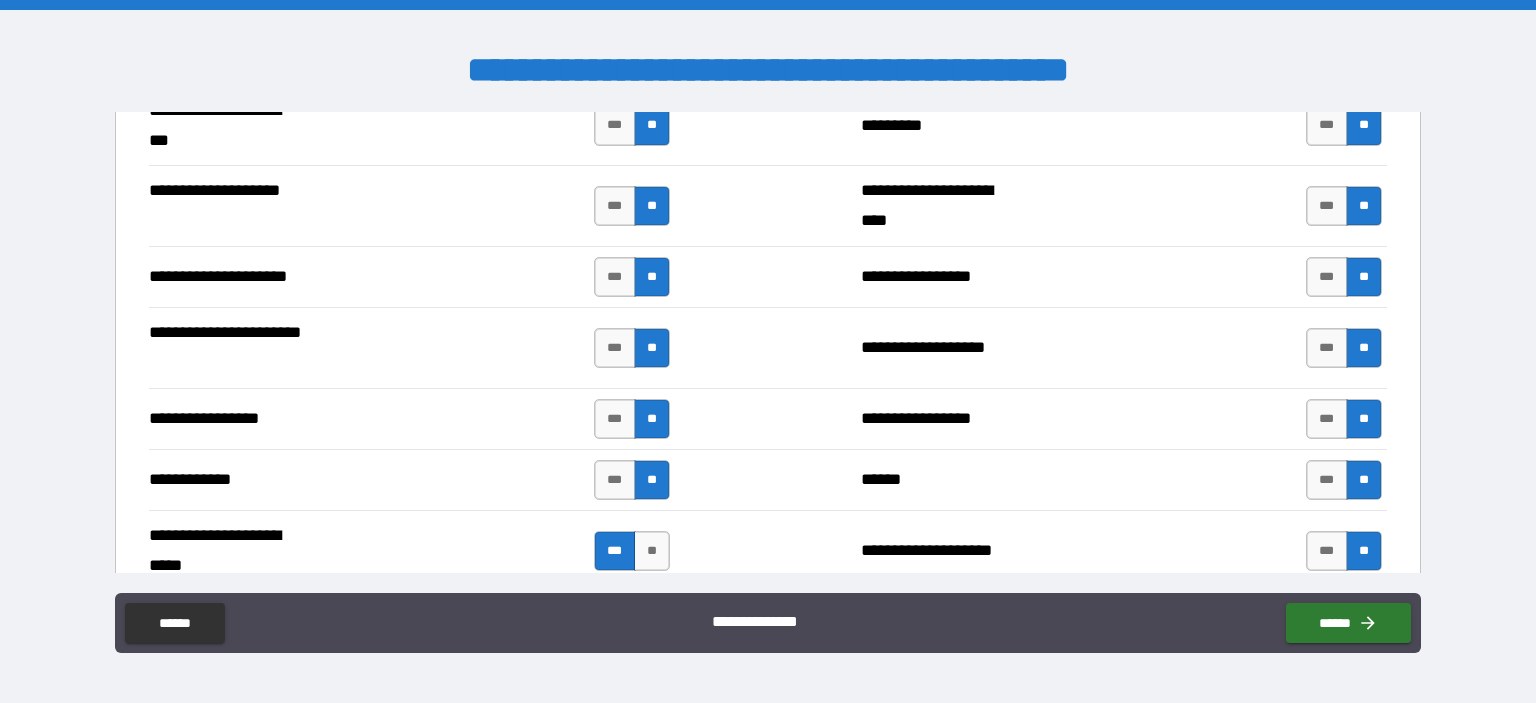 scroll, scrollTop: 3291, scrollLeft: 0, axis: vertical 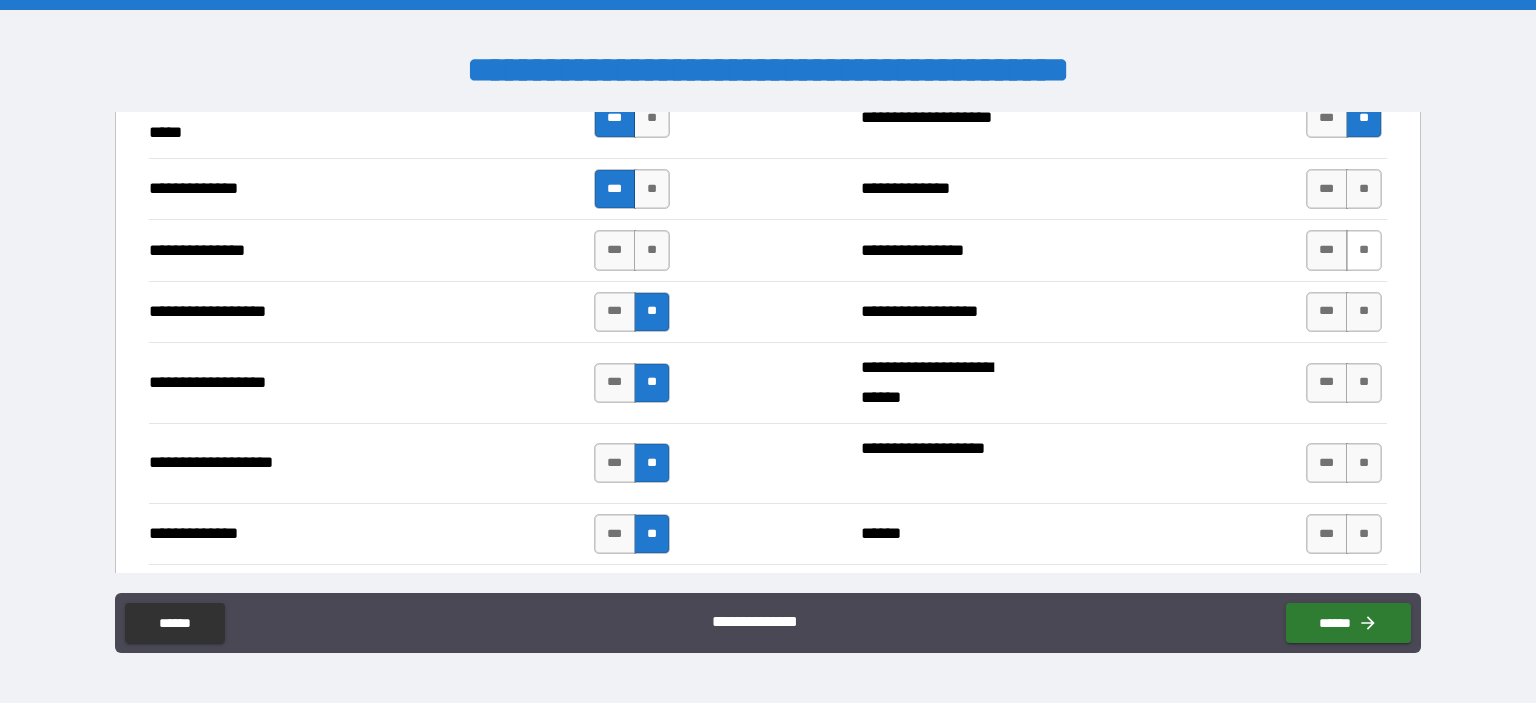 drag, startPoint x: 1350, startPoint y: 168, endPoint x: 1356, endPoint y: 221, distance: 53.338543 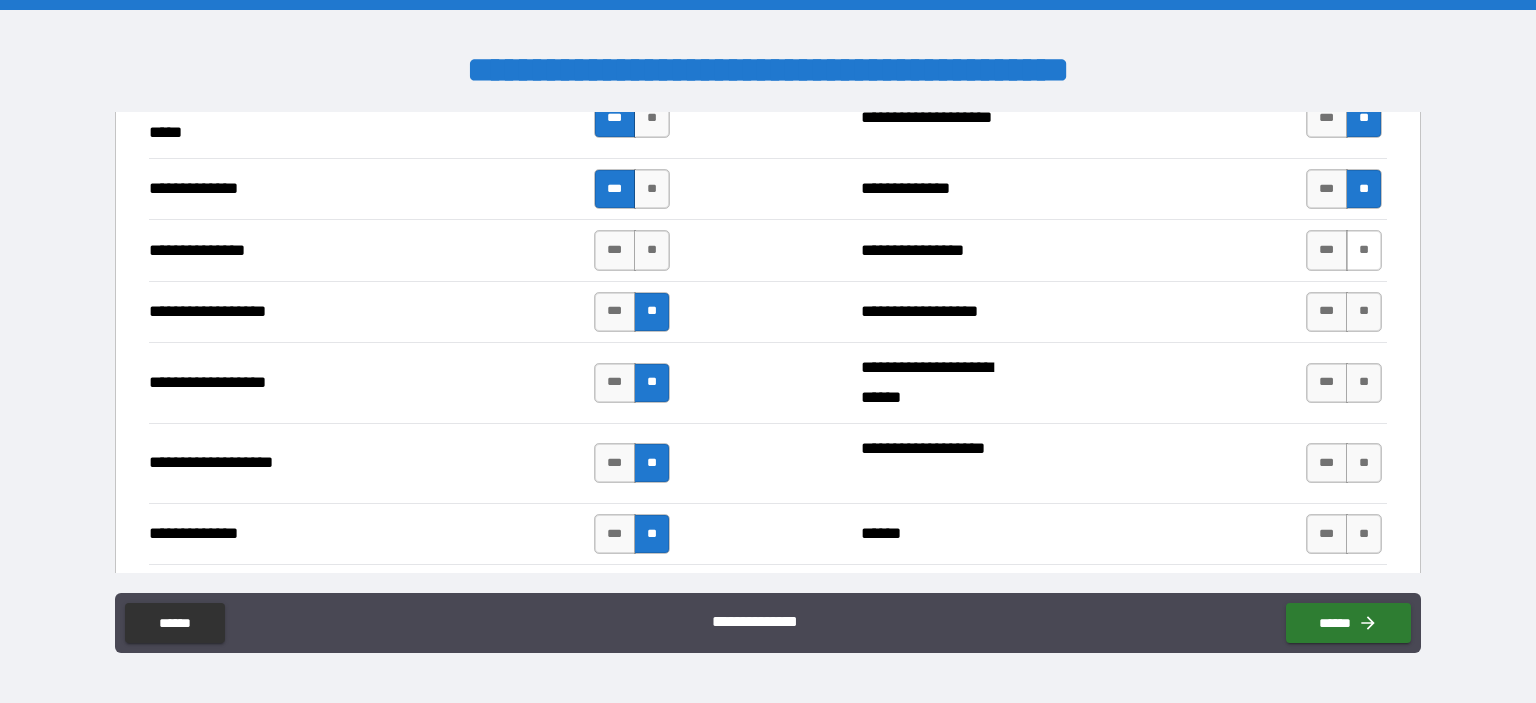 click on "**" at bounding box center [1364, 250] 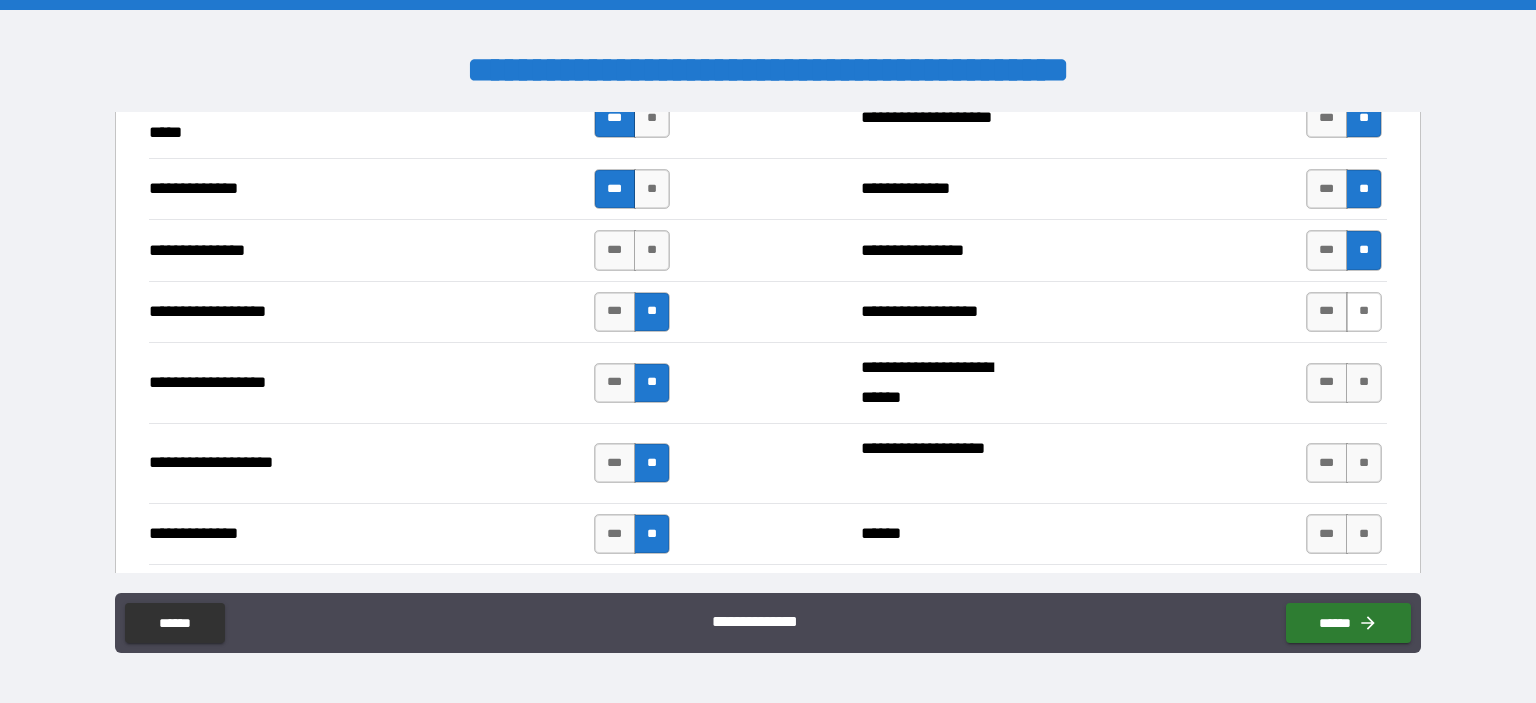 click on "**" at bounding box center [1364, 312] 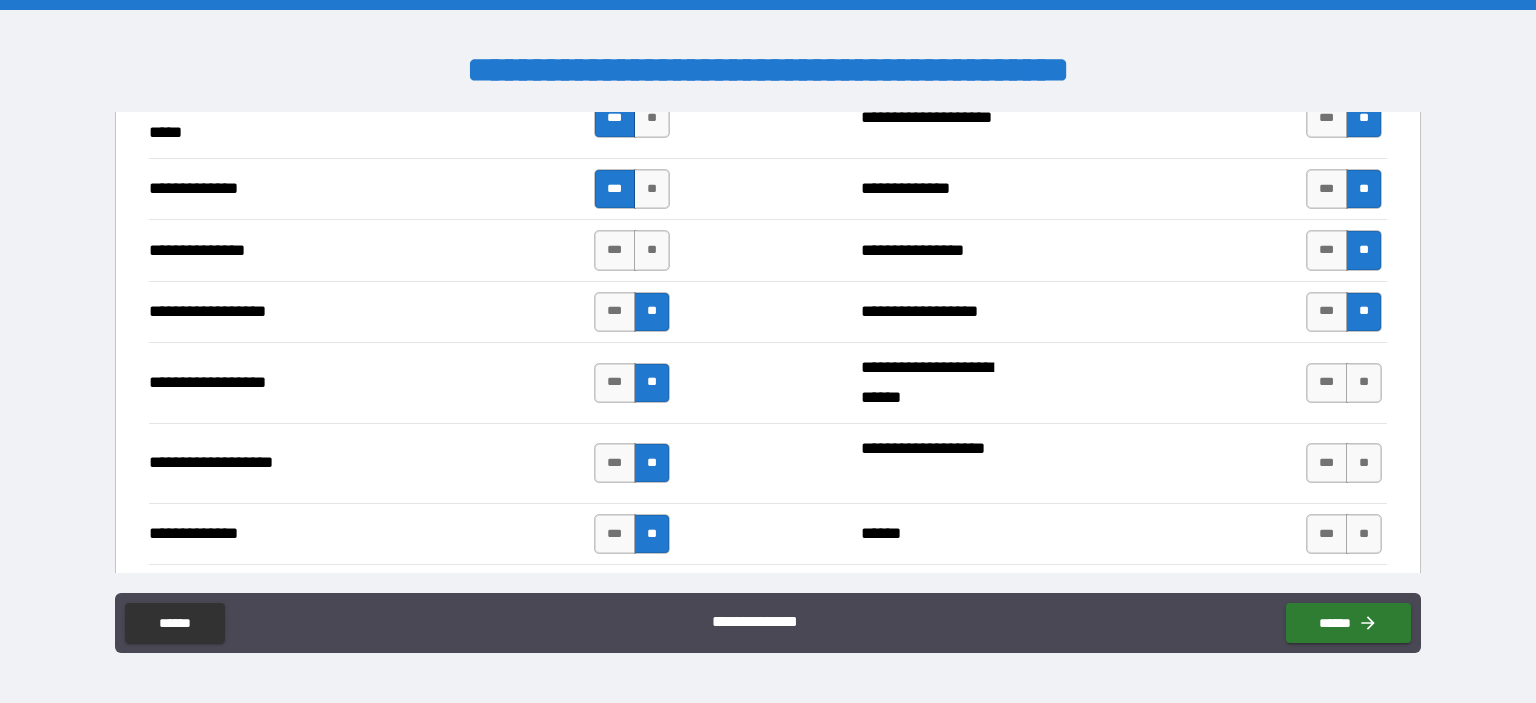 drag, startPoint x: 1361, startPoint y: 367, endPoint x: 1354, endPoint y: 407, distance: 40.60788 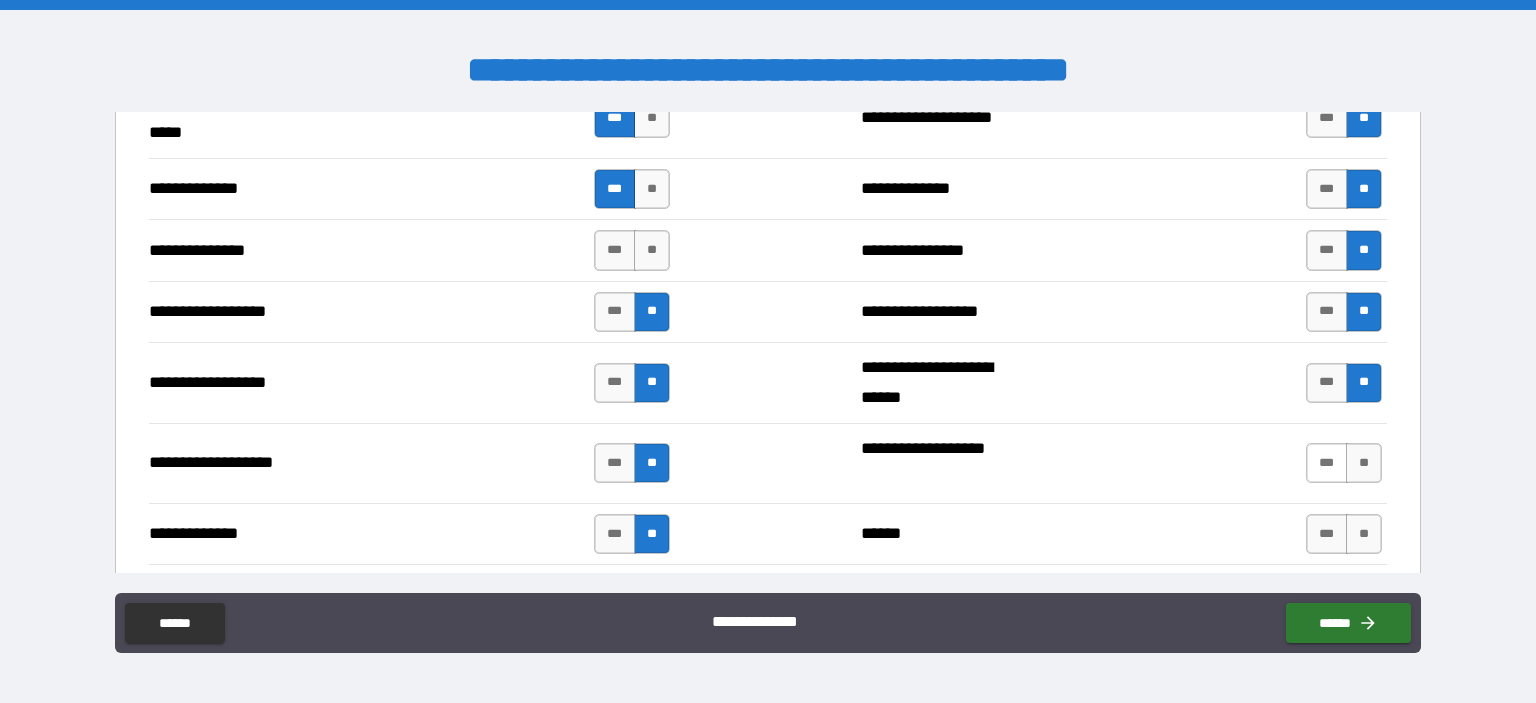 click on "***" at bounding box center (1327, 463) 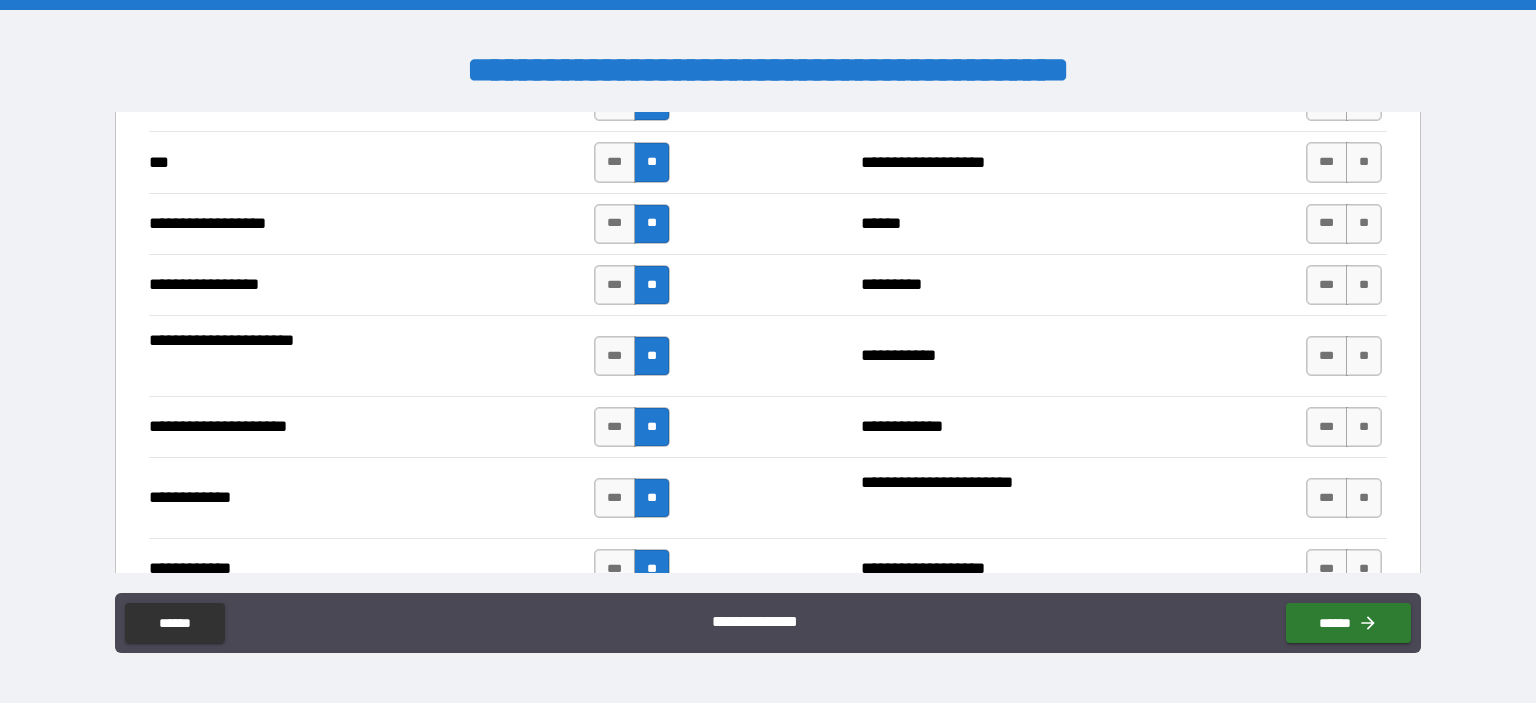 scroll, scrollTop: 3291, scrollLeft: 0, axis: vertical 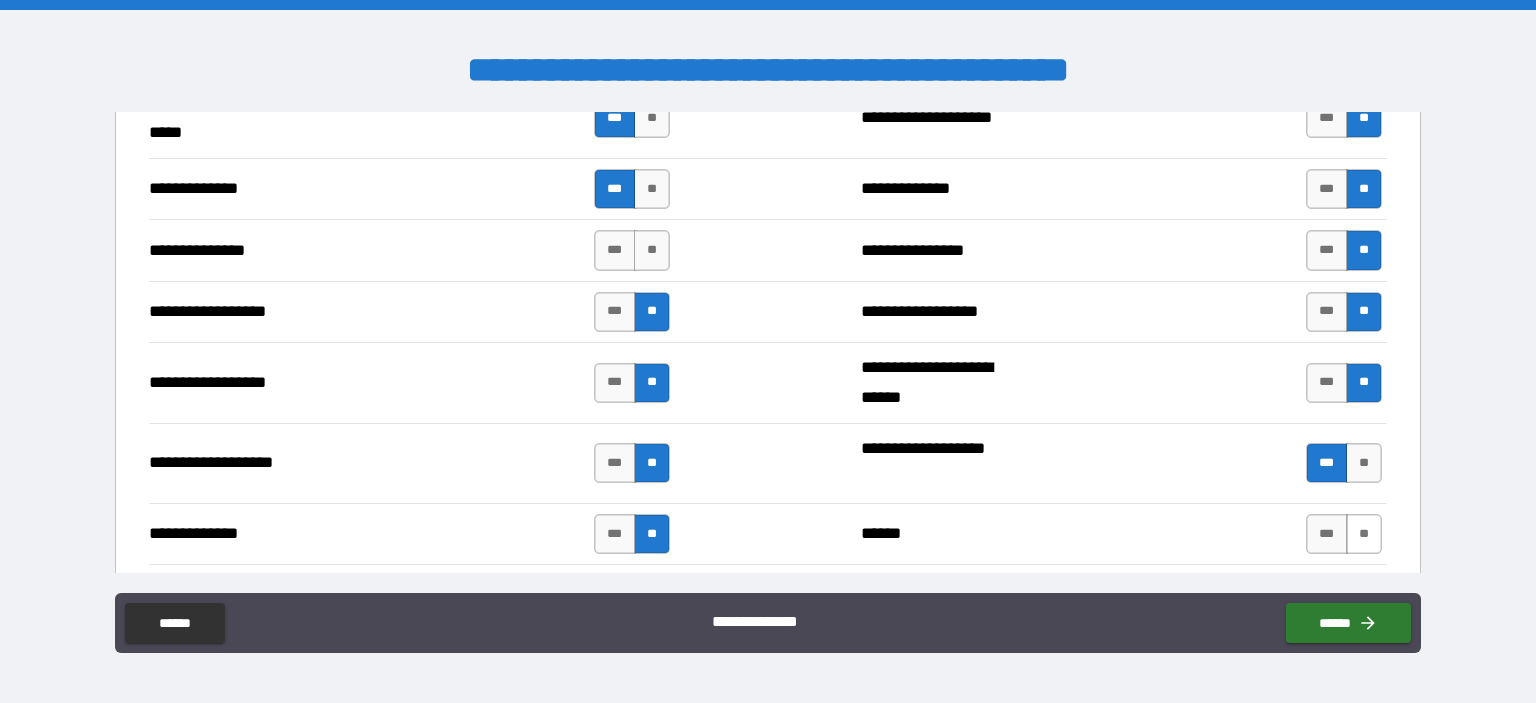 click on "**" at bounding box center [1364, 534] 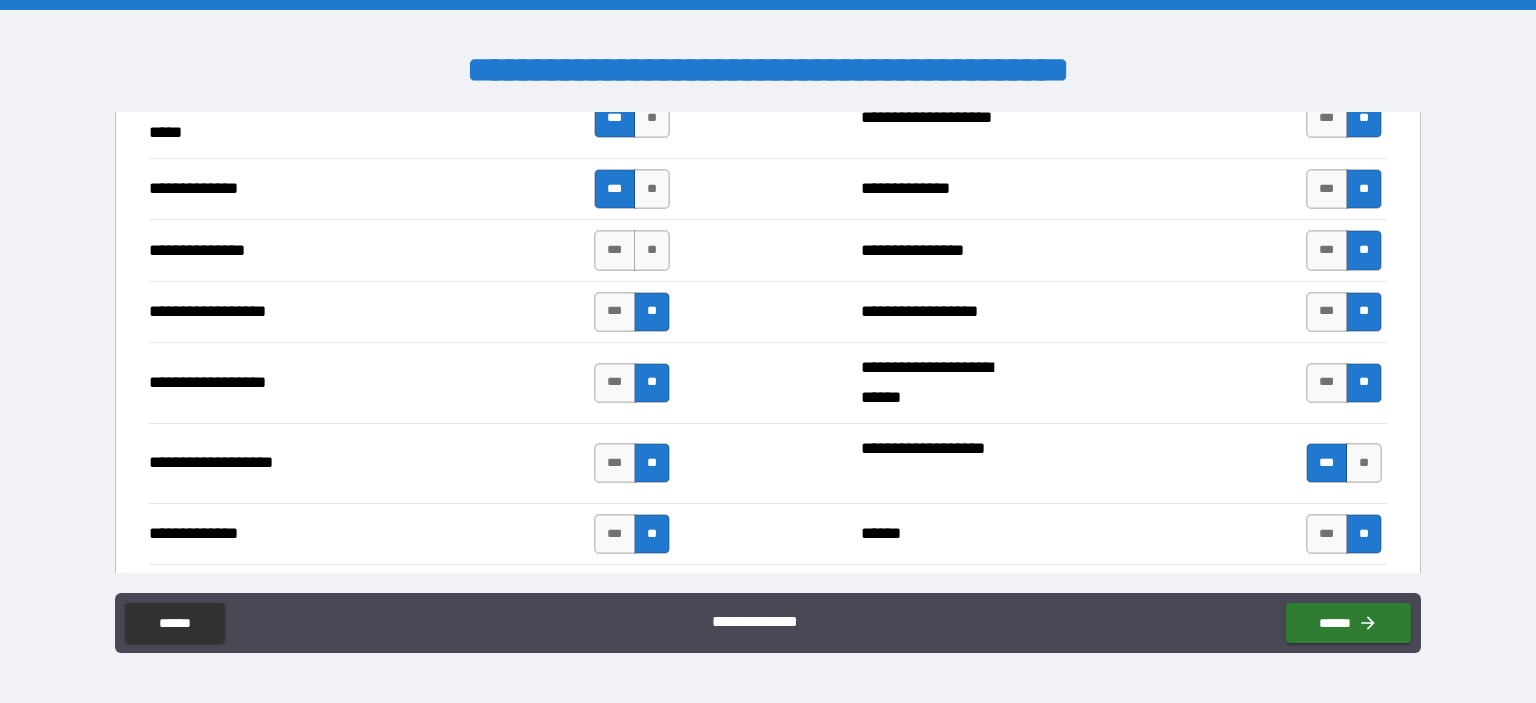 scroll, scrollTop: 3724, scrollLeft: 0, axis: vertical 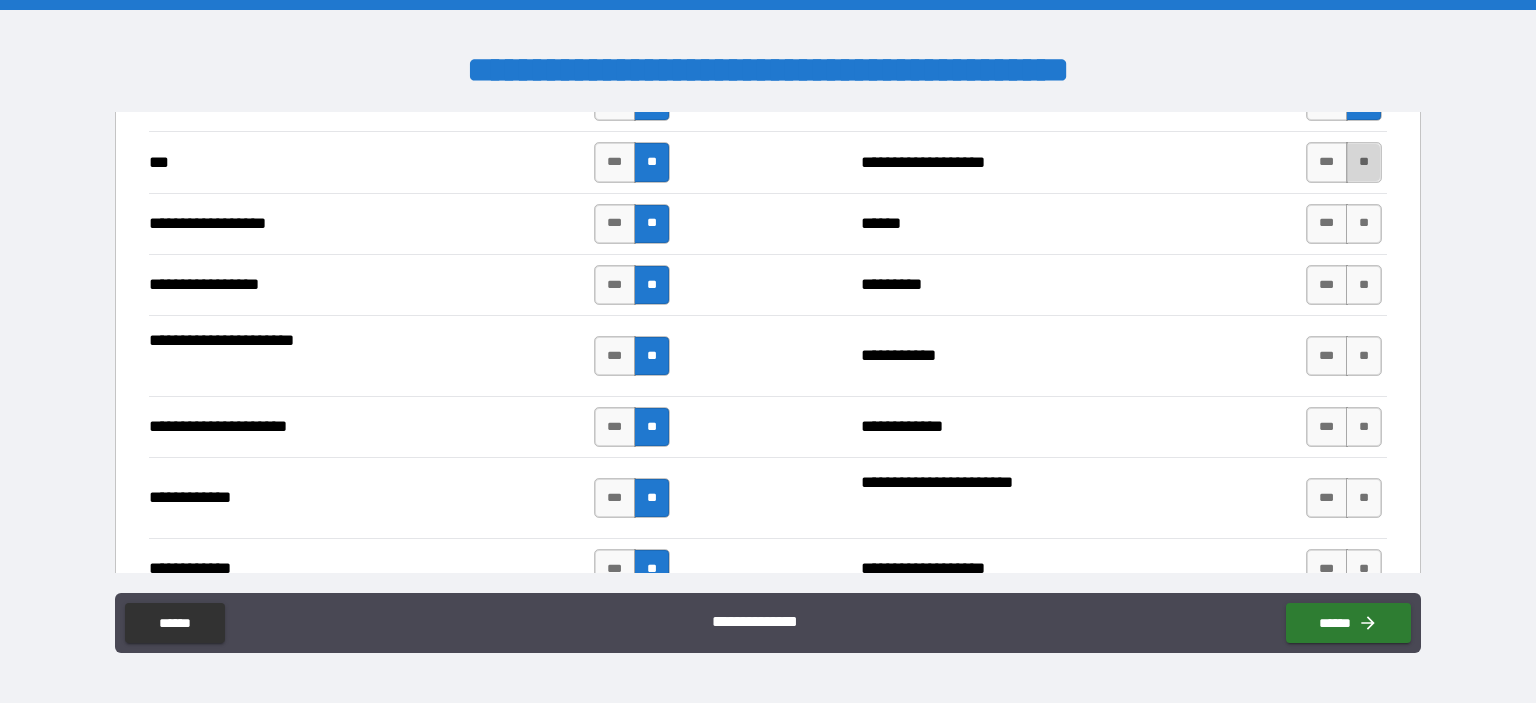 click on "**" at bounding box center [1364, 162] 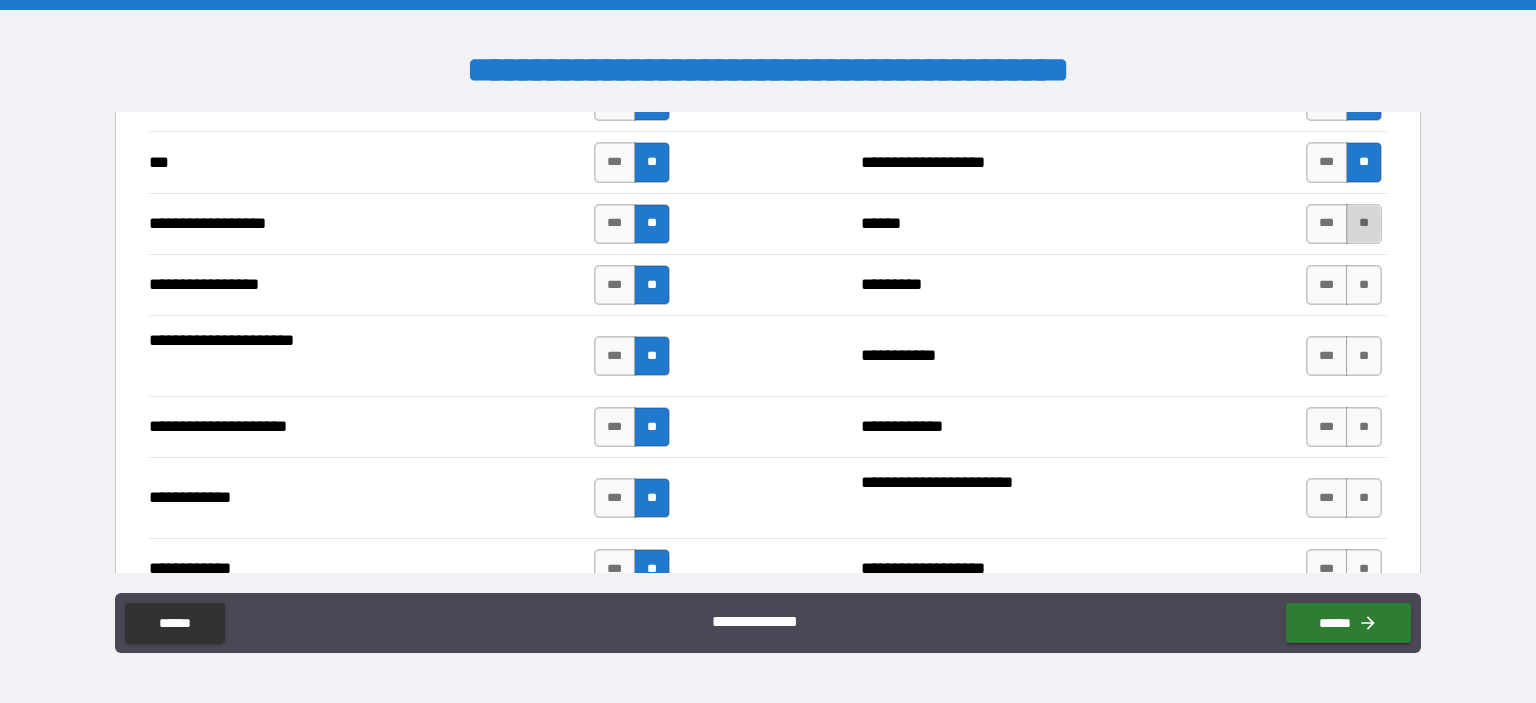 click on "**" at bounding box center [1364, 224] 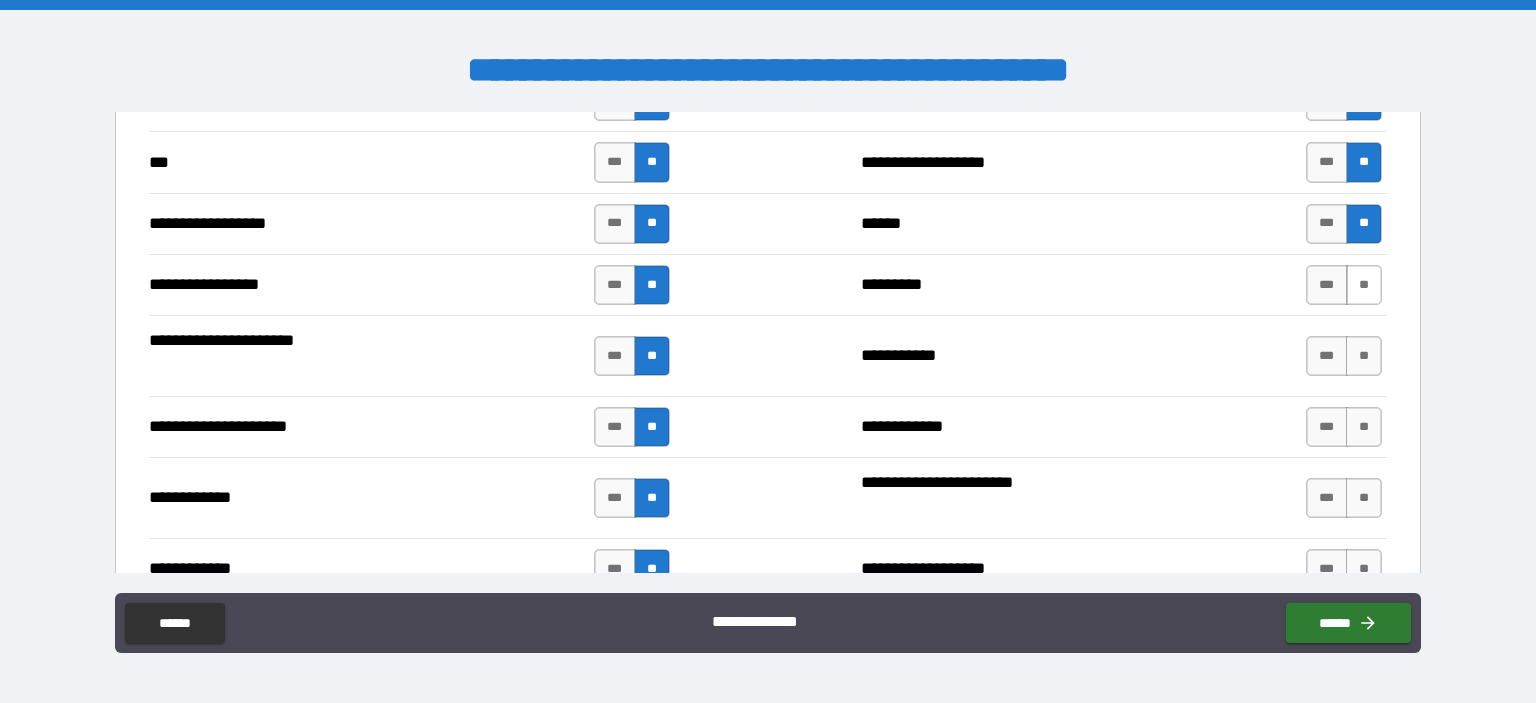 click on "**" at bounding box center [1364, 285] 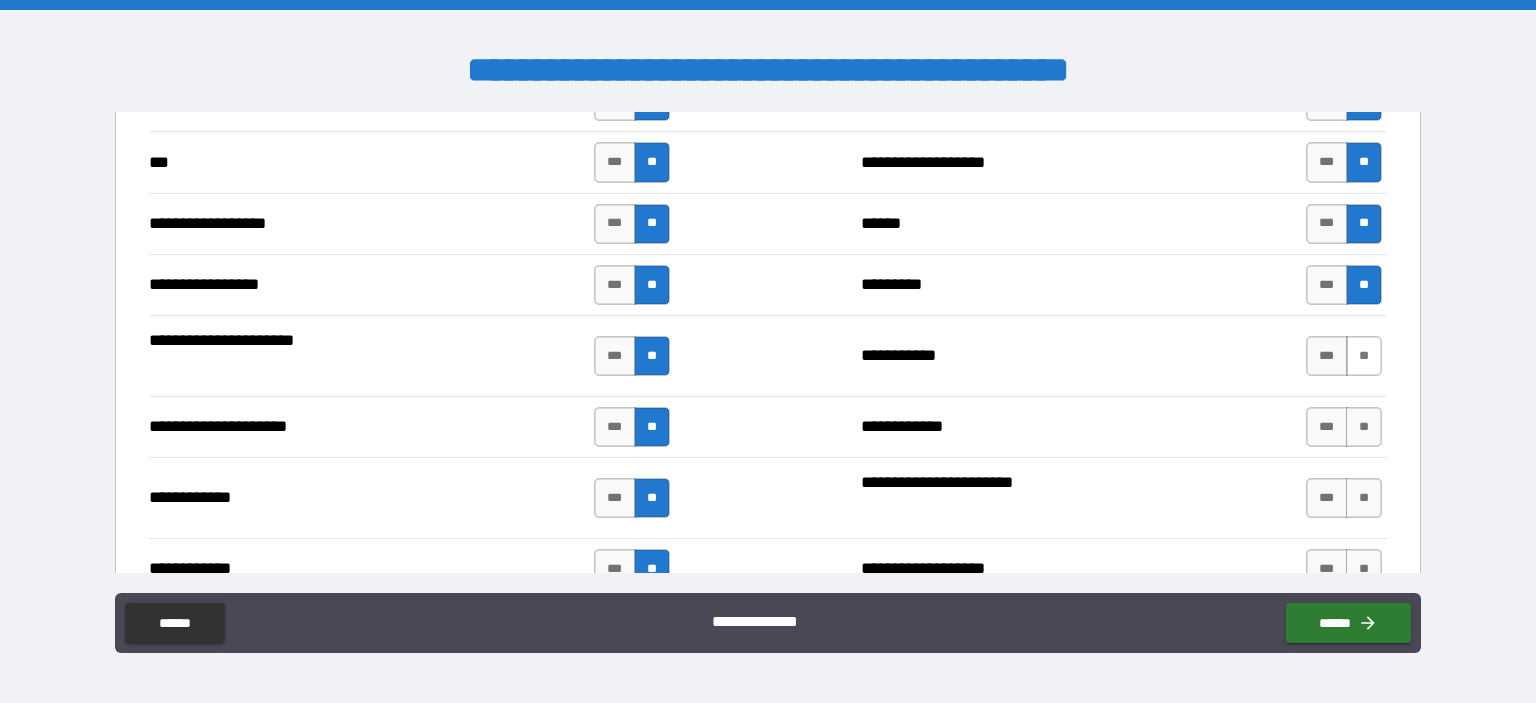 click on "**" at bounding box center [1364, 356] 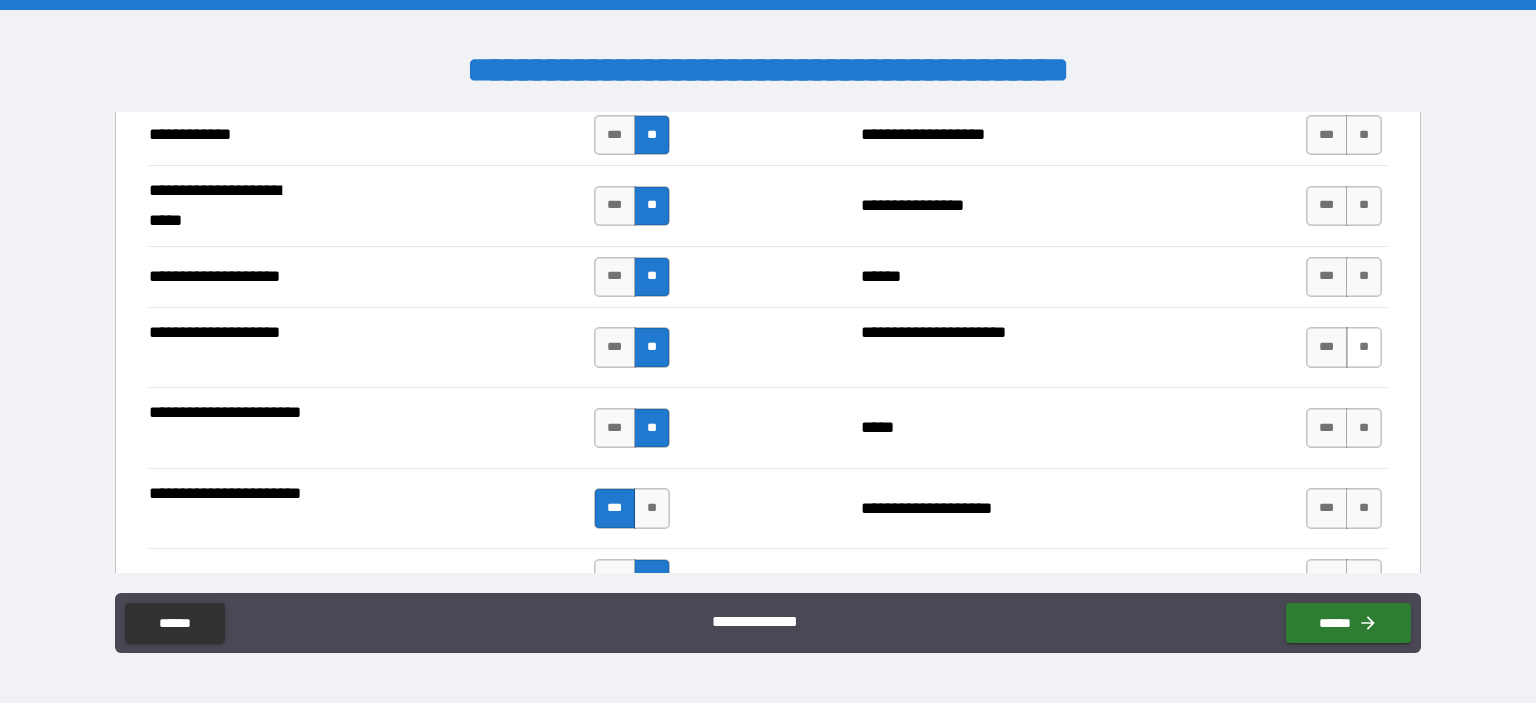 scroll, scrollTop: 3724, scrollLeft: 0, axis: vertical 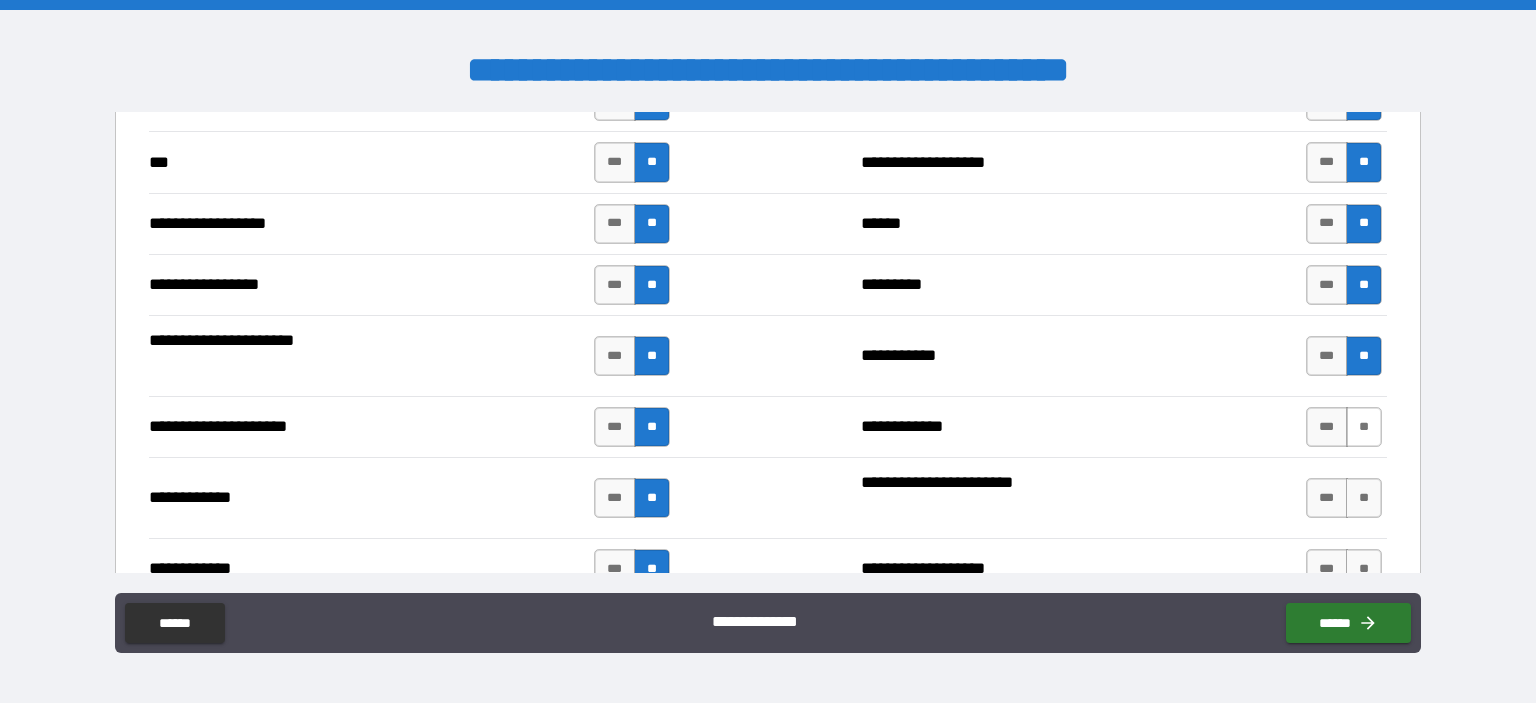 click on "**" at bounding box center [1364, 498] 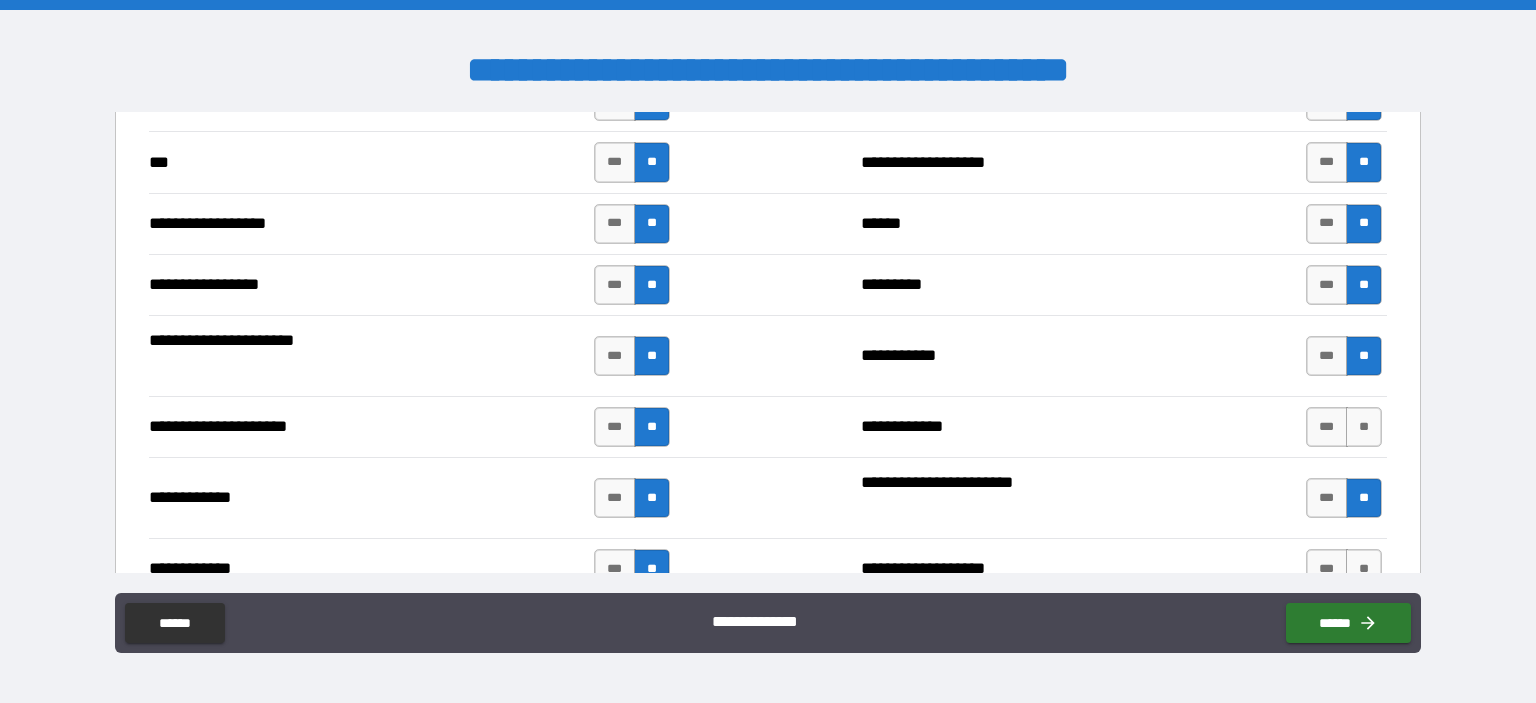 click on "**********" at bounding box center (768, 426) 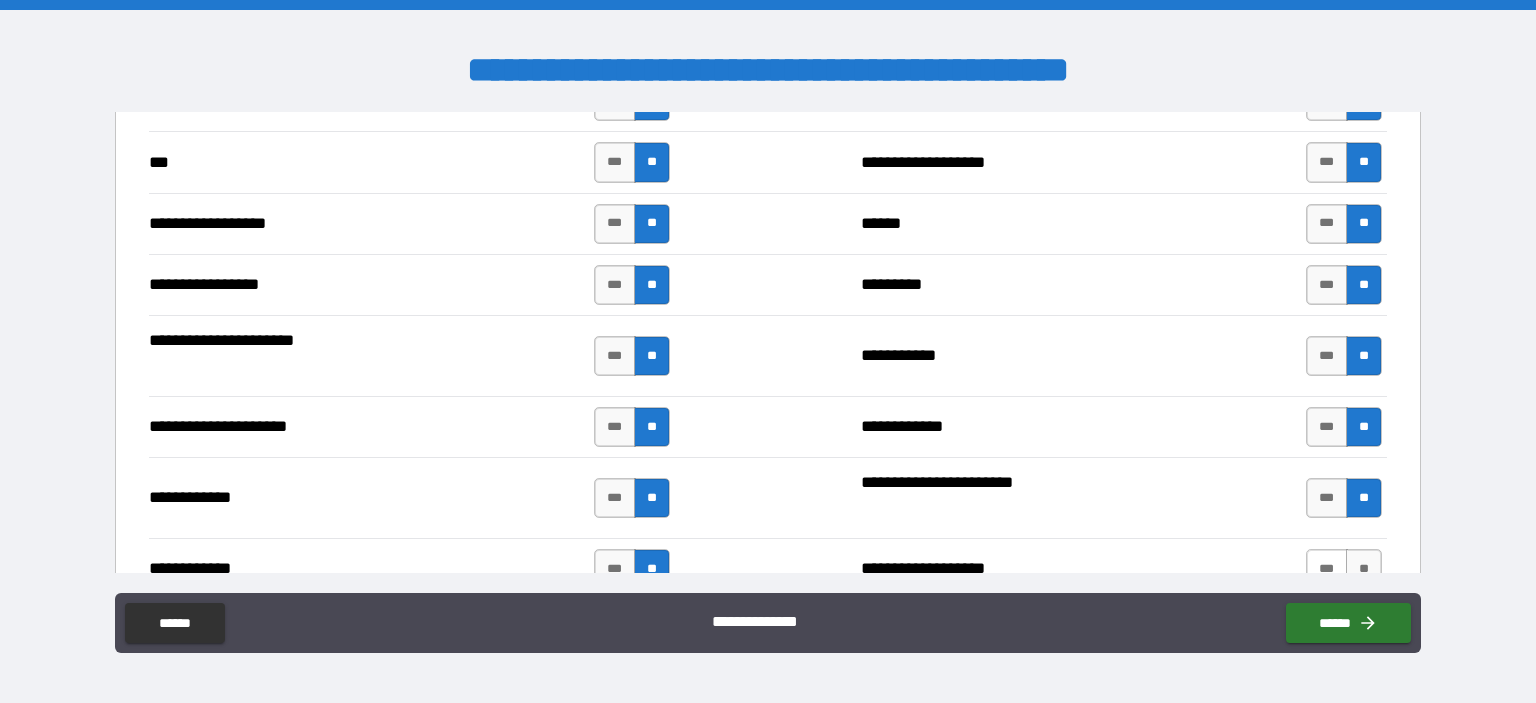 click on "***" at bounding box center [1327, 569] 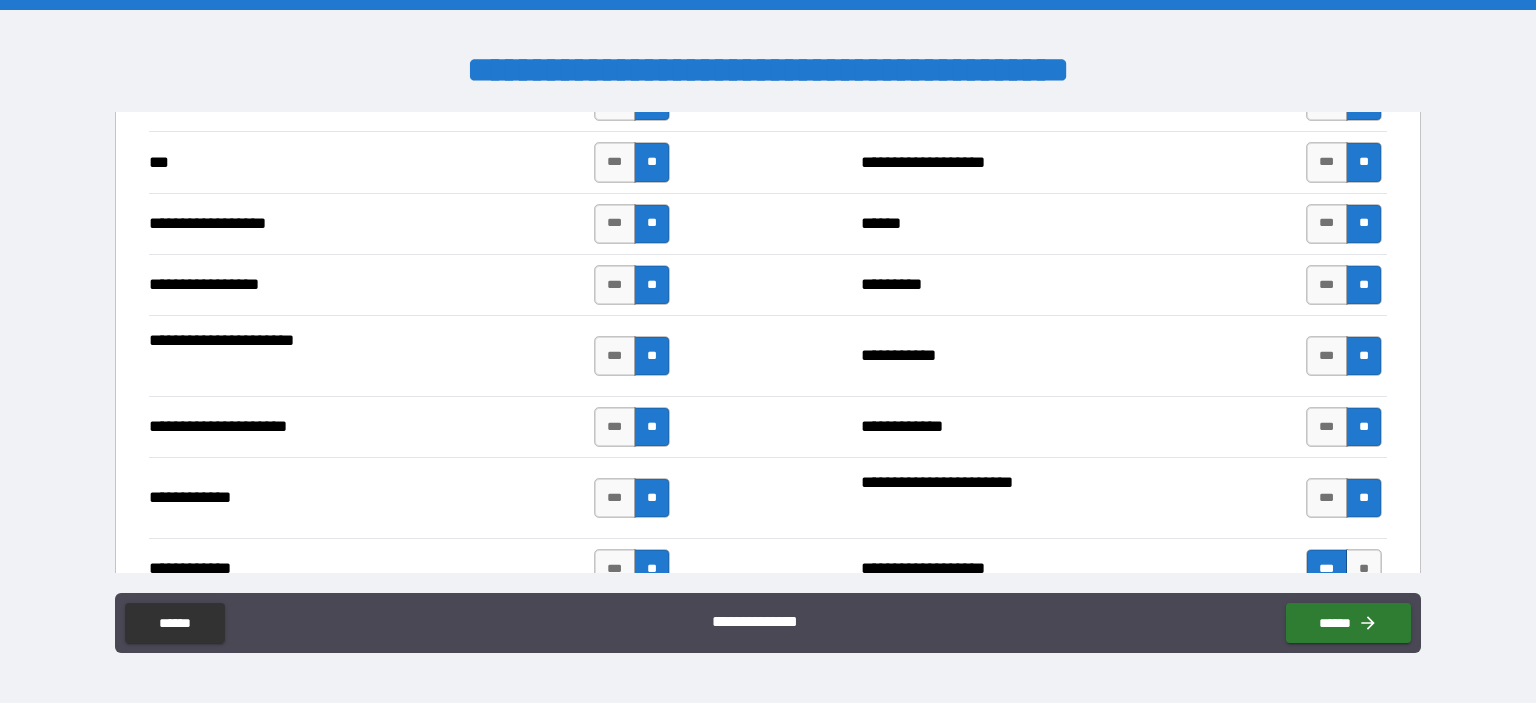 scroll, scrollTop: 4158, scrollLeft: 0, axis: vertical 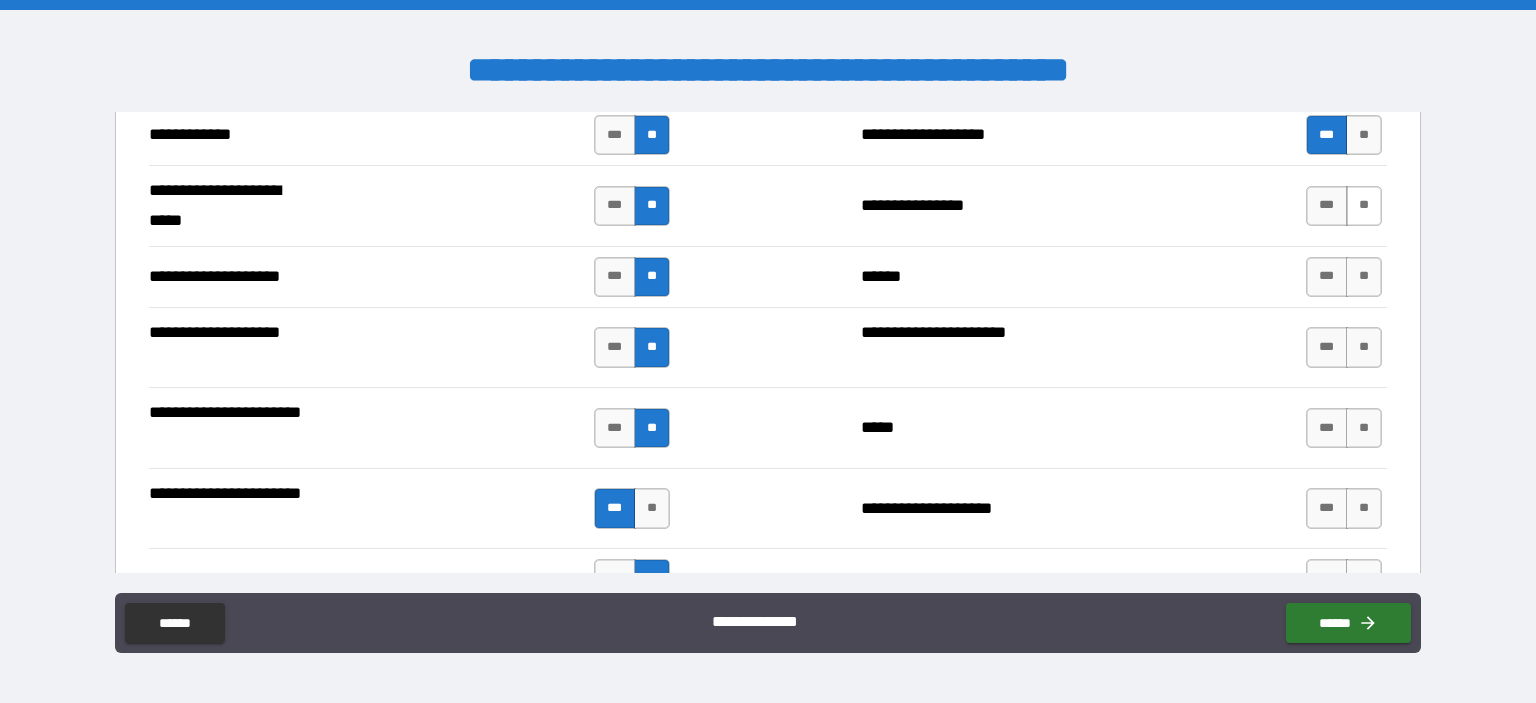 click on "**" at bounding box center [1364, 206] 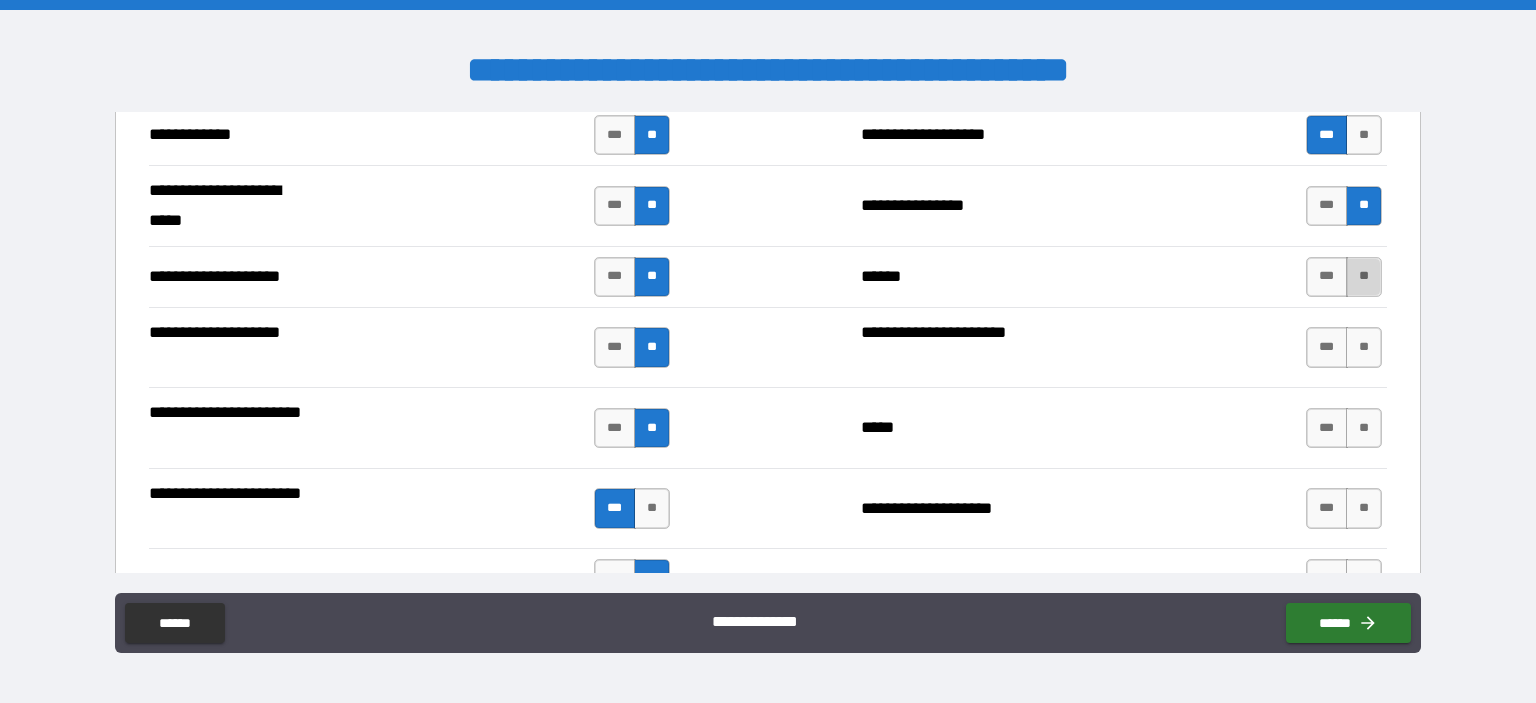 click on "**" at bounding box center (1364, 277) 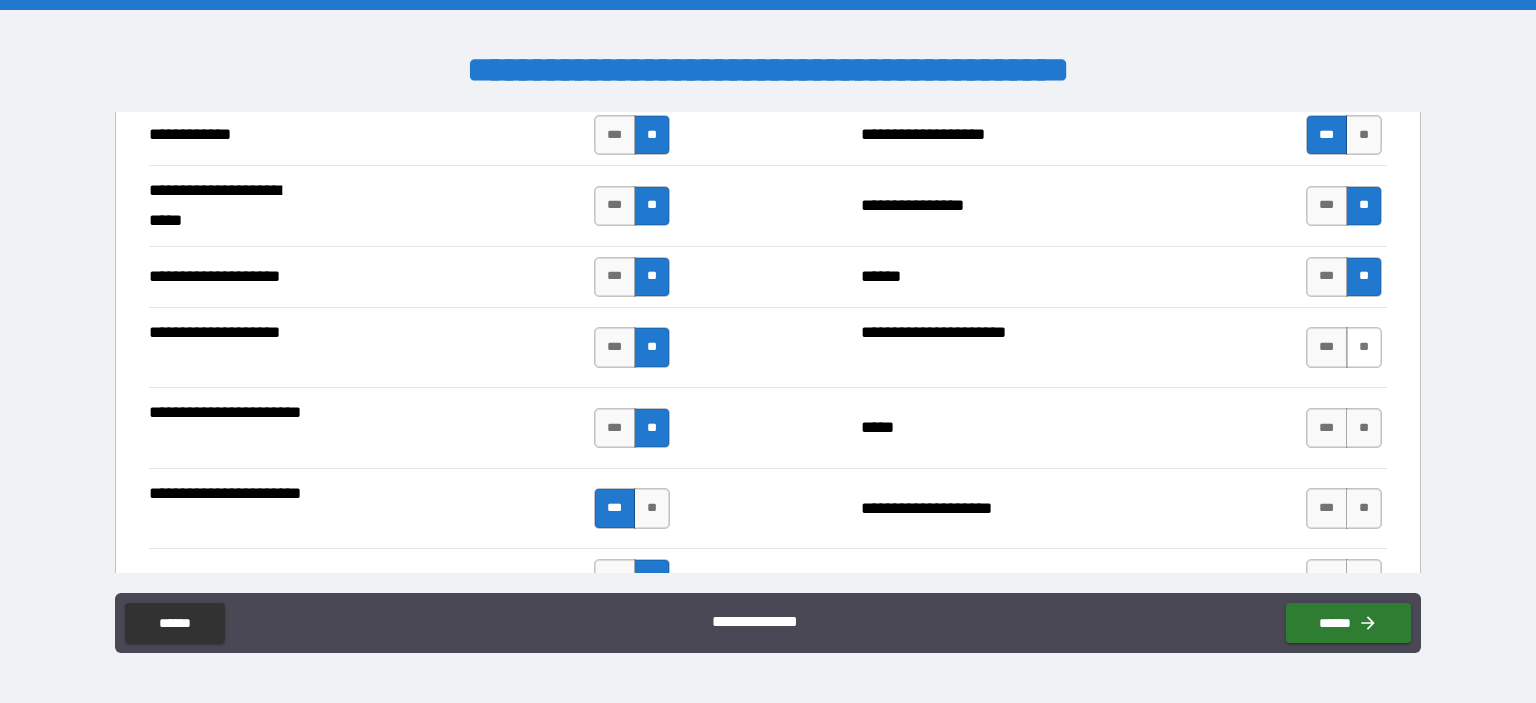 click on "**" at bounding box center [1364, 347] 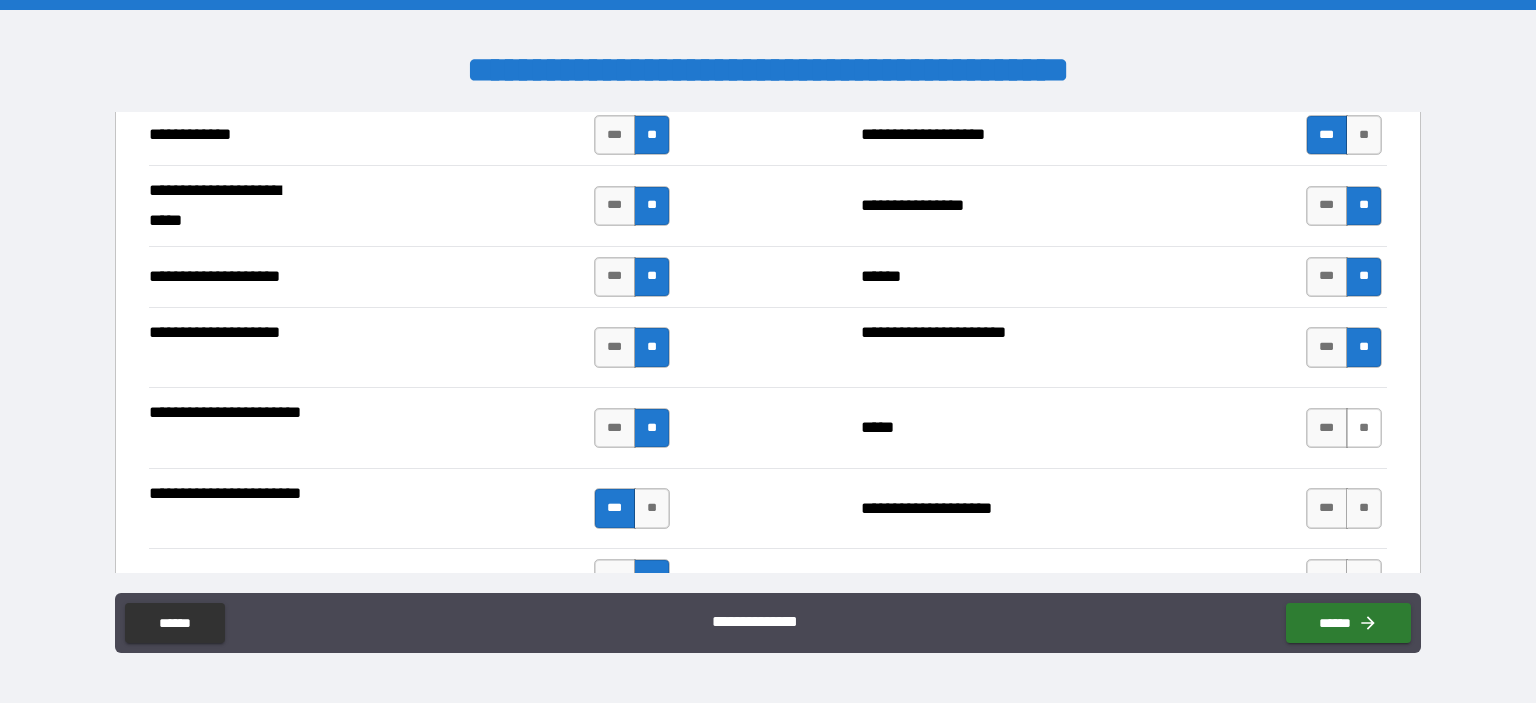 click on "**" at bounding box center [1364, 428] 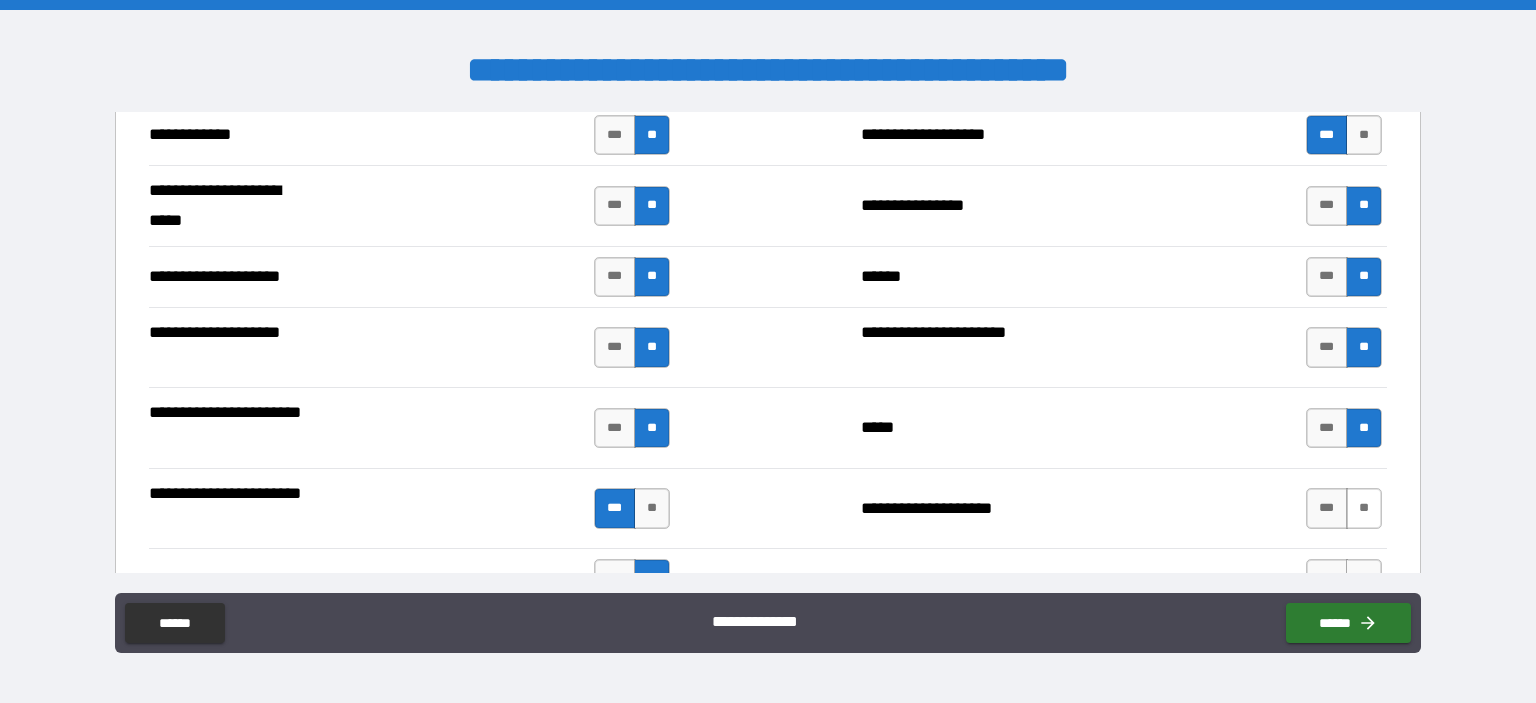 click on "**" at bounding box center (1364, 508) 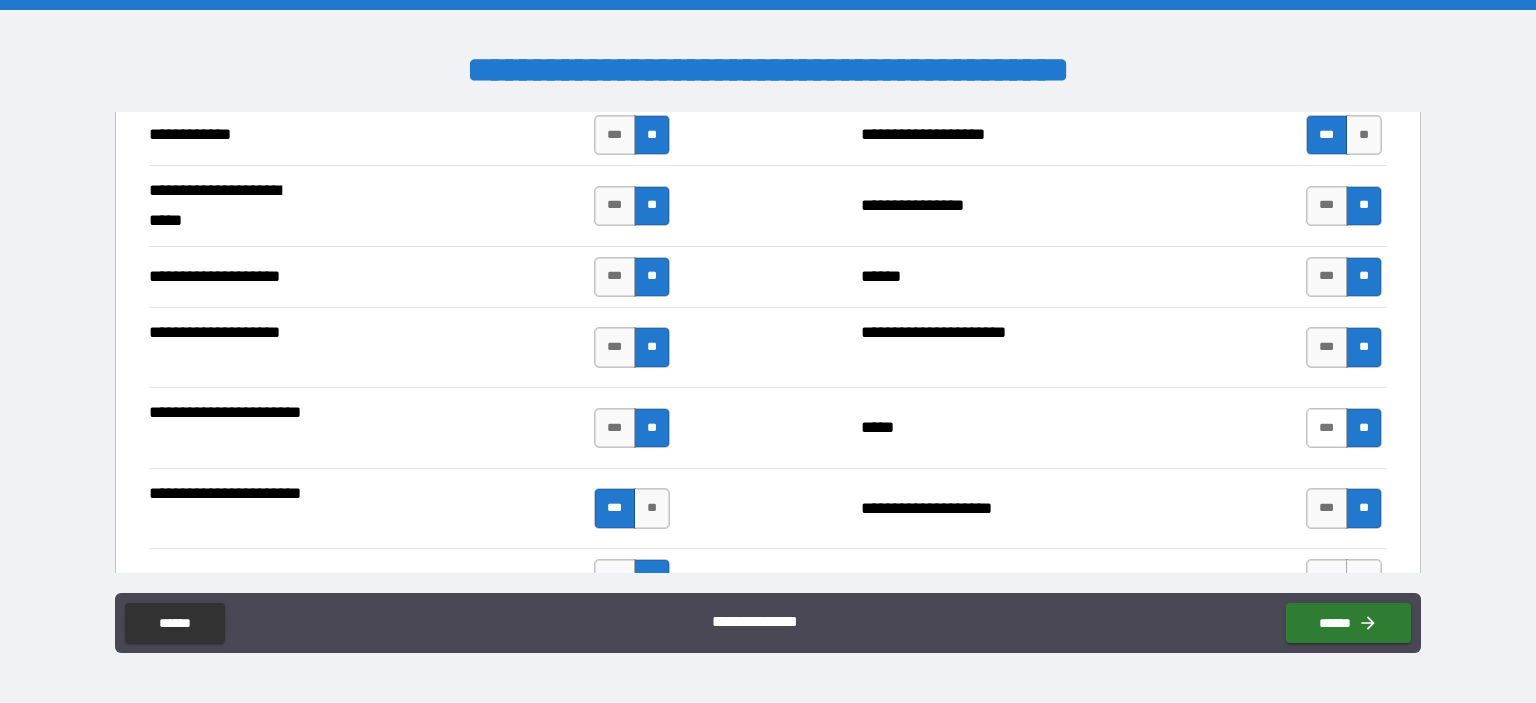 scroll, scrollTop: 4591, scrollLeft: 0, axis: vertical 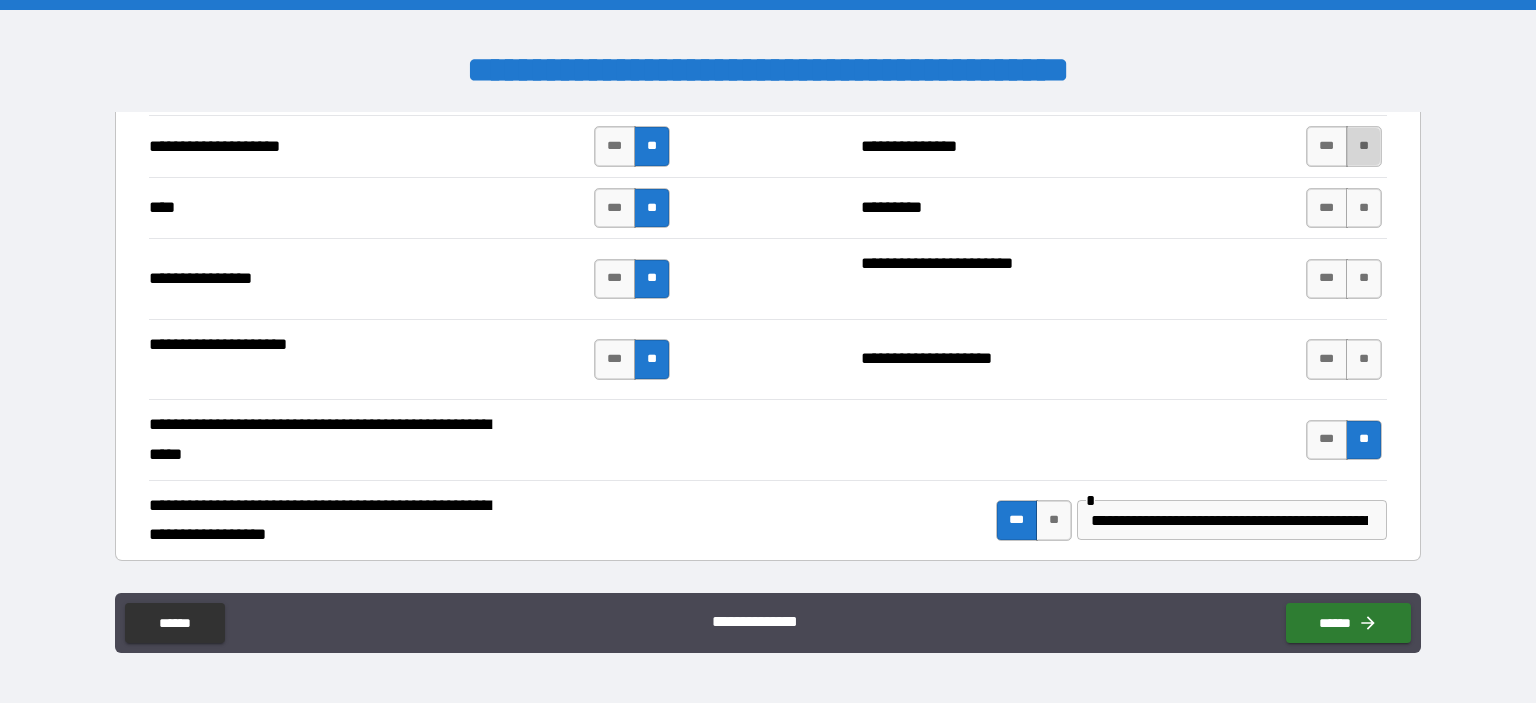 click on "**" at bounding box center [1364, 146] 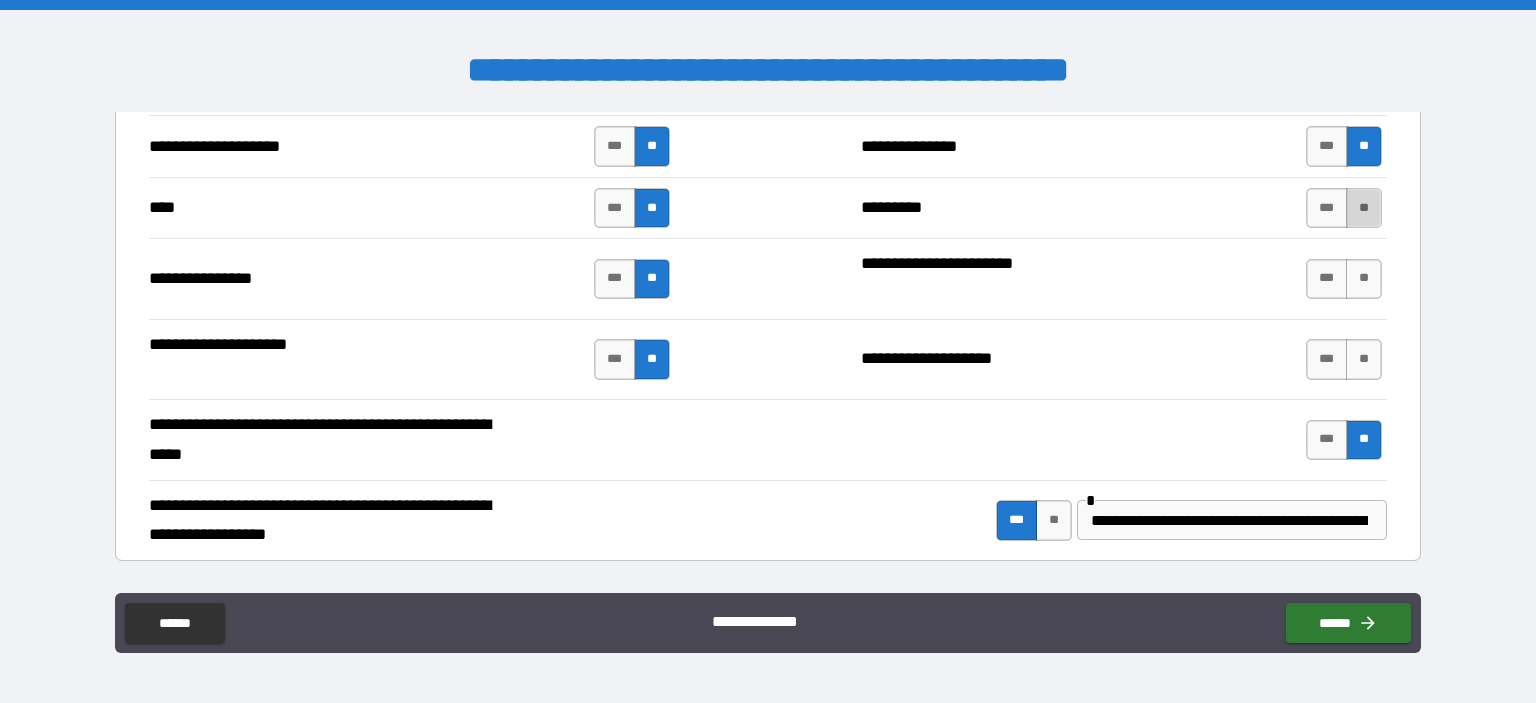 click on "**" at bounding box center [1364, 208] 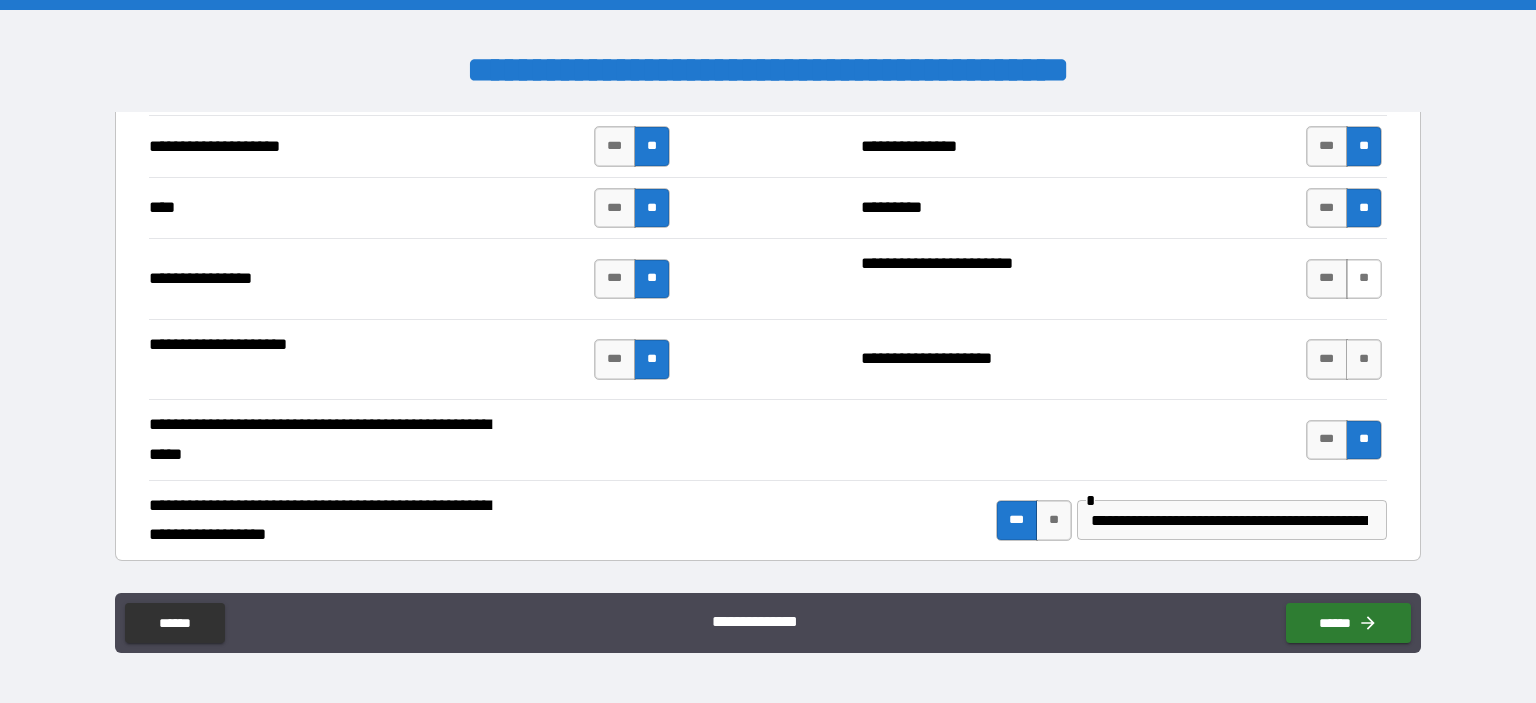 click on "**" at bounding box center [1364, 279] 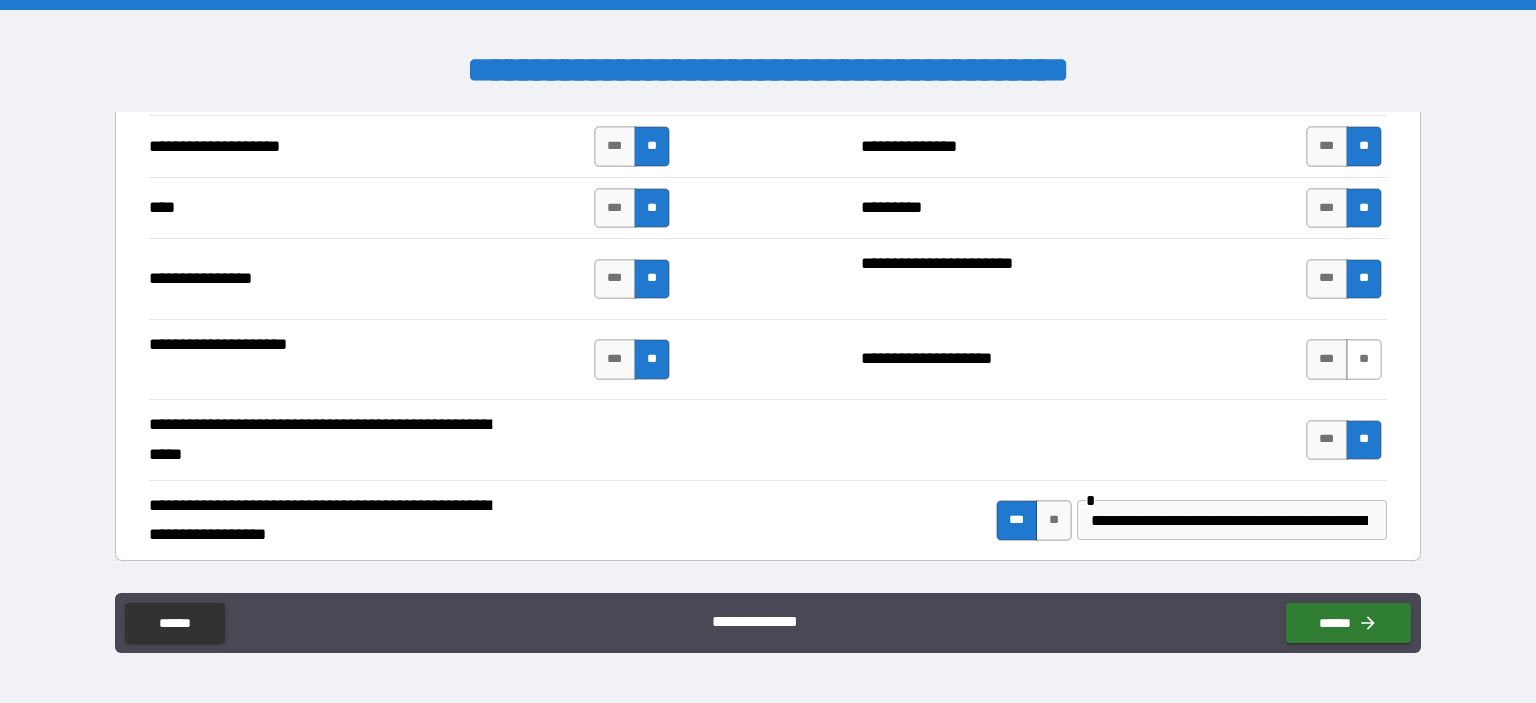 click on "**" at bounding box center [1364, 359] 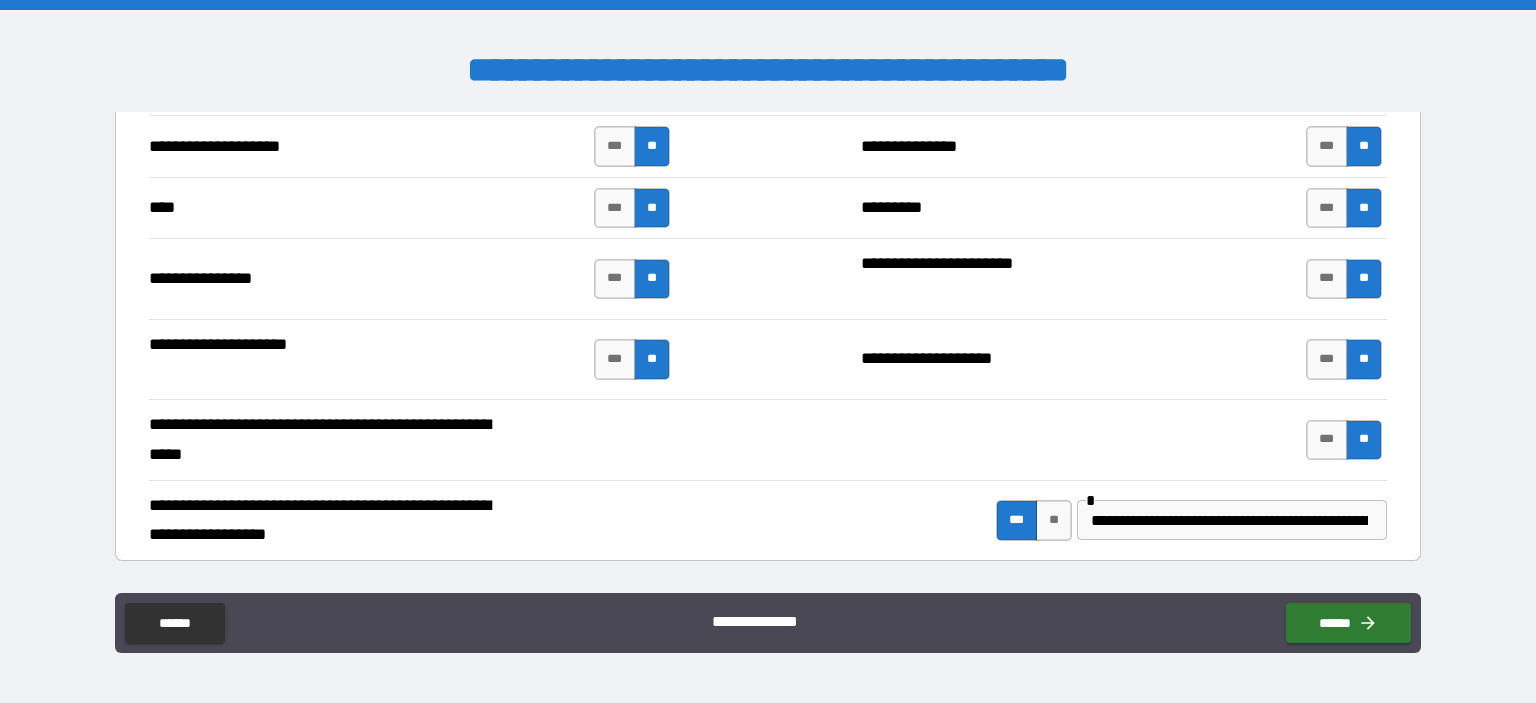 scroll, scrollTop: 5024, scrollLeft: 0, axis: vertical 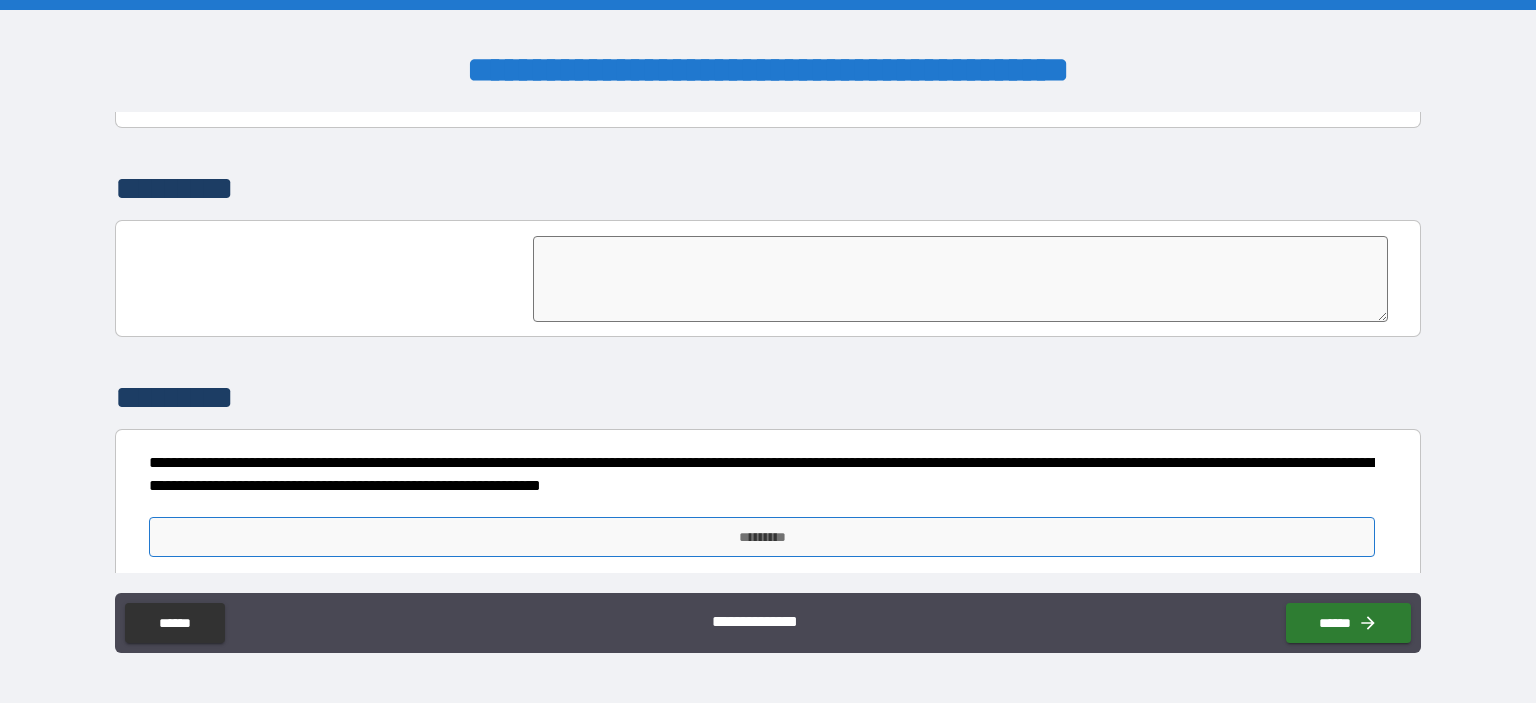 click on "*********" at bounding box center [762, 537] 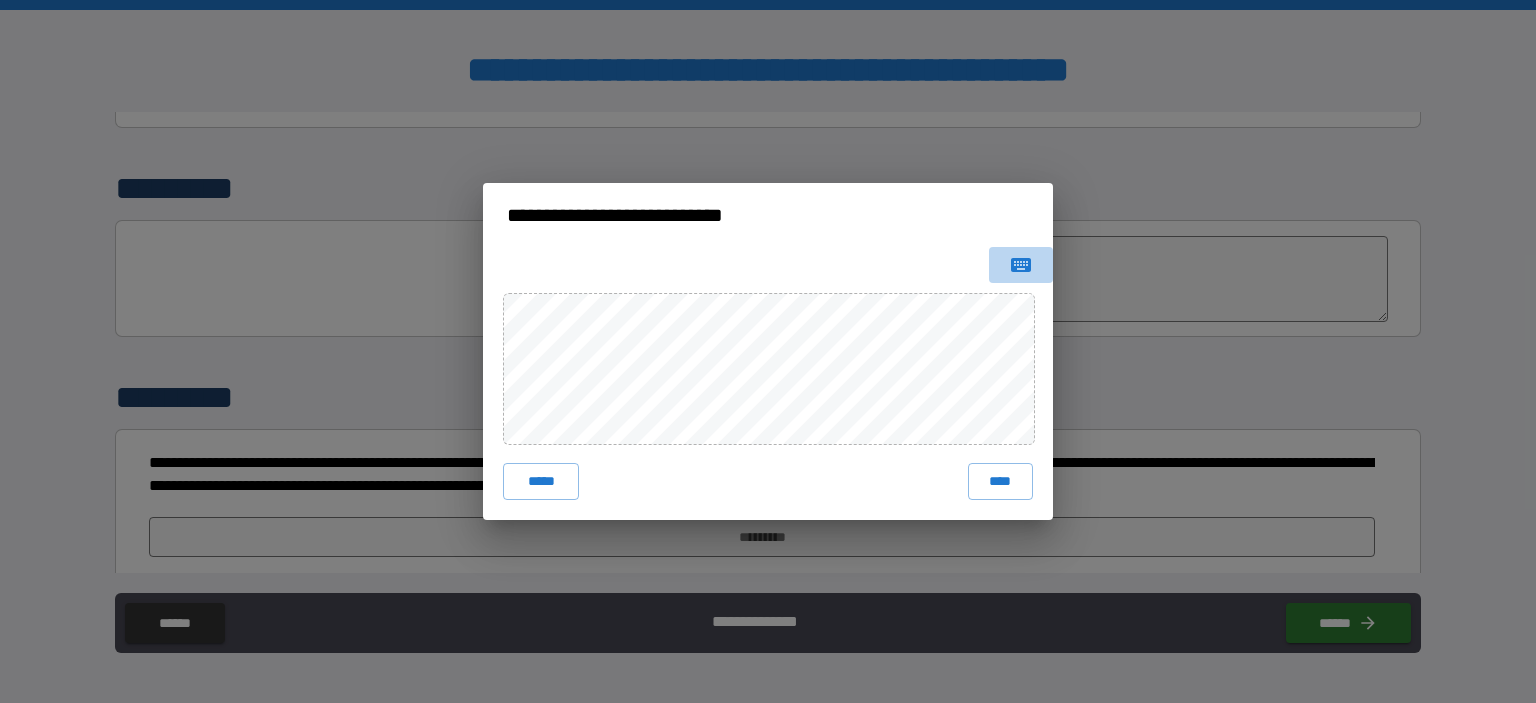 click at bounding box center (1021, 265) 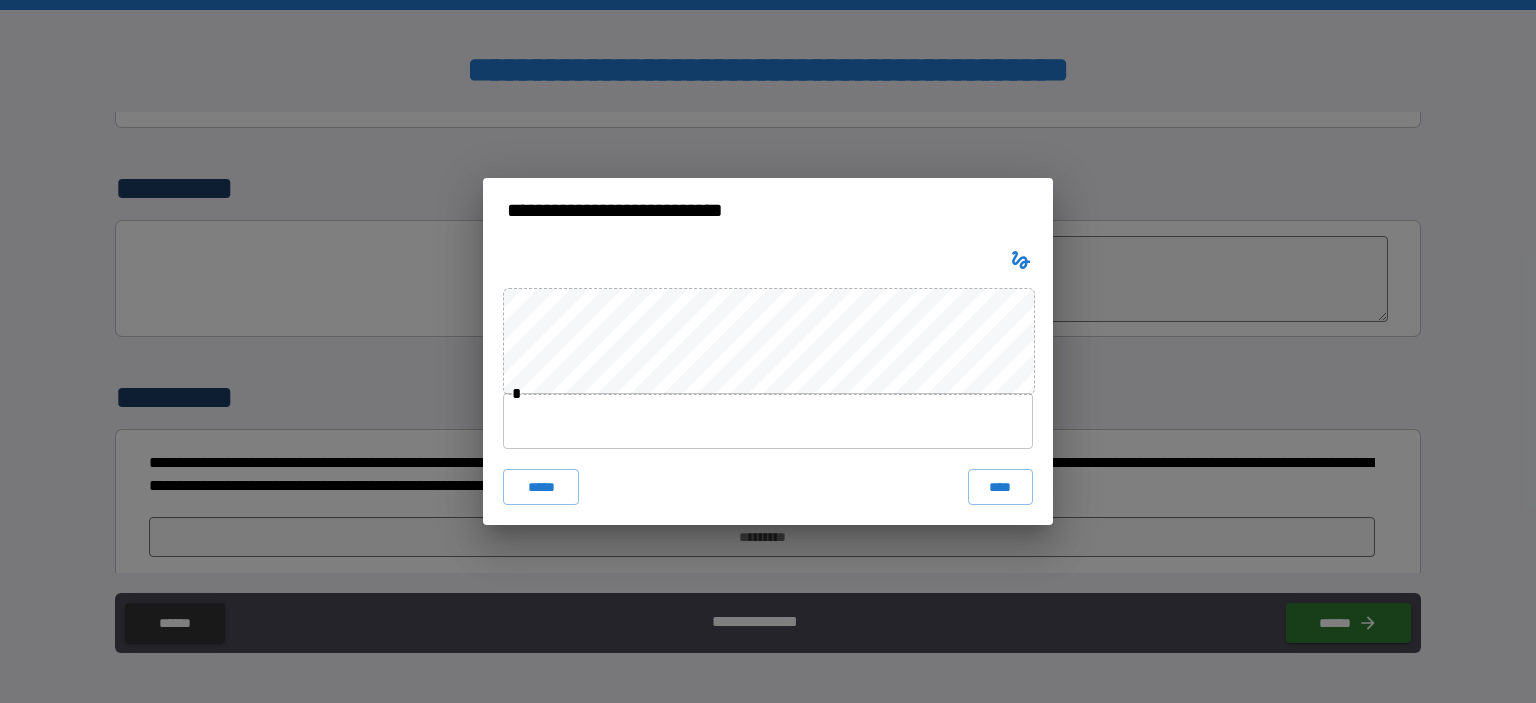 type 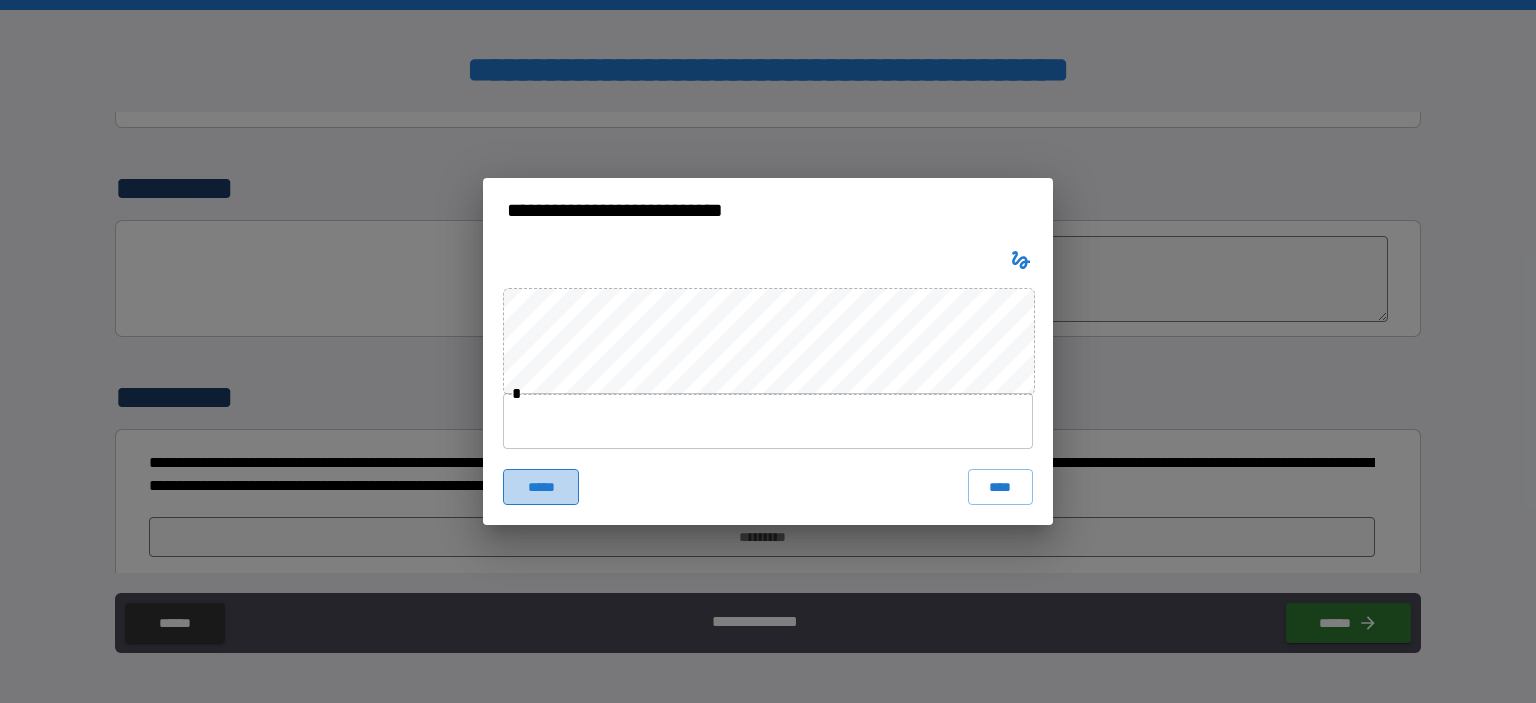 click on "*****" at bounding box center [541, 487] 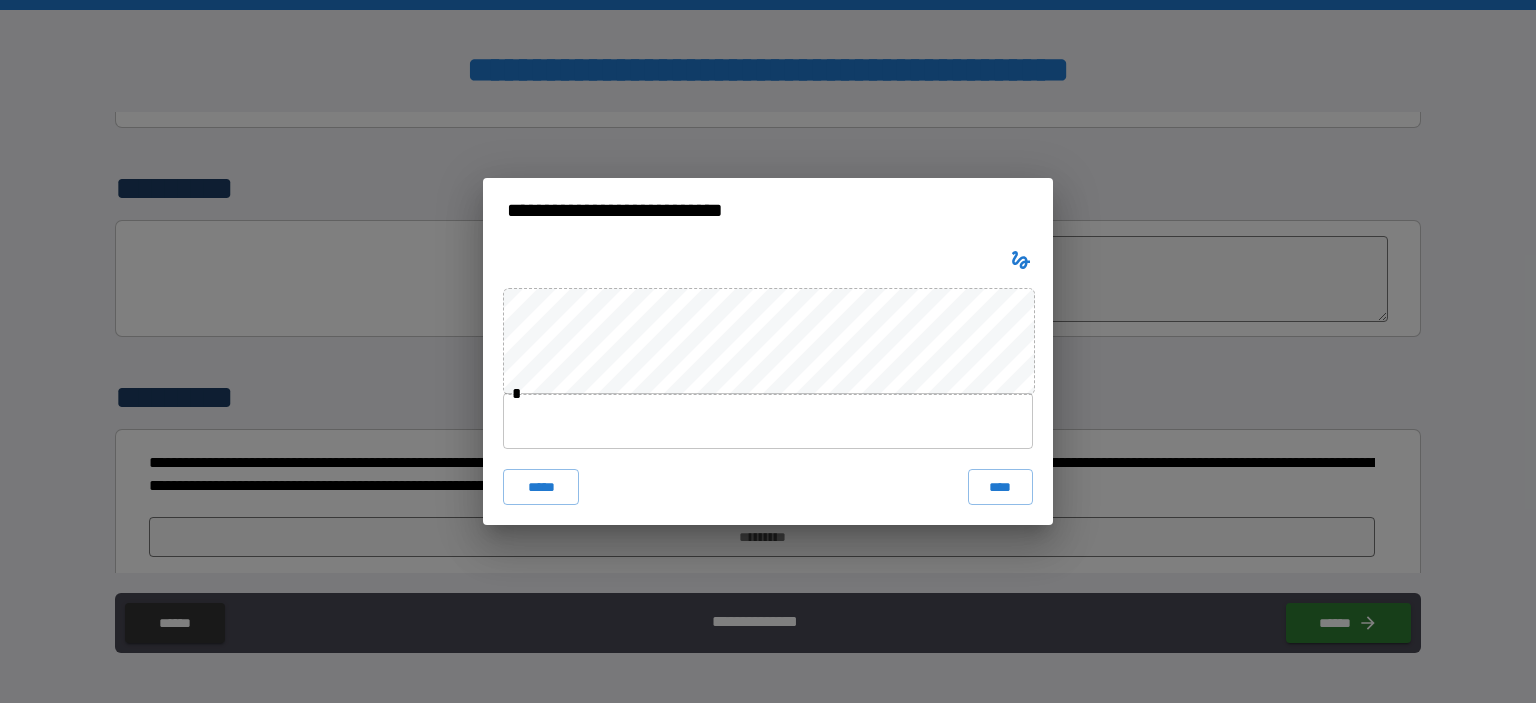 click at bounding box center (768, 421) 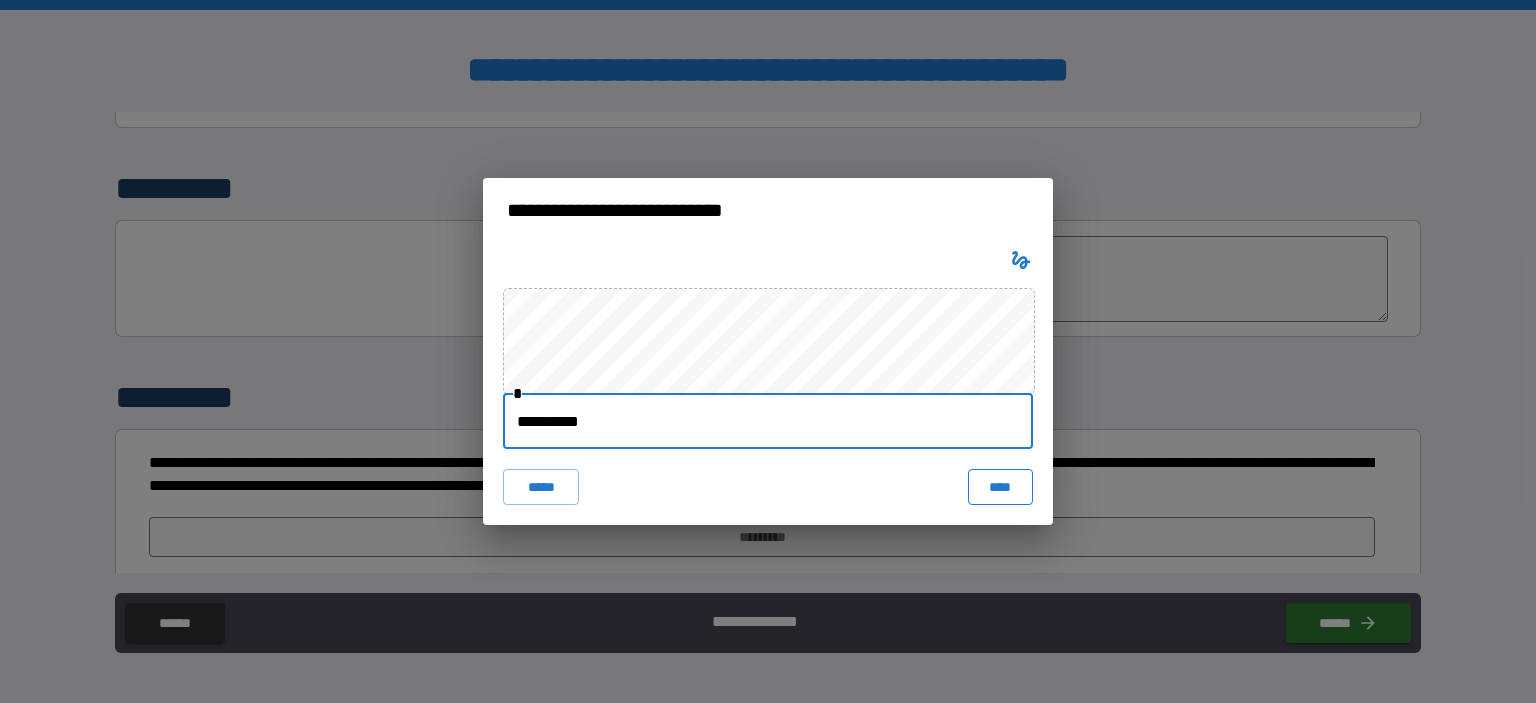 type on "**********" 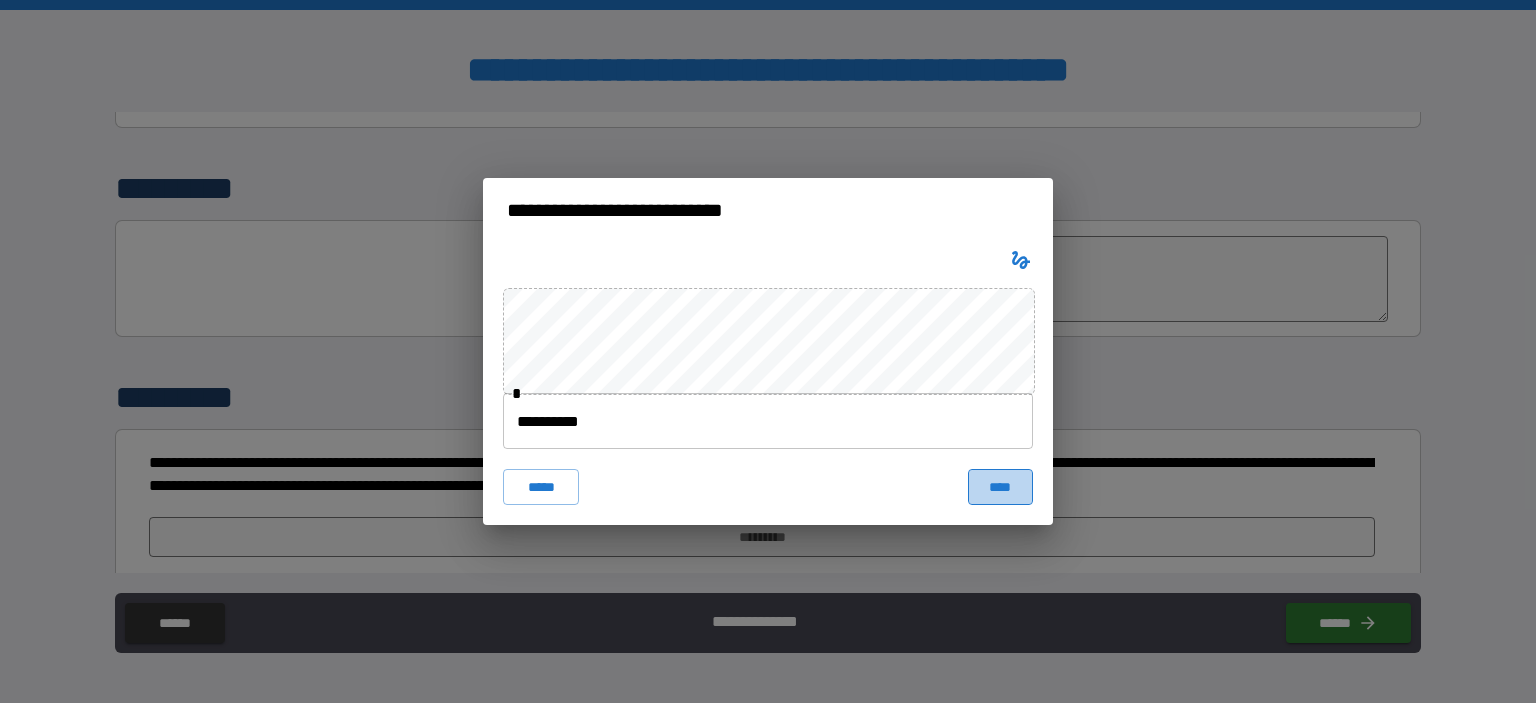 click on "****" at bounding box center [1000, 487] 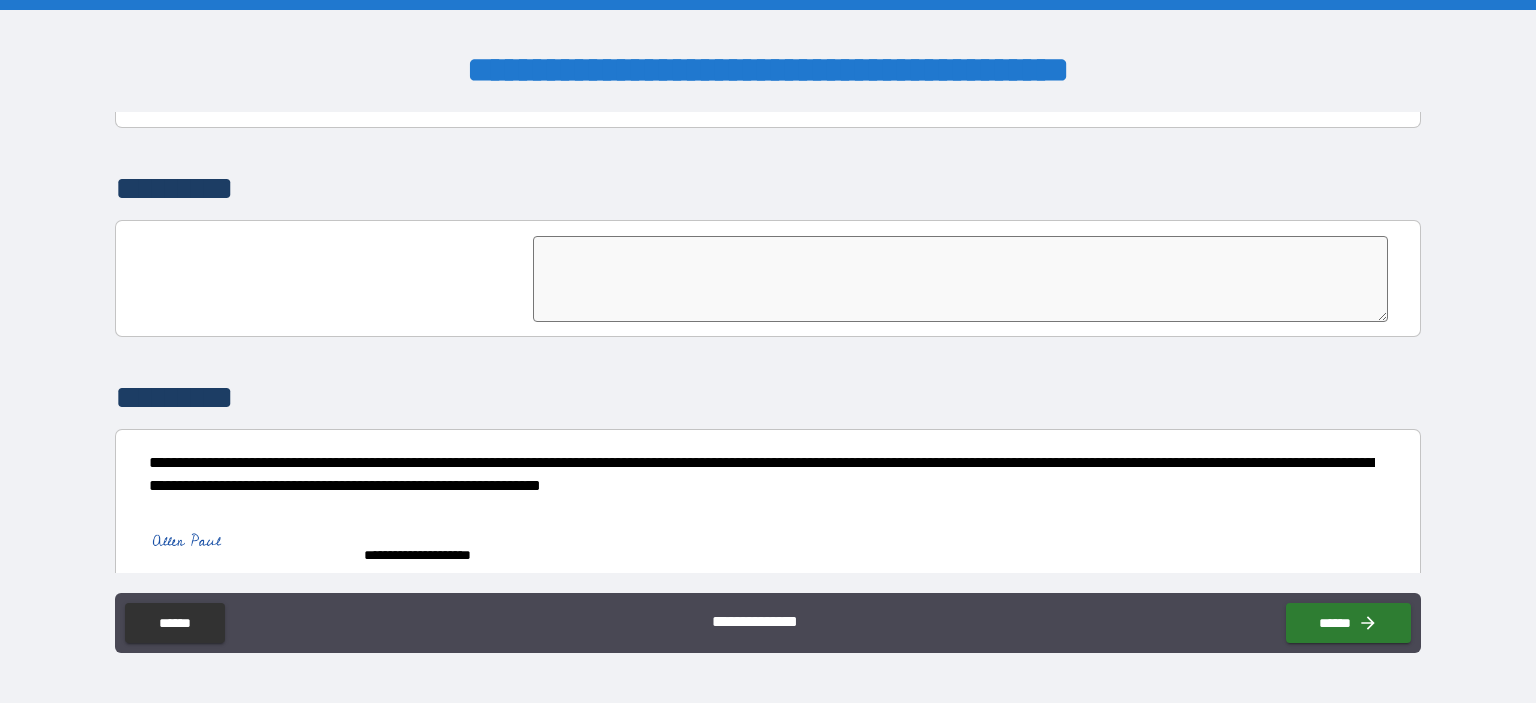 scroll, scrollTop: 5041, scrollLeft: 0, axis: vertical 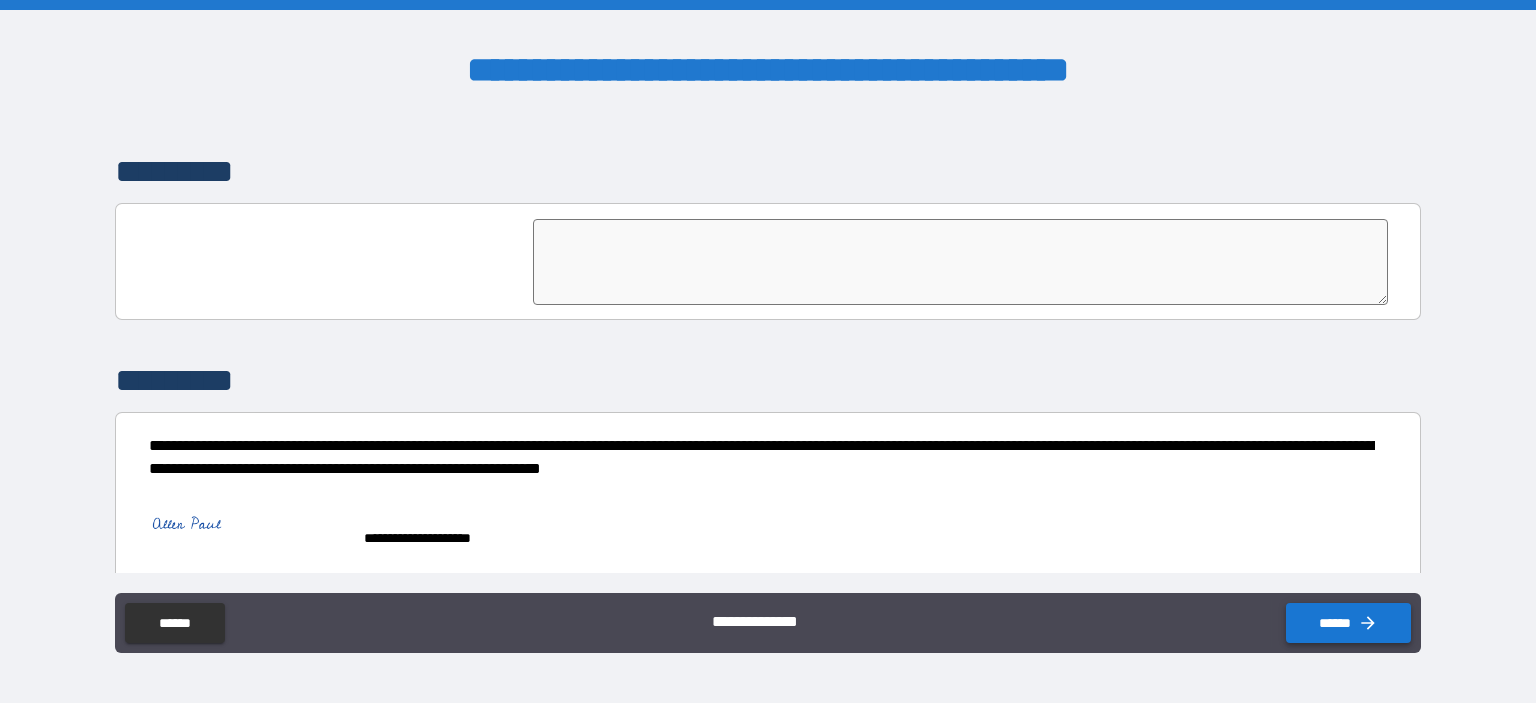 click on "******" at bounding box center (1348, 623) 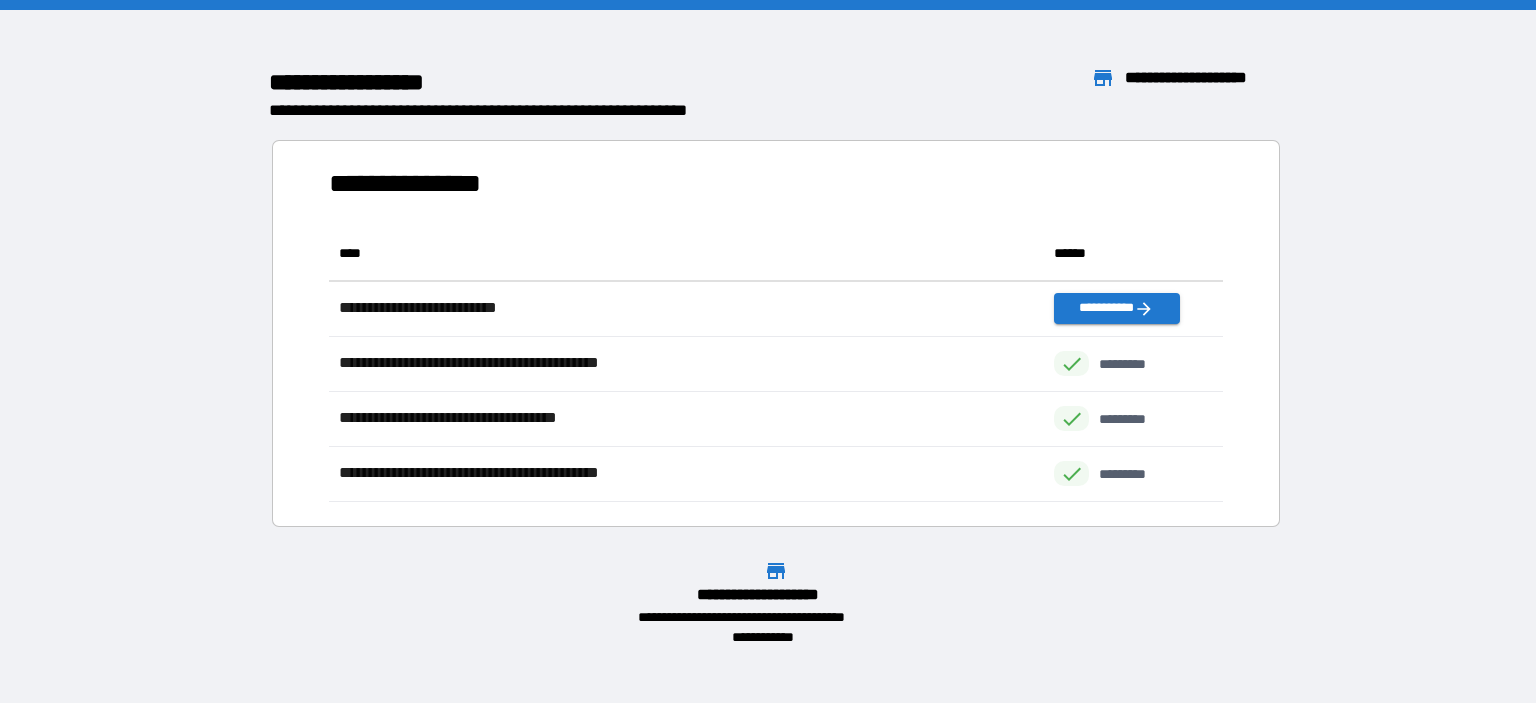 scroll, scrollTop: 16, scrollLeft: 16, axis: both 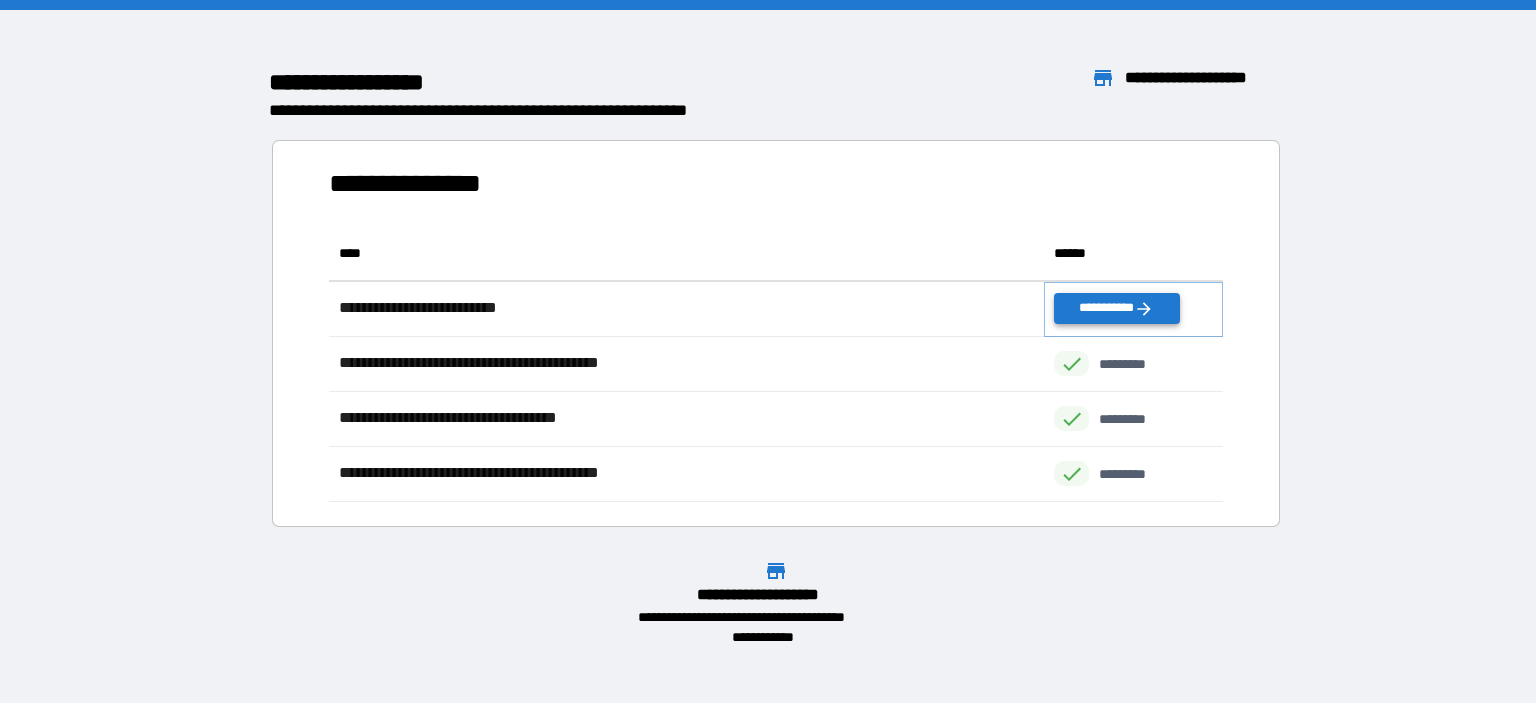 click on "**********" at bounding box center (1116, 308) 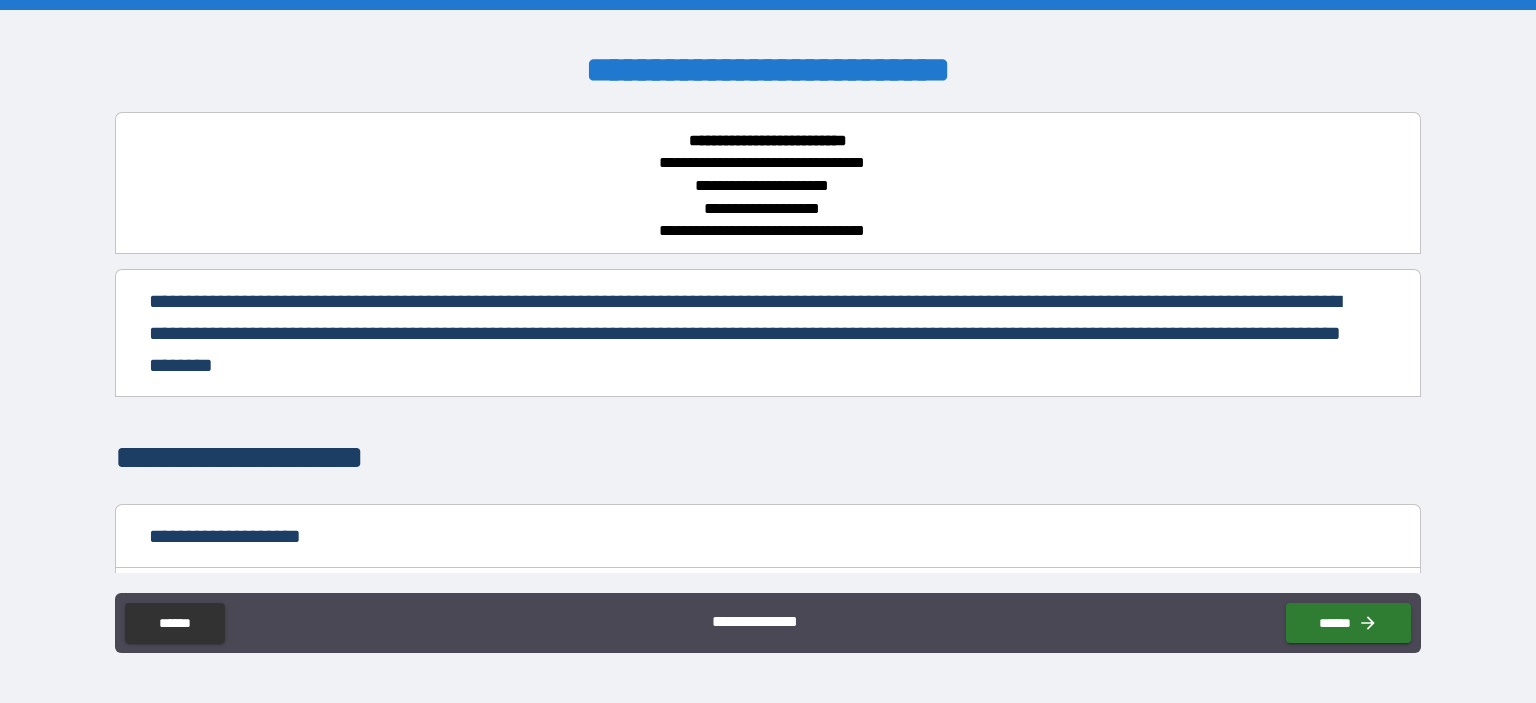 scroll, scrollTop: 433, scrollLeft: 0, axis: vertical 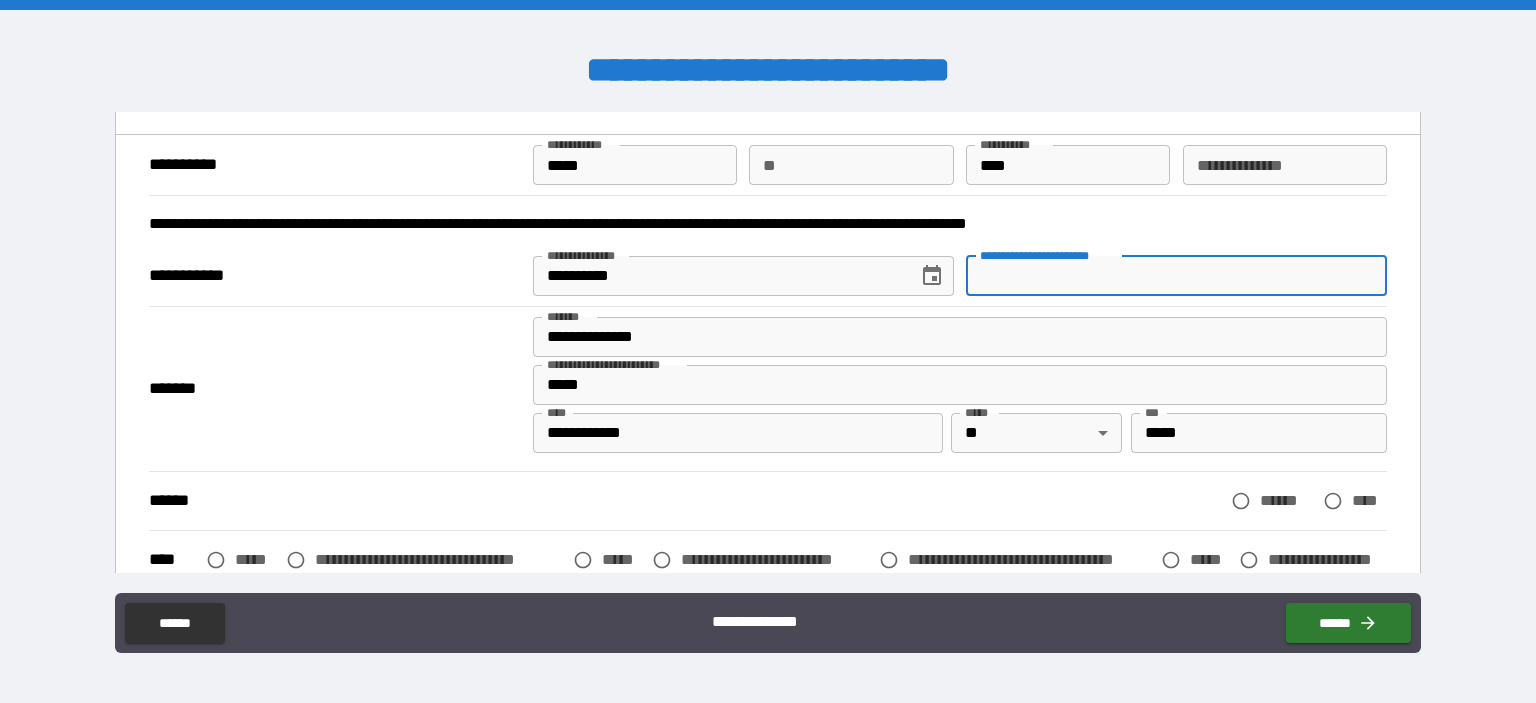 click on "**********" at bounding box center (1176, 276) 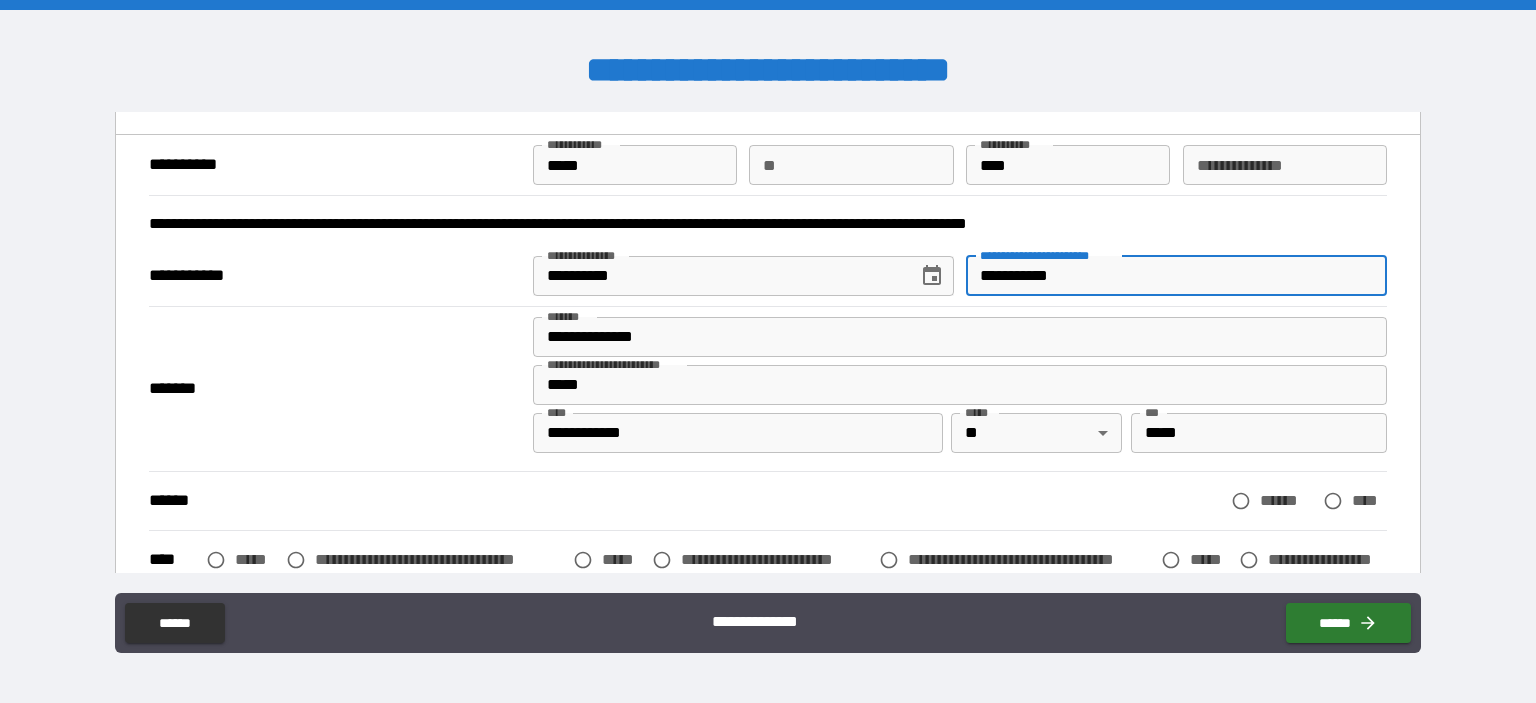 type on "**********" 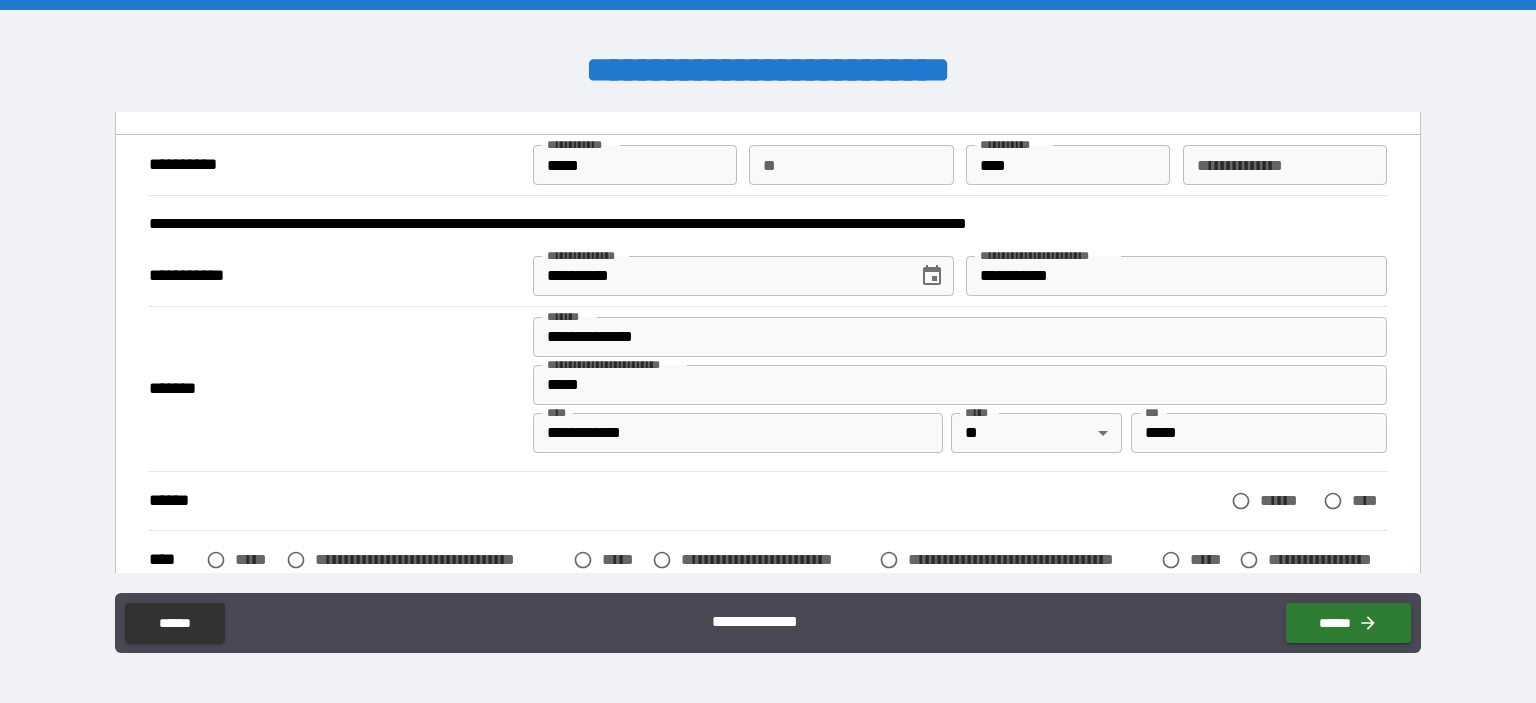 click on "****" at bounding box center [1370, 500] 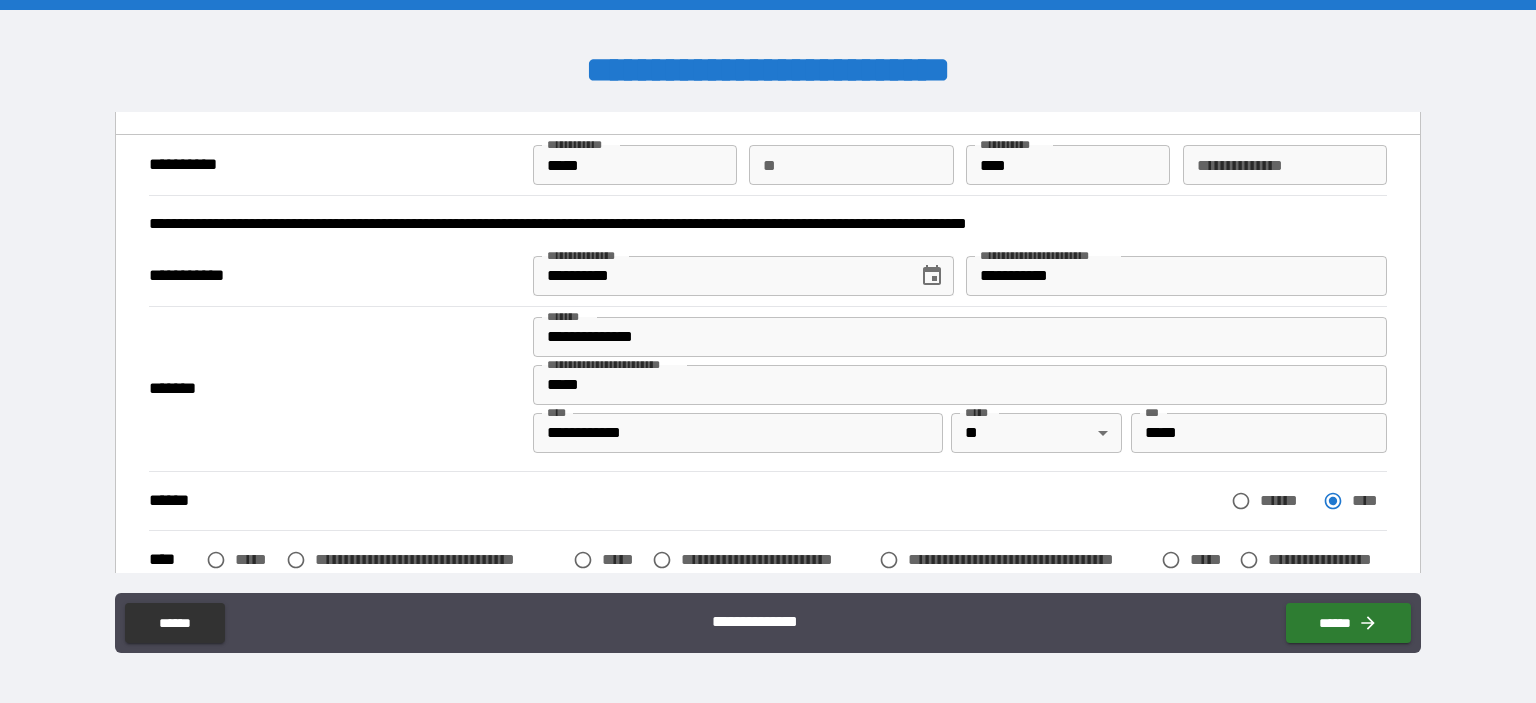 scroll, scrollTop: 866, scrollLeft: 0, axis: vertical 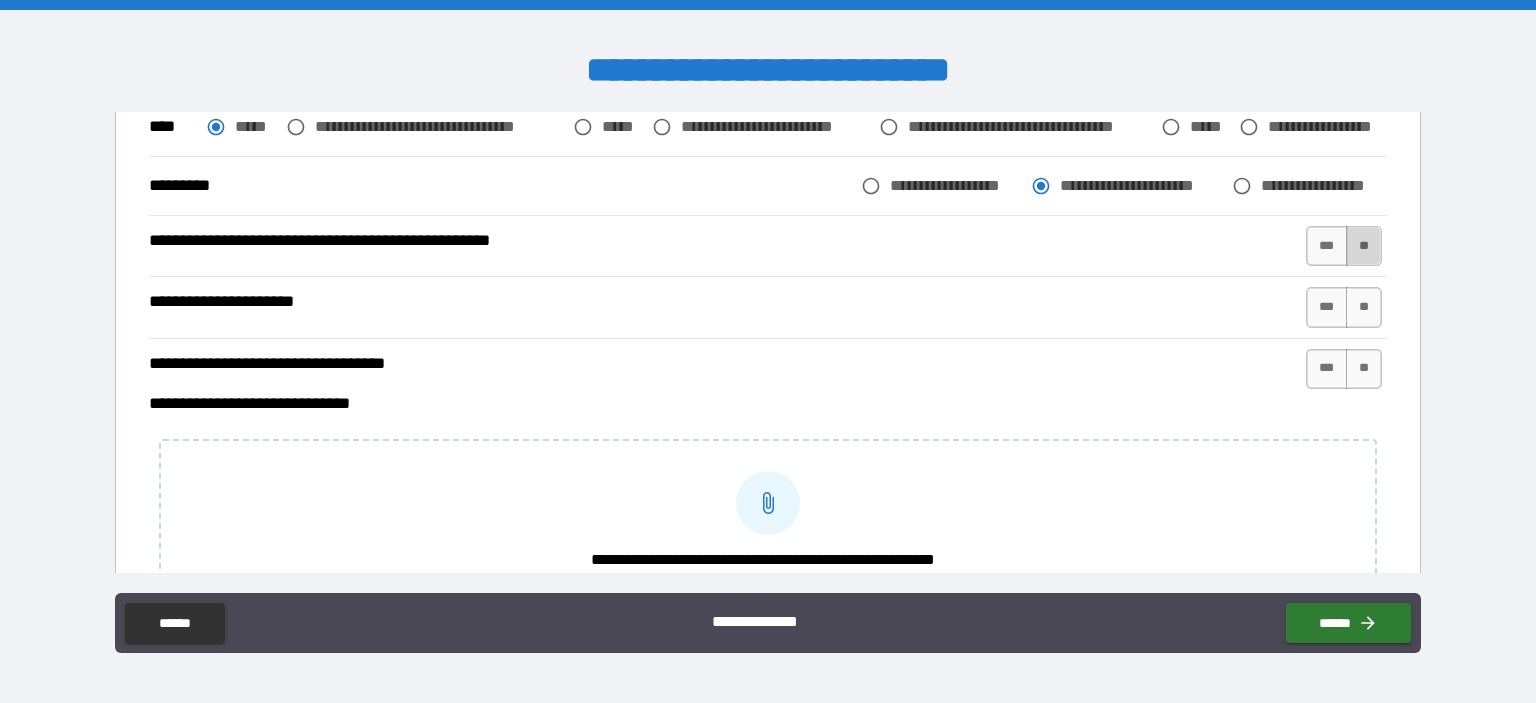click on "**" at bounding box center [1364, 246] 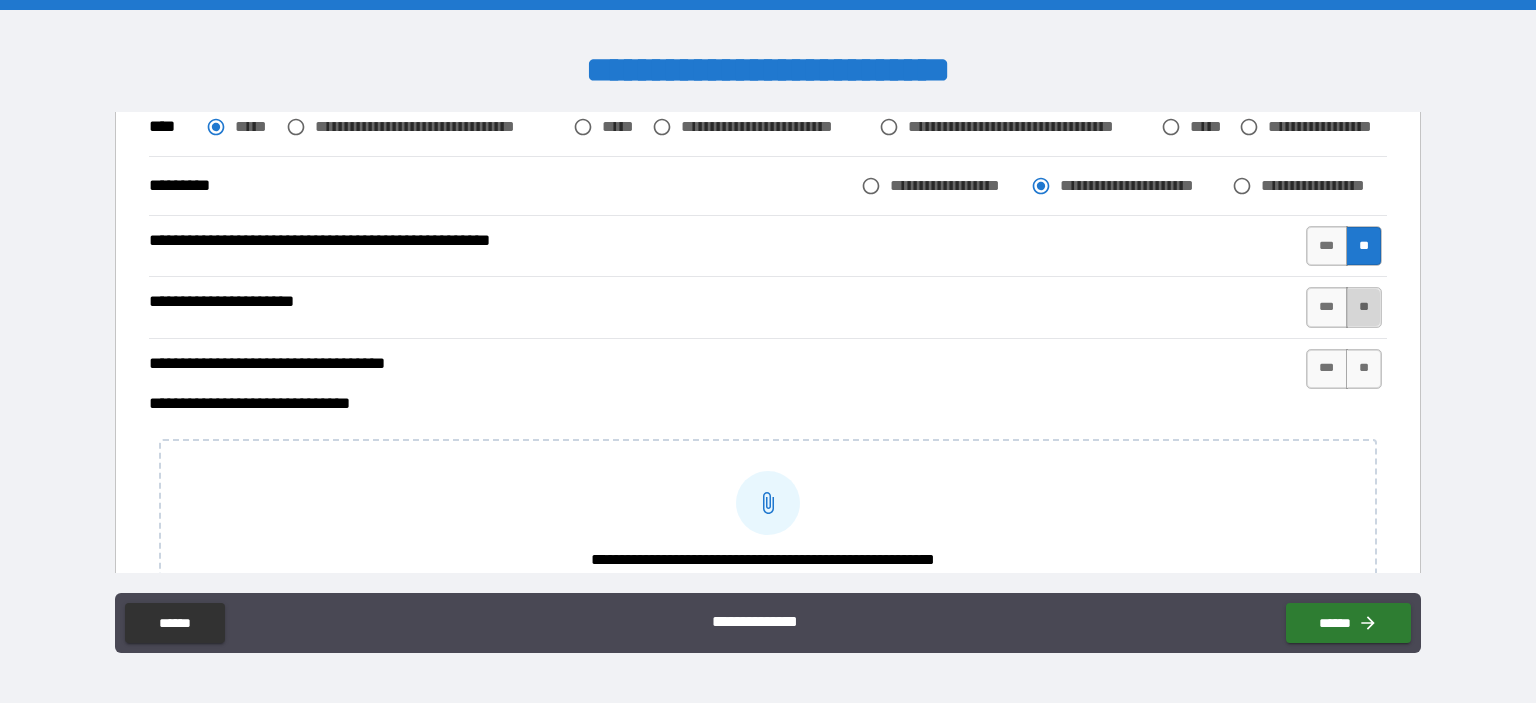 click on "**" at bounding box center (1364, 307) 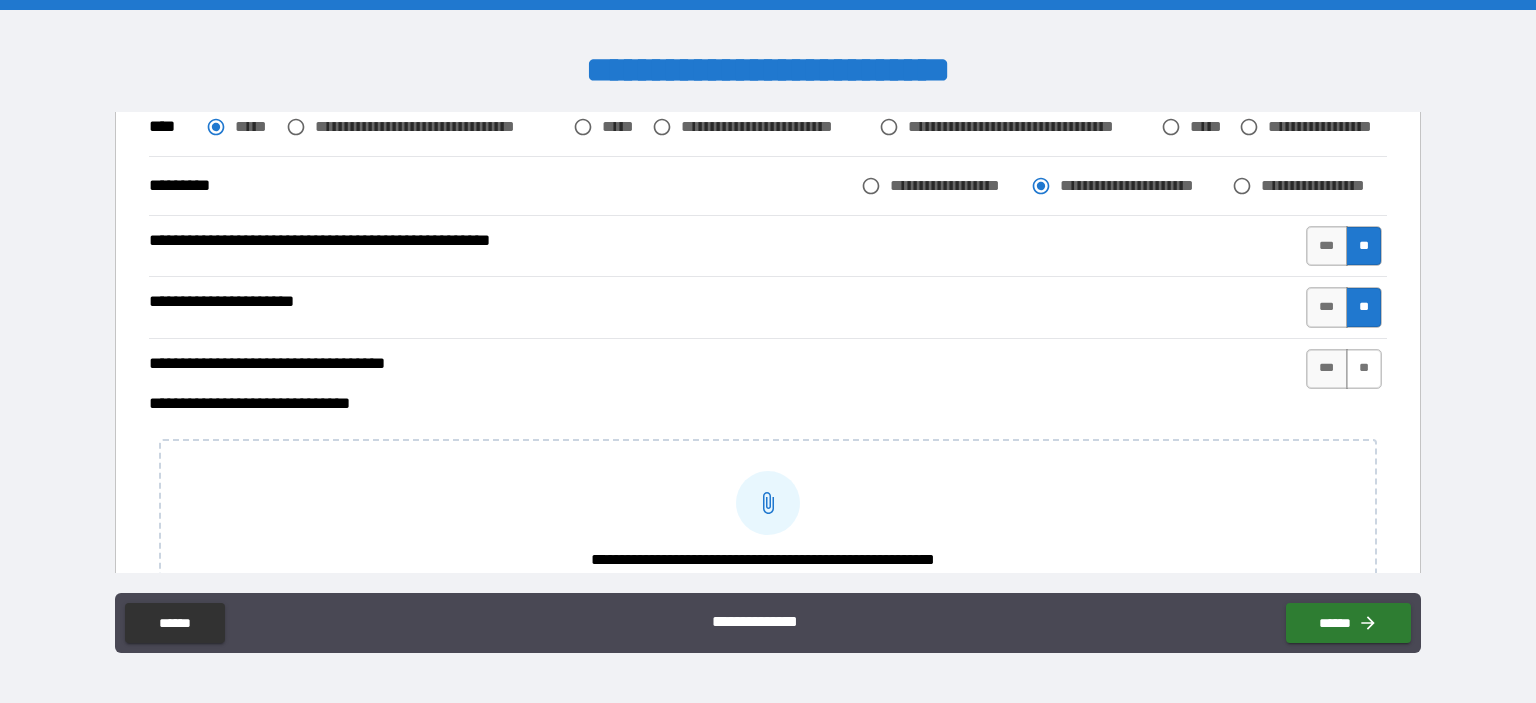 click on "**" at bounding box center [1364, 369] 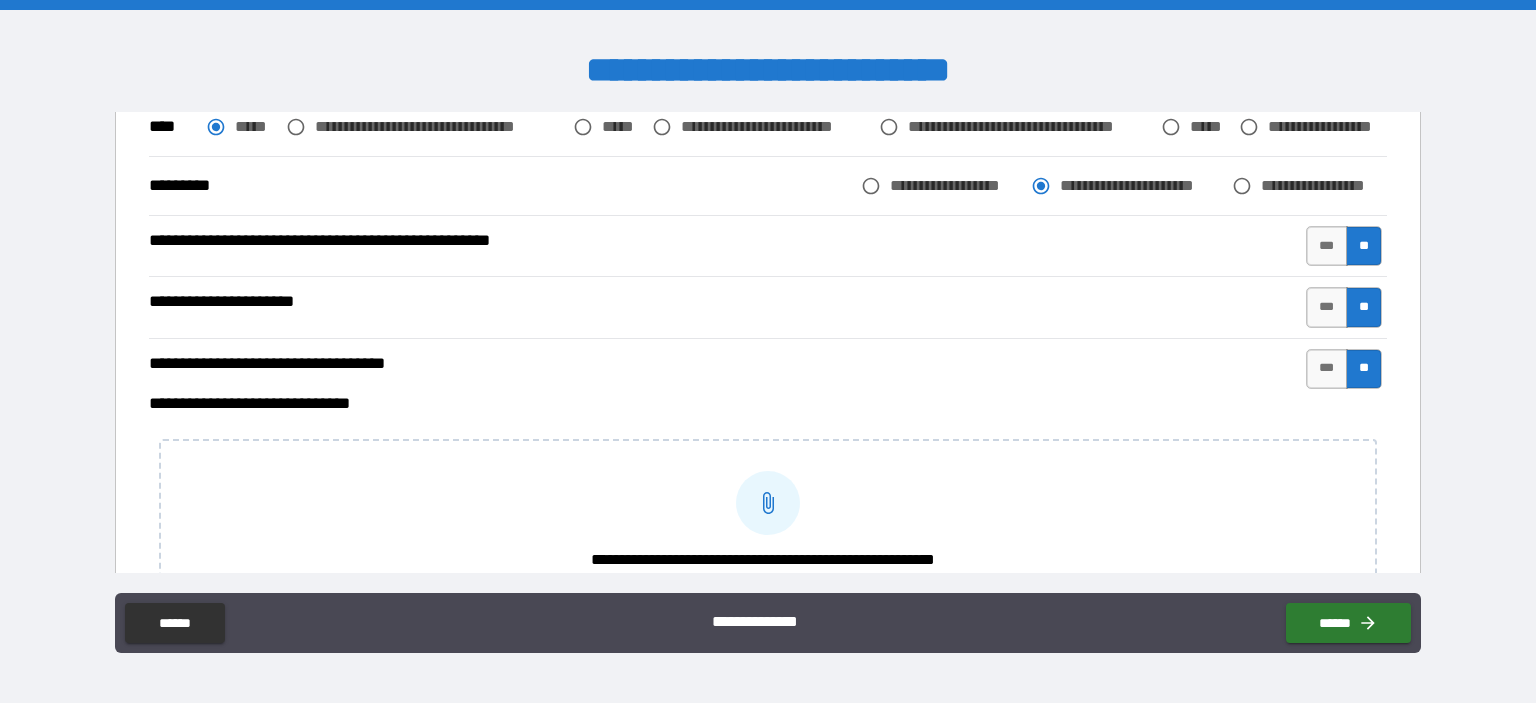 scroll, scrollTop: 1300, scrollLeft: 0, axis: vertical 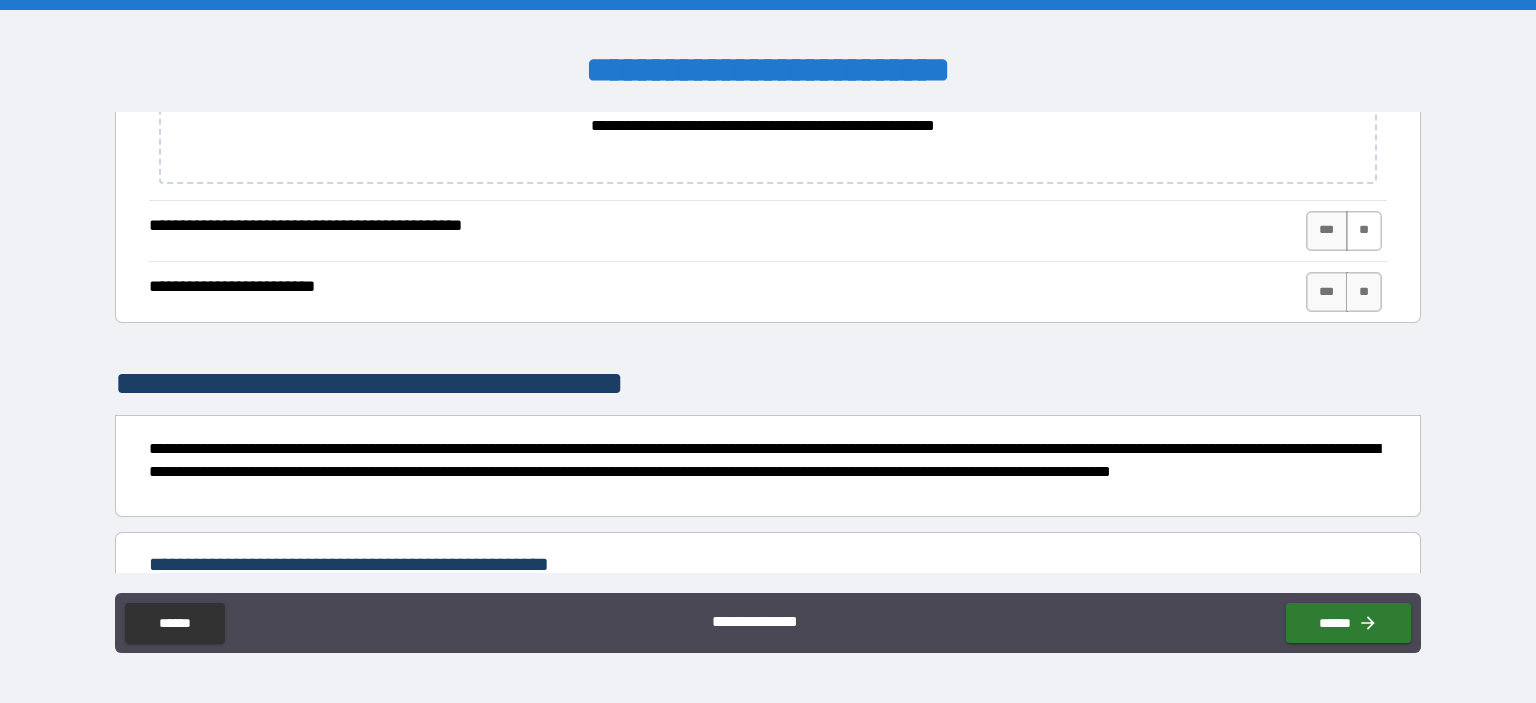 click on "**" at bounding box center [1364, 231] 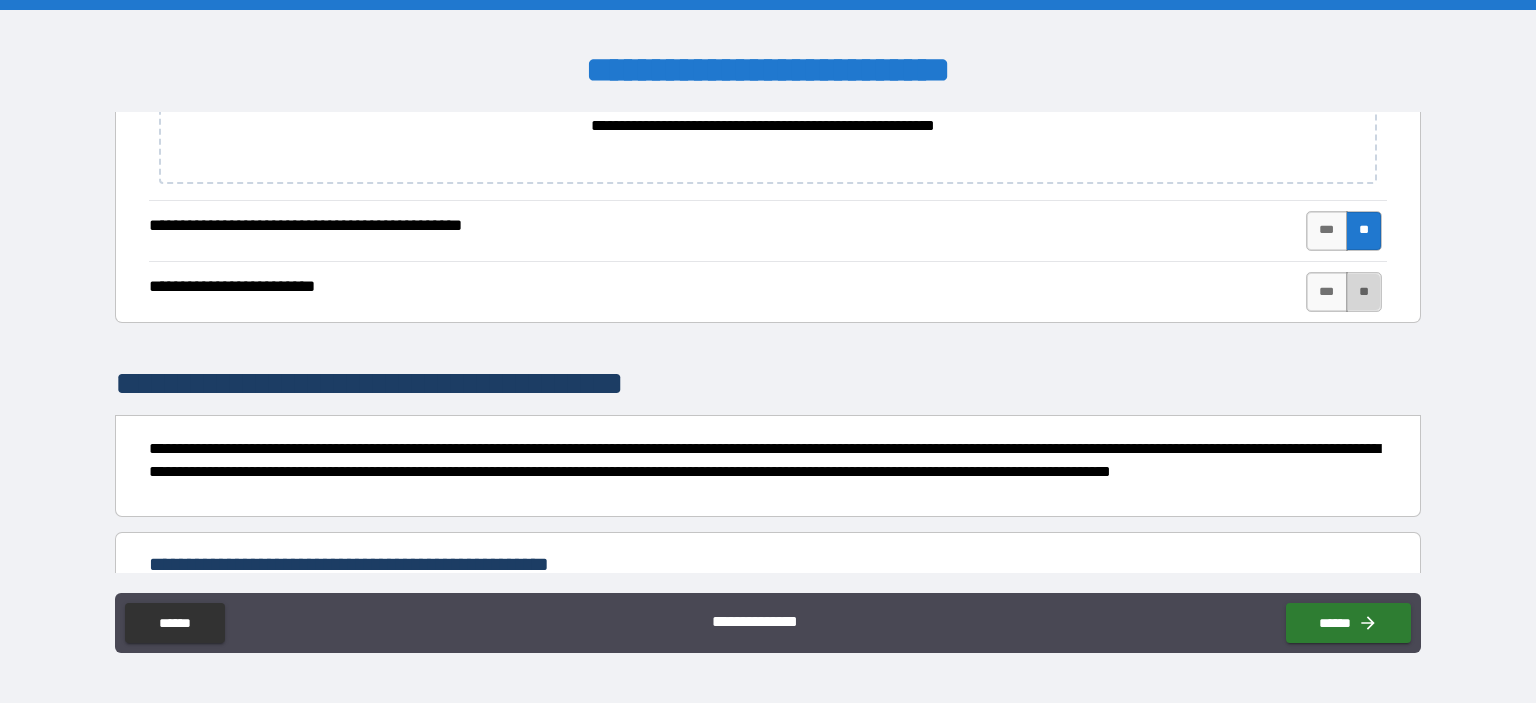 click on "**" at bounding box center (1364, 292) 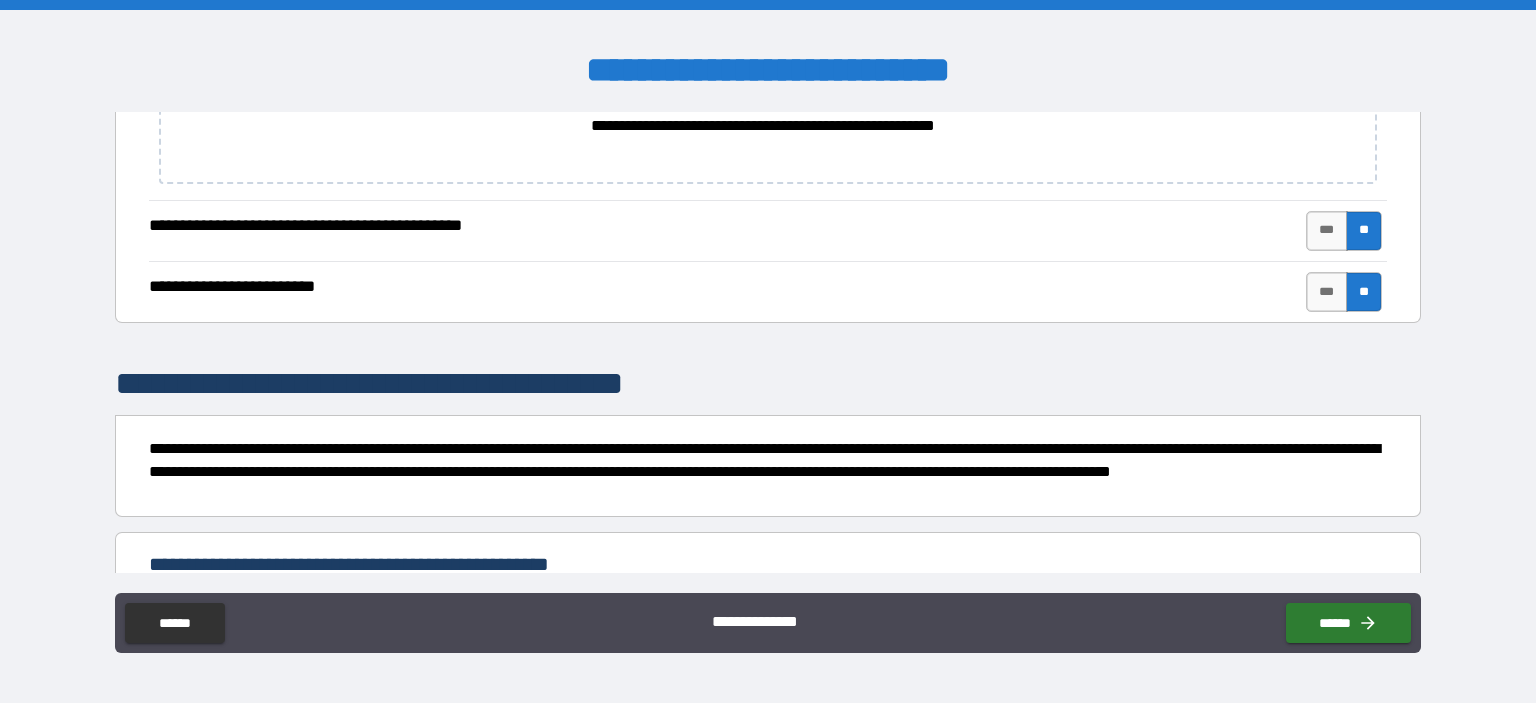 scroll, scrollTop: 1733, scrollLeft: 0, axis: vertical 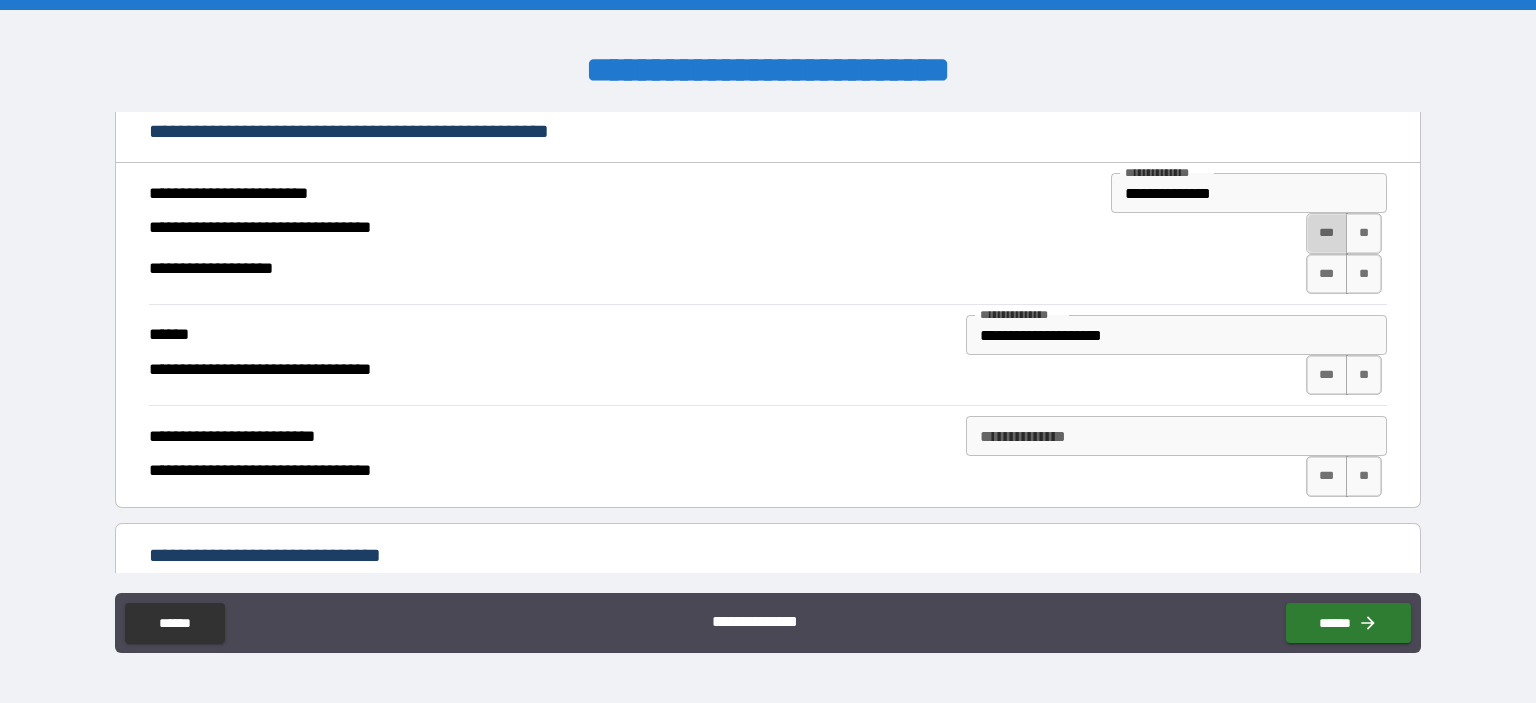 click on "***" at bounding box center (1327, 233) 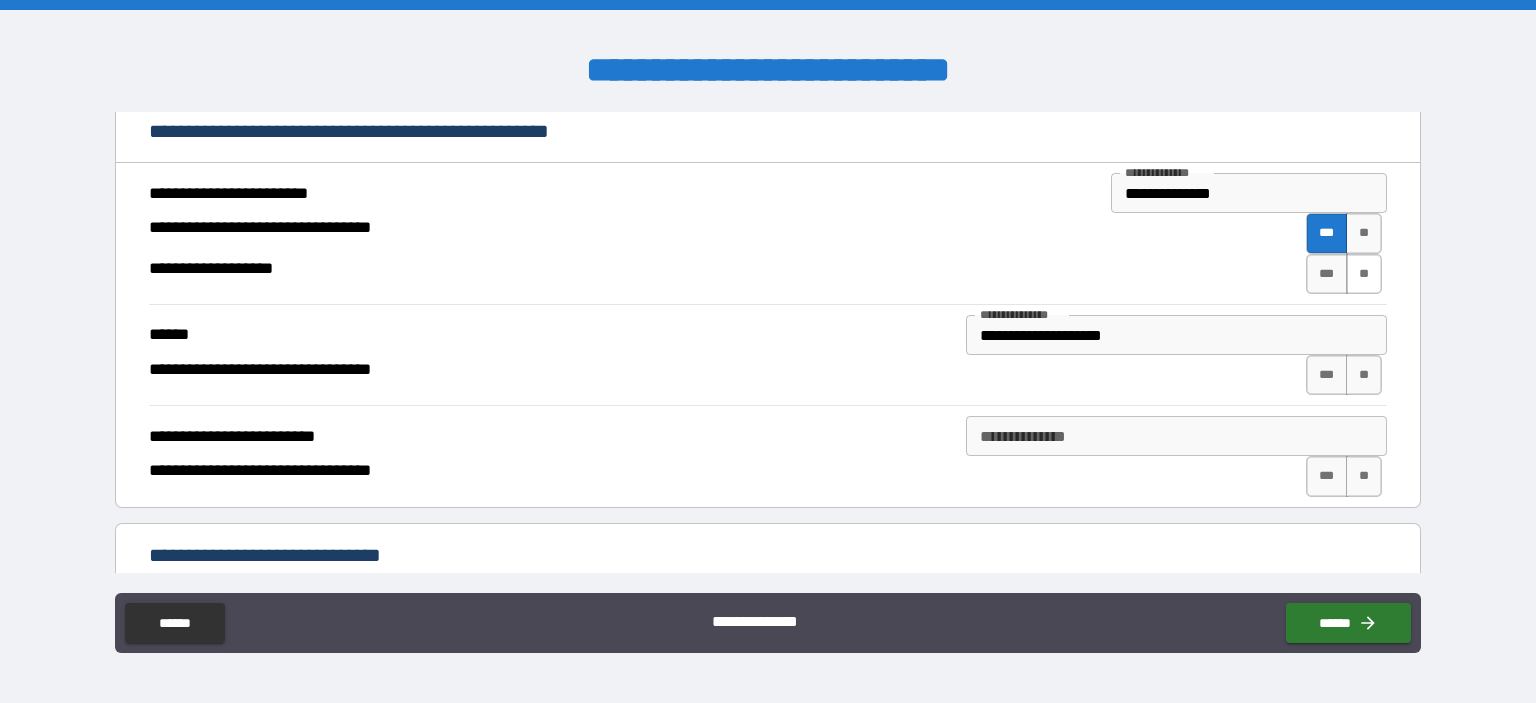 click on "**" at bounding box center (1364, 274) 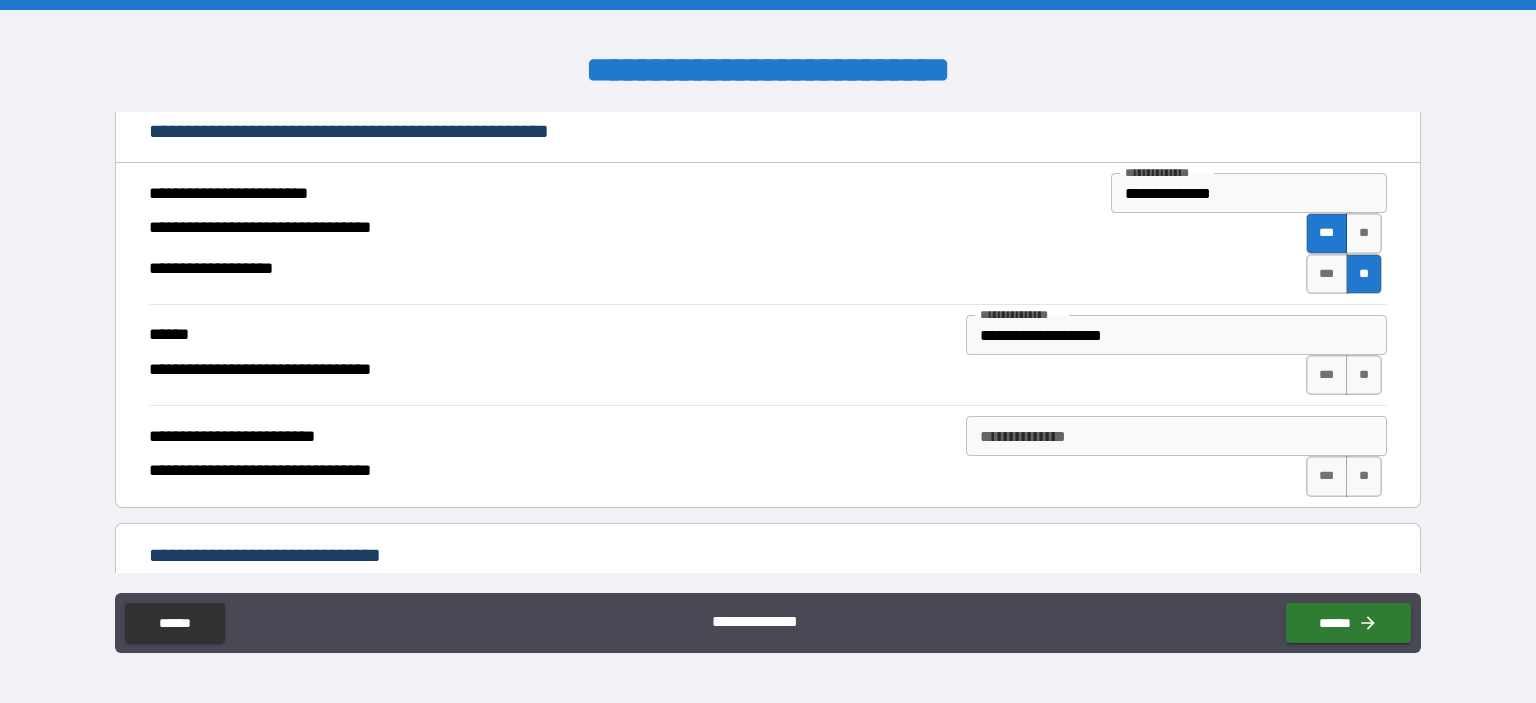 click on "**********" at bounding box center (1249, 193) 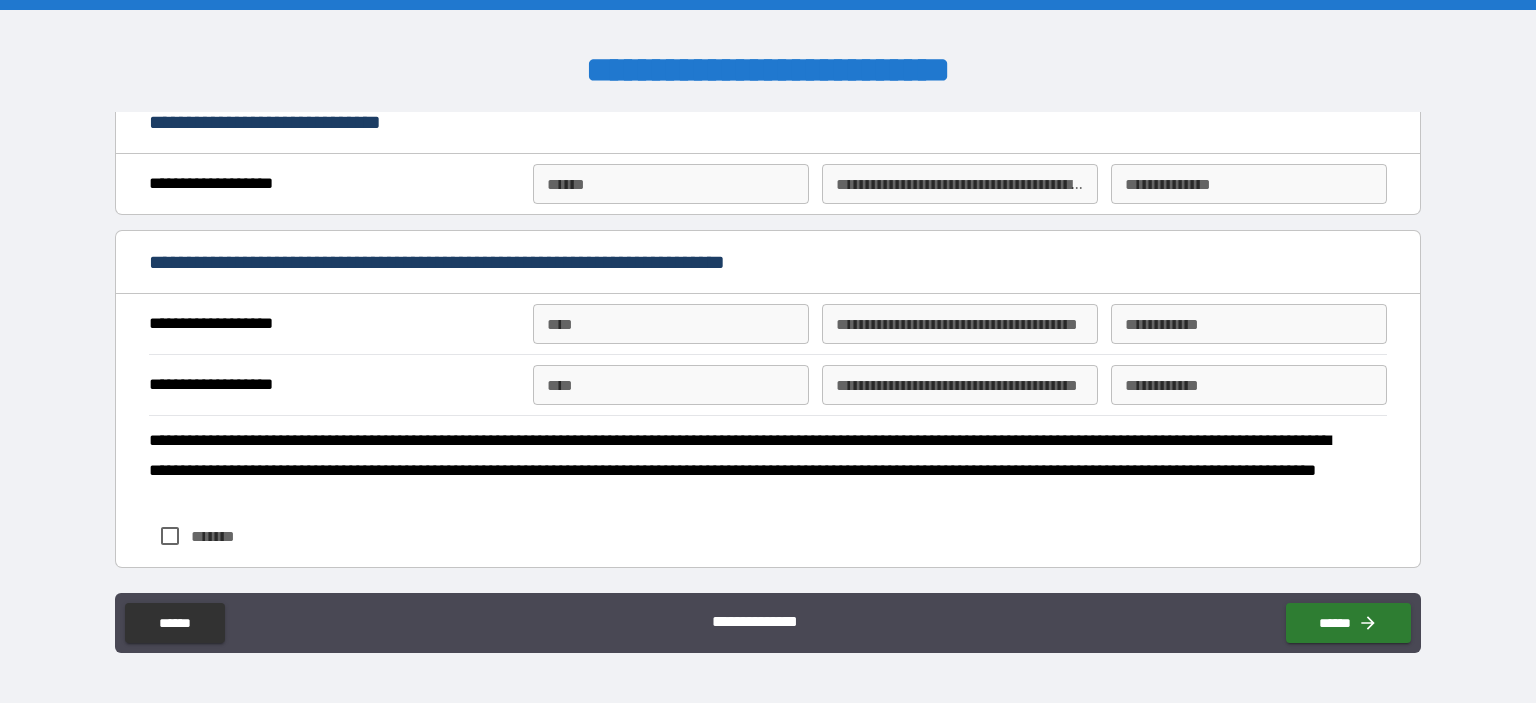 scroll, scrollTop: 1733, scrollLeft: 0, axis: vertical 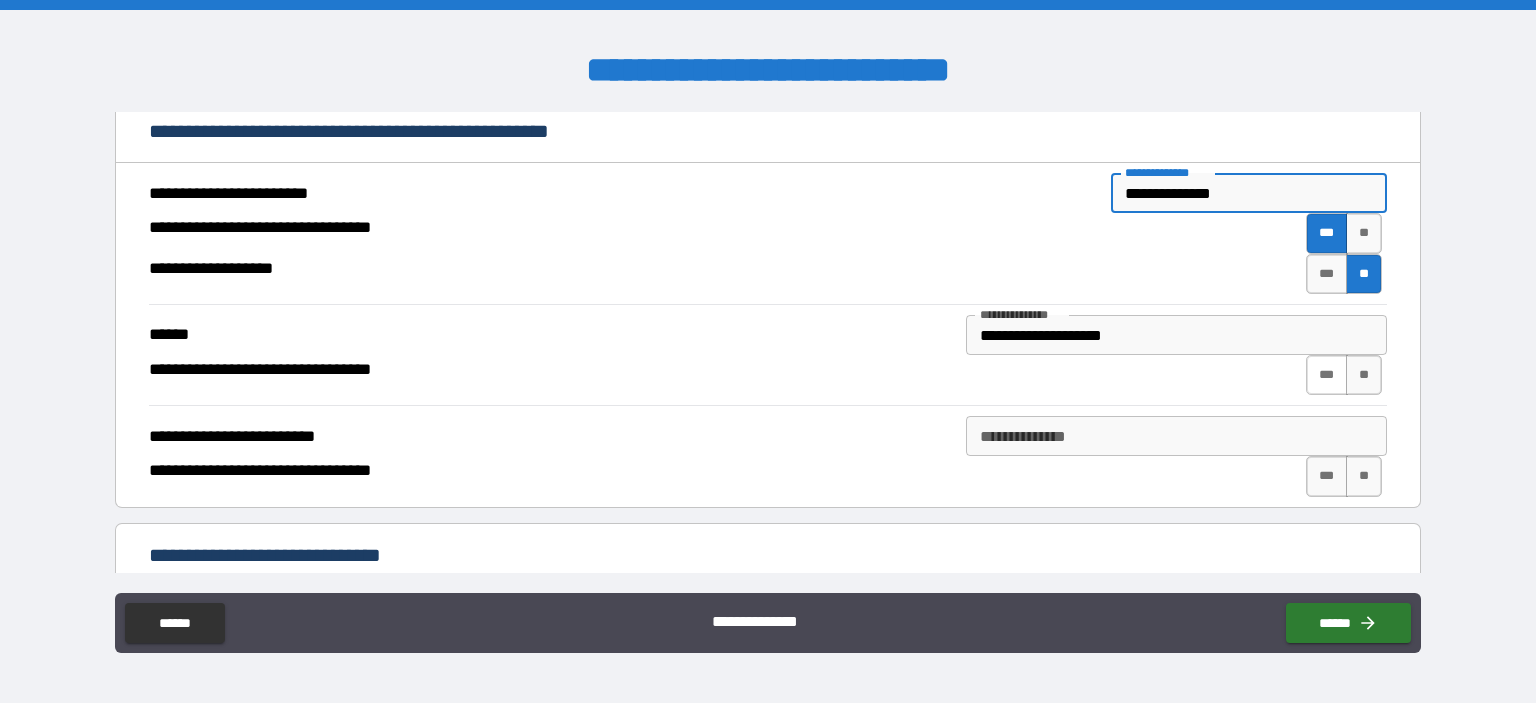 click on "***" at bounding box center [1327, 375] 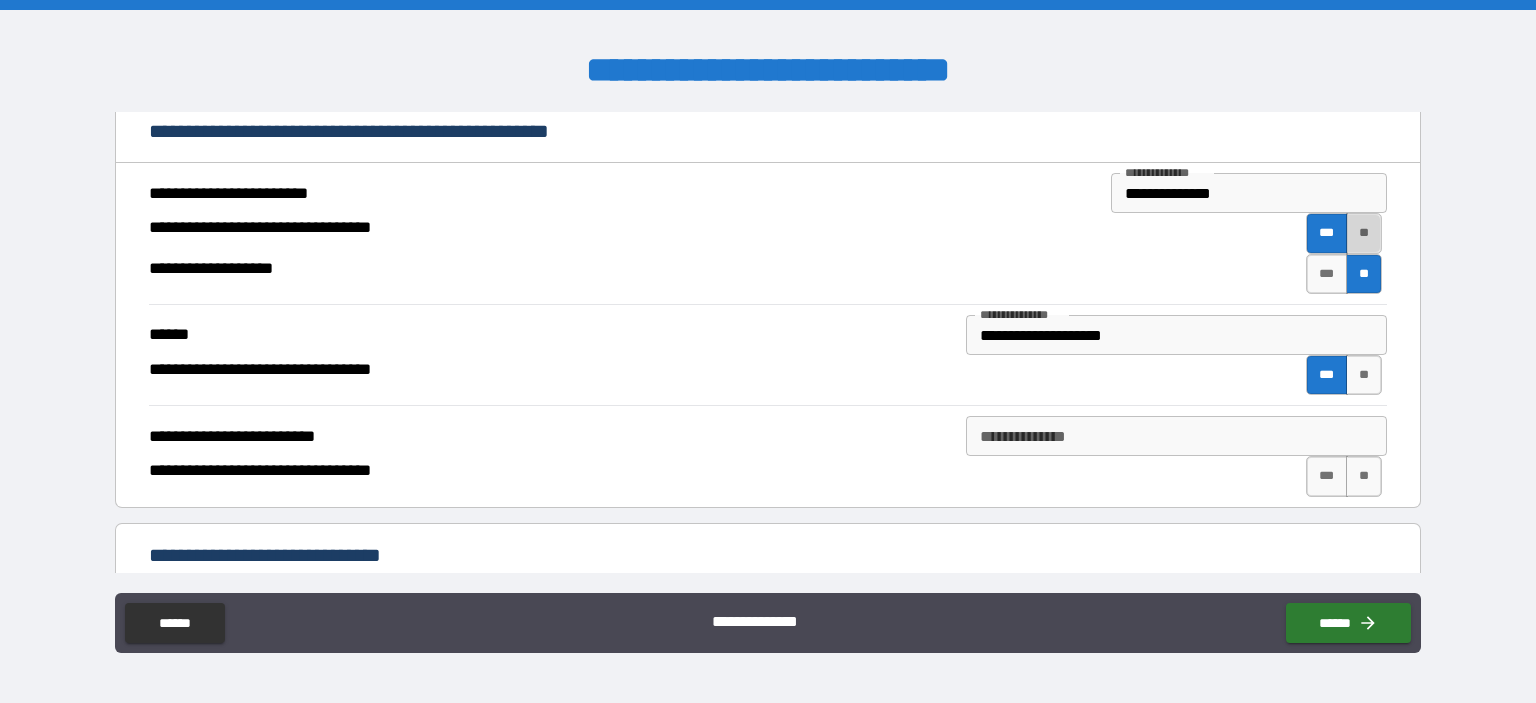 click on "**" at bounding box center [1364, 233] 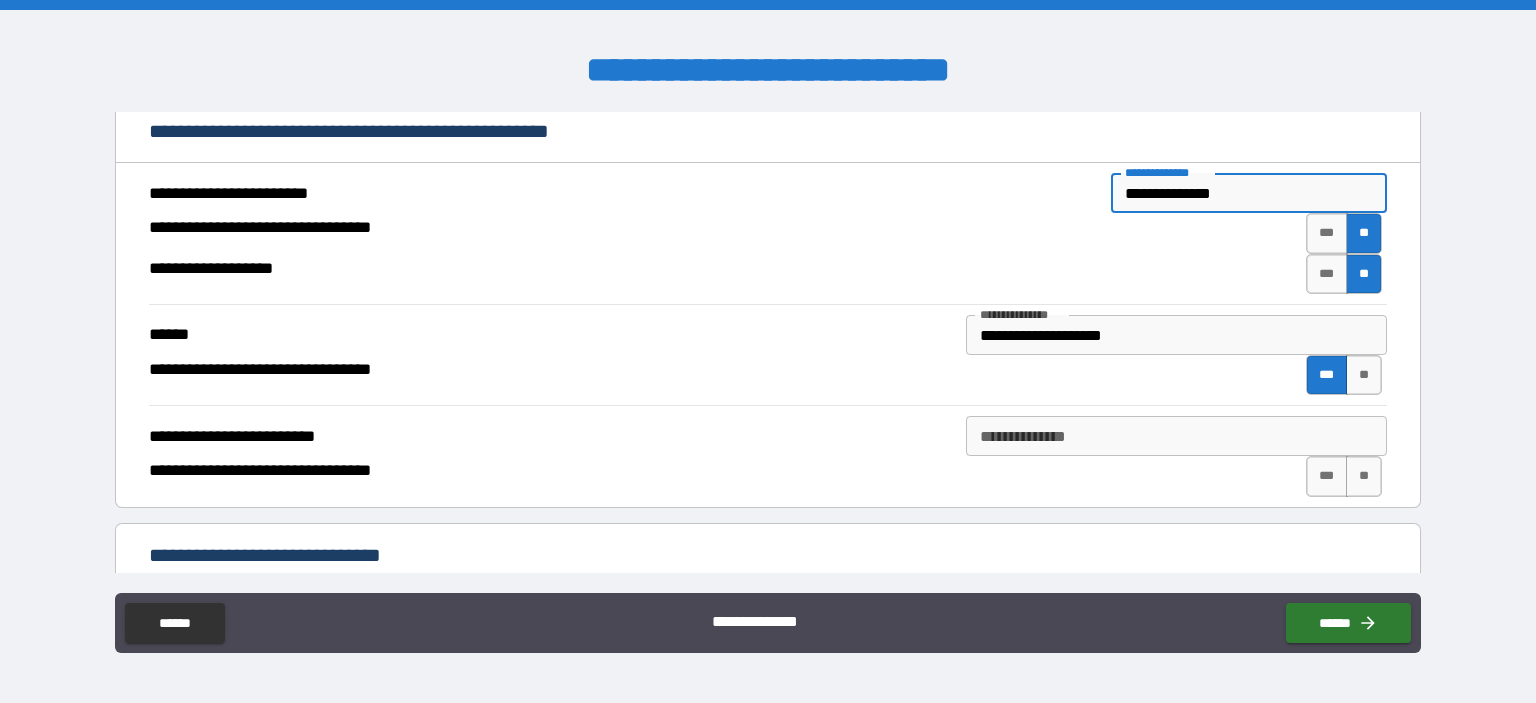 click on "**********" at bounding box center (1249, 193) 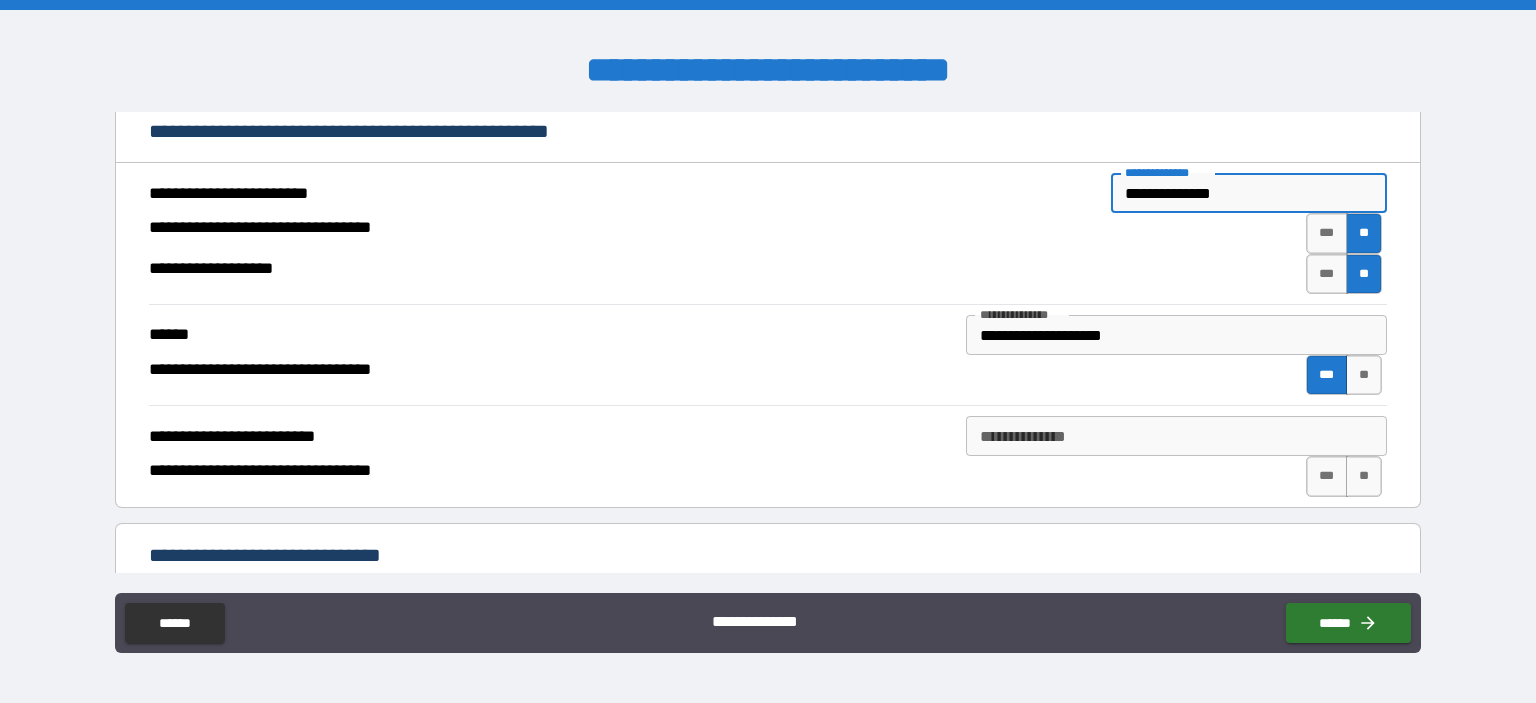 drag, startPoint x: 1229, startPoint y: 219, endPoint x: 930, endPoint y: 191, distance: 300.30817 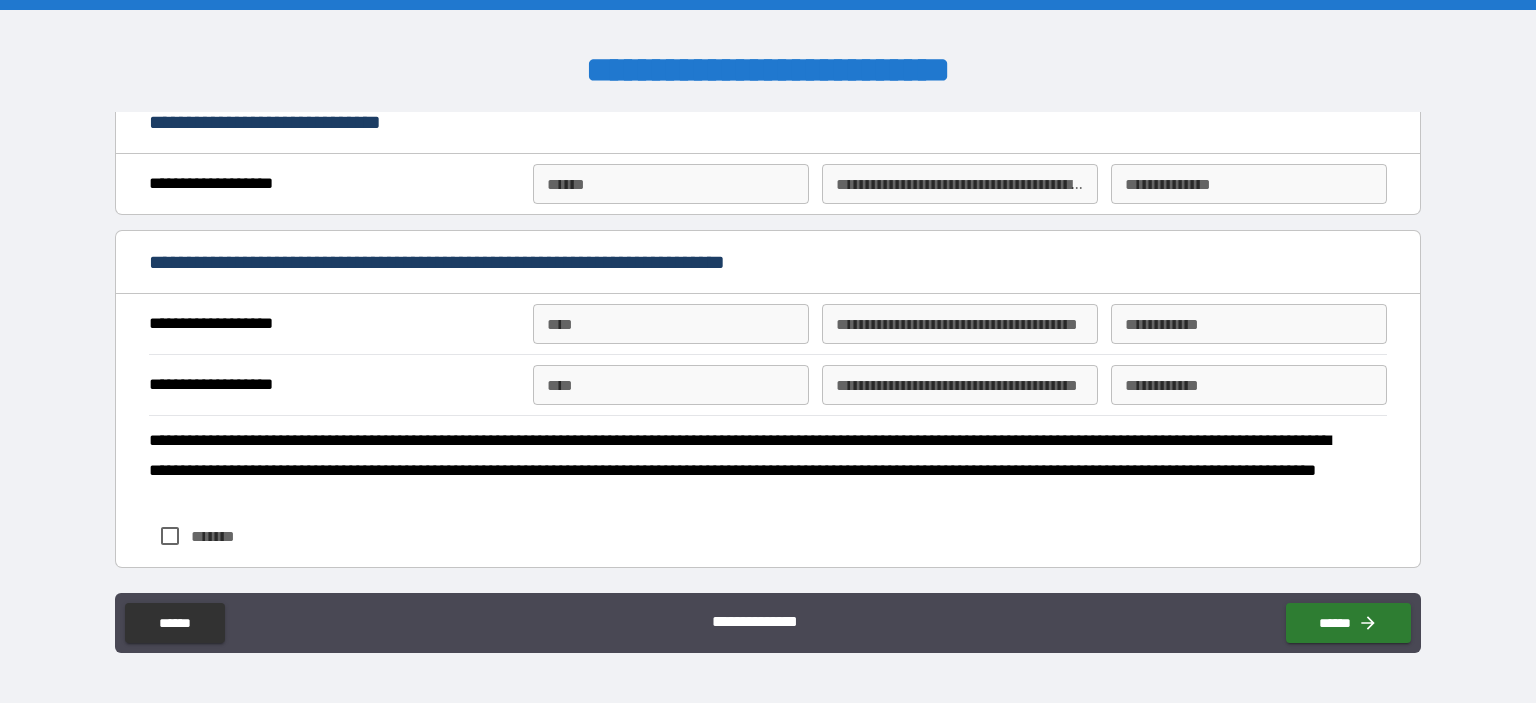 type on "**********" 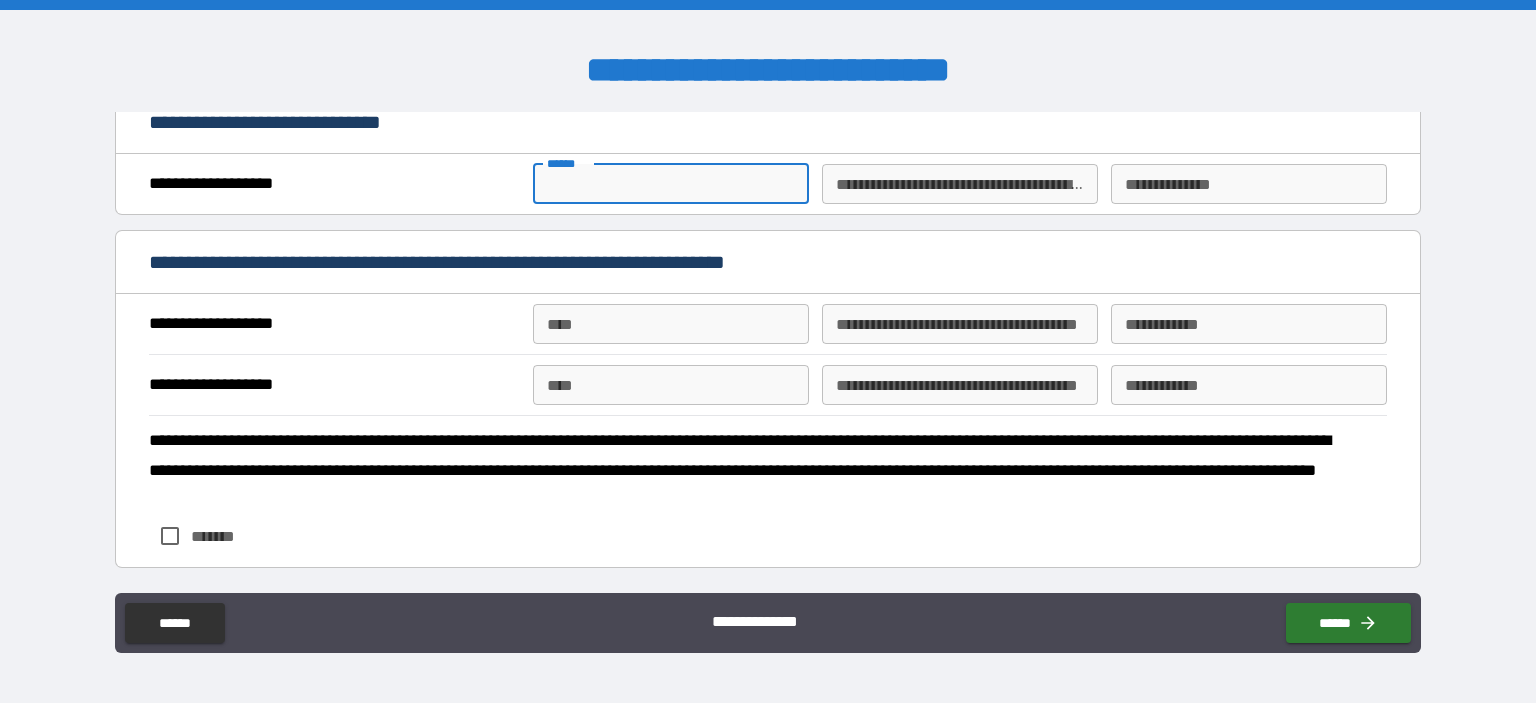 click on "****   *" at bounding box center [671, 184] 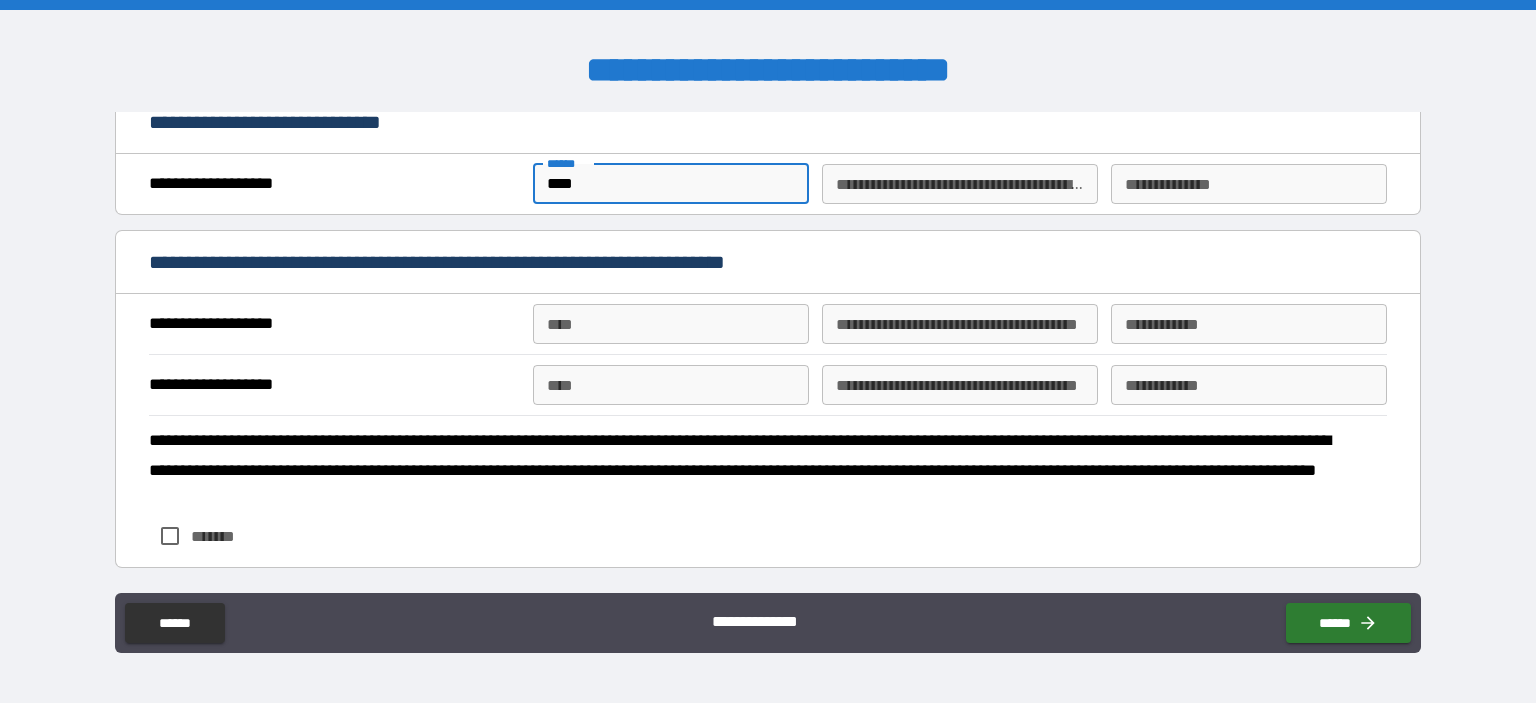 click on "**********" at bounding box center (960, 184) 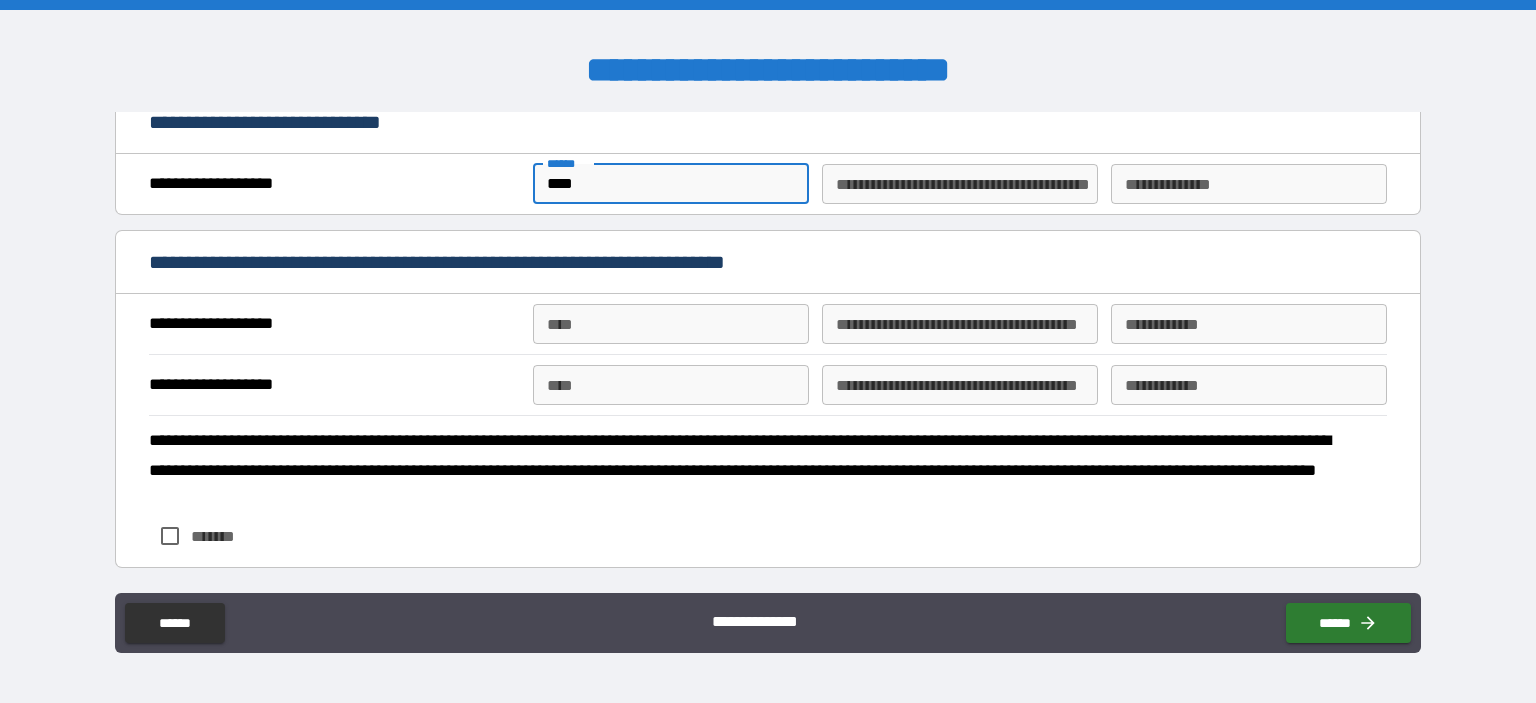 click on "****" at bounding box center [671, 184] 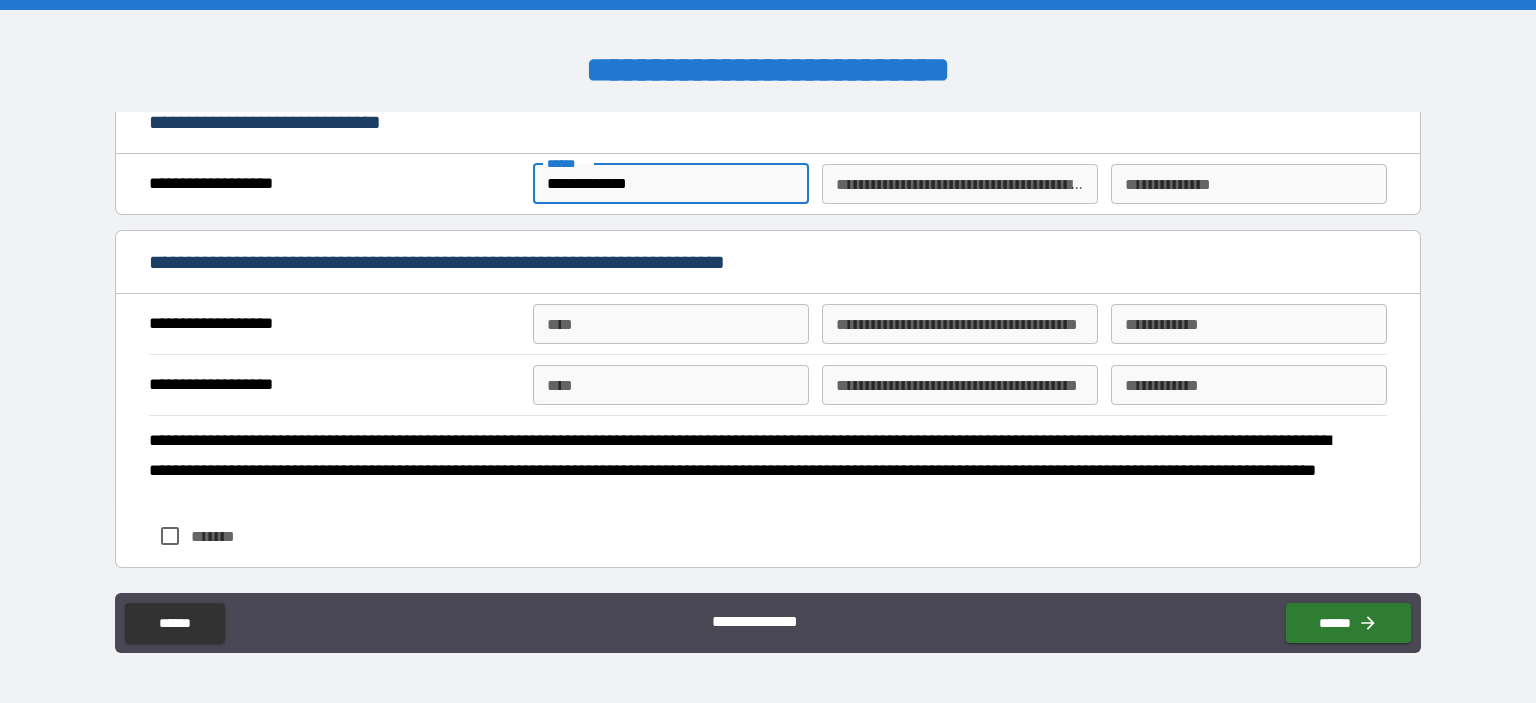 type on "**********" 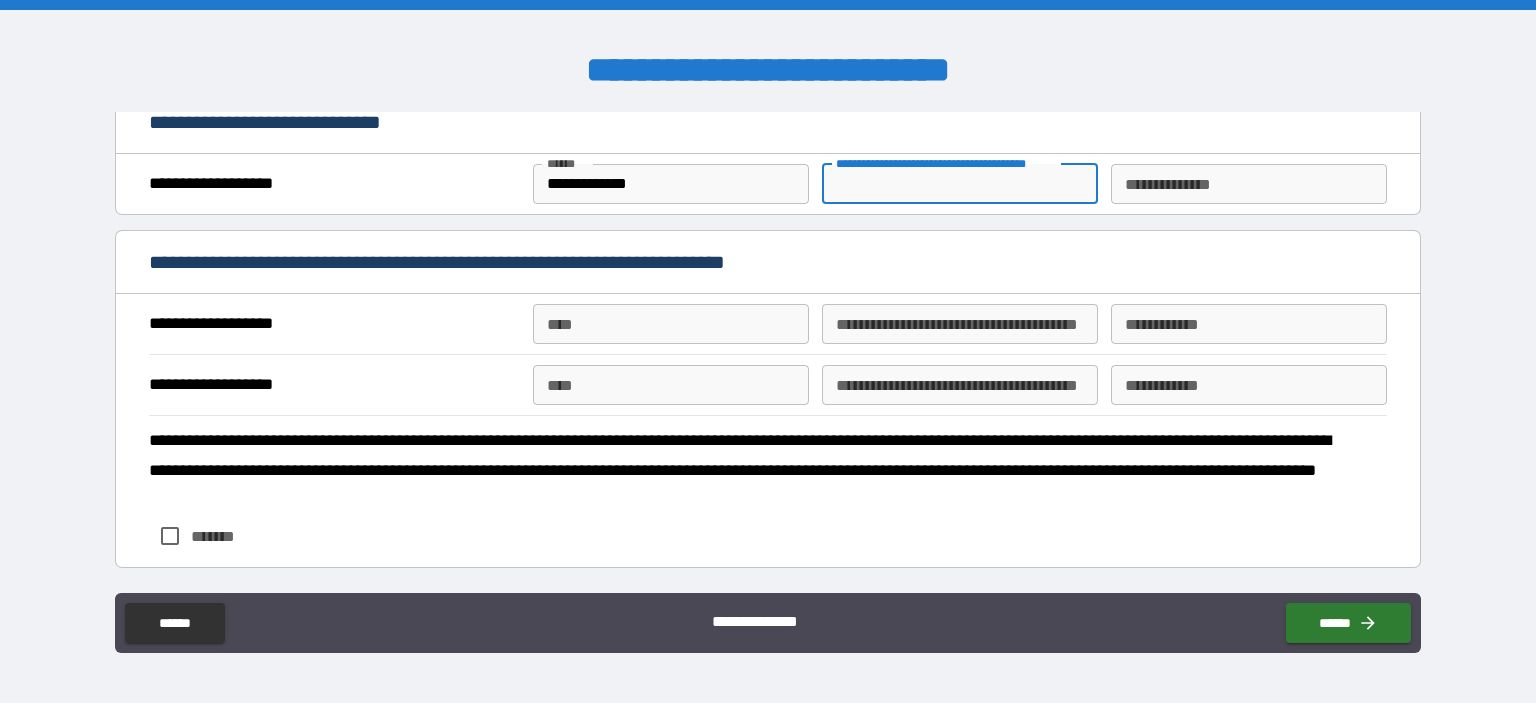 click on "**********" at bounding box center [960, 184] 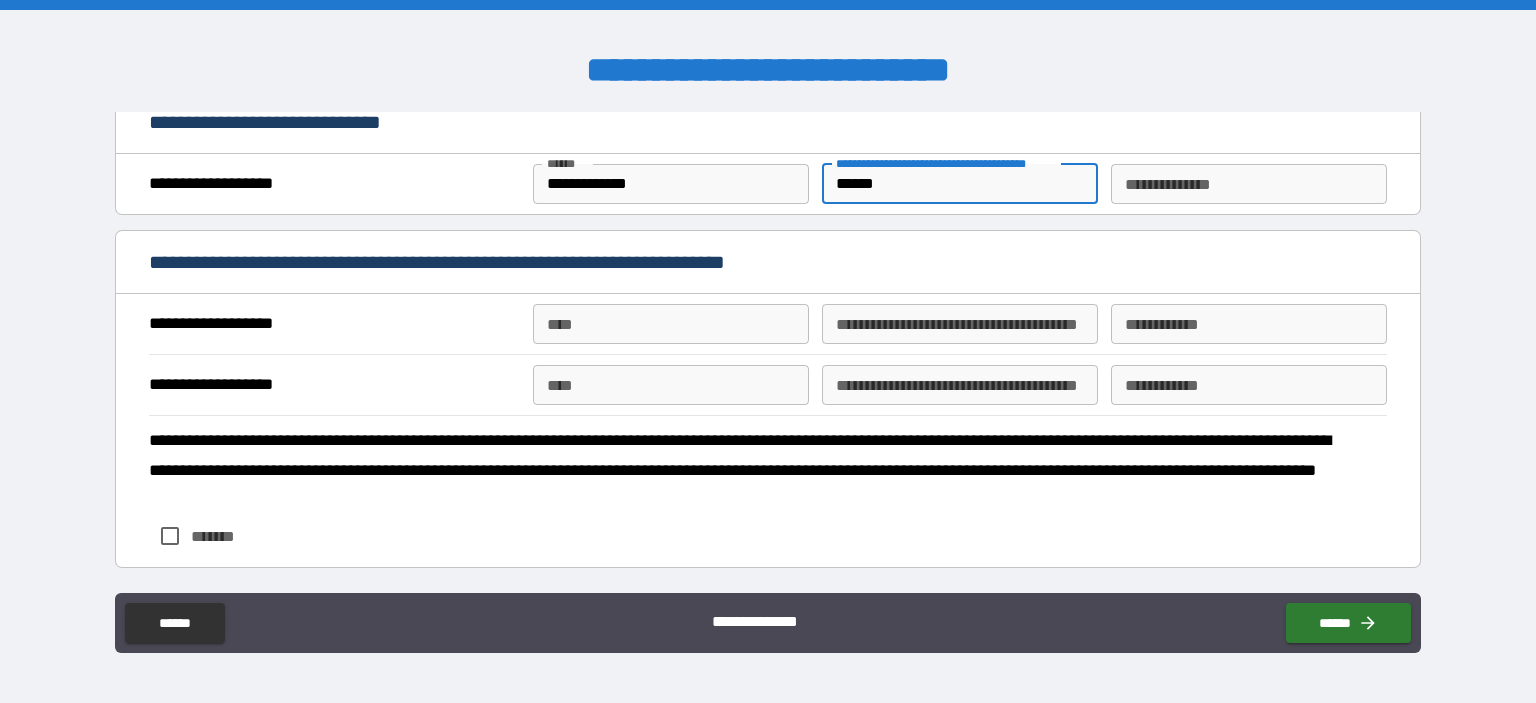 type on "******" 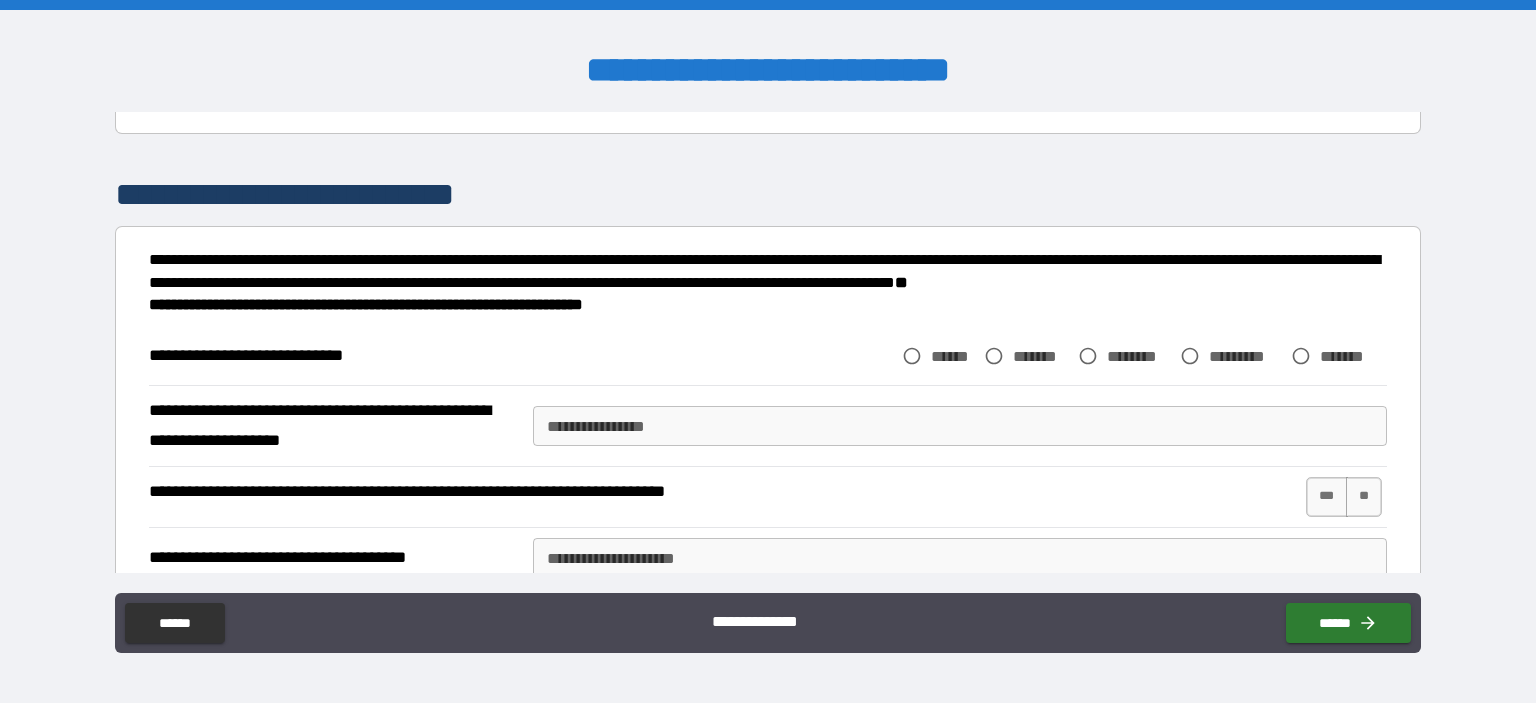 scroll, scrollTop: 2166, scrollLeft: 0, axis: vertical 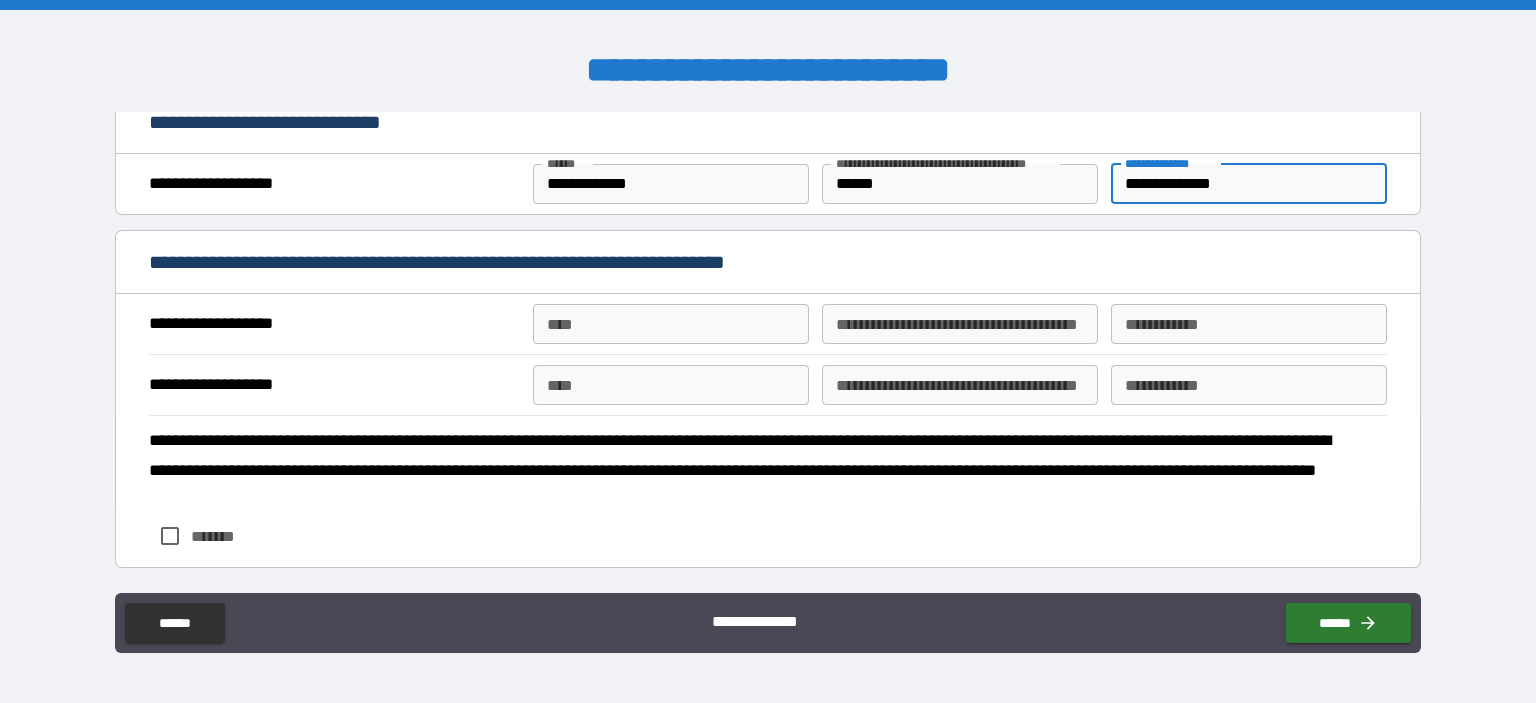 type on "**********" 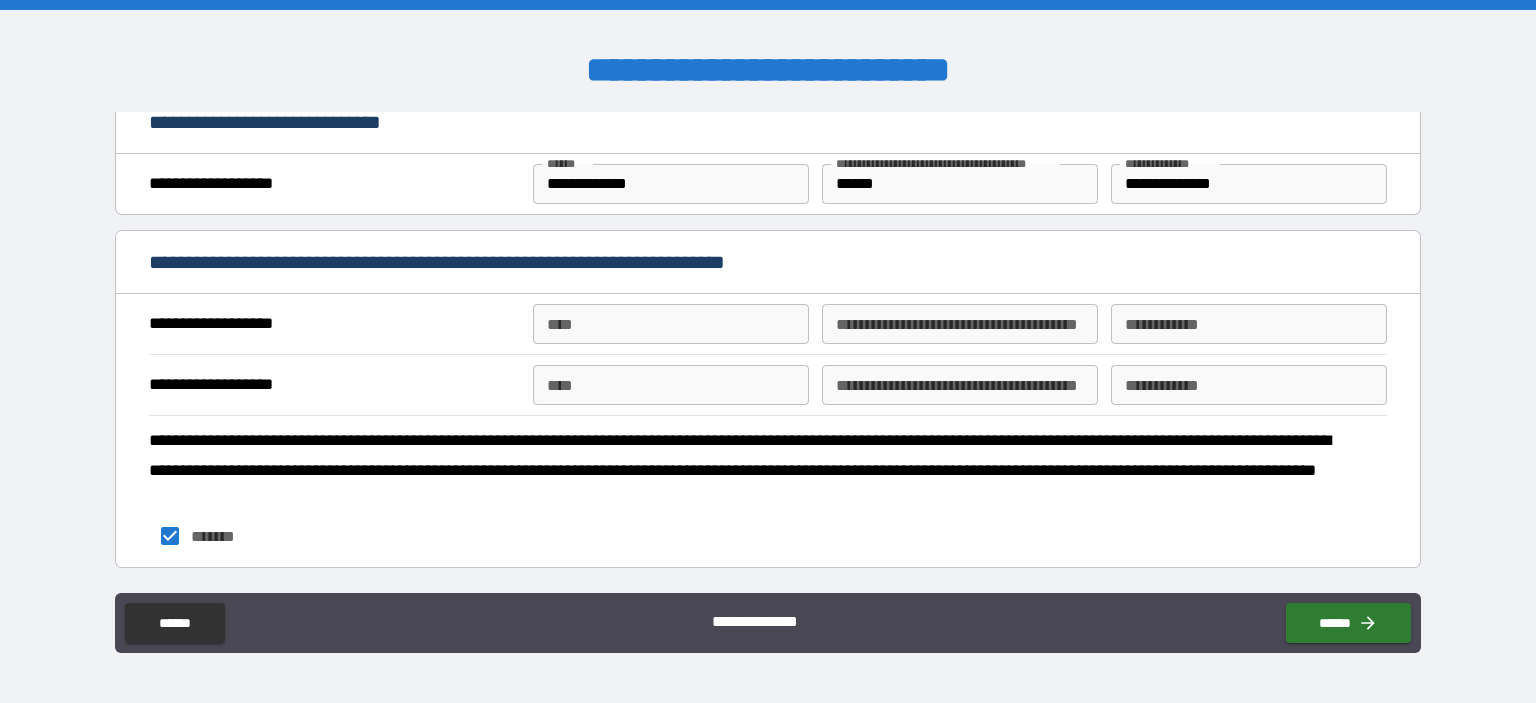 scroll, scrollTop: 2600, scrollLeft: 0, axis: vertical 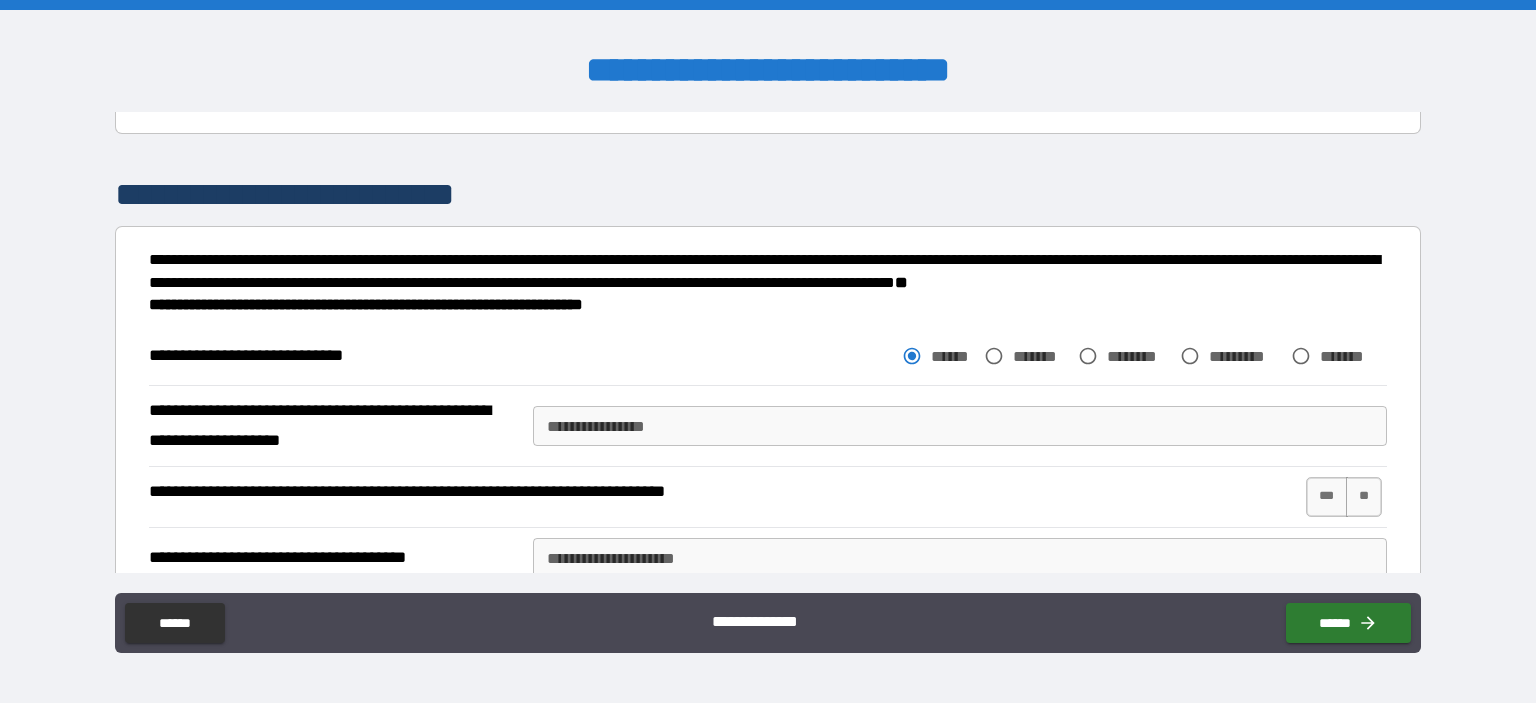 click on "**********" at bounding box center [960, 426] 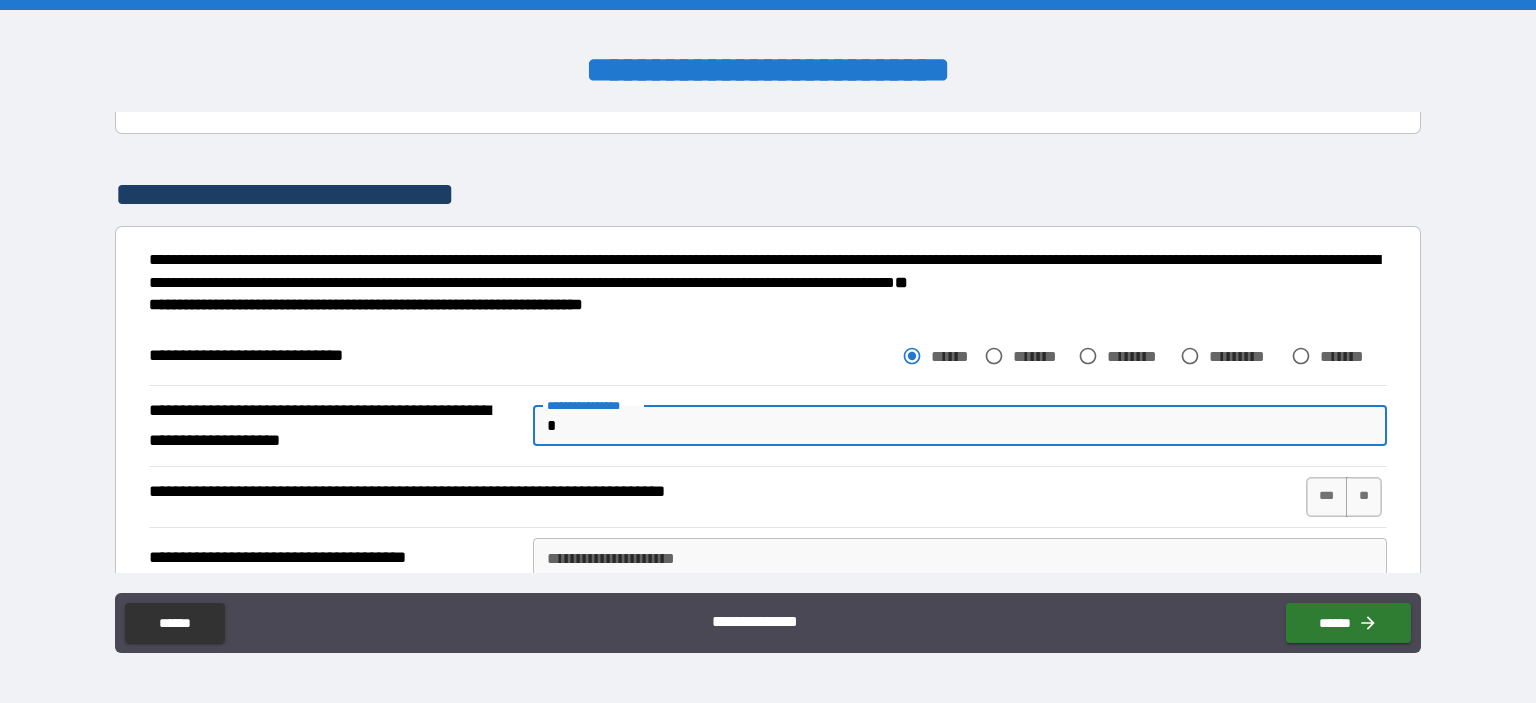 scroll, scrollTop: 3033, scrollLeft: 0, axis: vertical 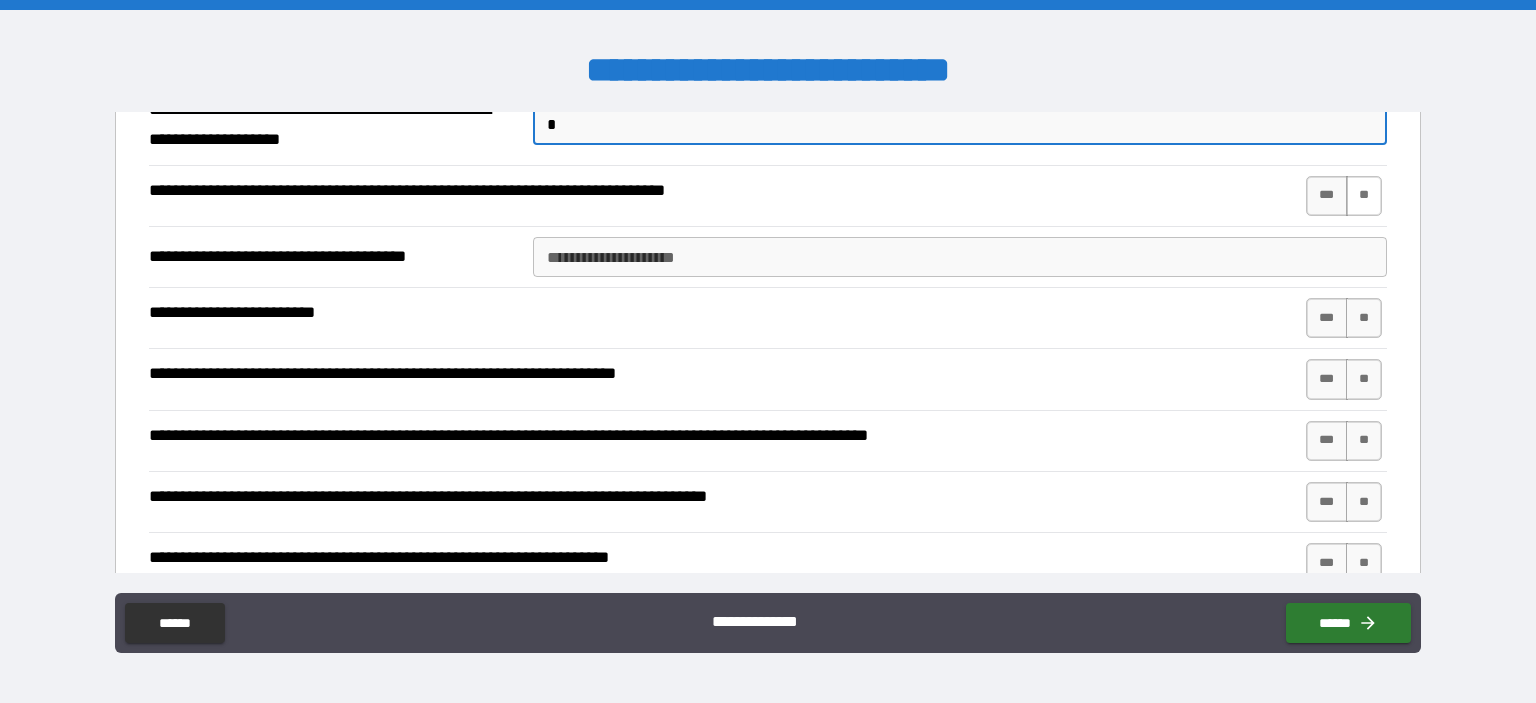 type on "*" 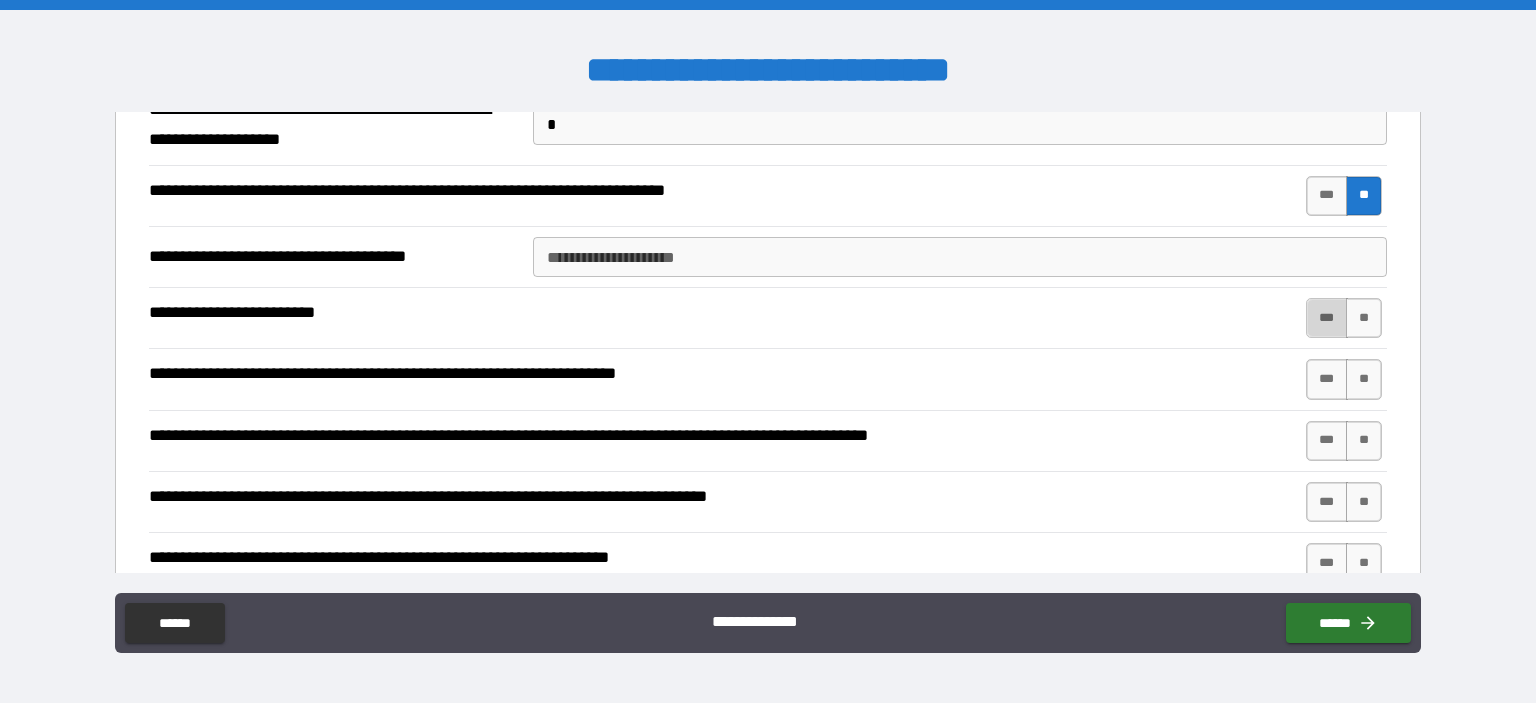 click on "***" at bounding box center [1327, 318] 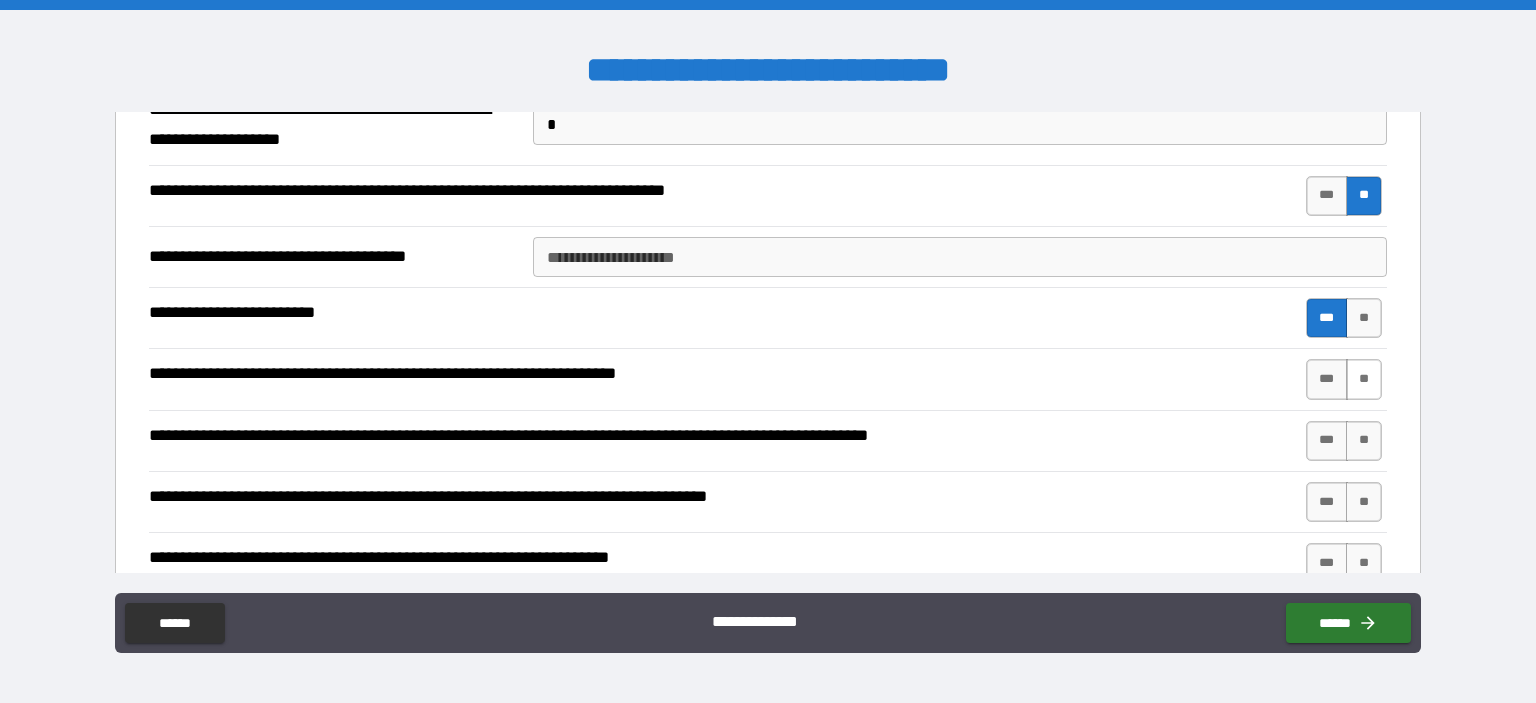 click on "**" at bounding box center [1364, 379] 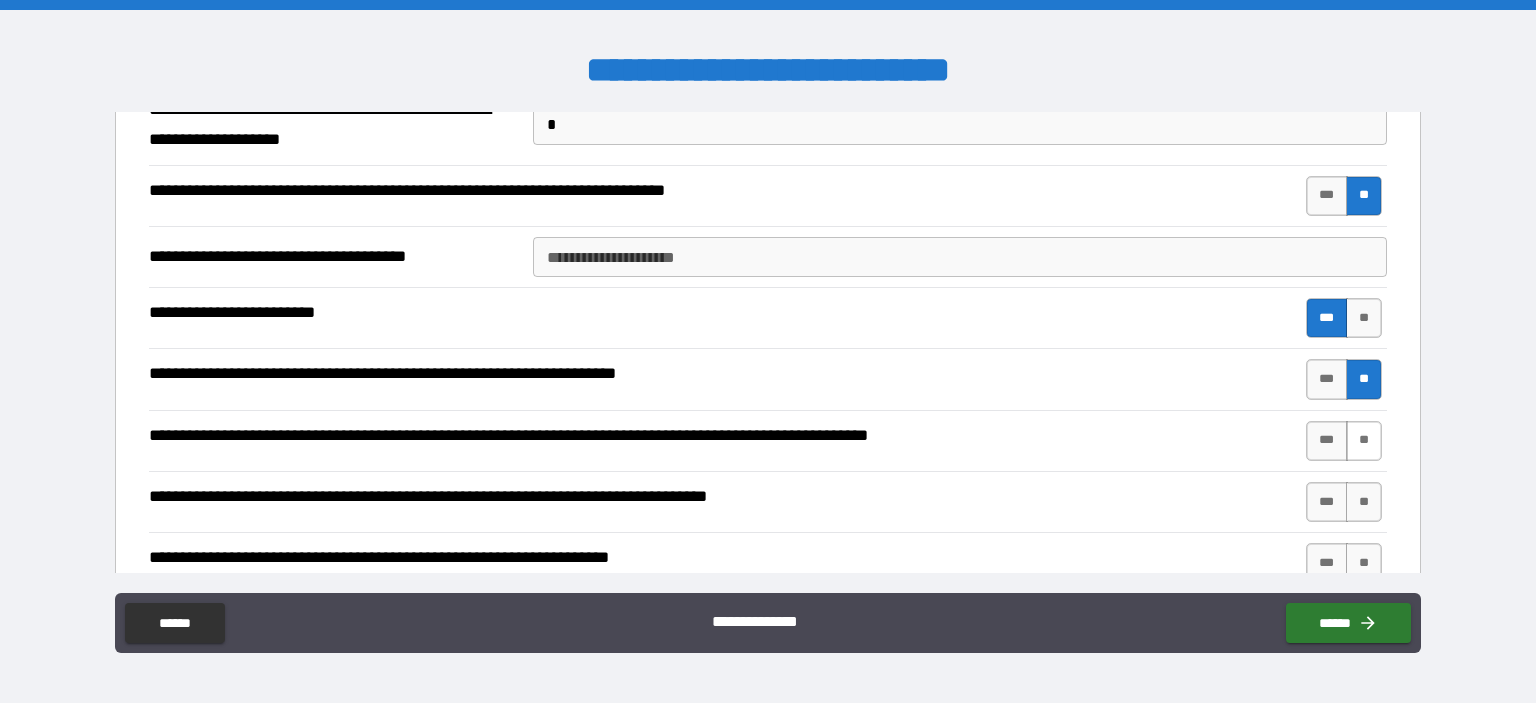 click on "**" at bounding box center [1364, 441] 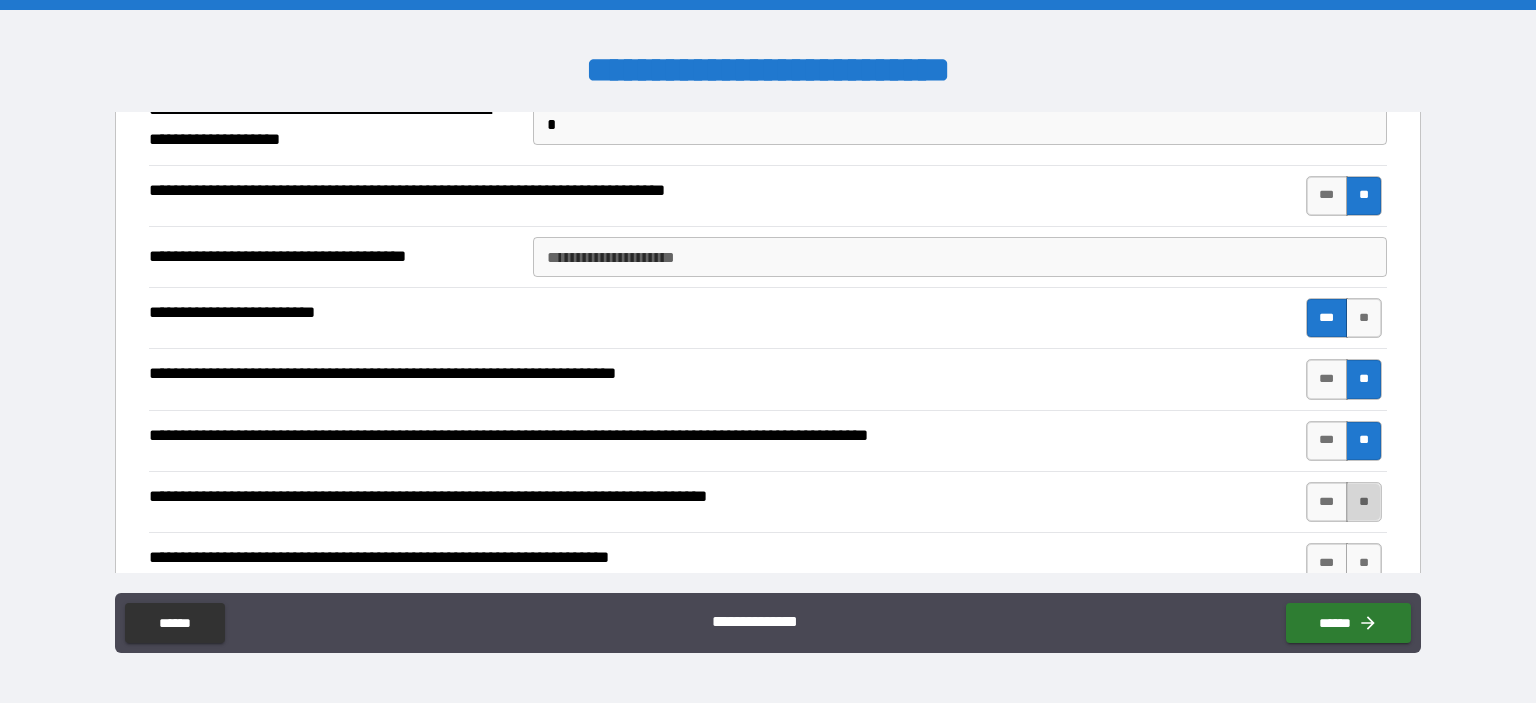 click on "**" at bounding box center [1364, 502] 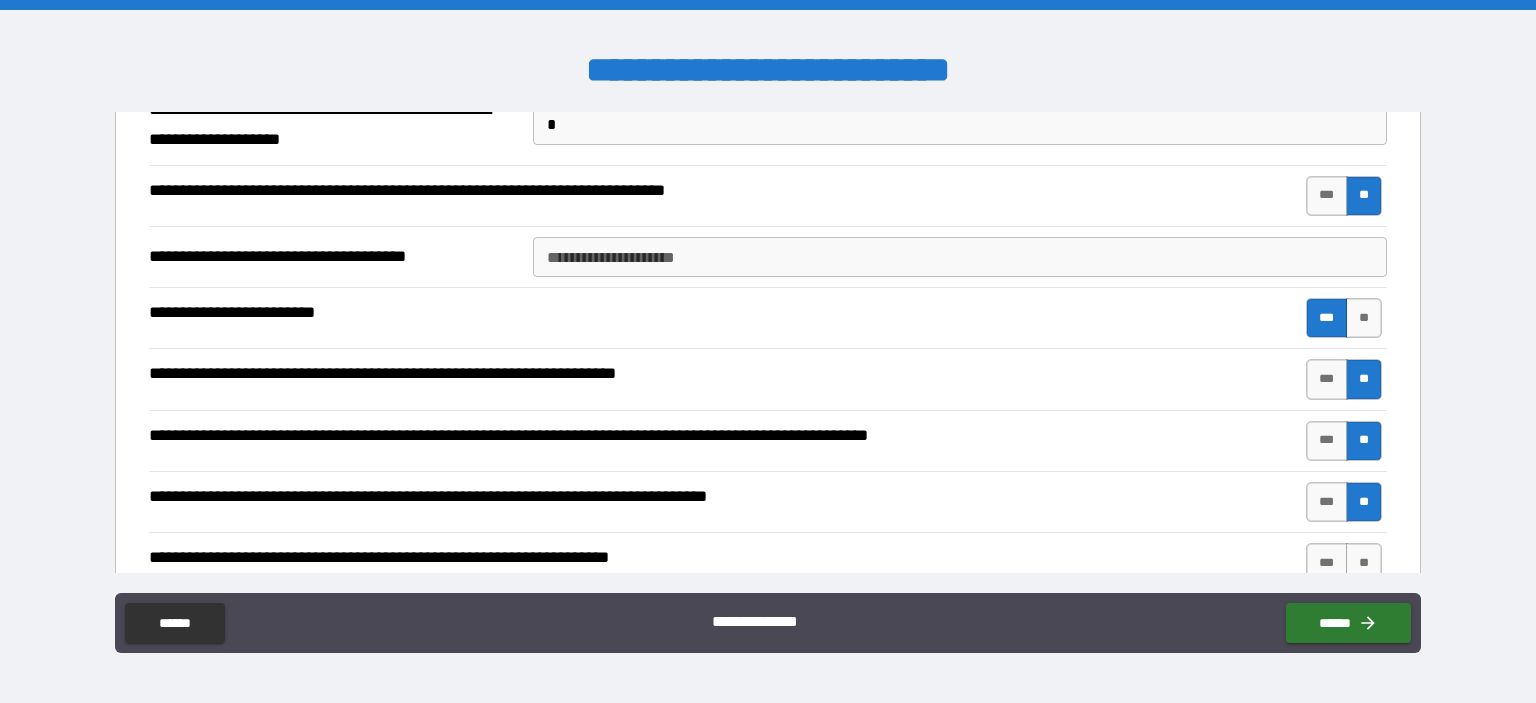 scroll, scrollTop: 3334, scrollLeft: 0, axis: vertical 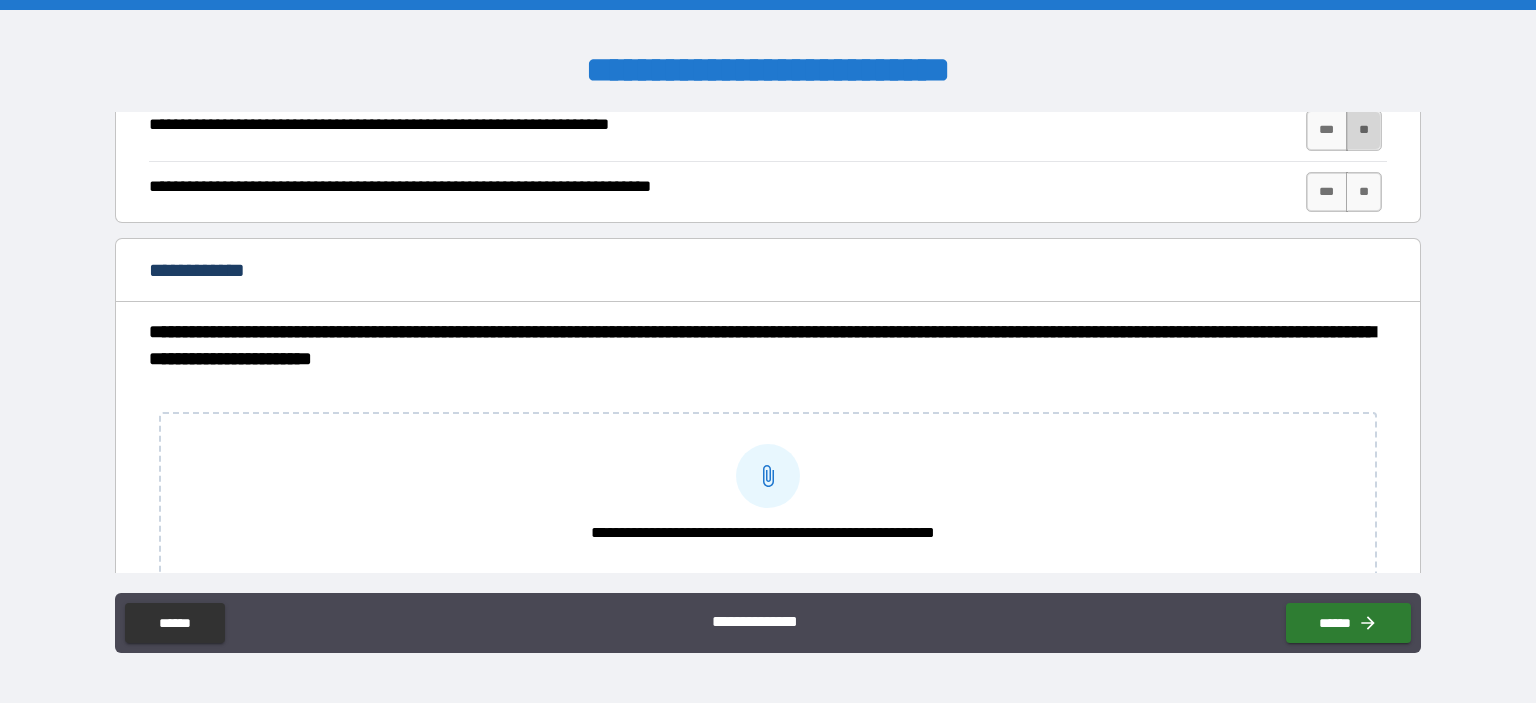 click on "**" at bounding box center [1364, 130] 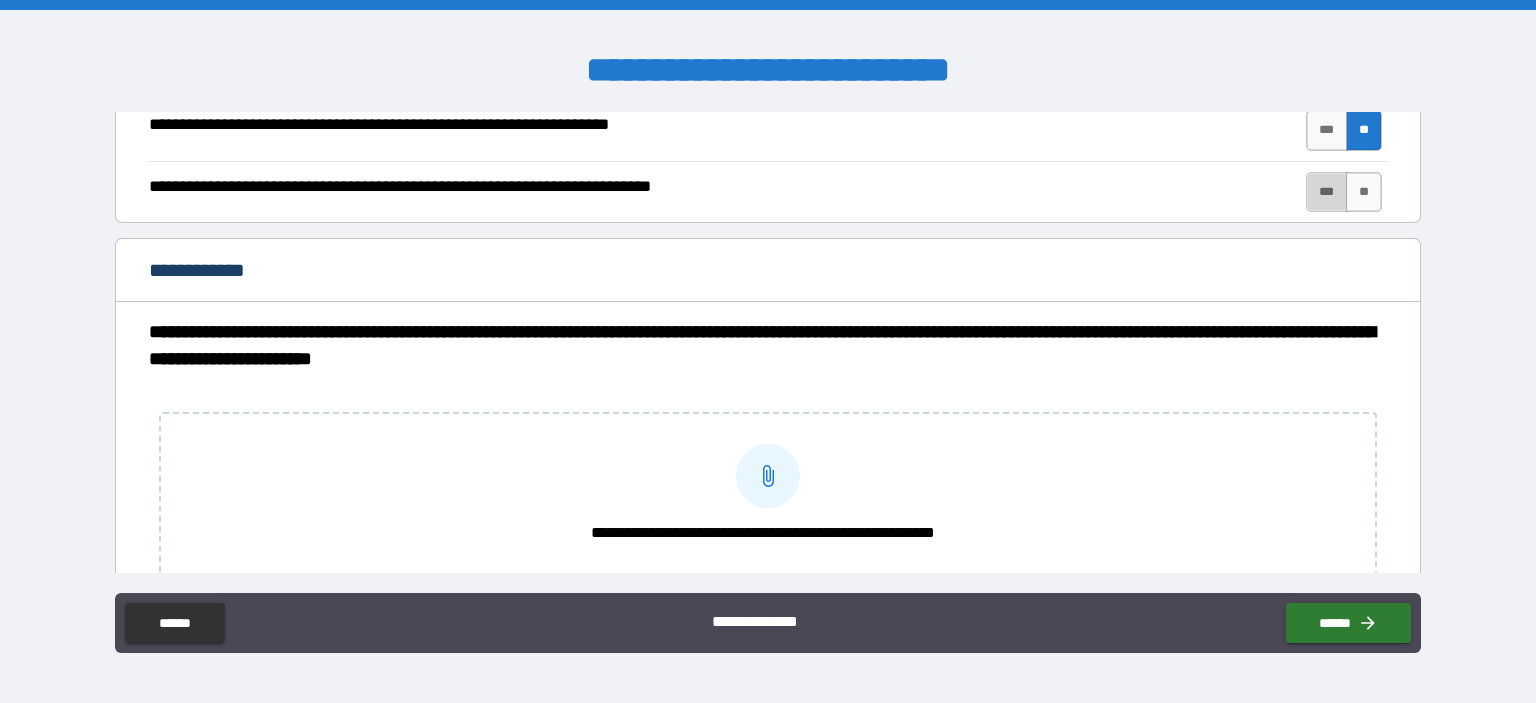 click on "***" at bounding box center [1327, 192] 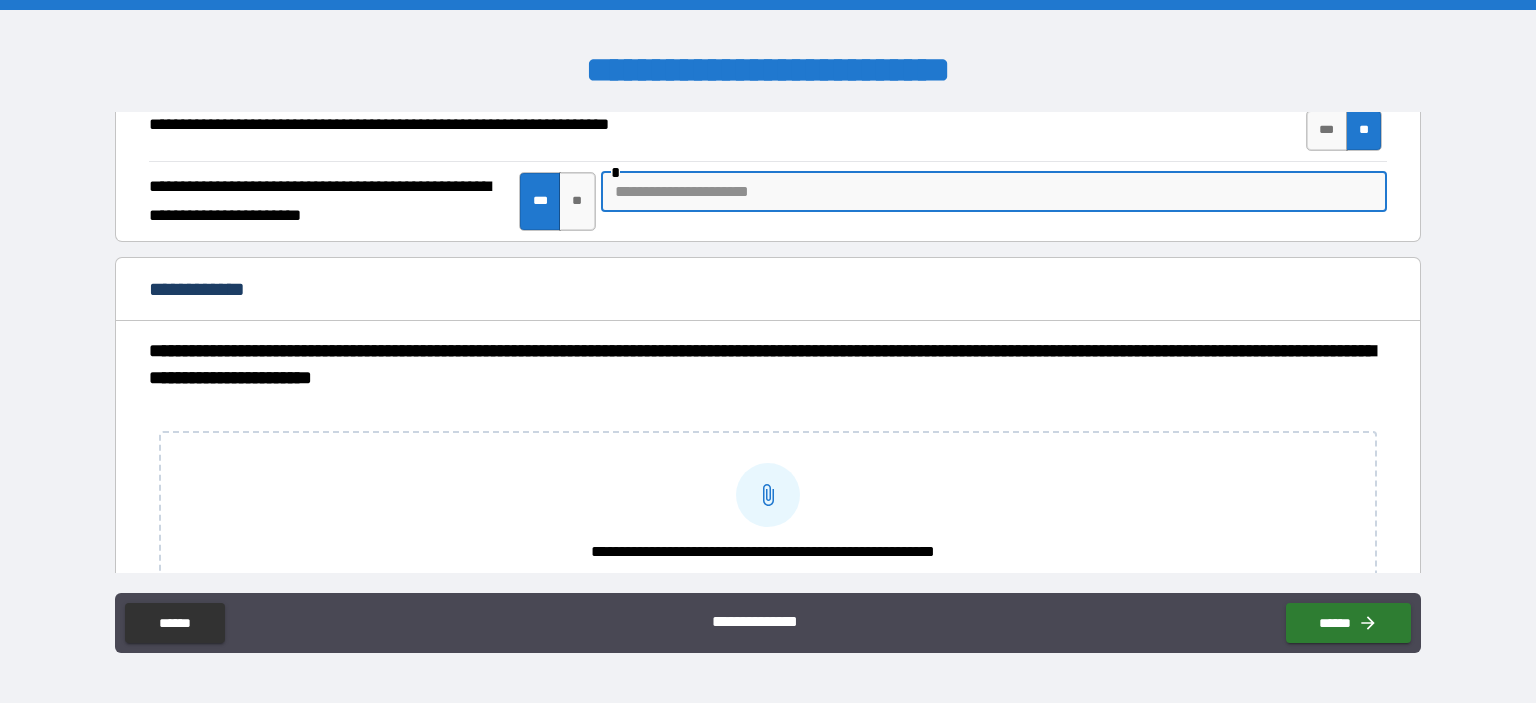 click at bounding box center (994, 192) 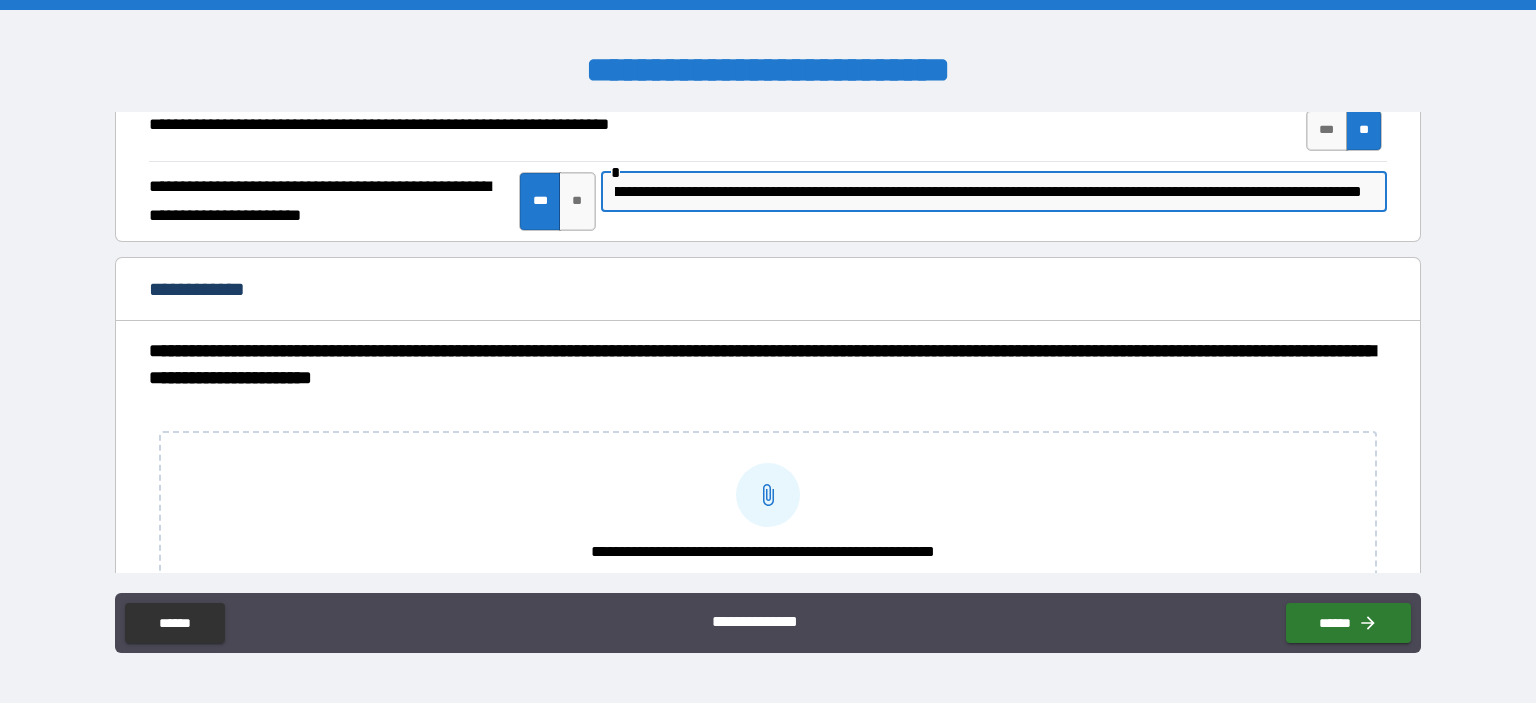 scroll, scrollTop: 0, scrollLeft: 772, axis: horizontal 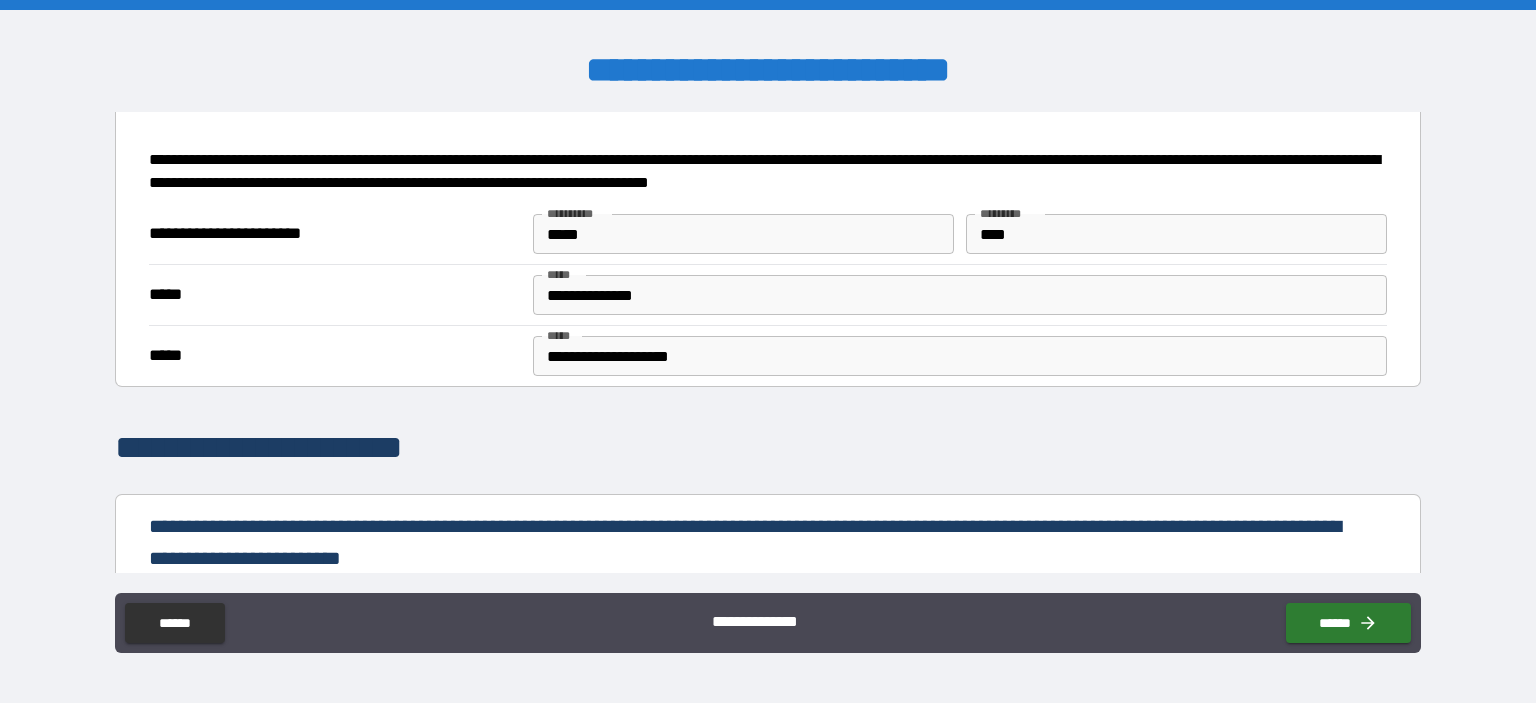type on "**********" 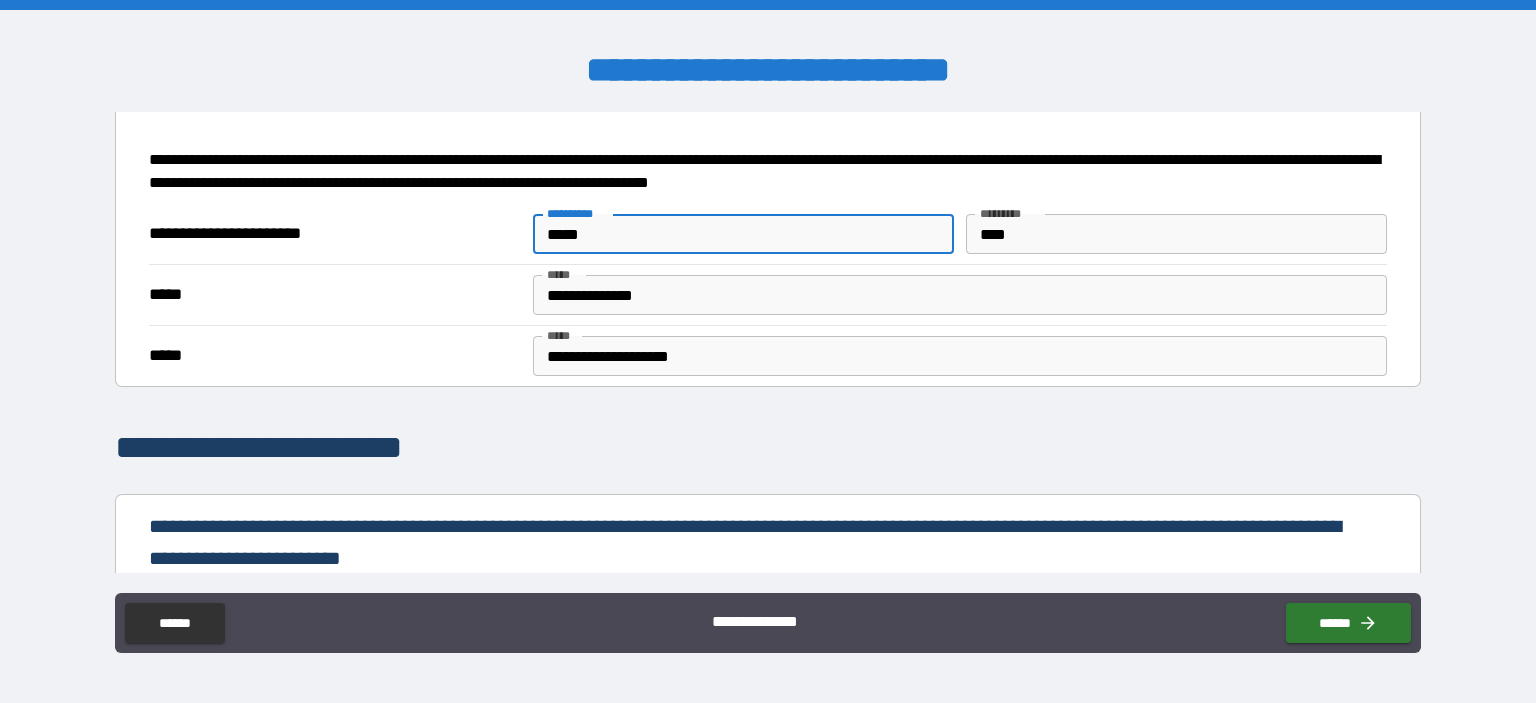 scroll, scrollTop: 0, scrollLeft: 0, axis: both 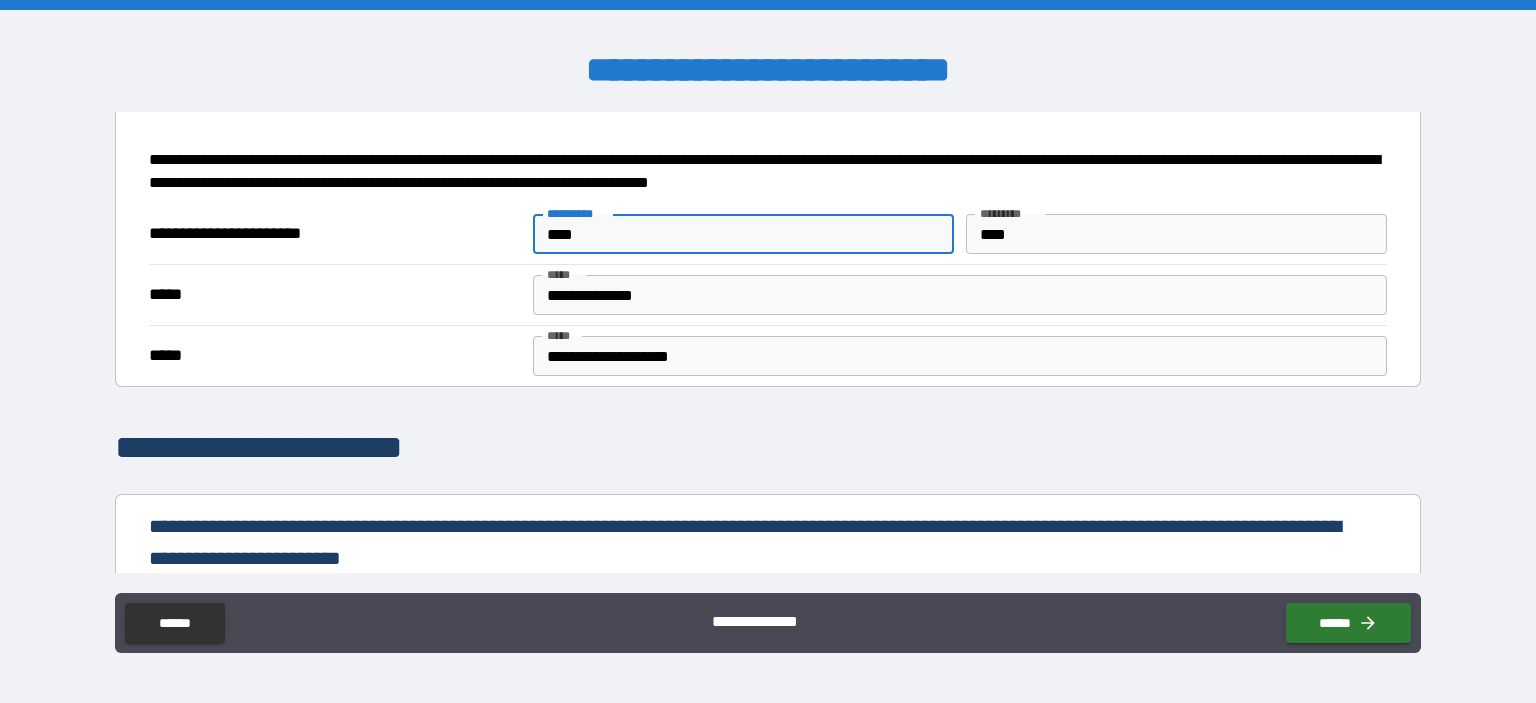 type on "****" 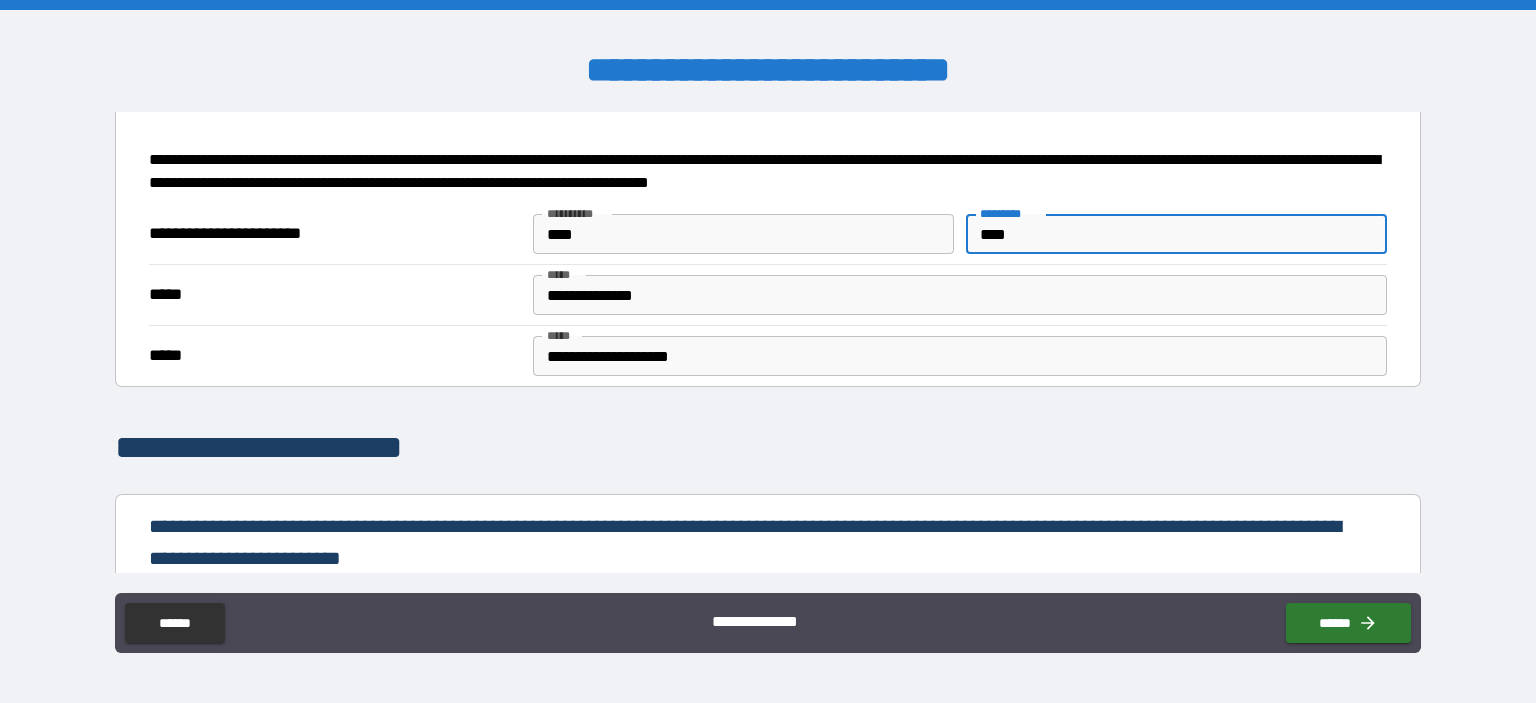 drag, startPoint x: 1140, startPoint y: 256, endPoint x: 524, endPoint y: 213, distance: 617.49896 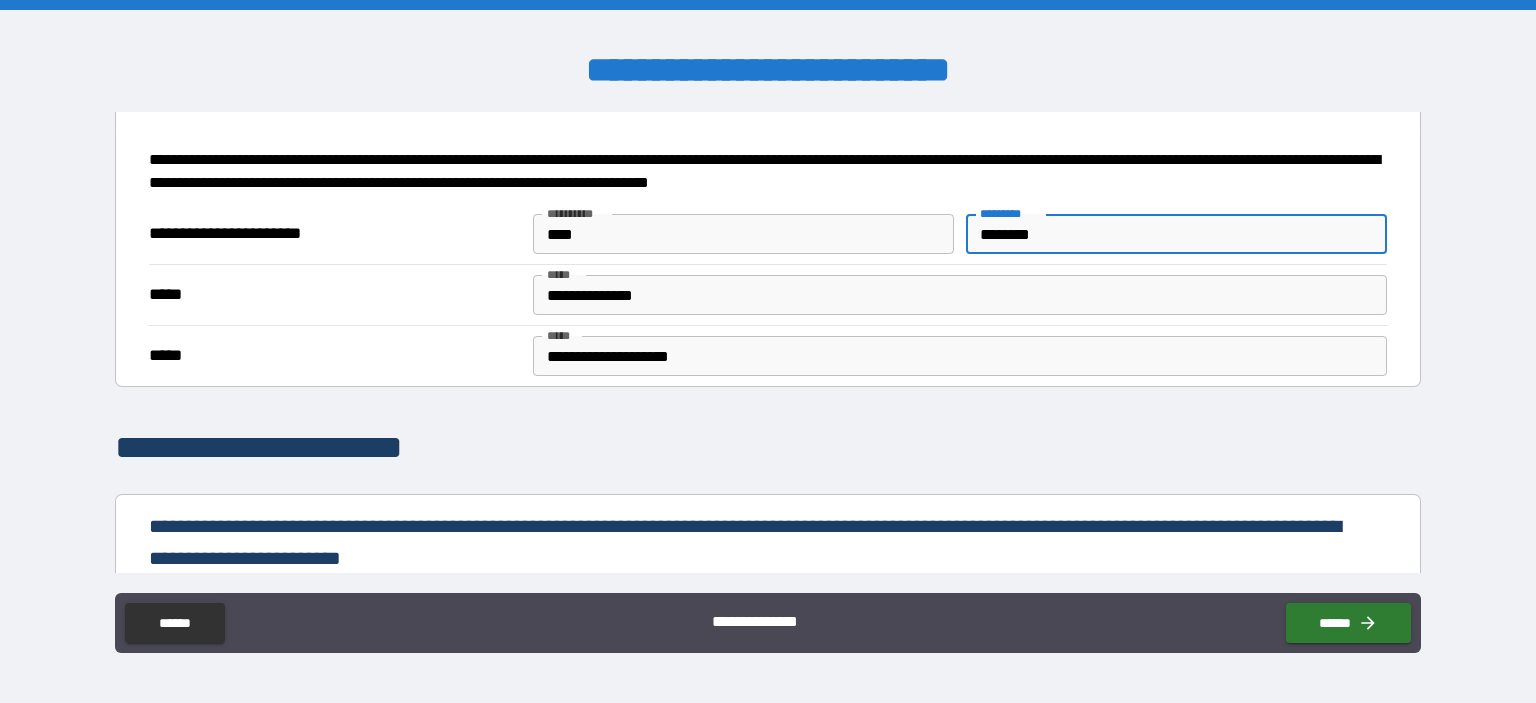 type on "********" 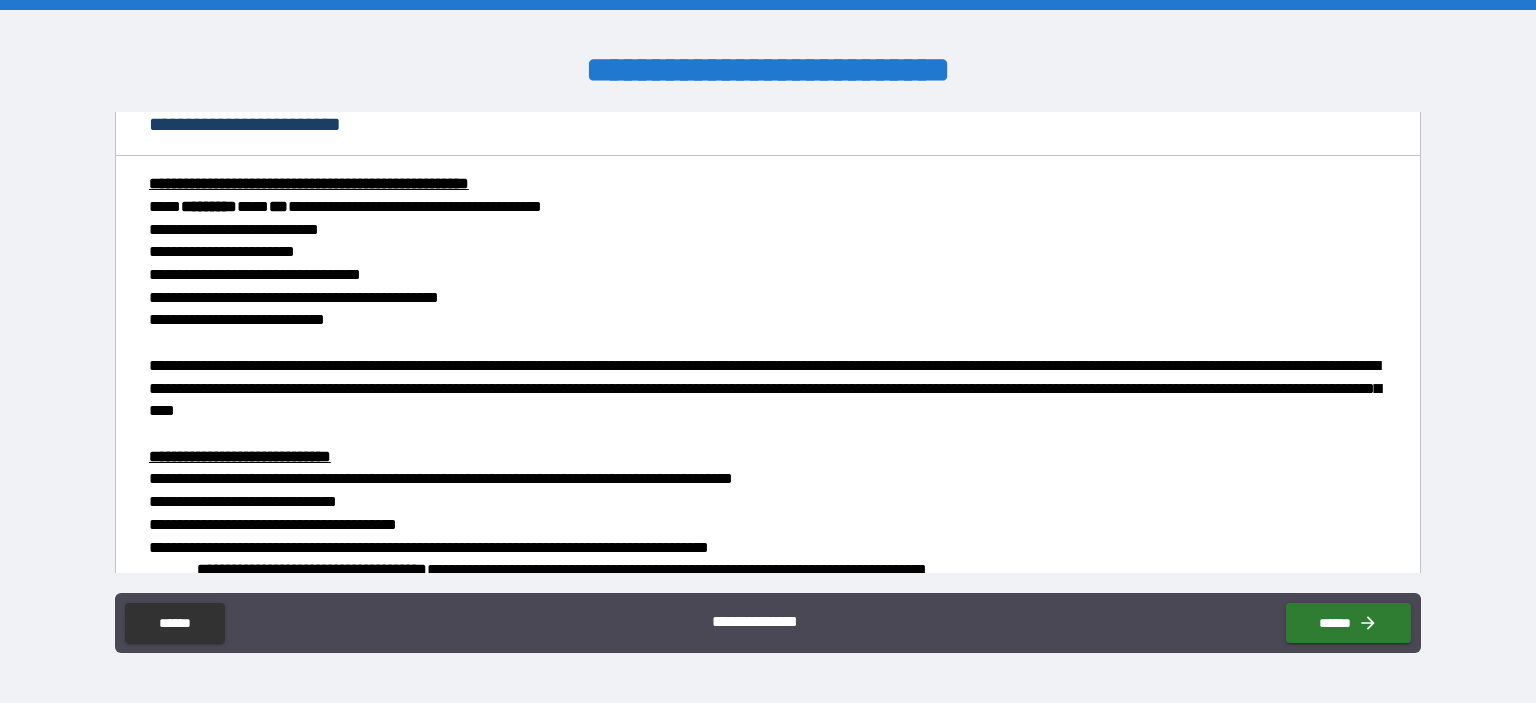 scroll, scrollTop: 6801, scrollLeft: 0, axis: vertical 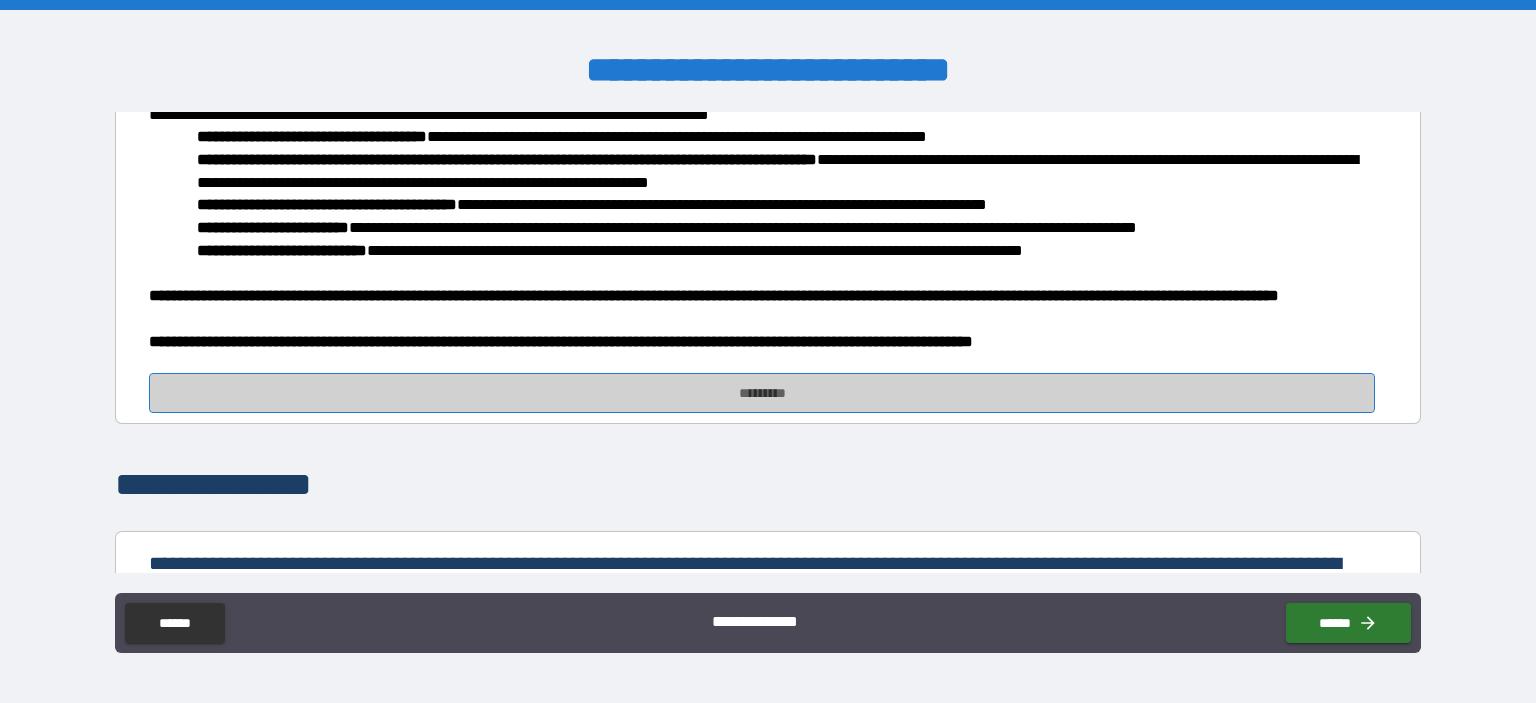 click on "*********" at bounding box center (762, 393) 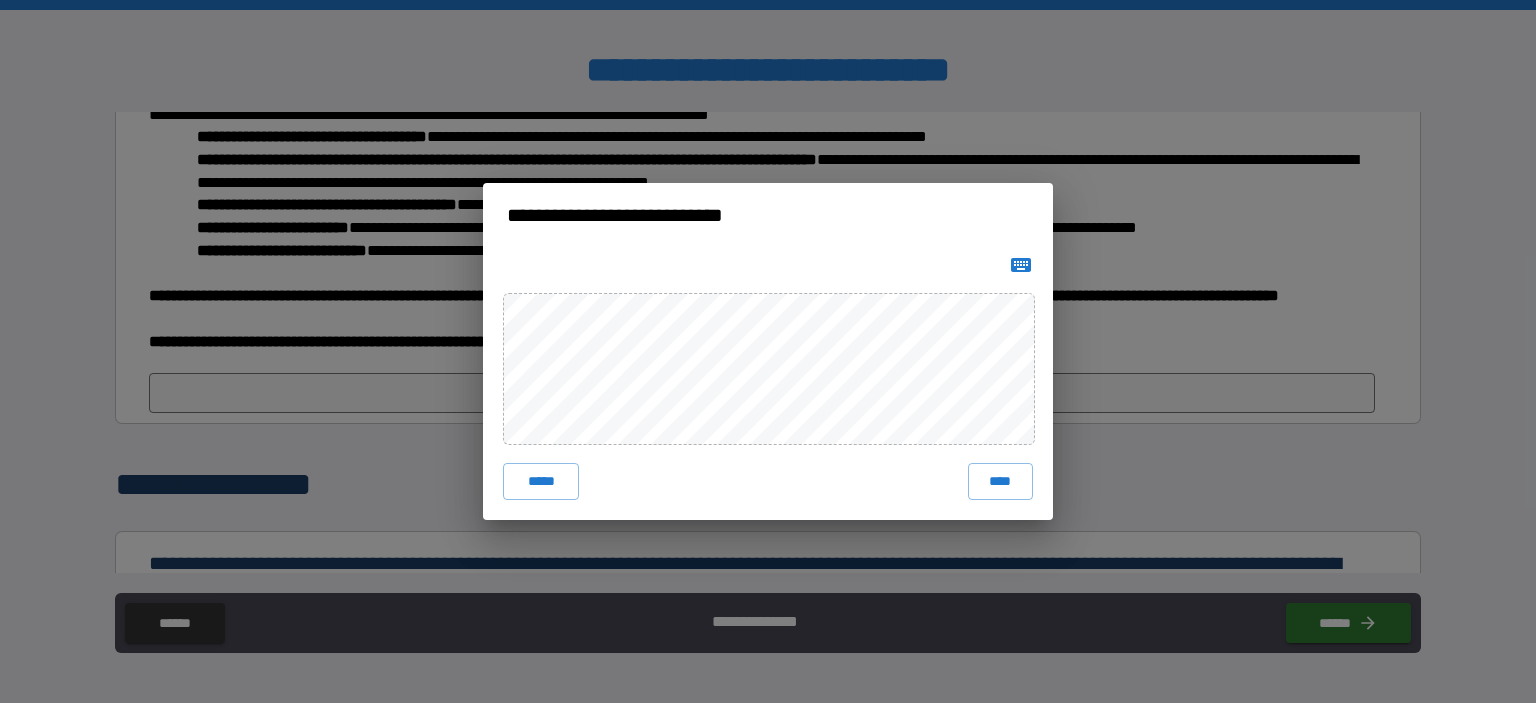 click at bounding box center (1021, 265) 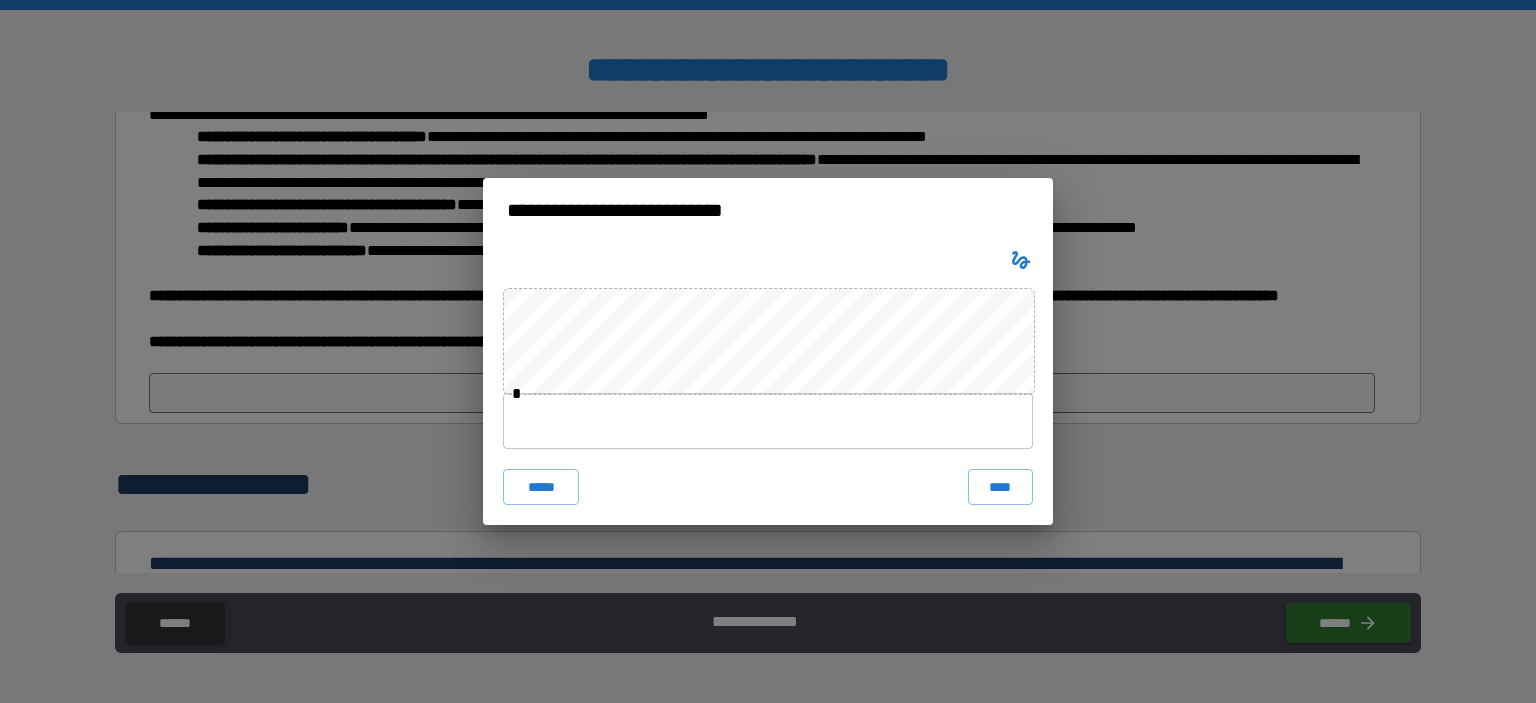 click at bounding box center [768, 421] 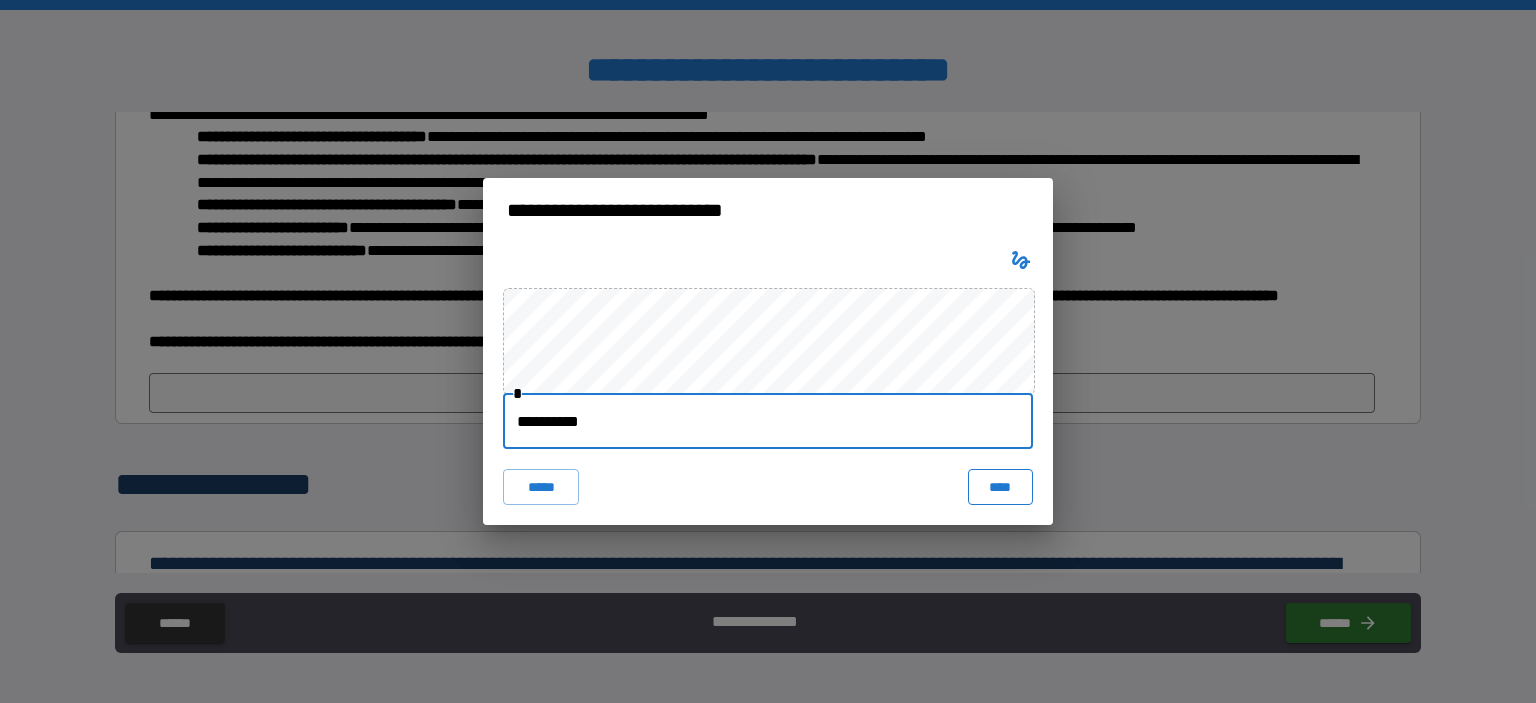 type on "**********" 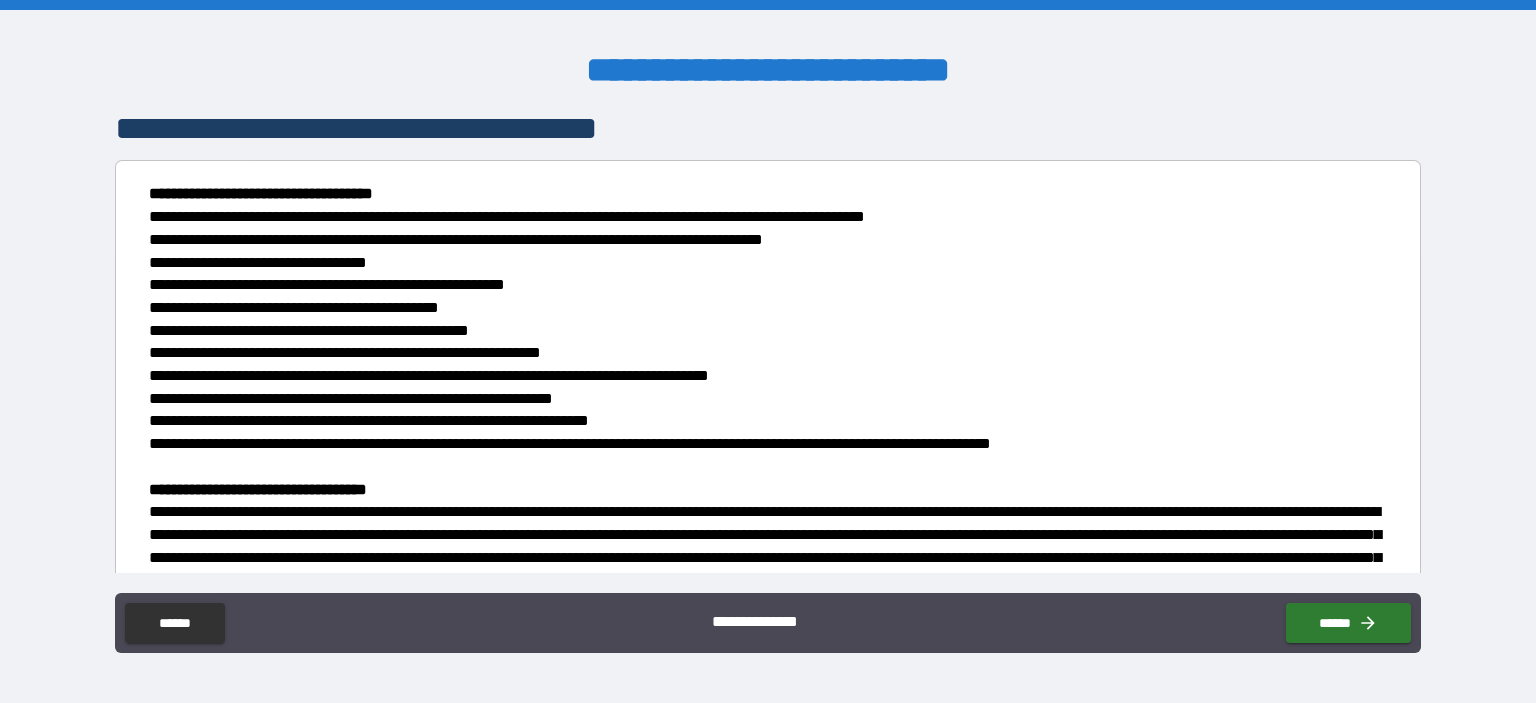 scroll, scrollTop: 7668, scrollLeft: 0, axis: vertical 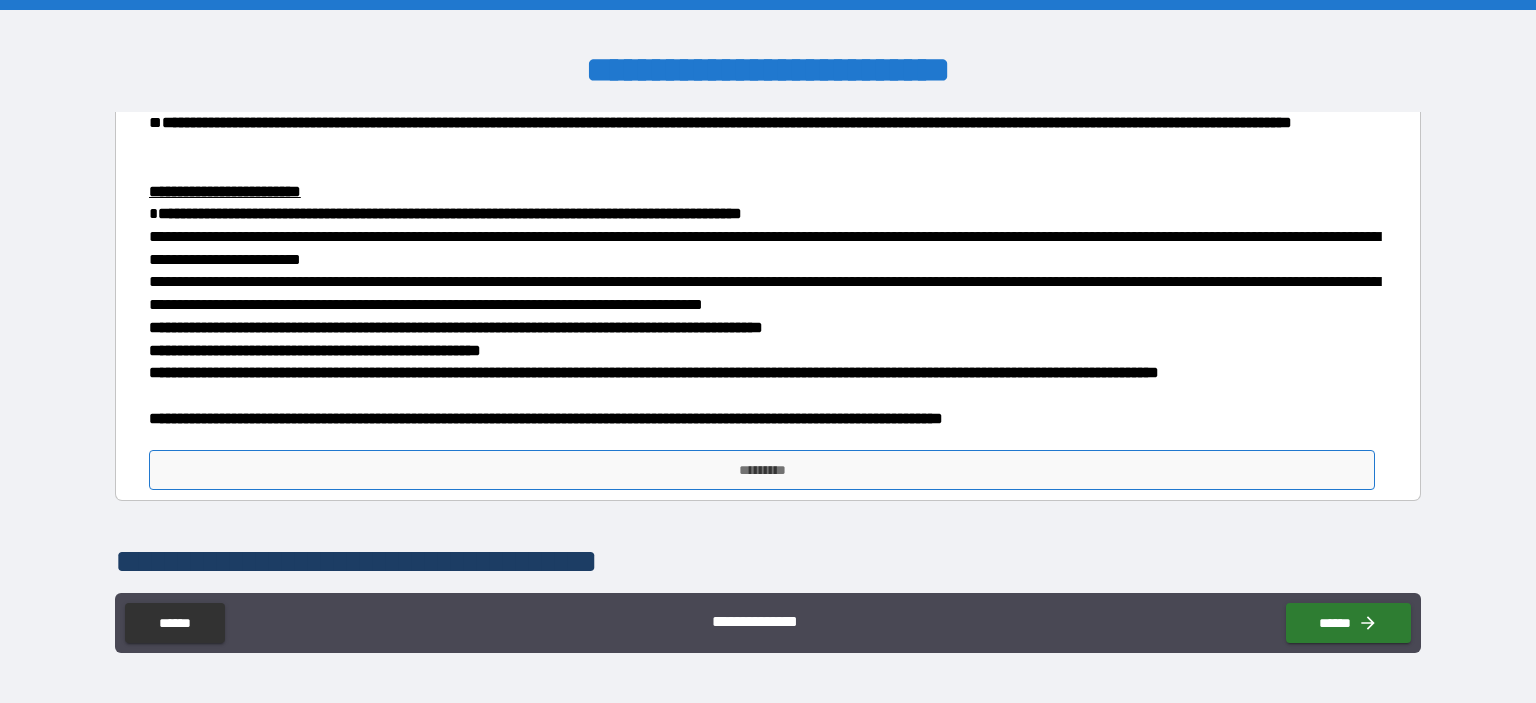 click on "*********" at bounding box center [762, 470] 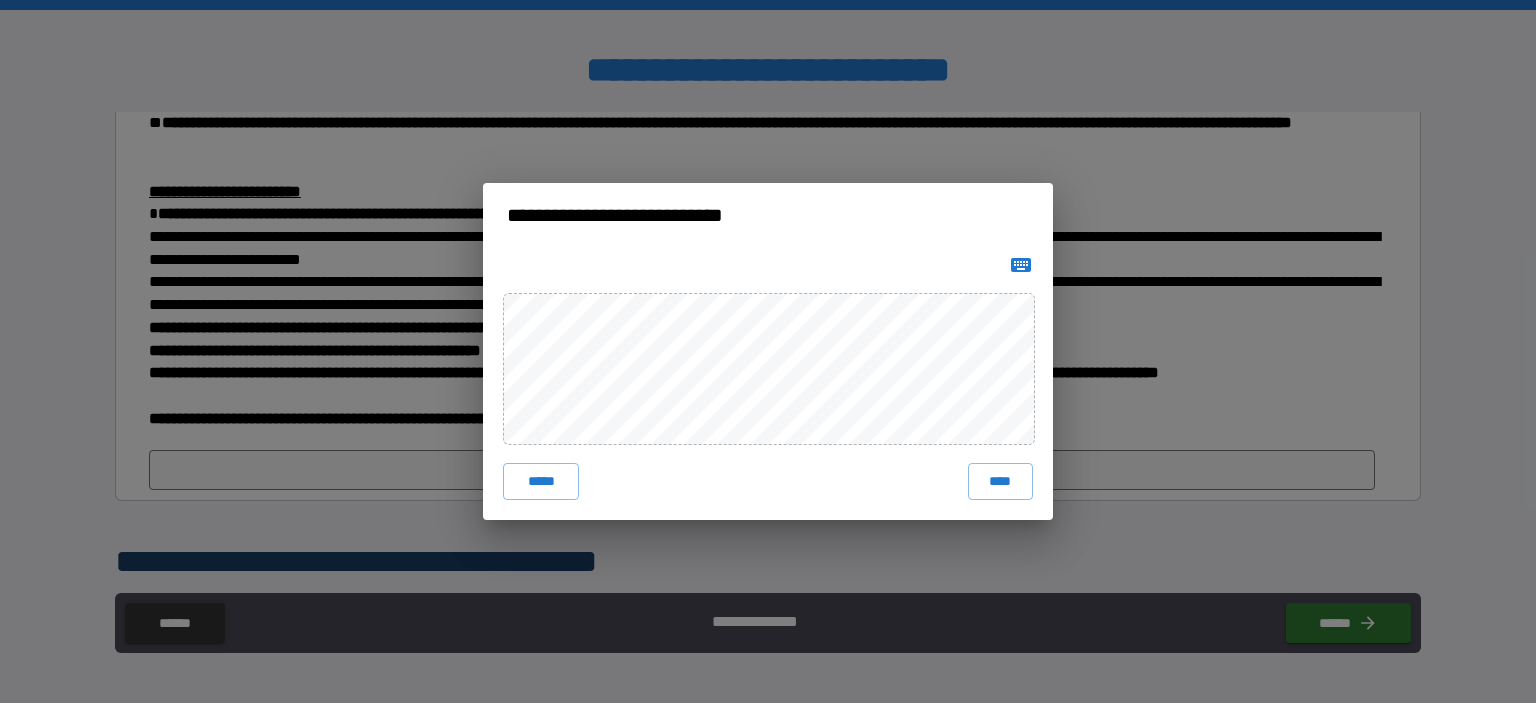 click 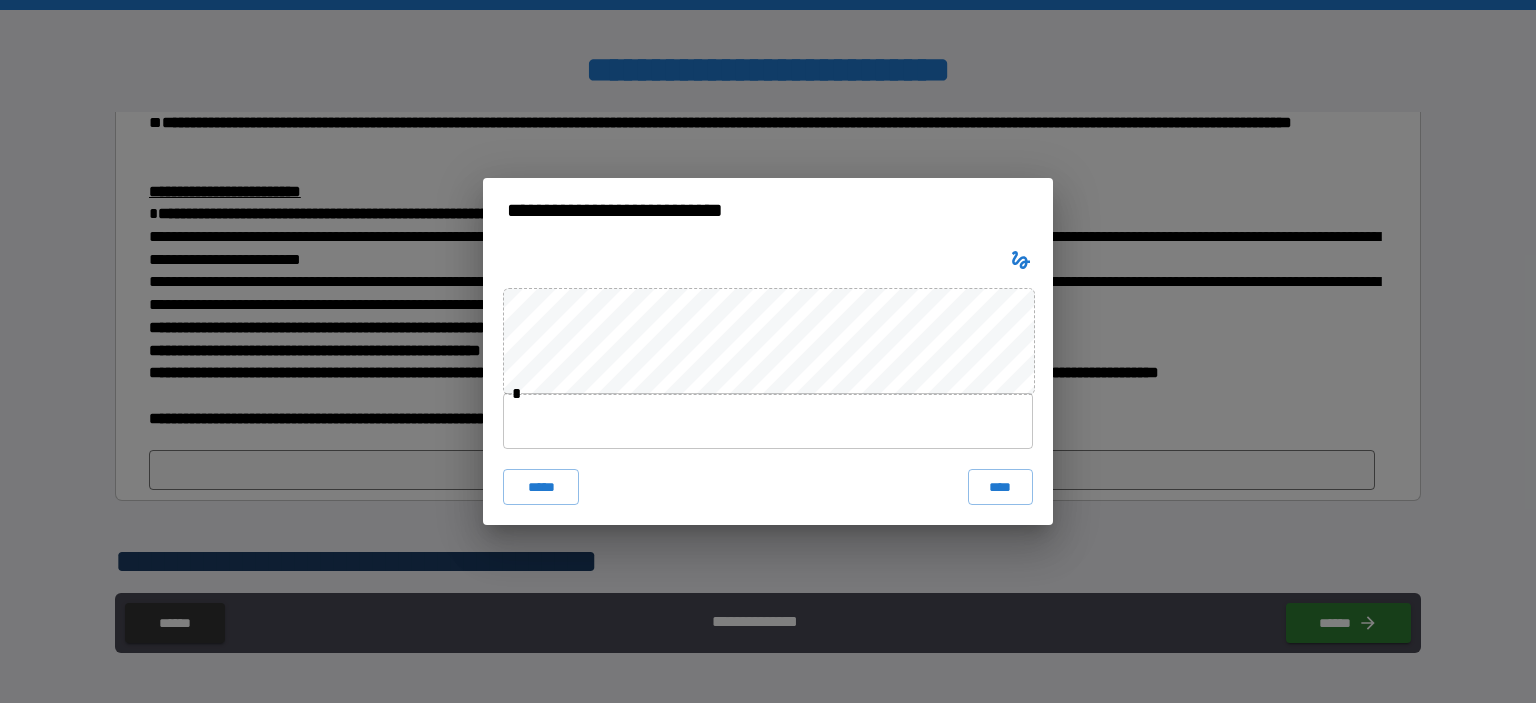 click at bounding box center (768, 421) 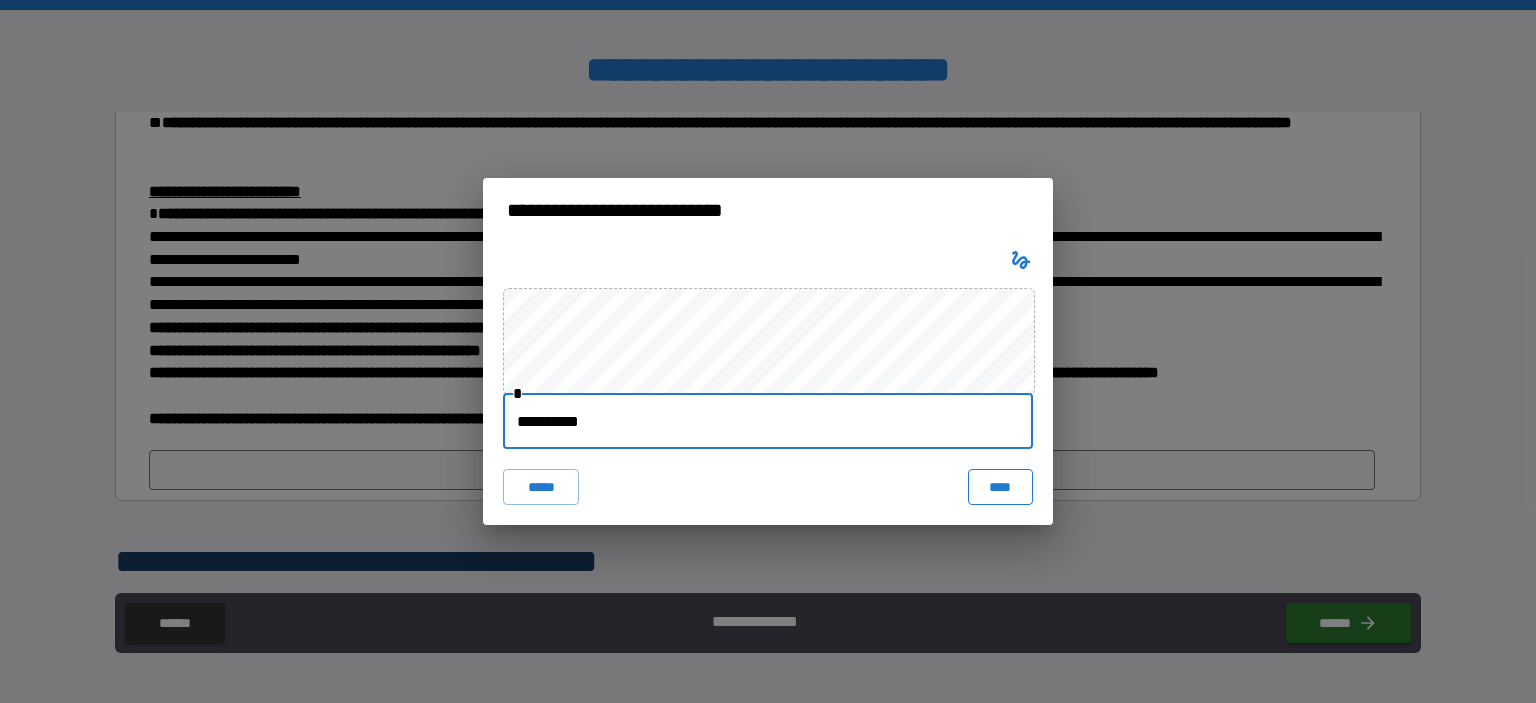 type on "**********" 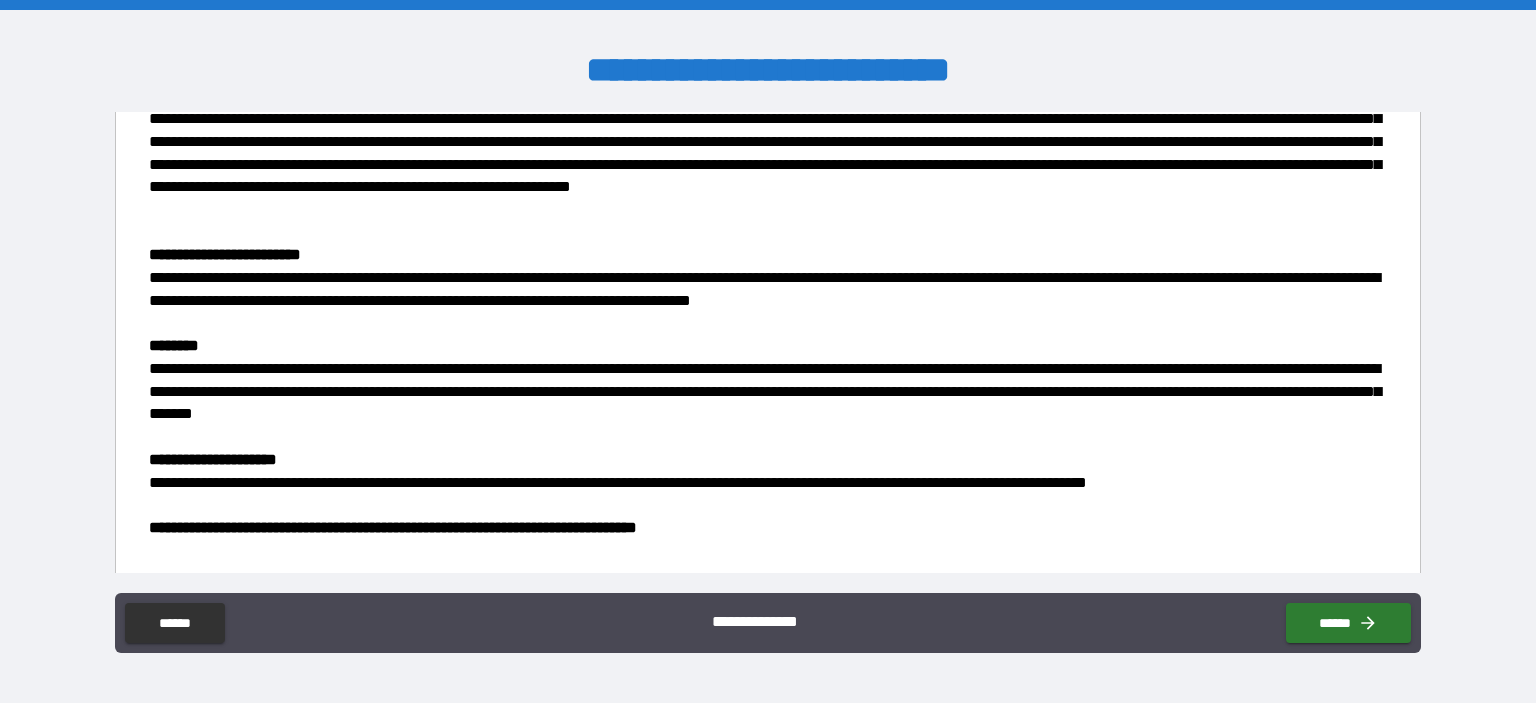 scroll, scrollTop: 8968, scrollLeft: 0, axis: vertical 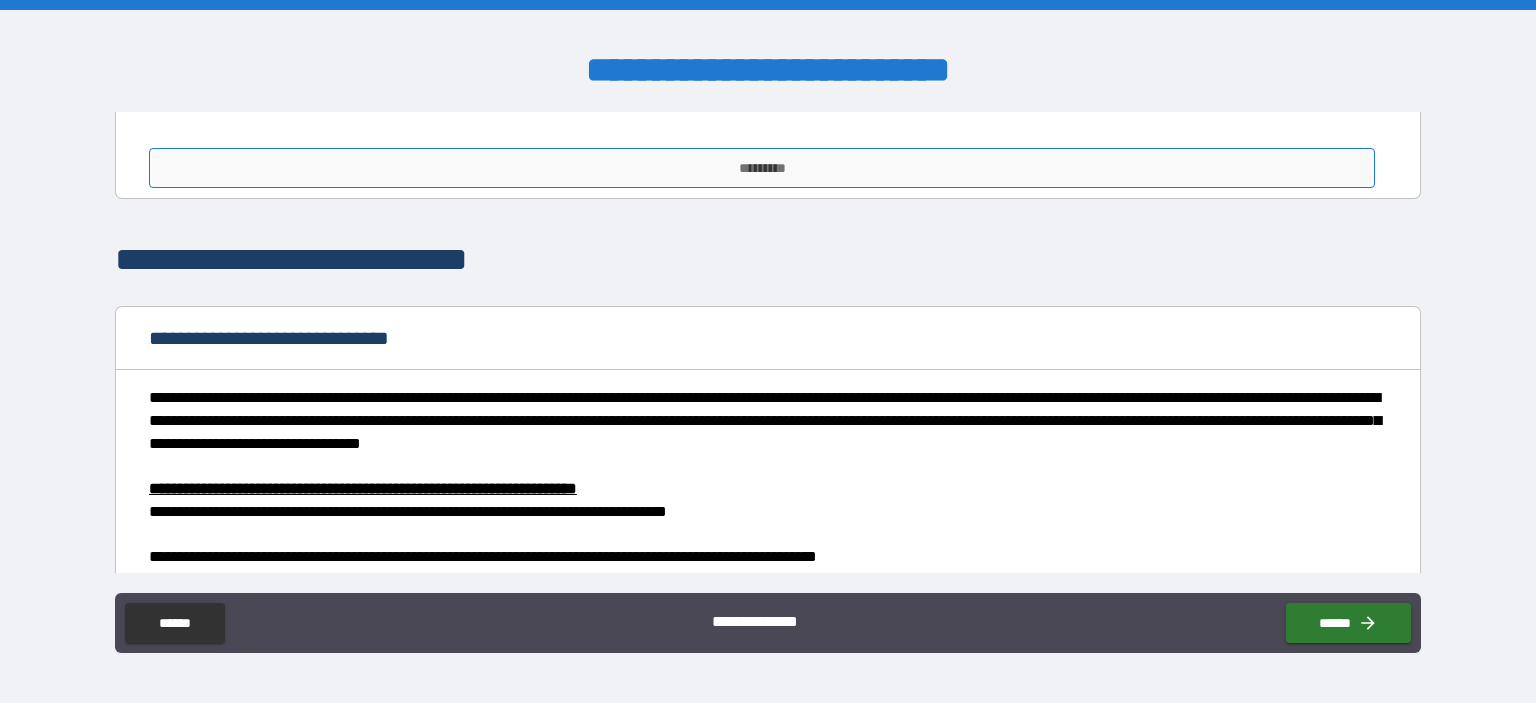 click on "*********" at bounding box center [762, 168] 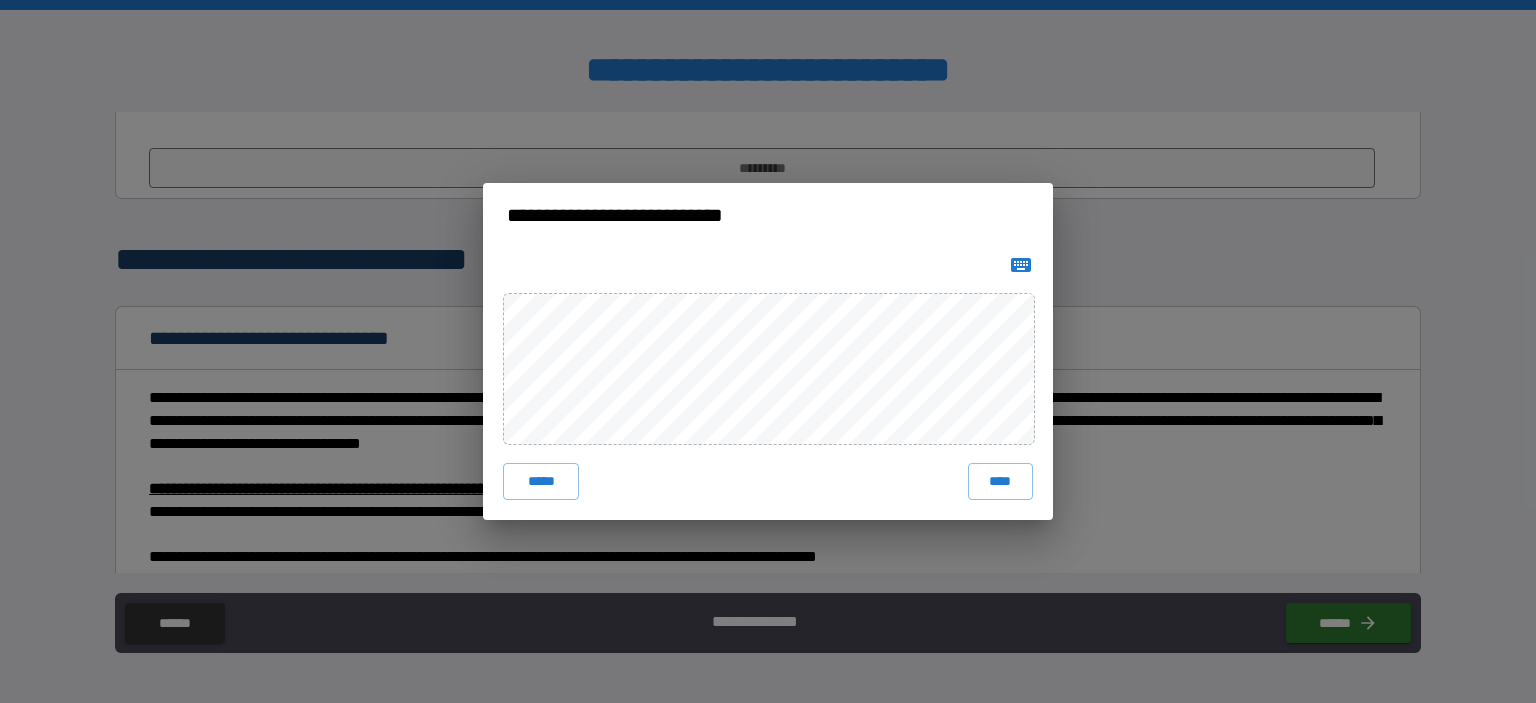 click 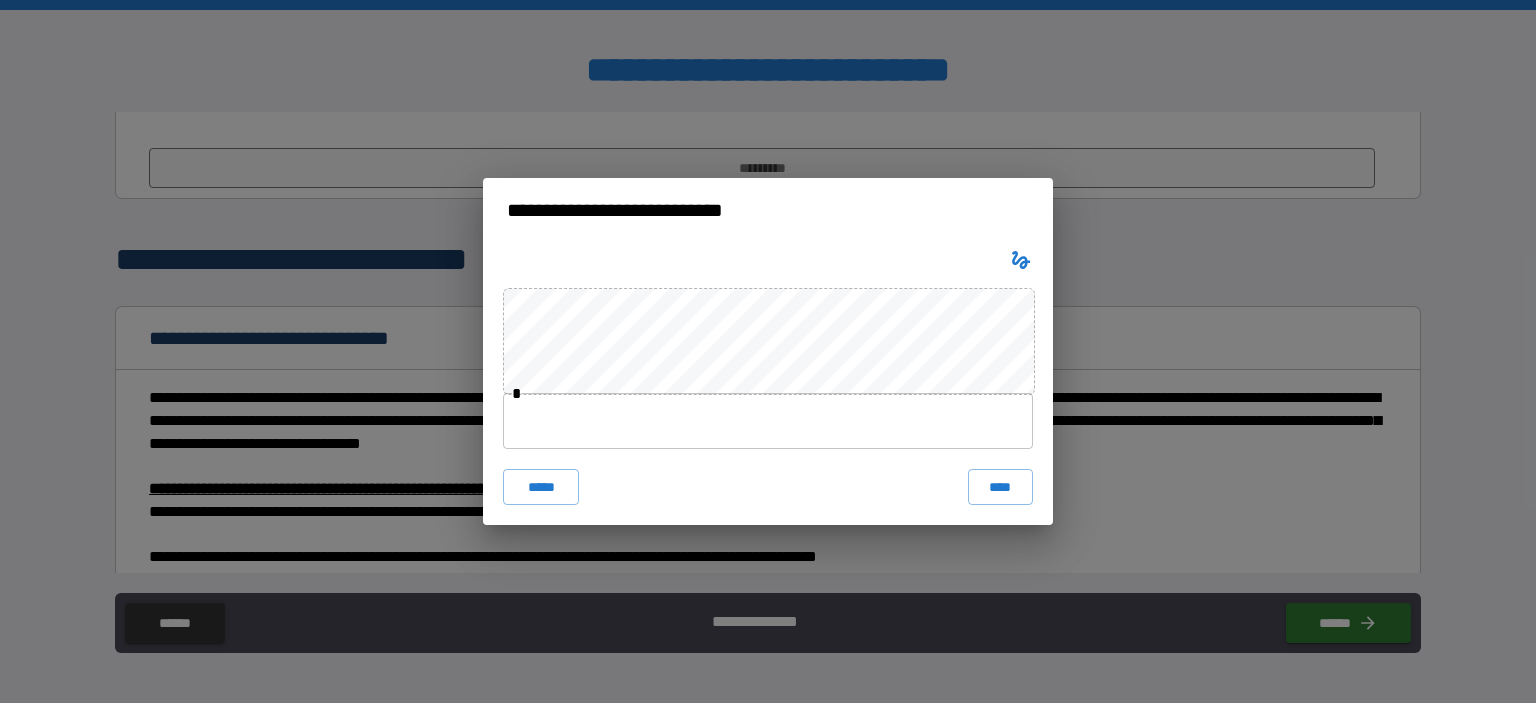 click at bounding box center (768, 421) 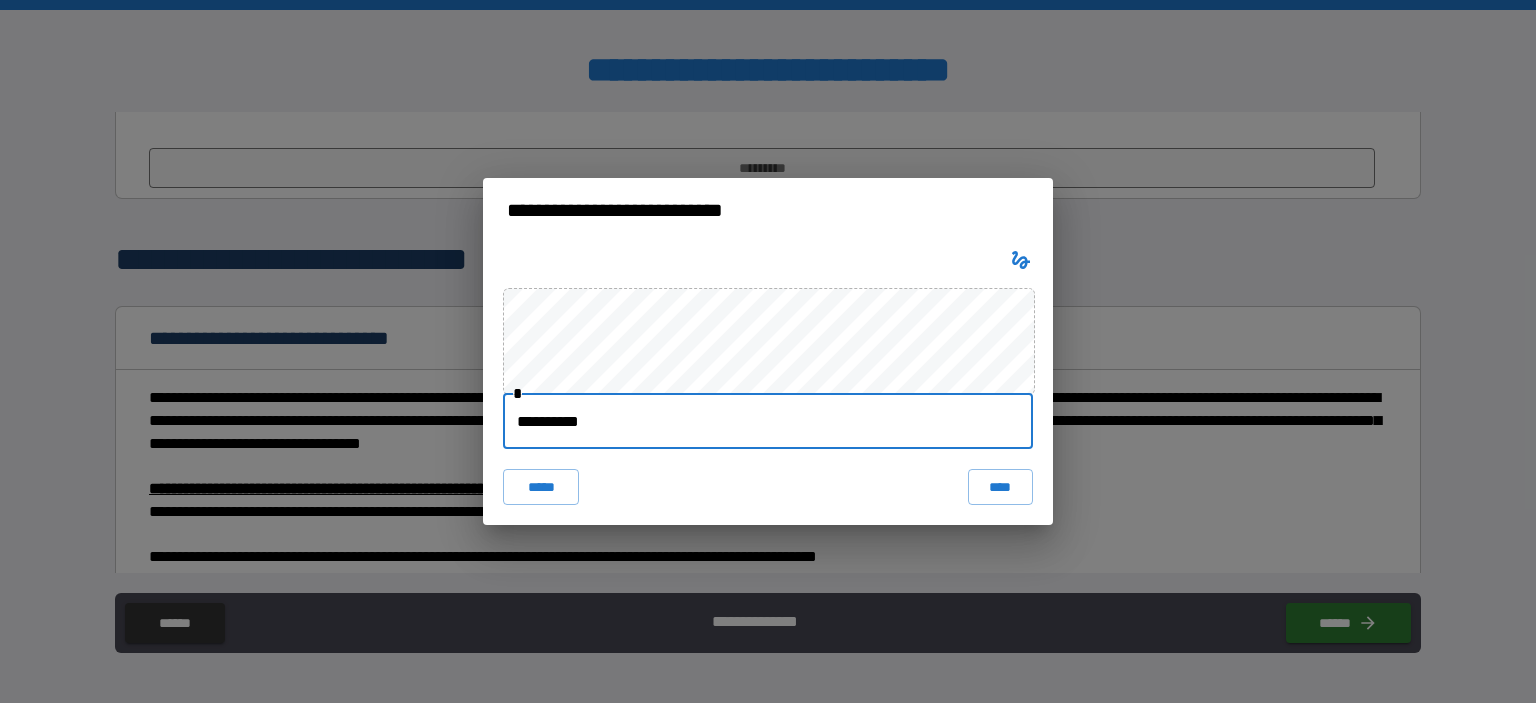 type on "**********" 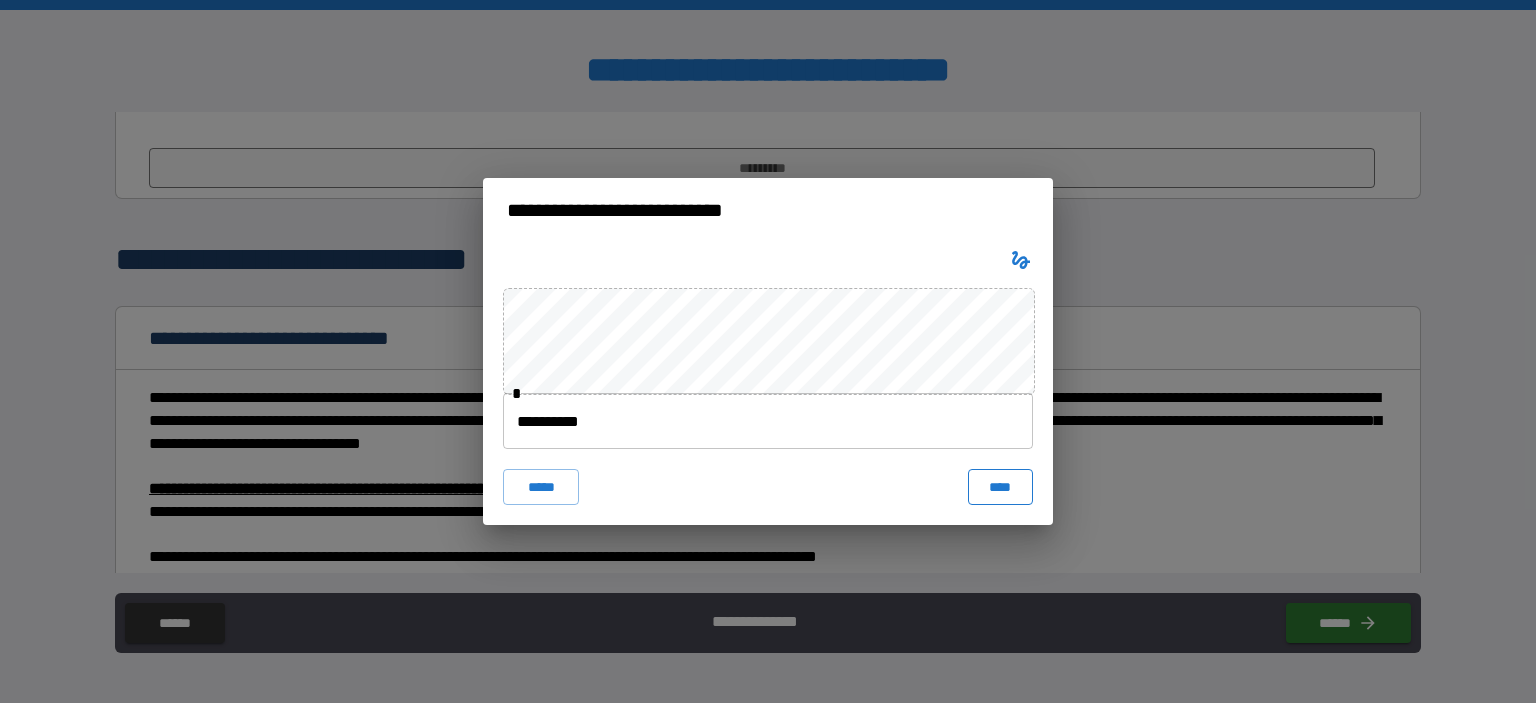 click on "****" at bounding box center [1000, 487] 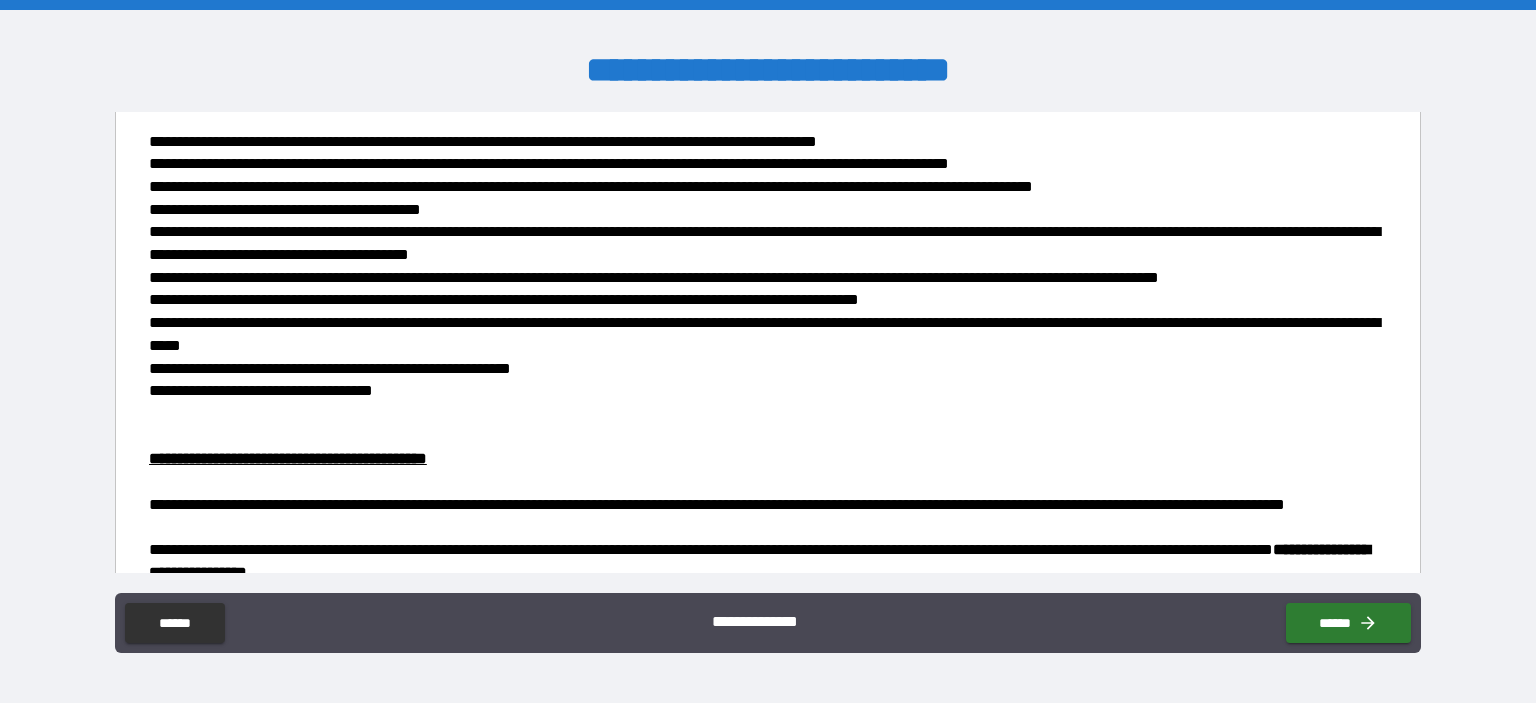 scroll, scrollTop: 9834, scrollLeft: 0, axis: vertical 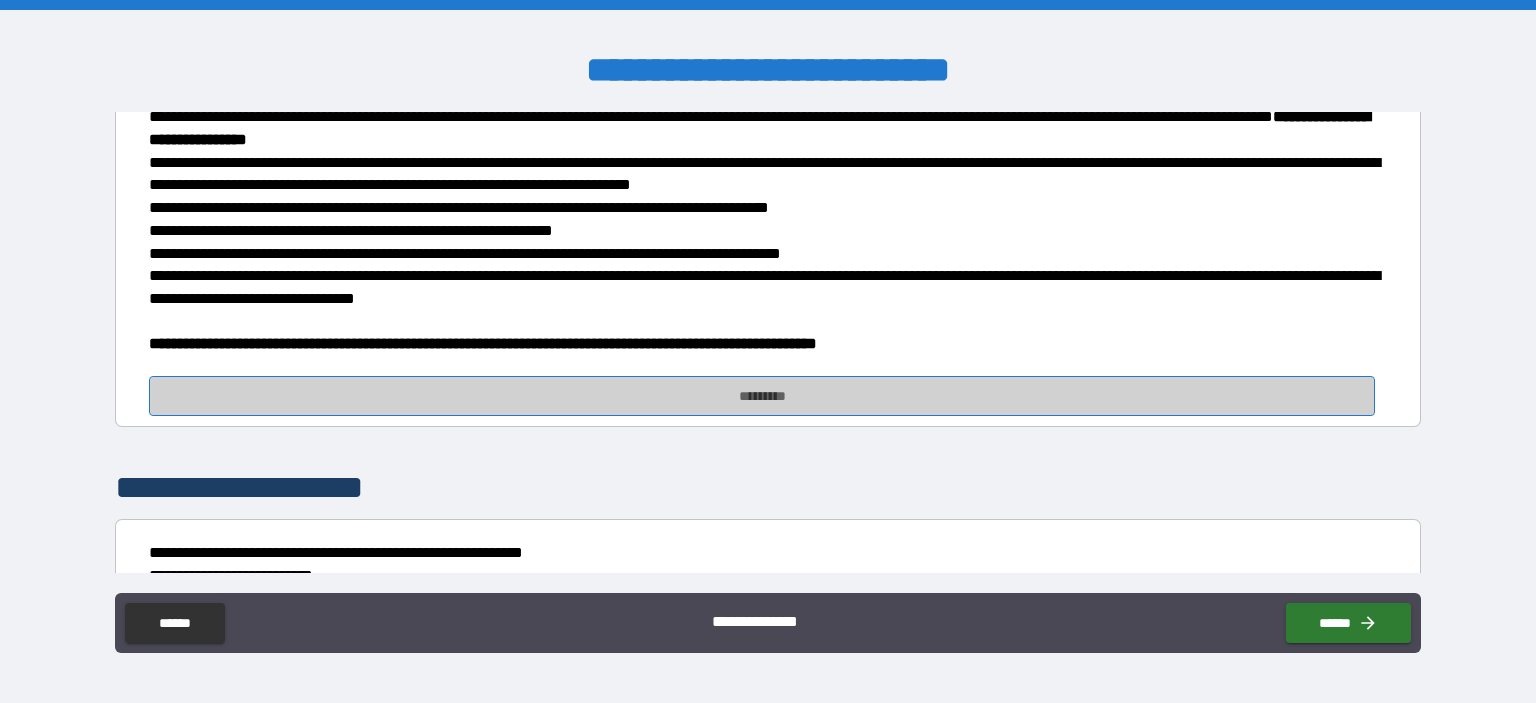 click on "*********" at bounding box center [762, 396] 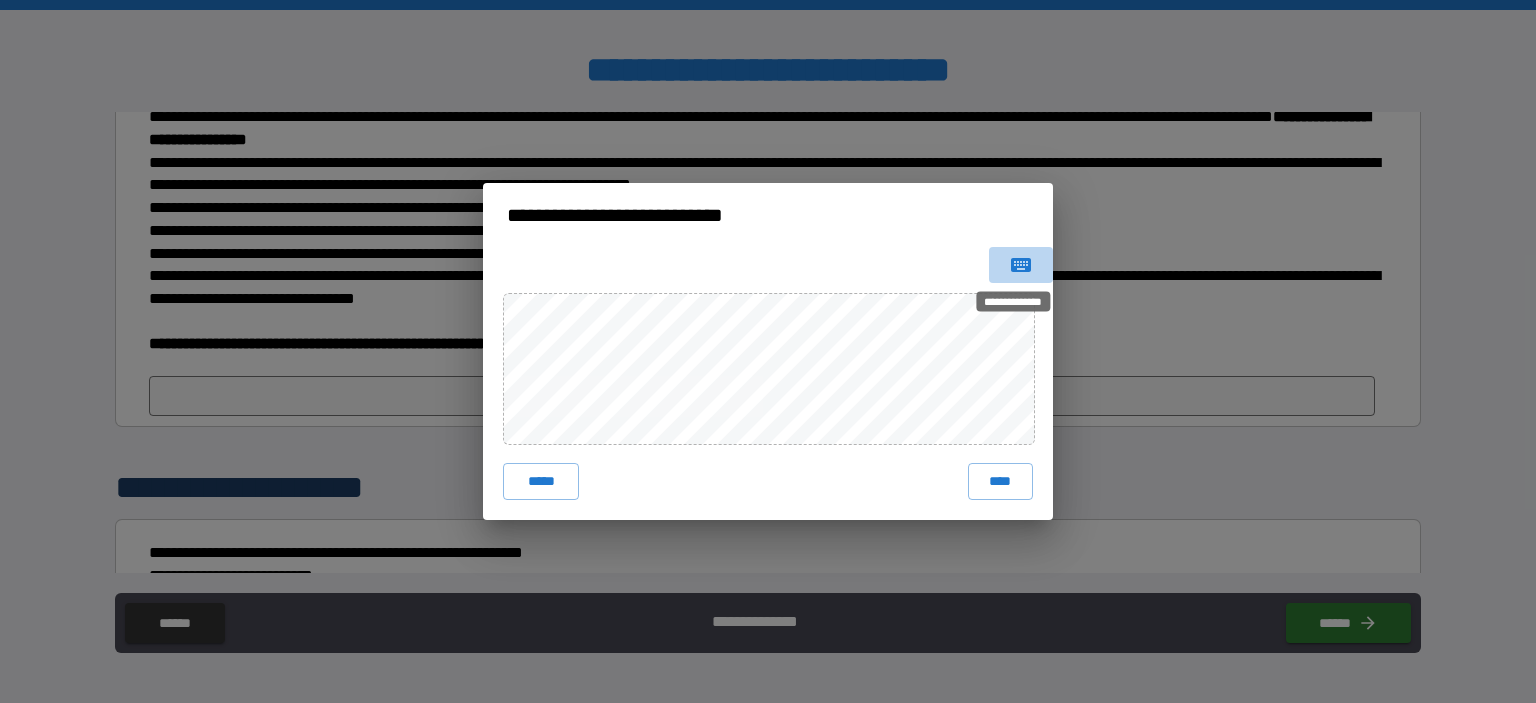 click 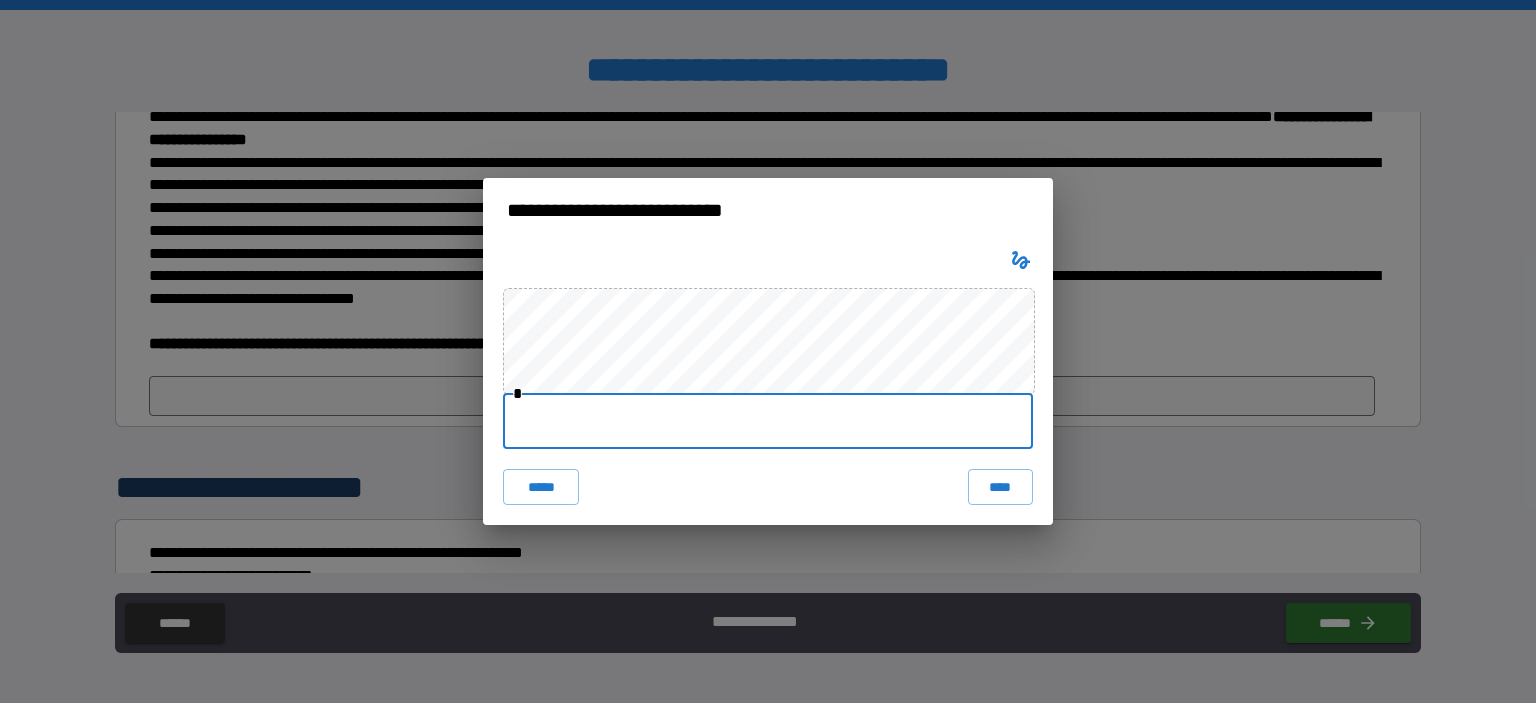 click at bounding box center (768, 421) 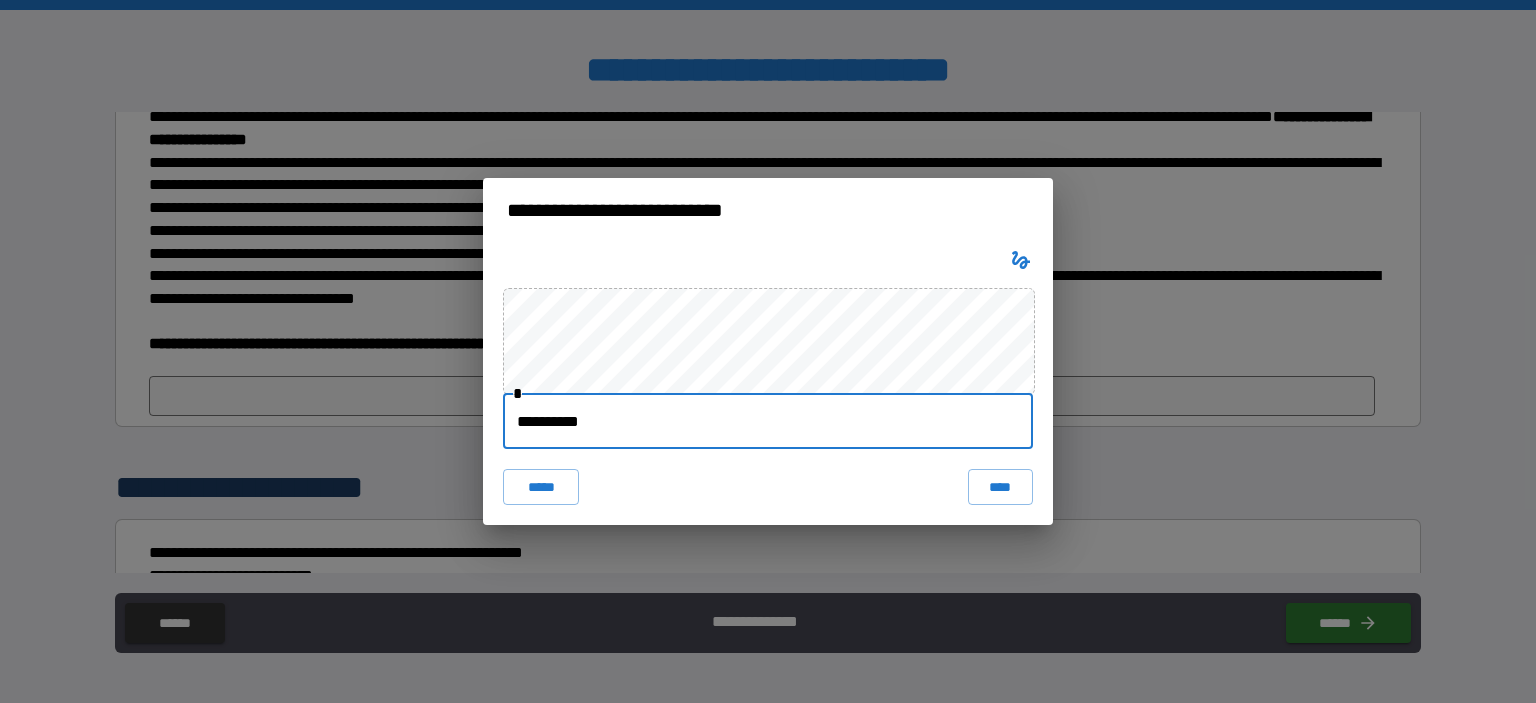 type on "**********" 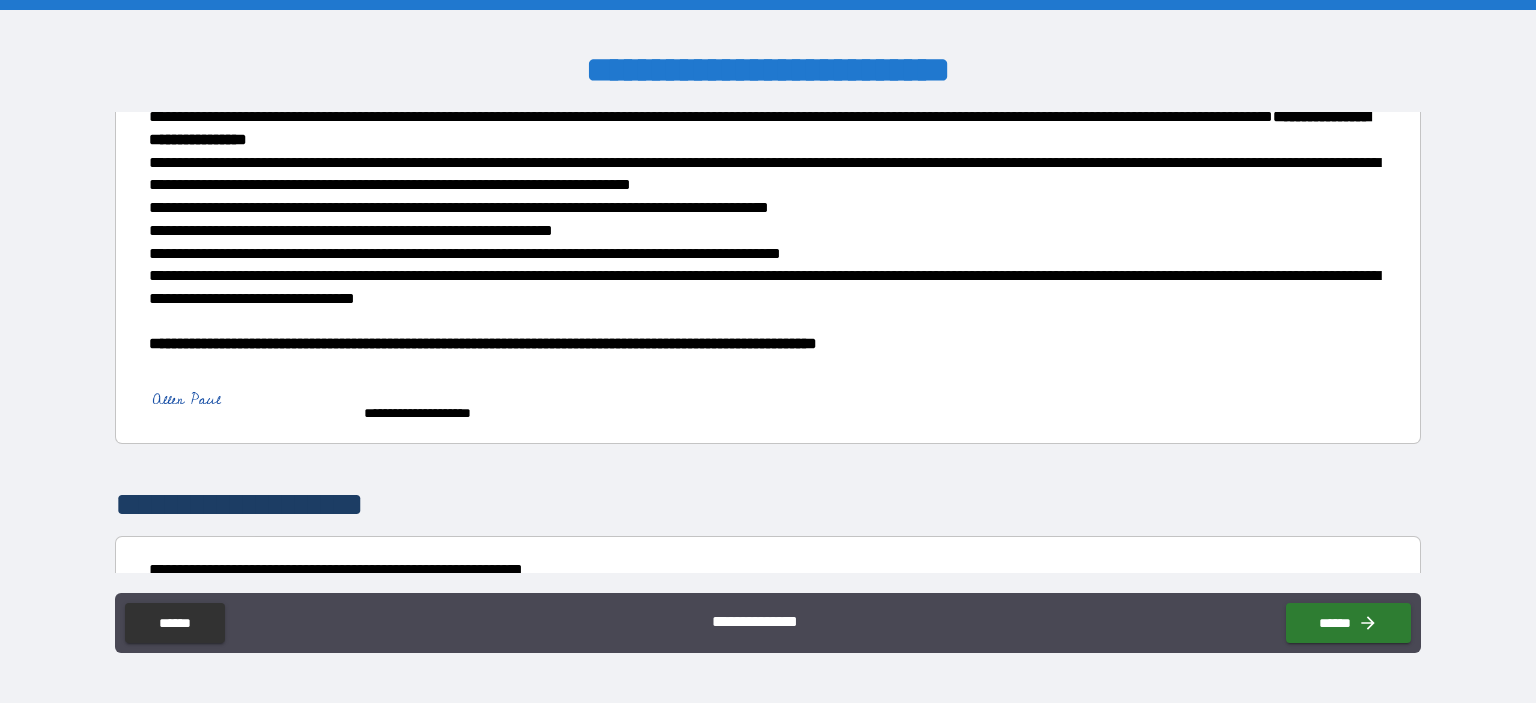 scroll, scrollTop: 10268, scrollLeft: 0, axis: vertical 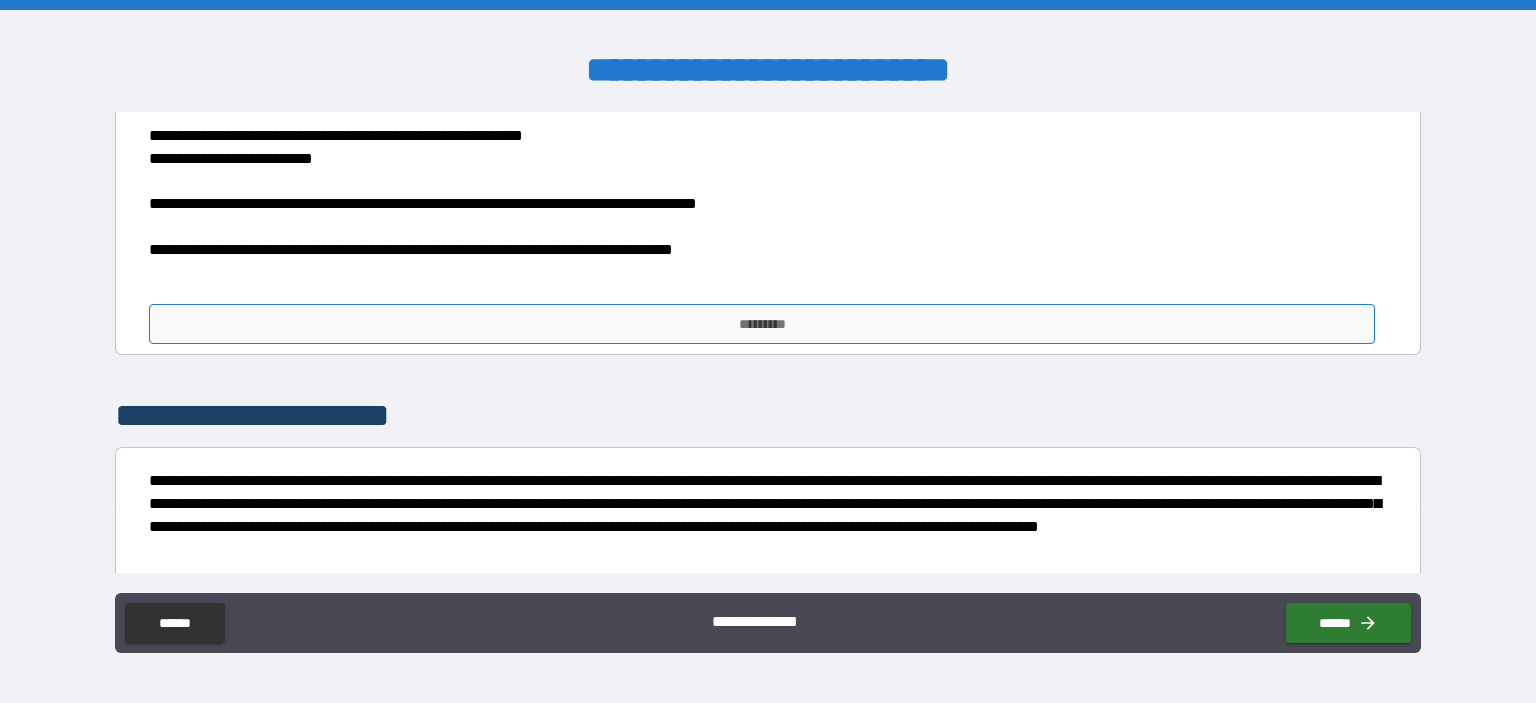 click on "*********" at bounding box center (762, 324) 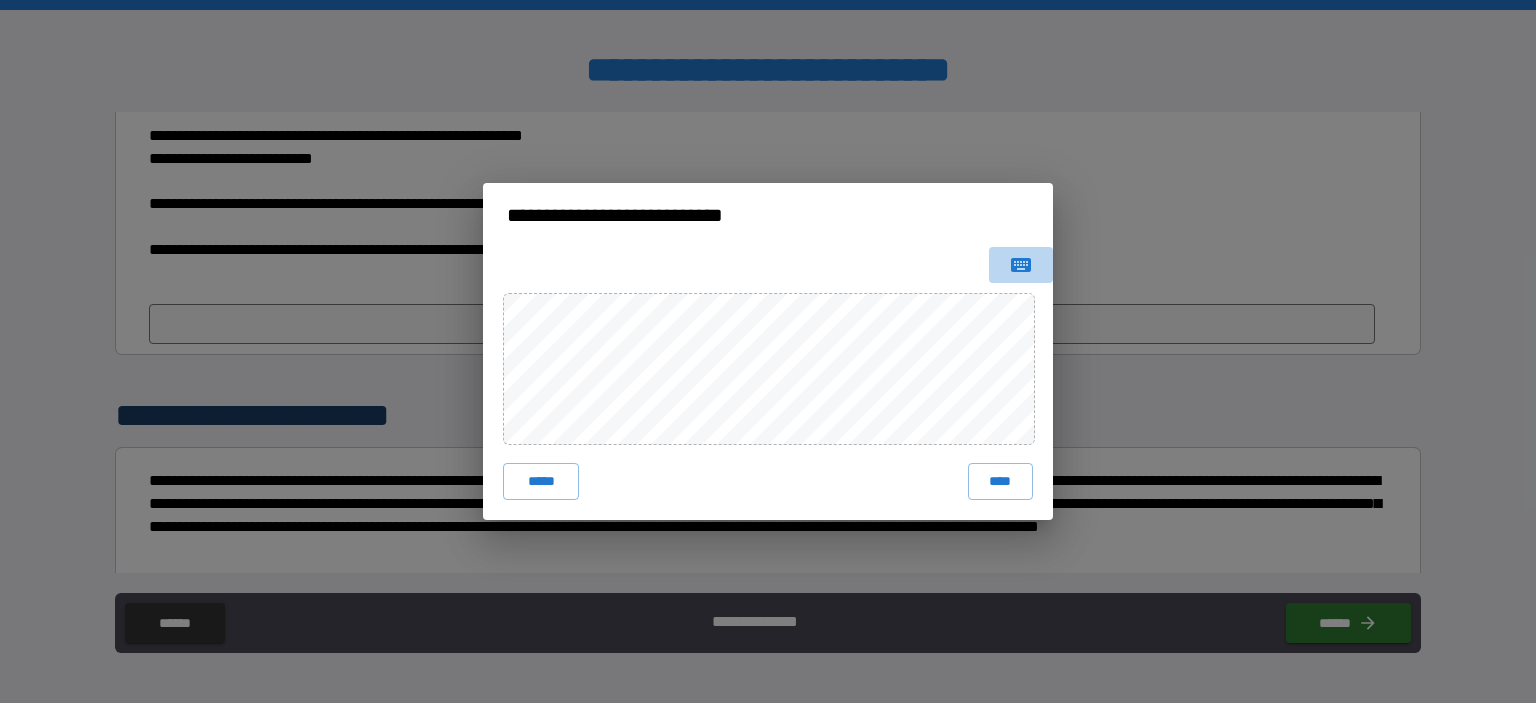click at bounding box center [1021, 265] 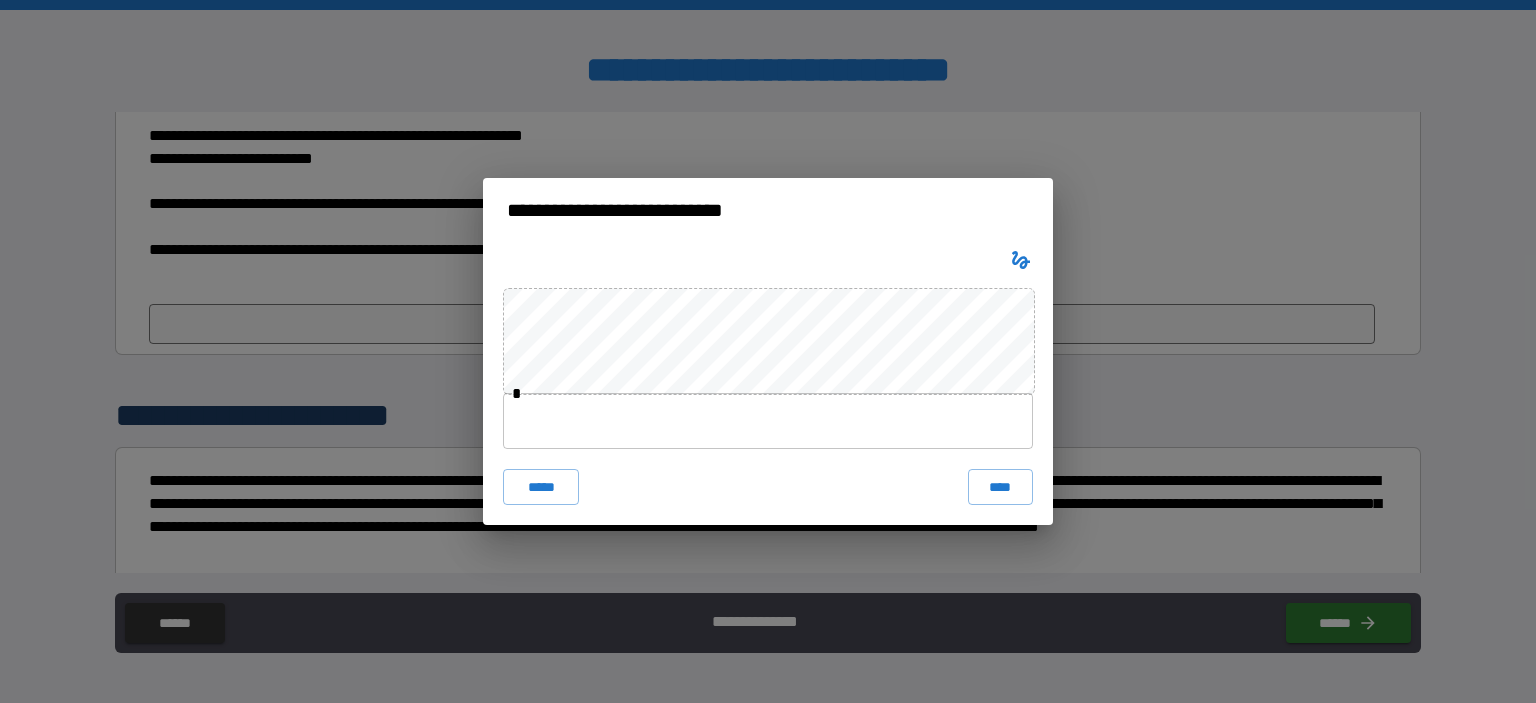 click at bounding box center (768, 421) 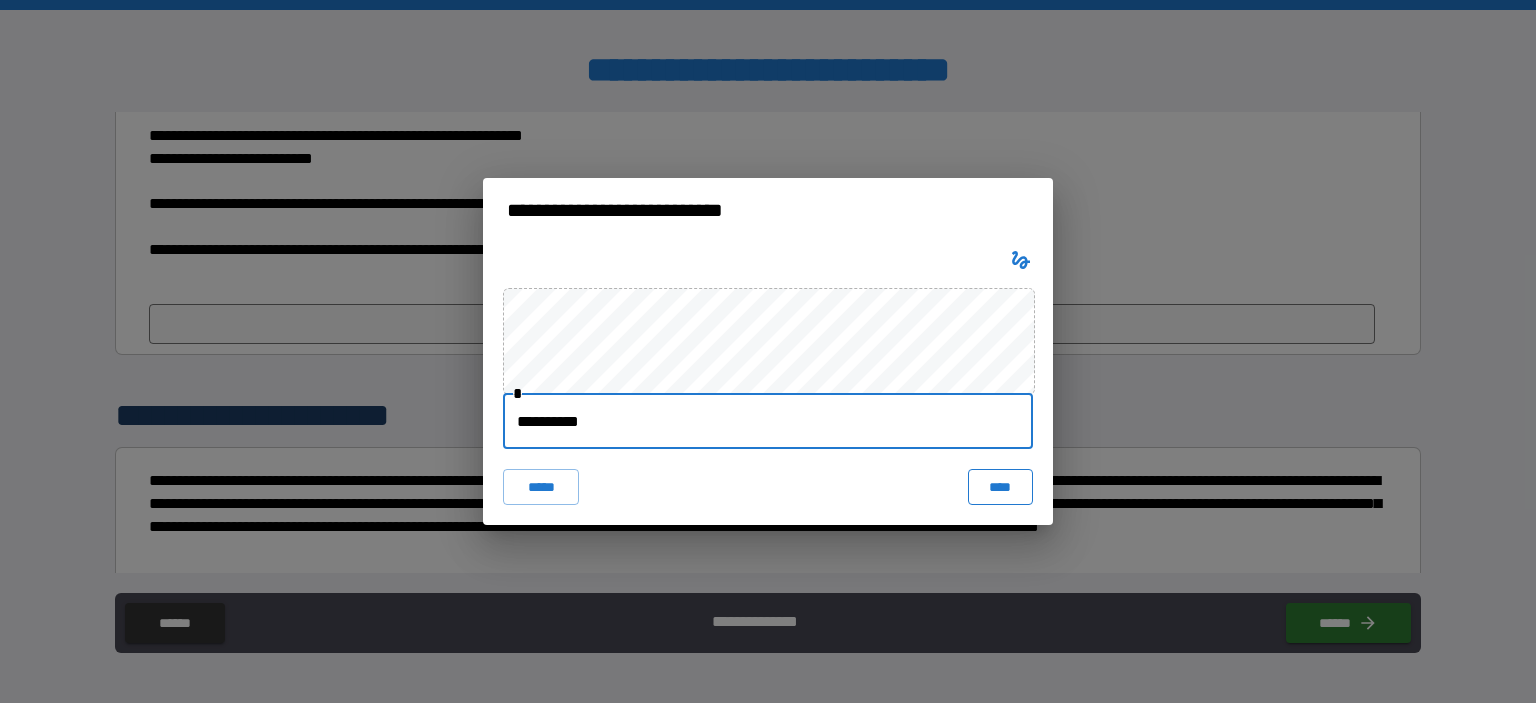 type on "**********" 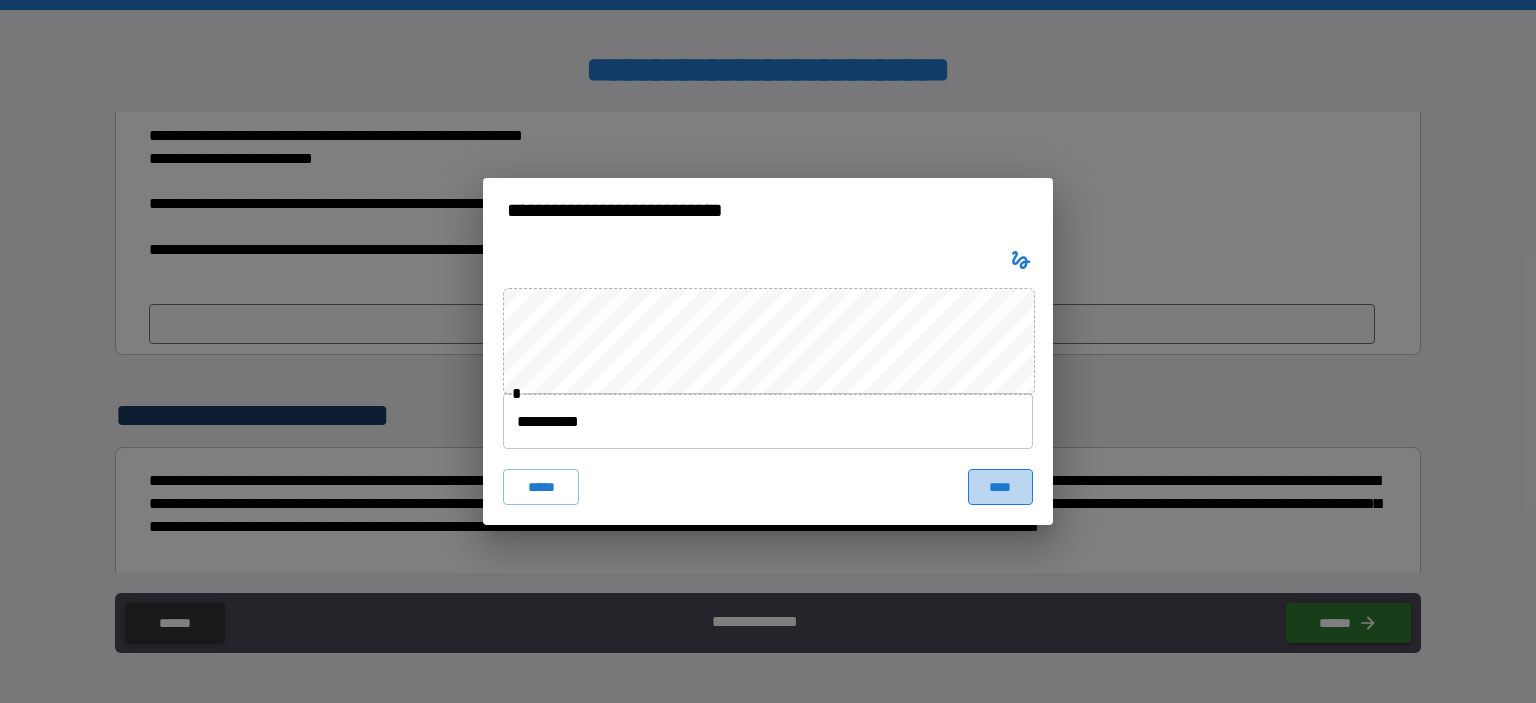 click on "****" at bounding box center [1000, 487] 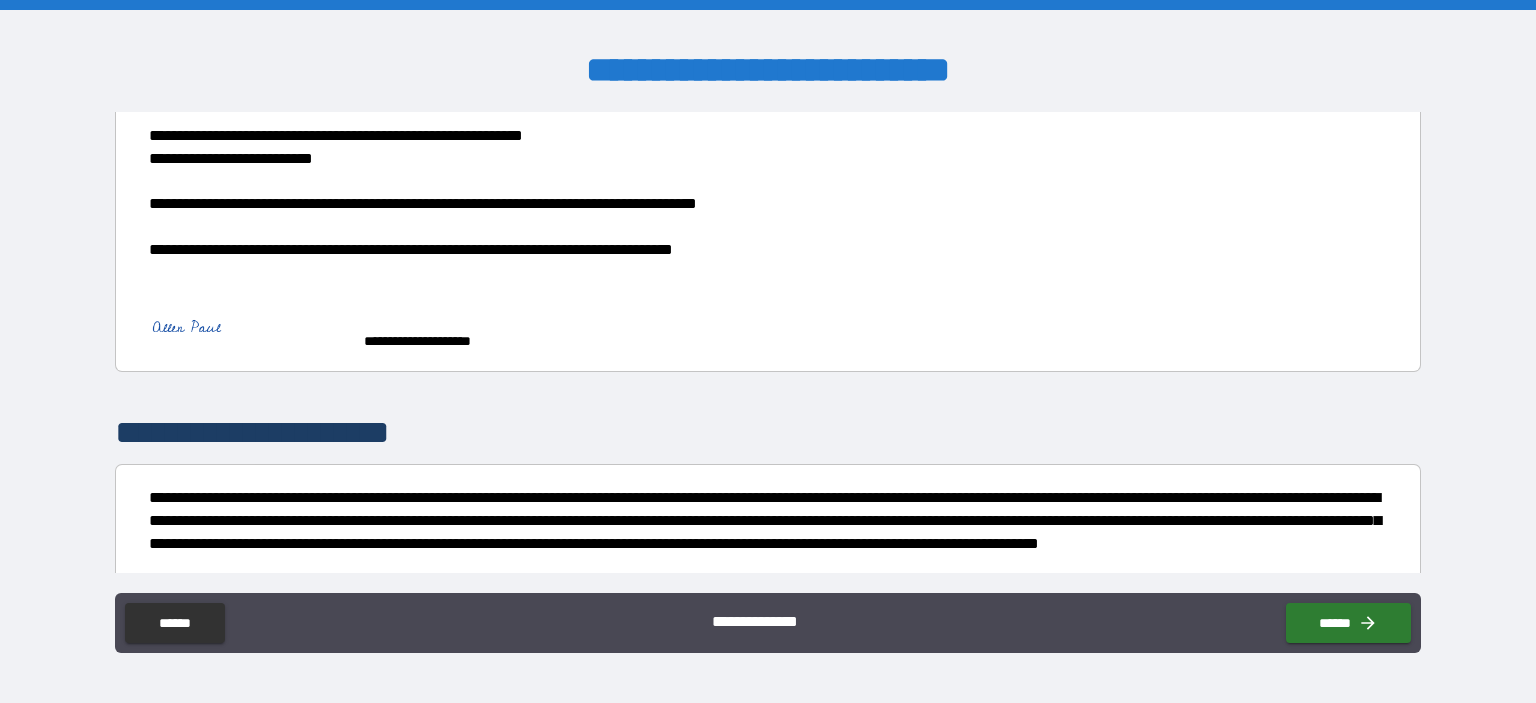 scroll, scrollTop: 10640, scrollLeft: 0, axis: vertical 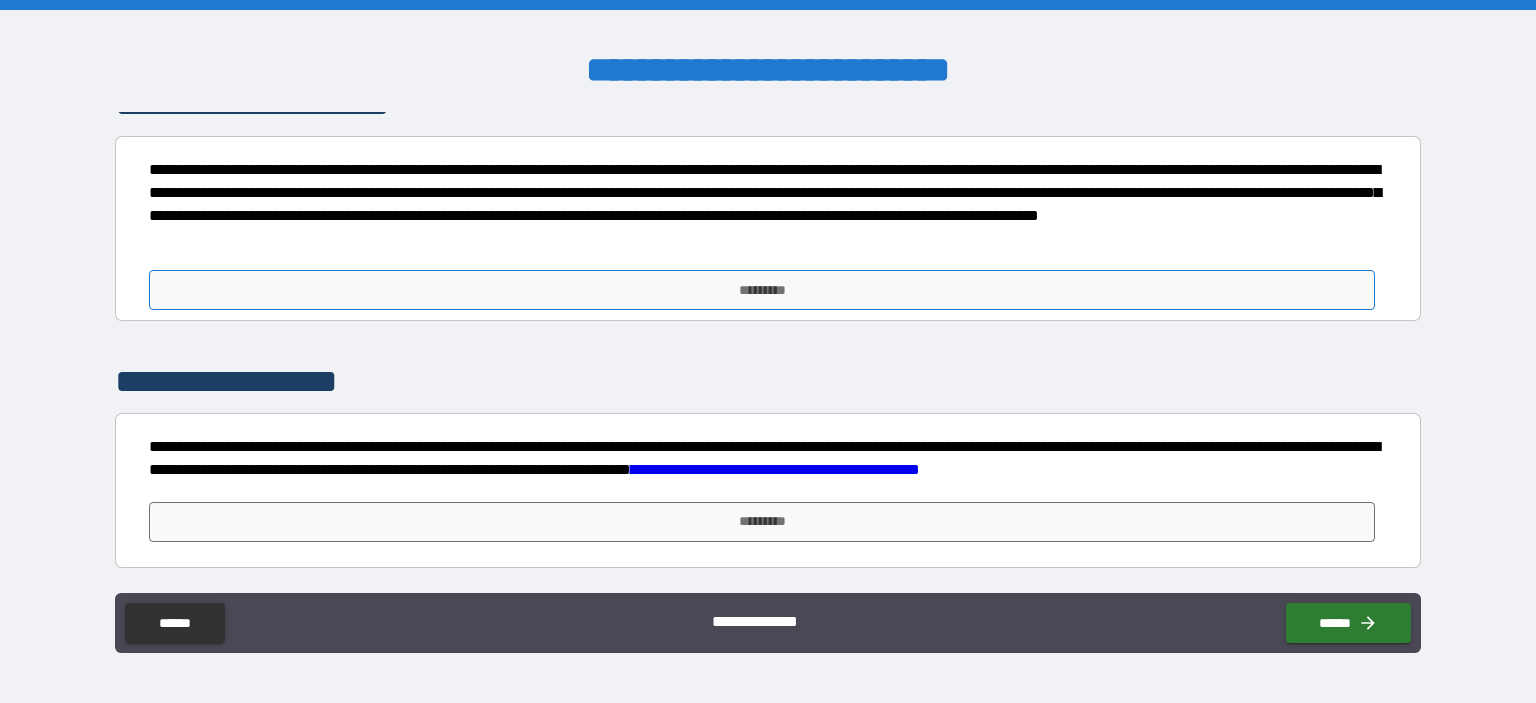 click on "*********" at bounding box center (762, 290) 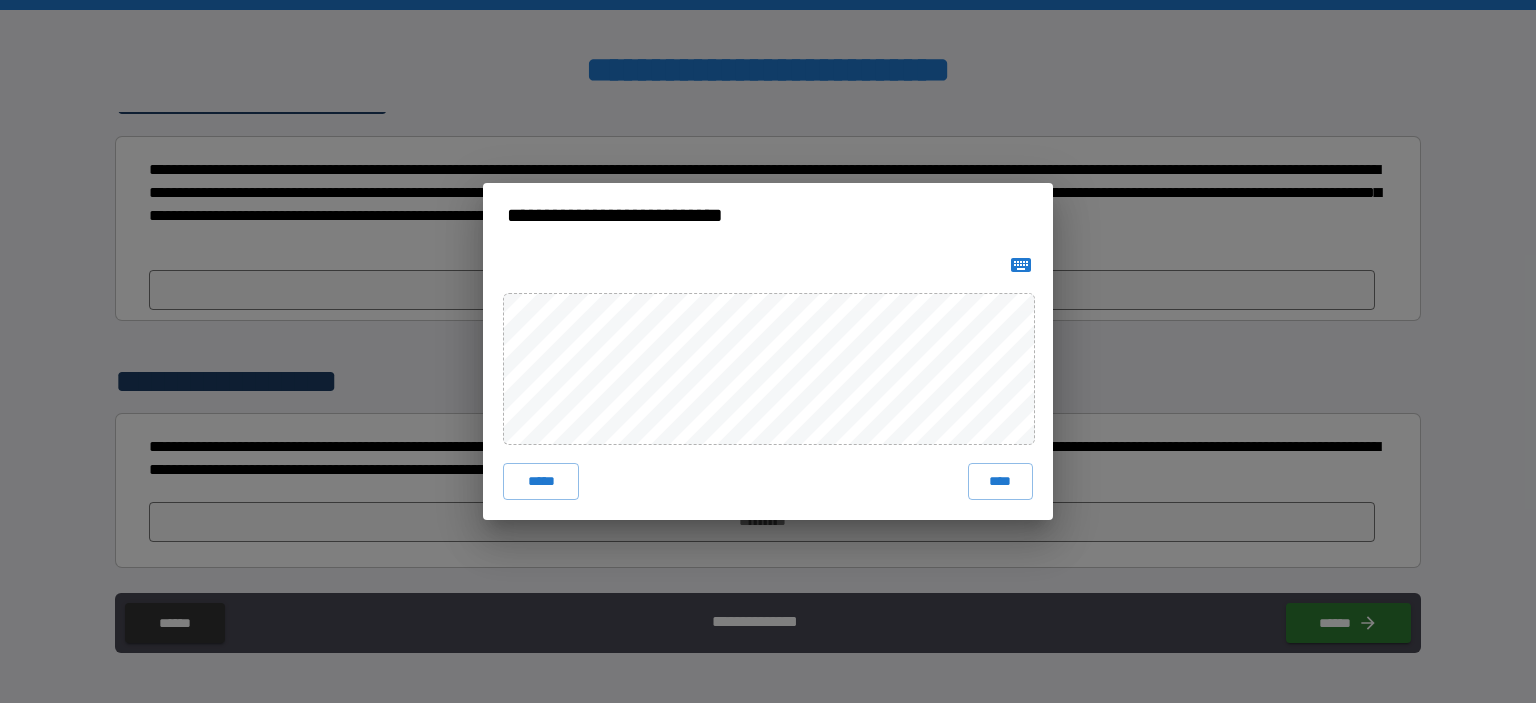 click 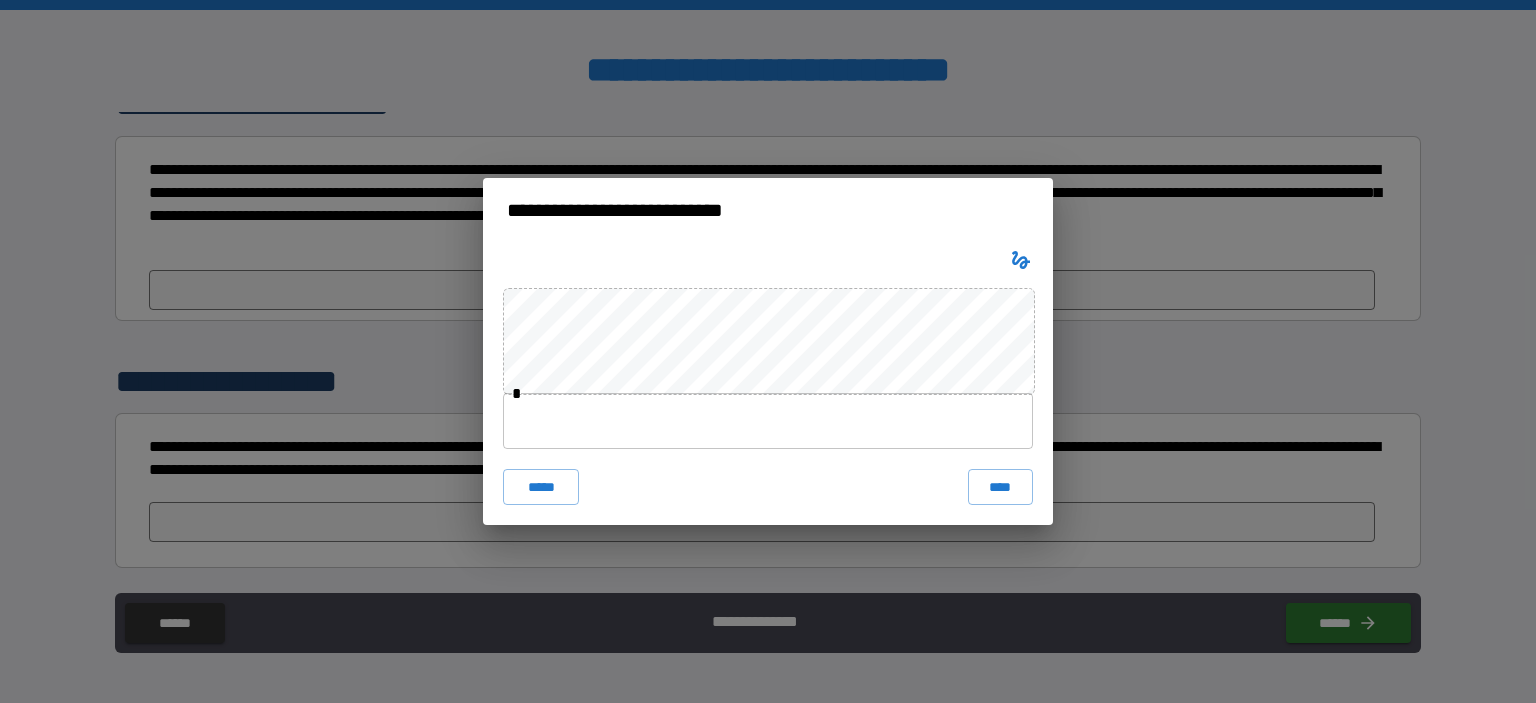 click at bounding box center [768, 421] 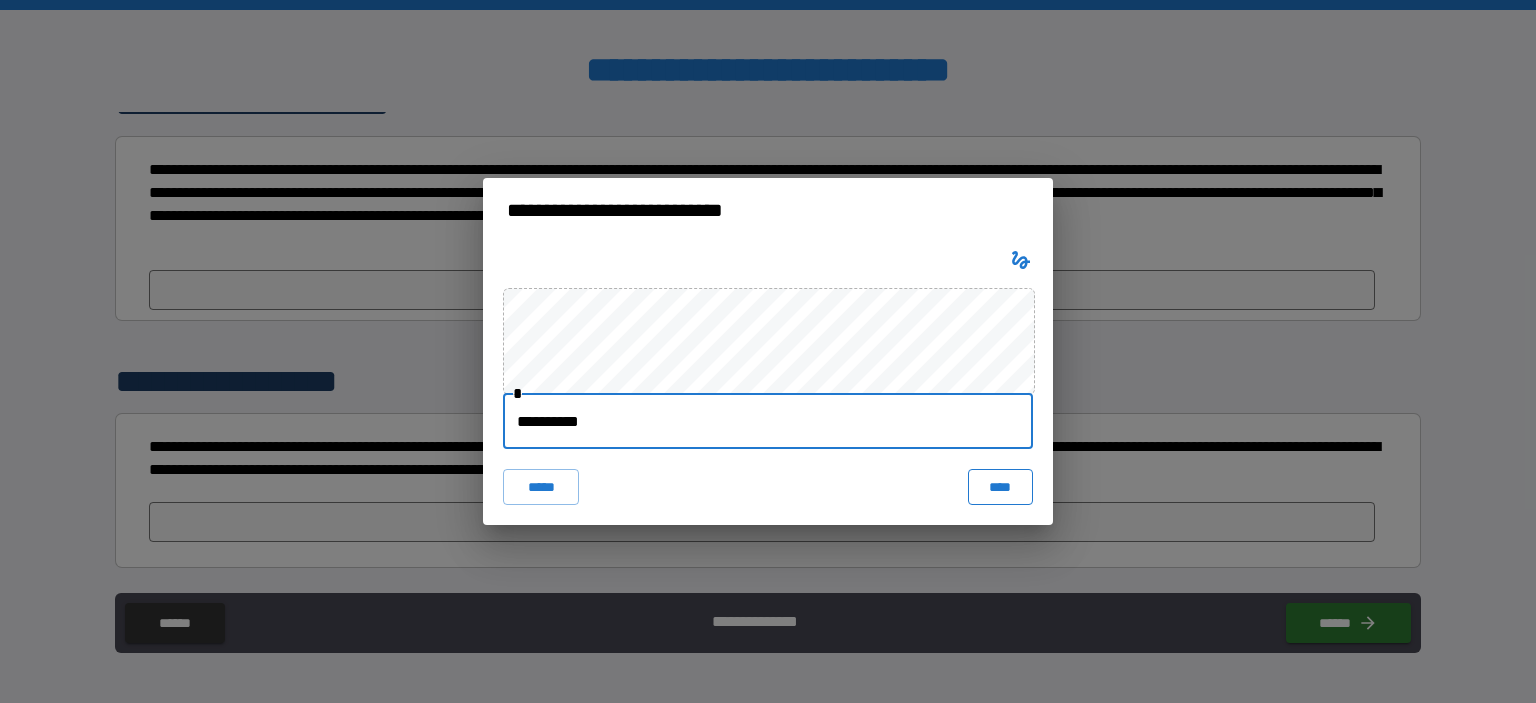 type on "**********" 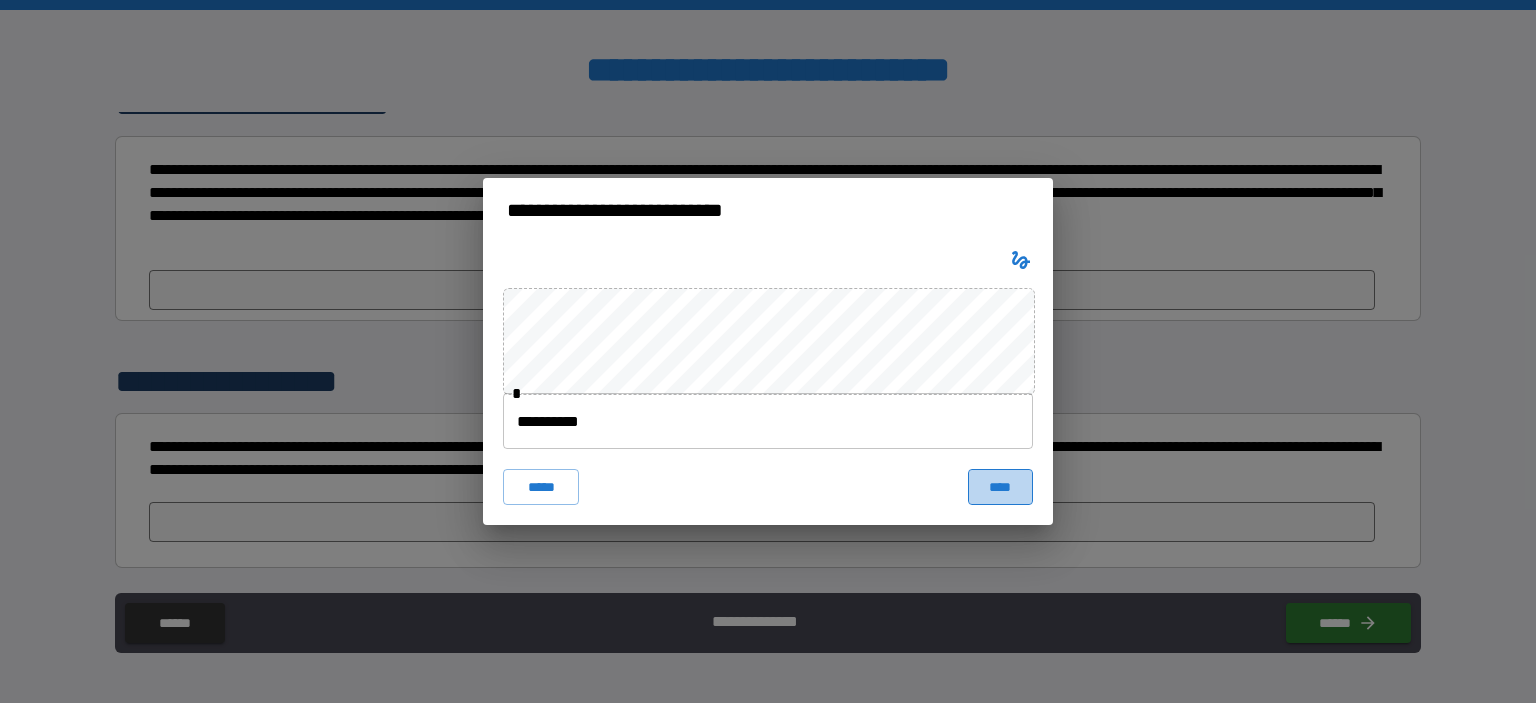 click on "****" at bounding box center (1000, 487) 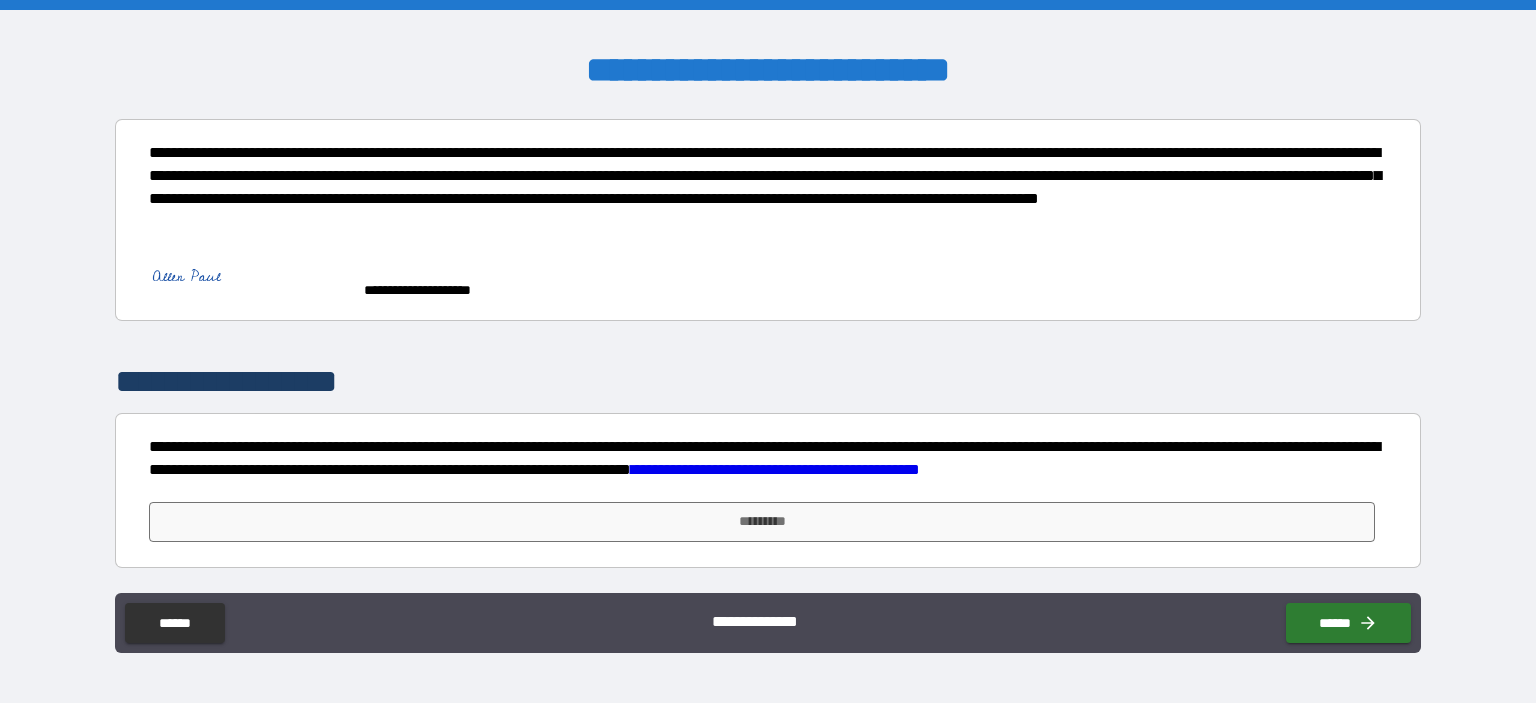 scroll, scrollTop: 10658, scrollLeft: 0, axis: vertical 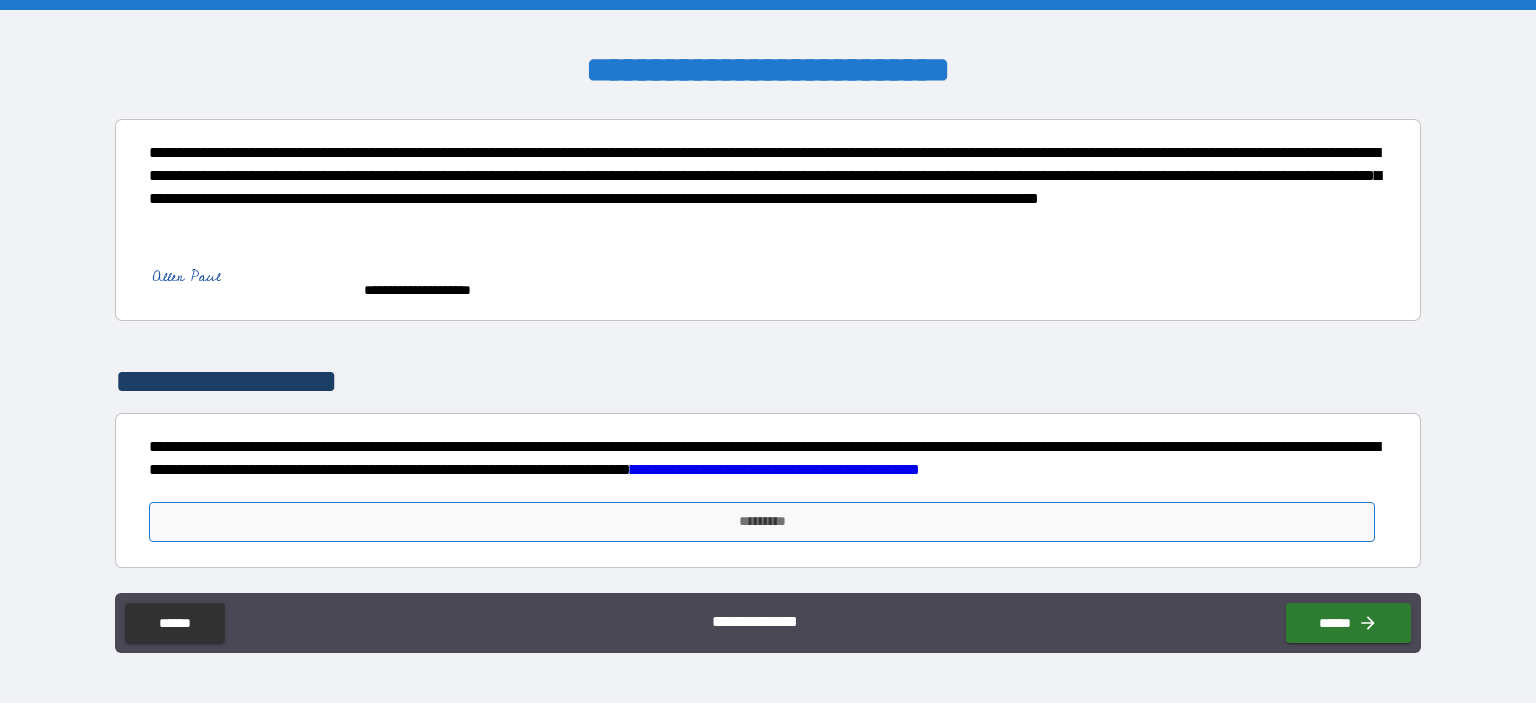 click on "*********" at bounding box center (762, 522) 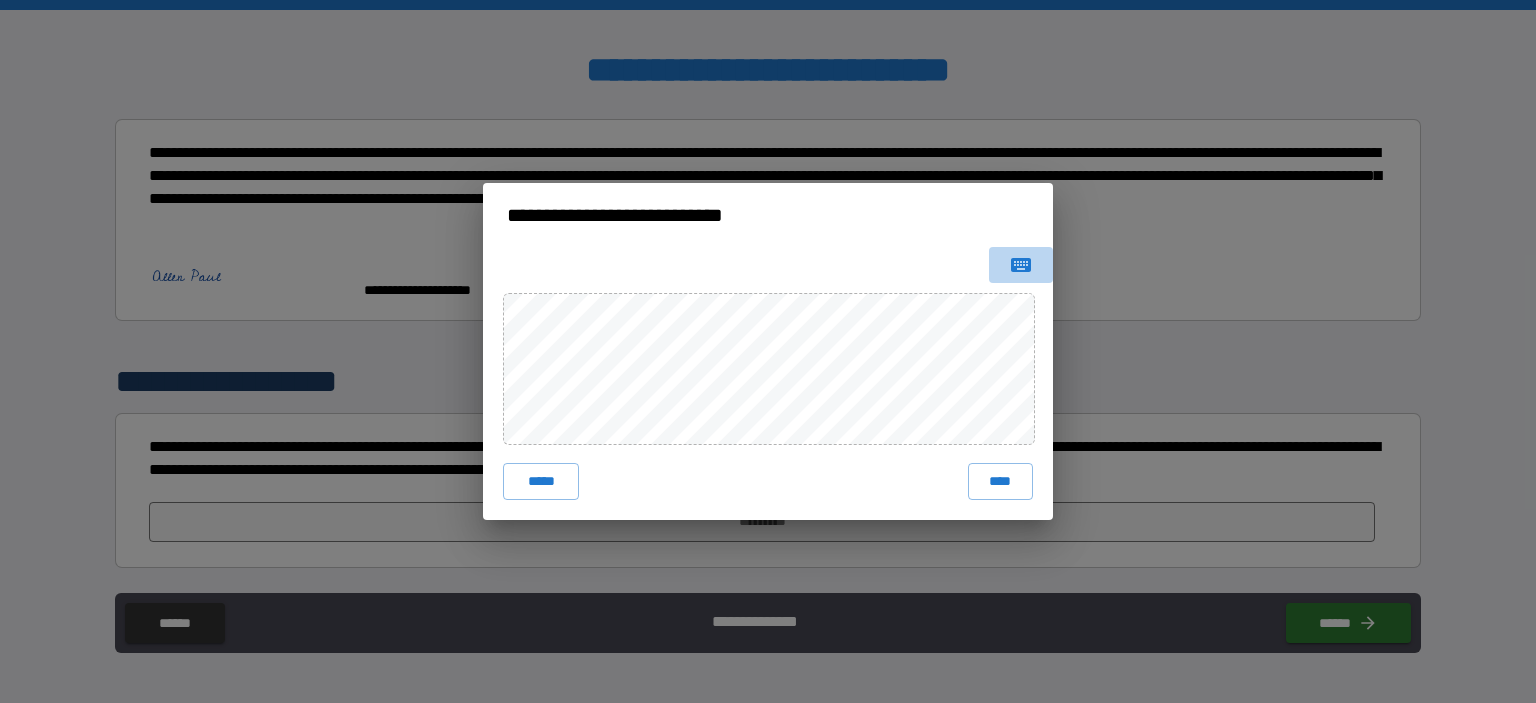 click 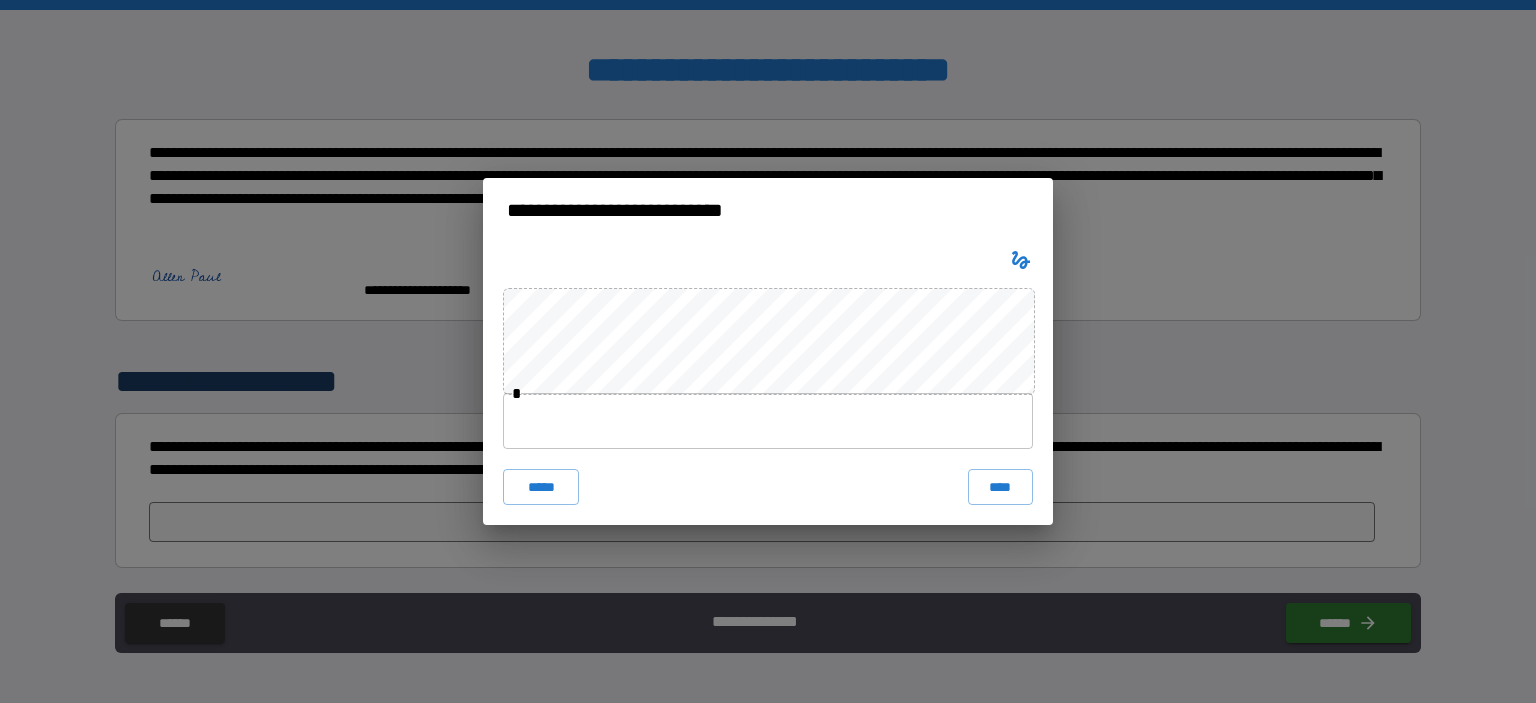 click at bounding box center (768, 421) 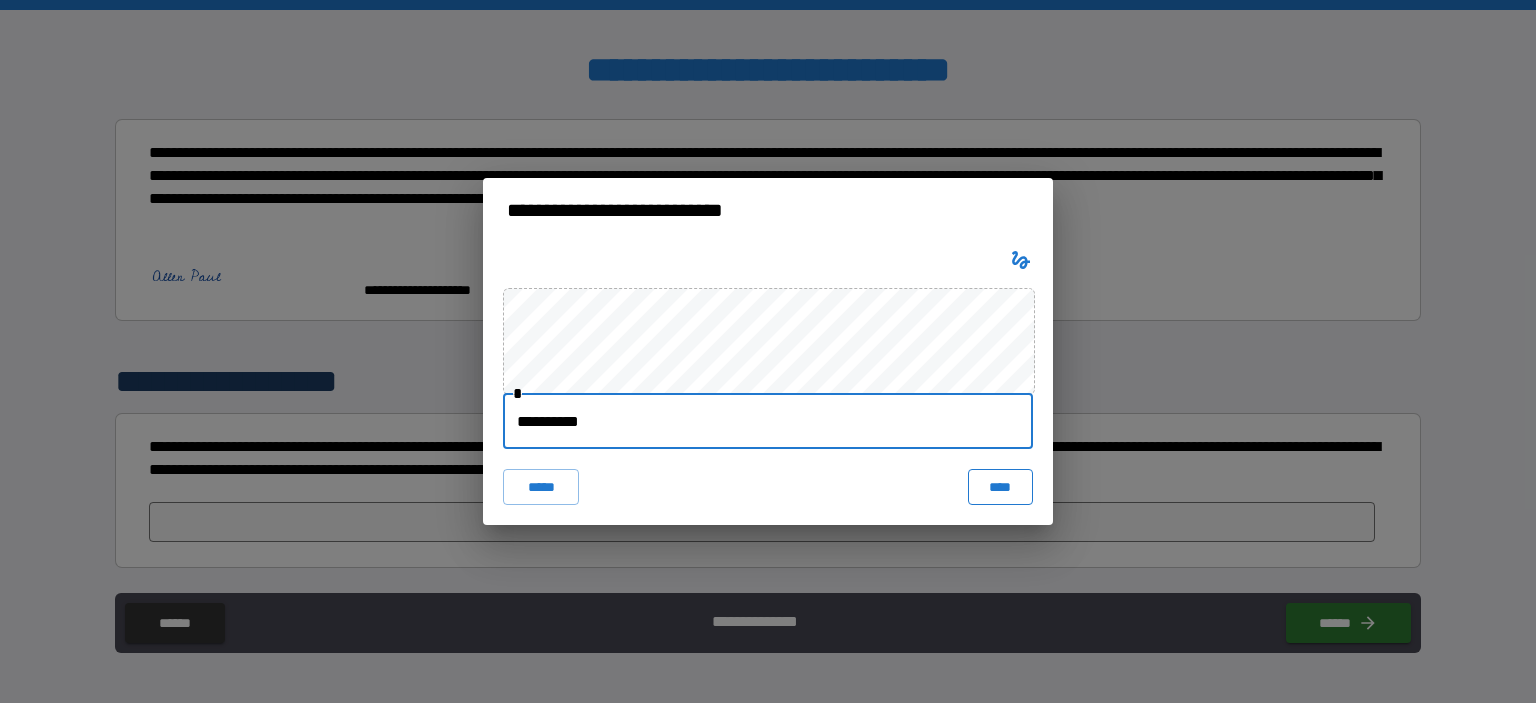 type on "**********" 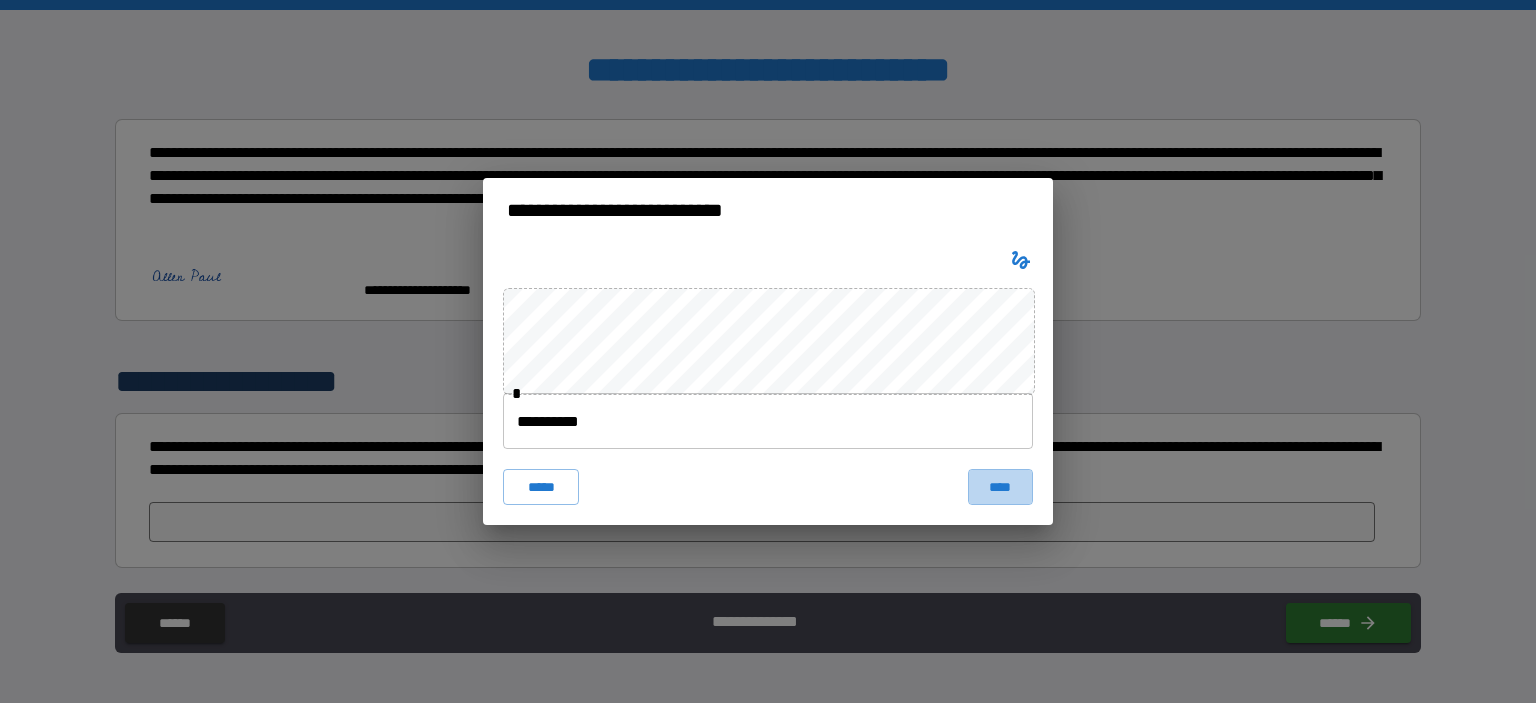 click on "****" at bounding box center [1000, 487] 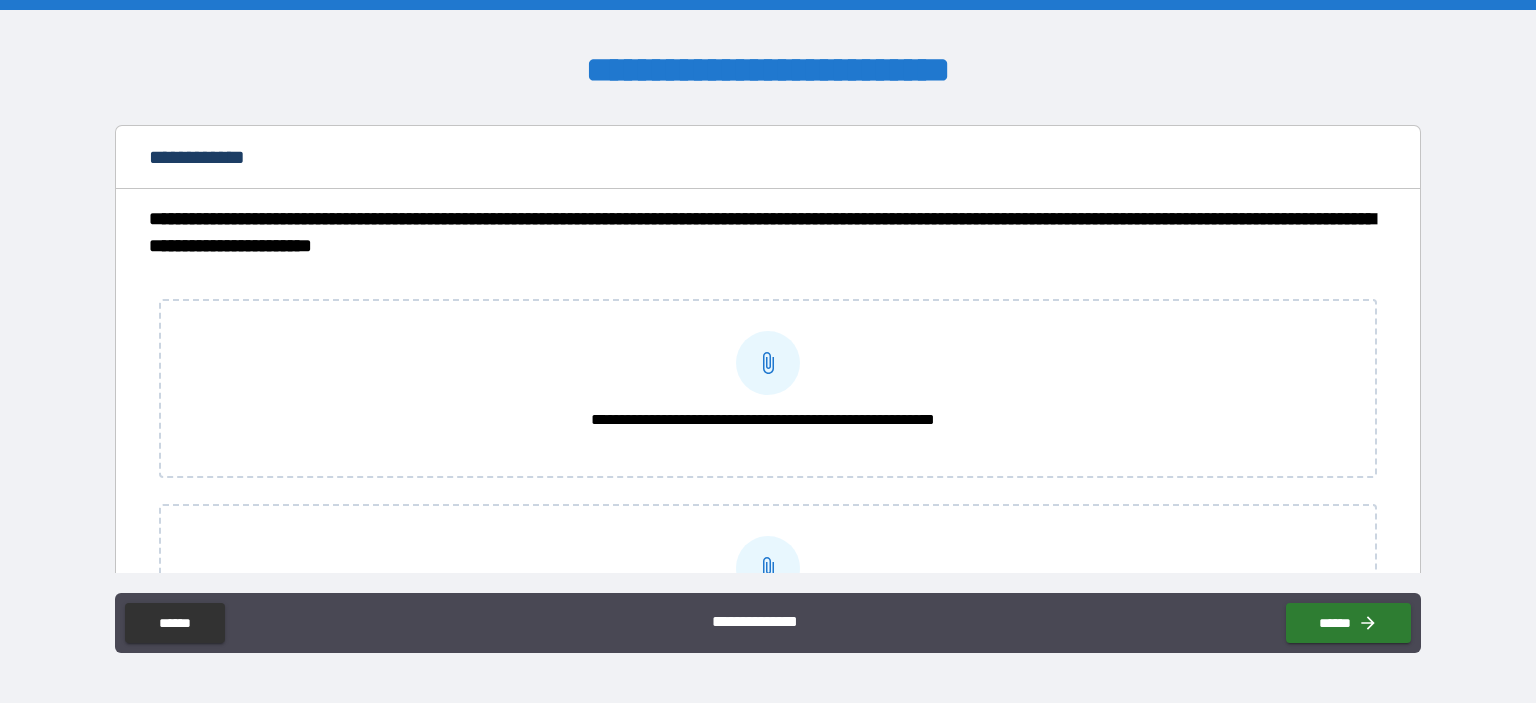 scroll, scrollTop: 3033, scrollLeft: 0, axis: vertical 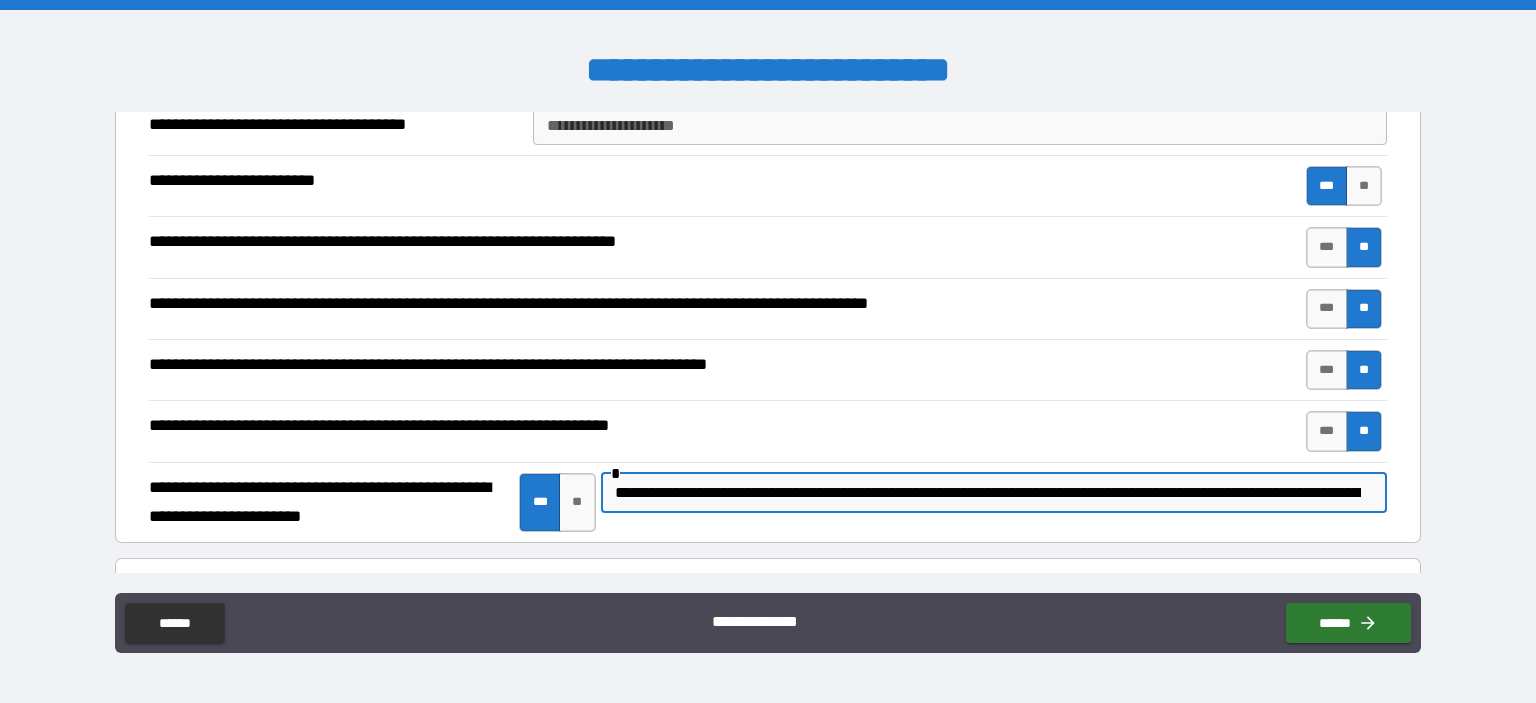 click on "**********" at bounding box center [988, 493] 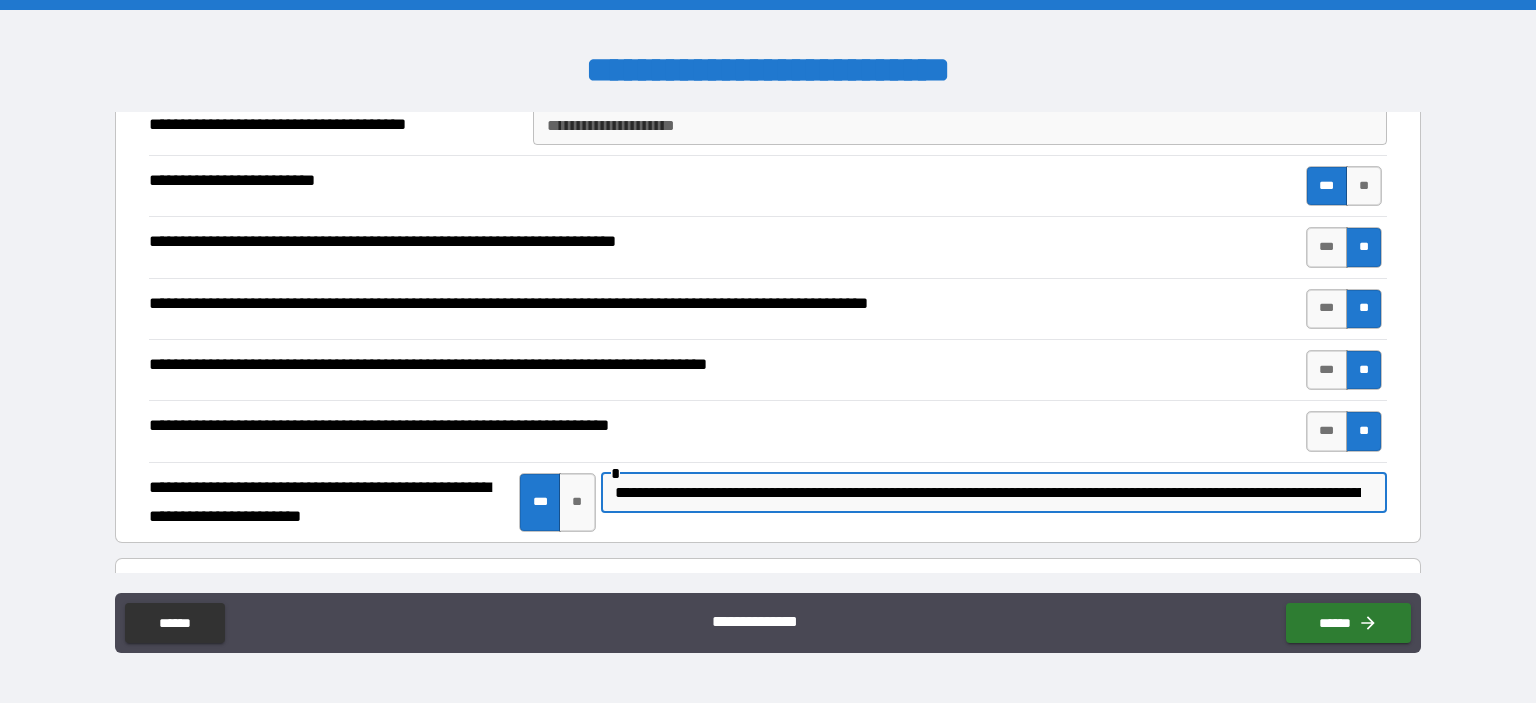 drag, startPoint x: 924, startPoint y: 520, endPoint x: 702, endPoint y: 526, distance: 222.08107 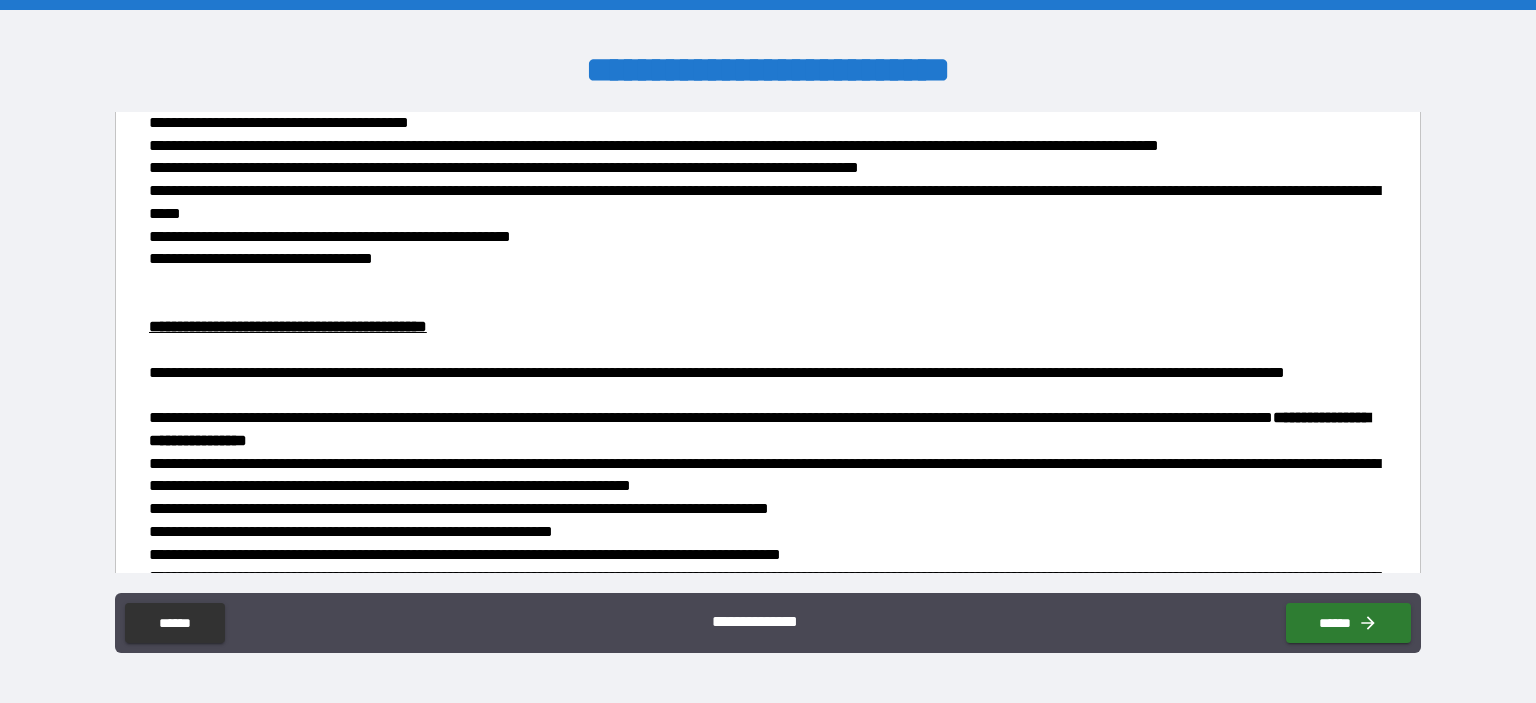 scroll, scrollTop: 10675, scrollLeft: 0, axis: vertical 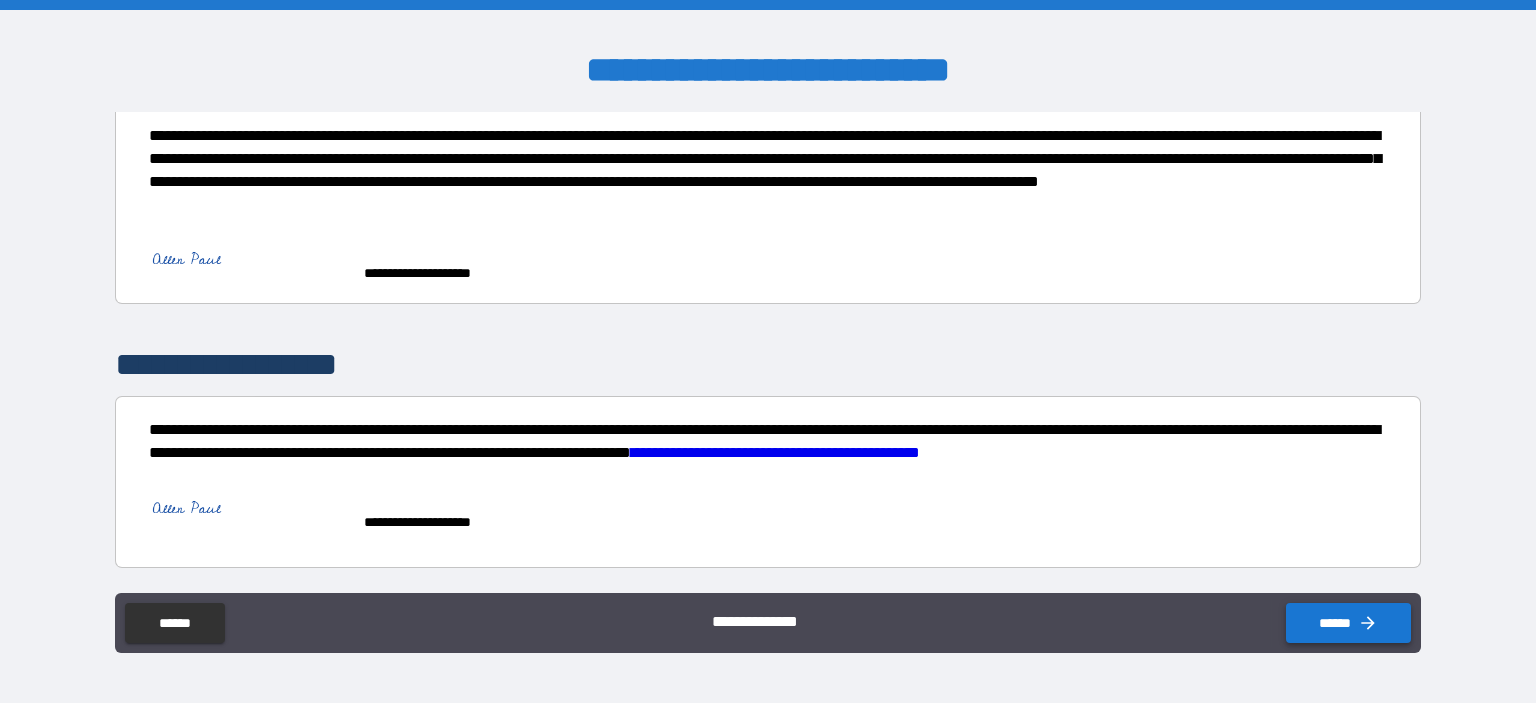 type on "**********" 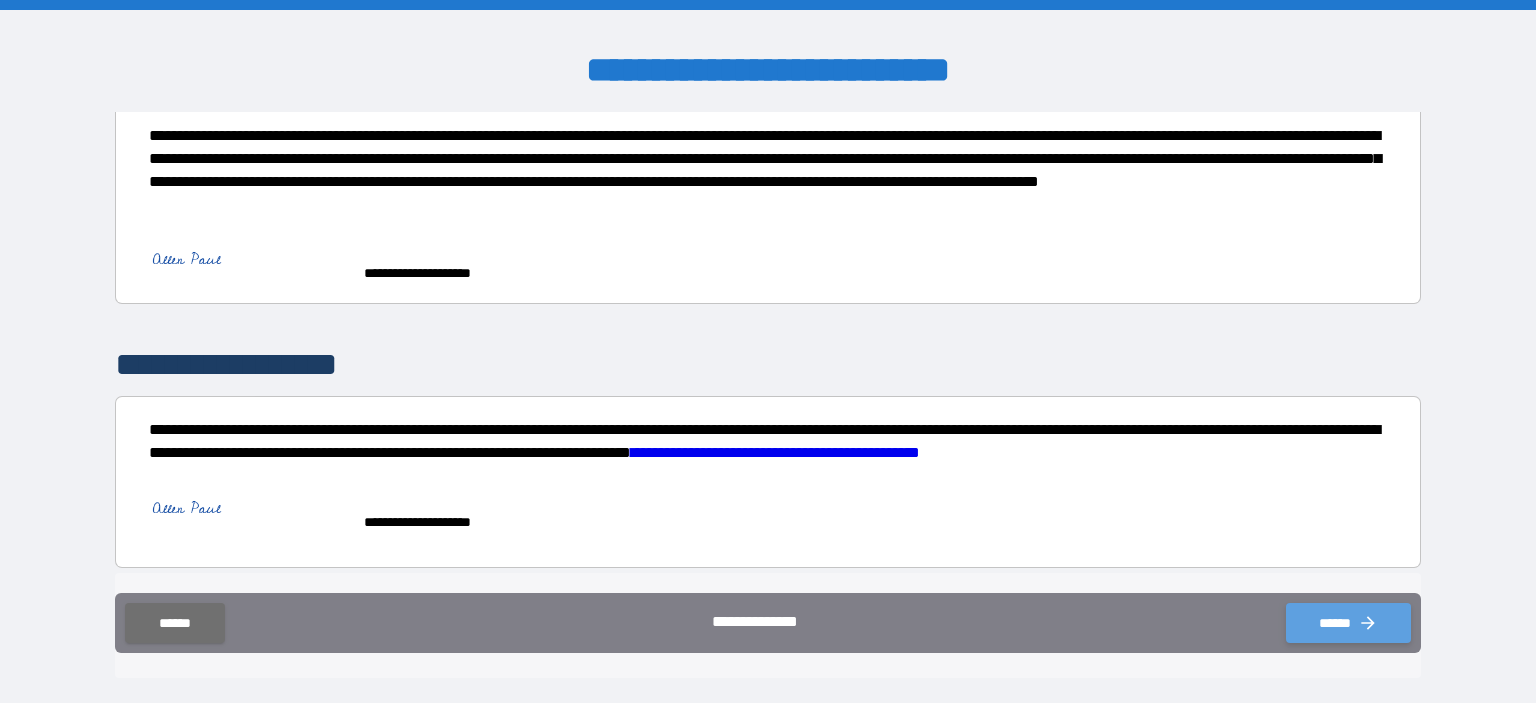 click on "******" at bounding box center (1348, 623) 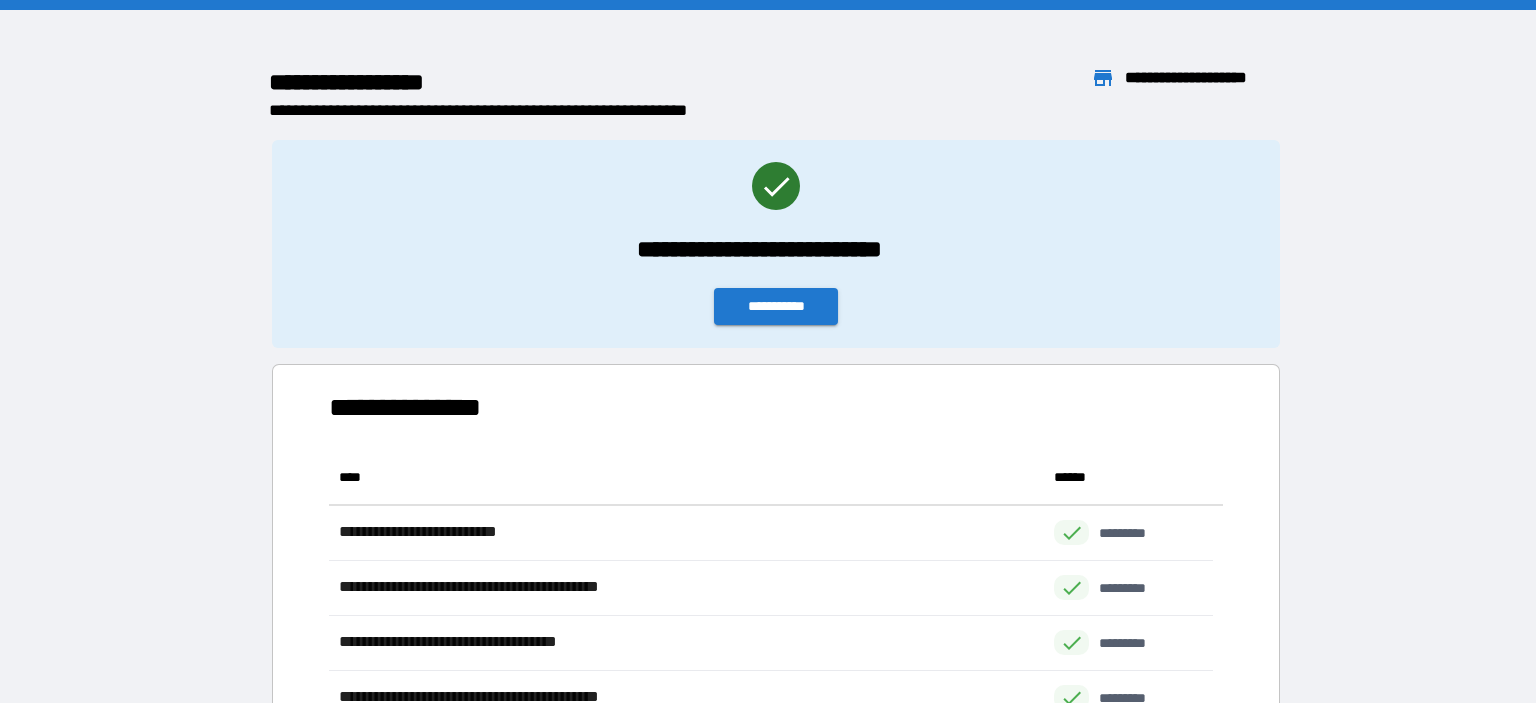 scroll, scrollTop: 16, scrollLeft: 16, axis: both 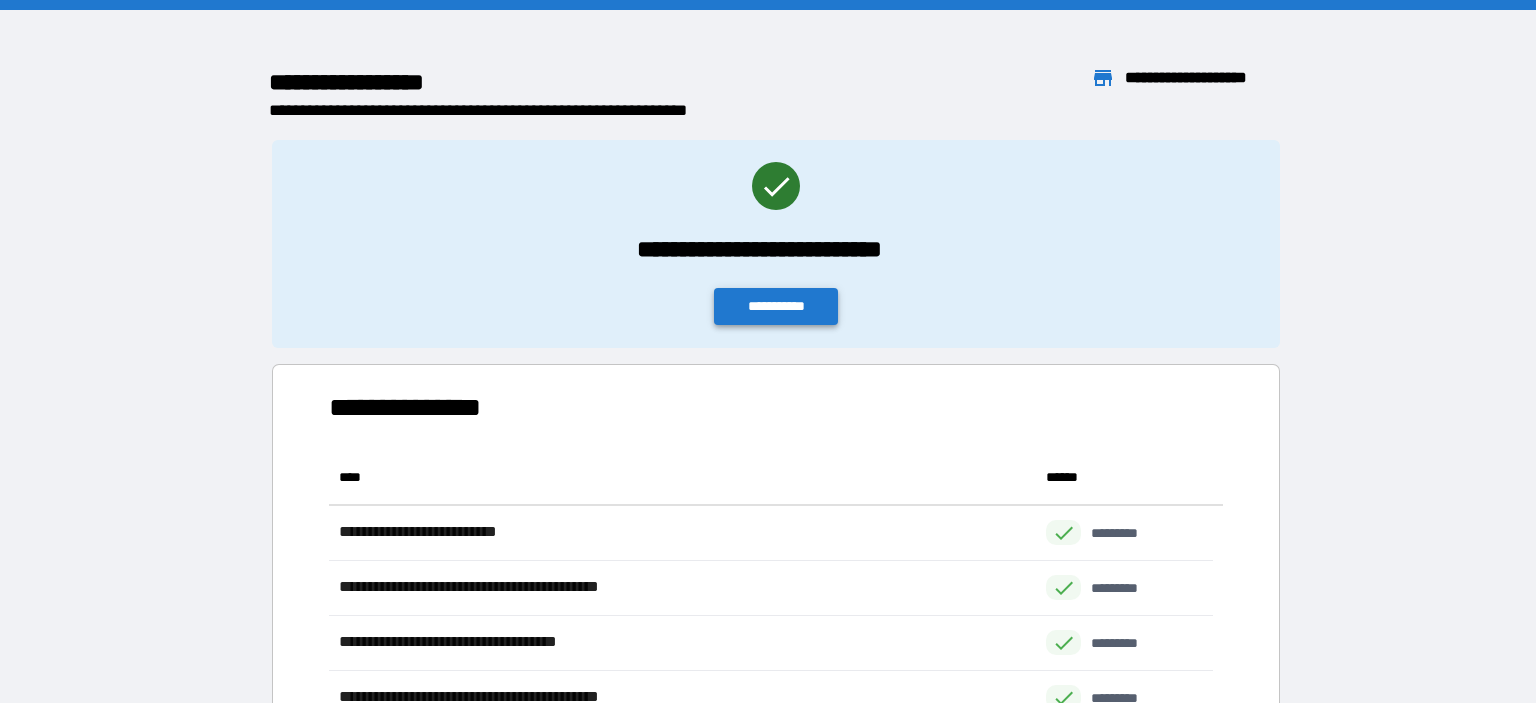 click on "**********" at bounding box center [776, 306] 